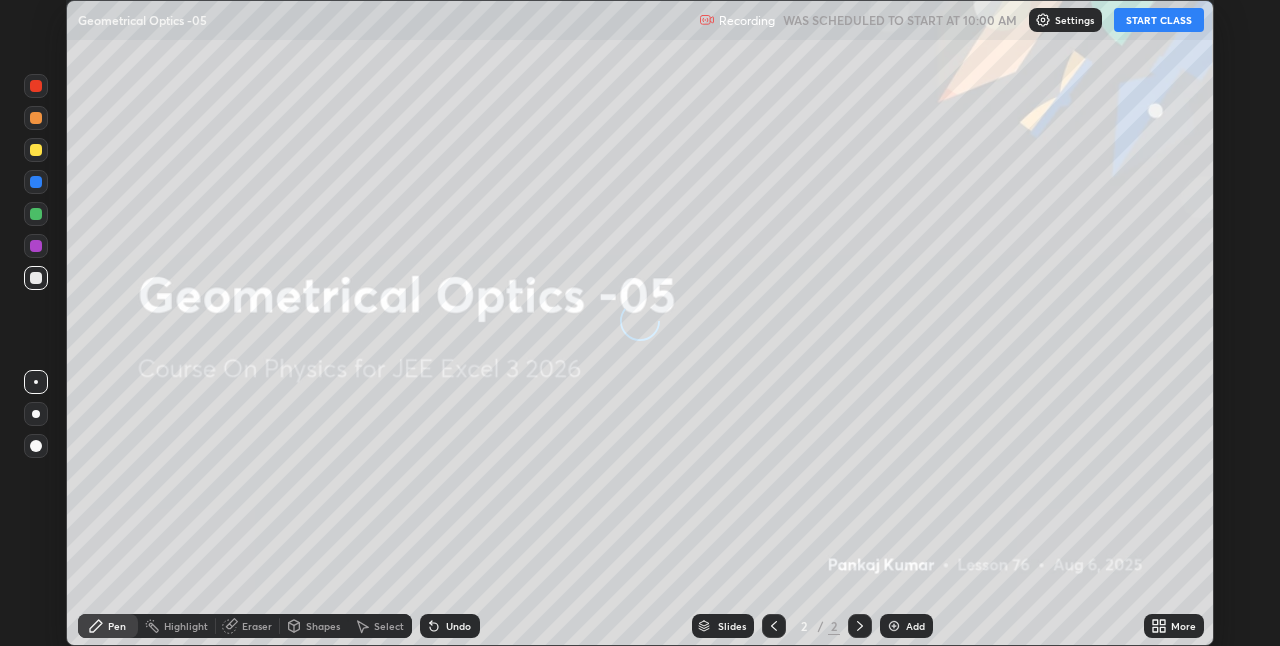 scroll, scrollTop: 0, scrollLeft: 0, axis: both 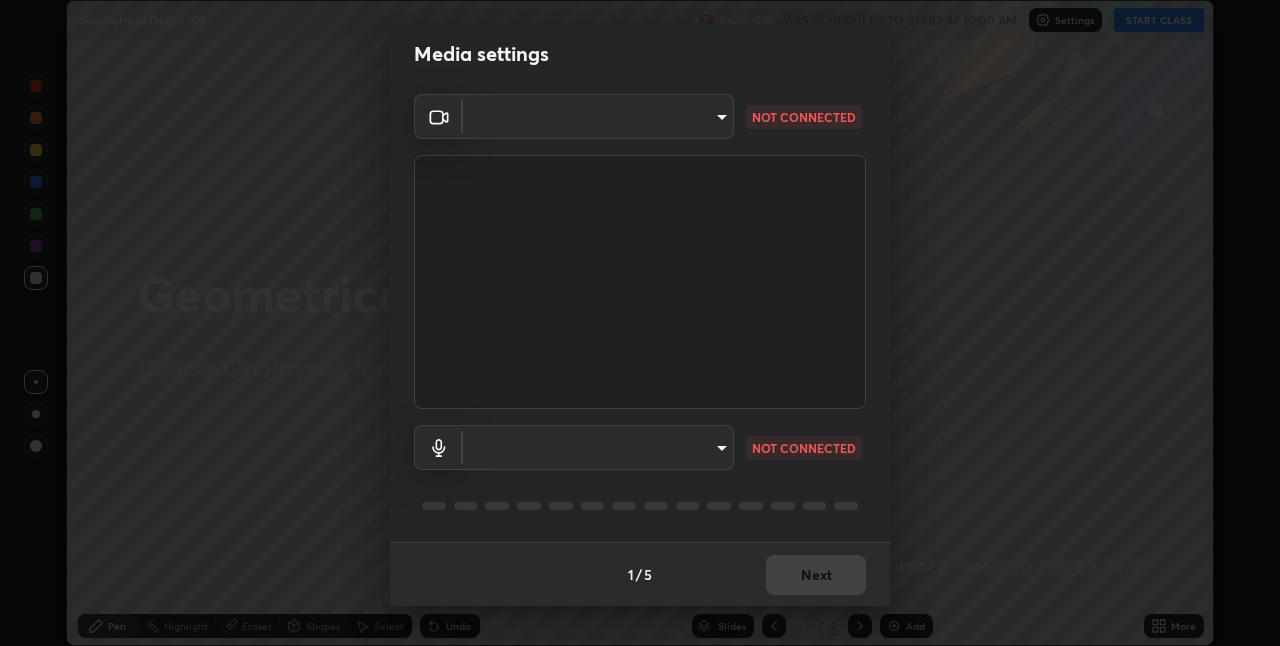 type on "bb042f4cef02672c8476b3eb7f28b41a7a7948f490d26ebfcad6535361d2bffd" 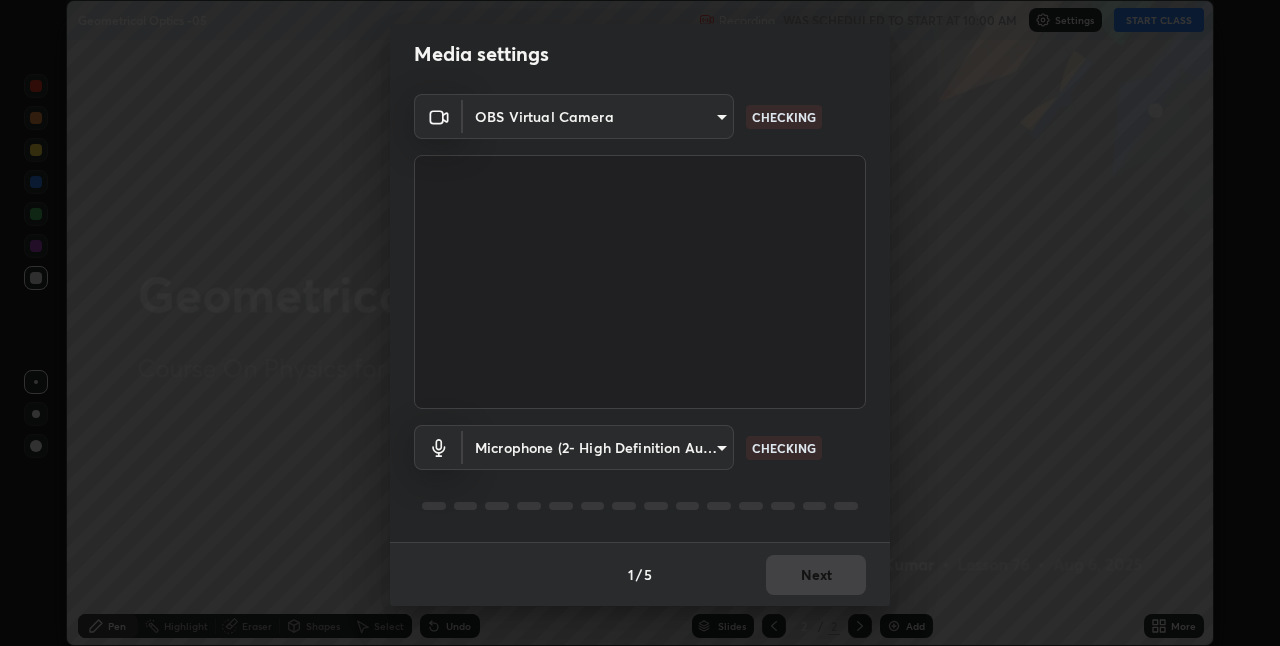 click on "Erase all Geometrical Optics -05 Recording WAS SCHEDULED TO START AT  10:00 AM Settings START CLASS Setting up your live class Geometrical Optics -05 • L76 of Course On Physics for JEE Excel 3 2026 [FIRST] [LAST] Pen Highlight Eraser Shapes Select Undo Slides 2 / 2 Add More No doubts shared Encourage your learners to ask a doubt for better clarity Report an issue Reason for reporting Buffering Chat not working Audio - Video sync issue Educator video quality low ​ Attach an image Report Media settings OBS Virtual Camera bb042f4cef02672c8476b3eb7f28b41a7a7948f490d26ebfcad6535361d2bffd CHECKING Microphone (2- High Definition Audio Device) ff297609218b484df7a572b23aedce6778efdee4d86fe4d36753cf0347c012ea CHECKING 1 / 5 Next" at bounding box center (640, 323) 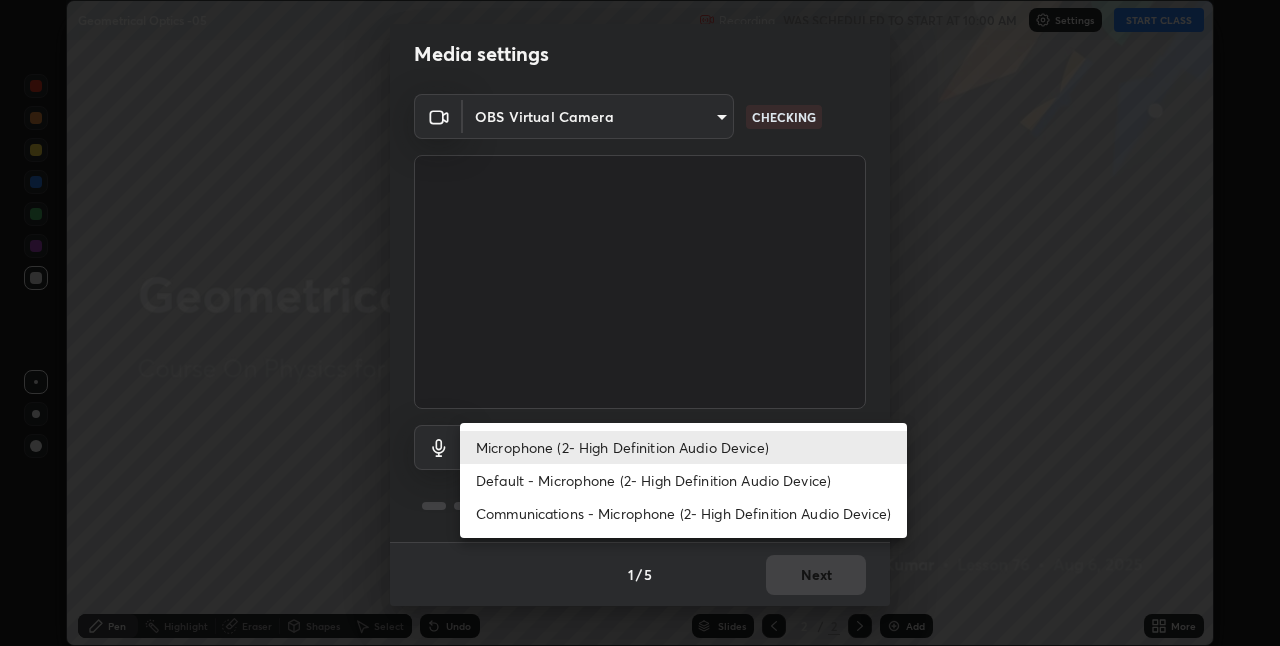 click on "Default - Microphone (2- High Definition Audio Device)" at bounding box center (683, 480) 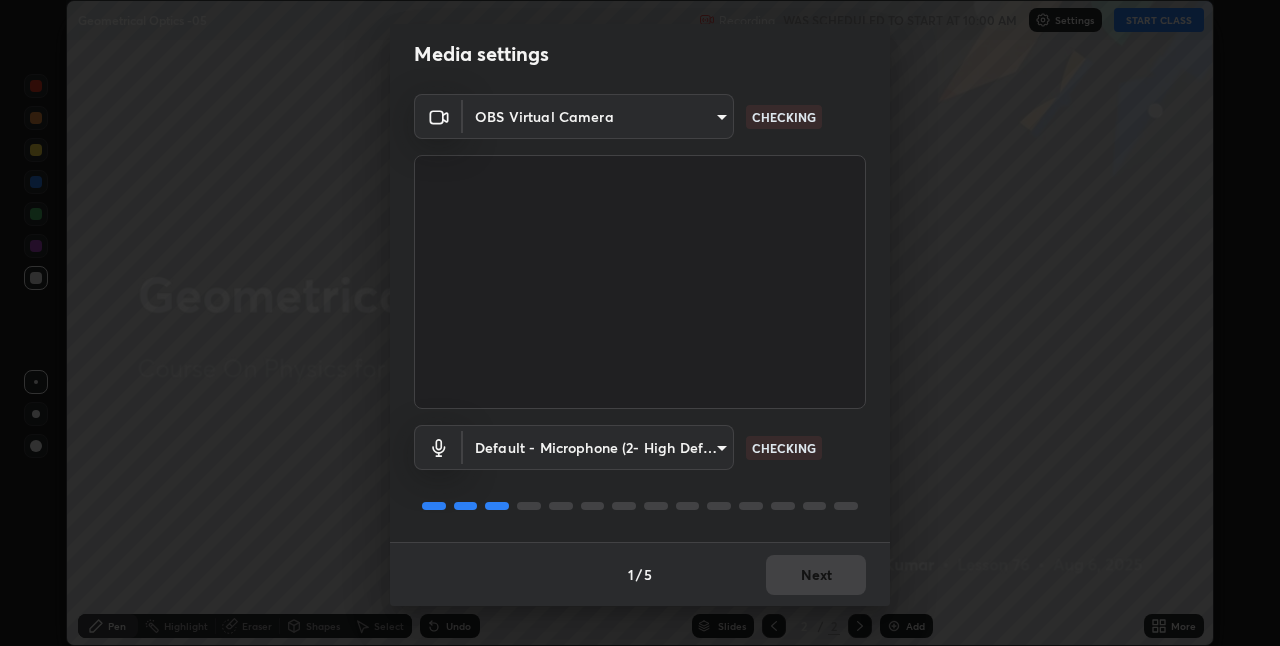 click on "Erase all Geometrical Optics -05 Recording WAS SCHEDULED TO START AT  10:00 AM Settings START CLASS Setting up your live class Geometrical Optics -05 • L76 of Course On Physics for JEE Excel 3 2026 [FIRST] [LAST] Pen Highlight Eraser Shapes Select Undo Slides 2 / 2 Add More No doubts shared Encourage your learners to ask a doubt for better clarity Report an issue Reason for reporting Buffering Chat not working Audio - Video sync issue Educator video quality low ​ Attach an image Report Media settings OBS Virtual Camera bb042f4cef02672c8476b3eb7f28b41a7a7948f490d26ebfcad6535361d2bffd CHECKING Default - Microphone (2- High Definition Audio Device) default CHECKING 1 / 5 Next" at bounding box center (640, 323) 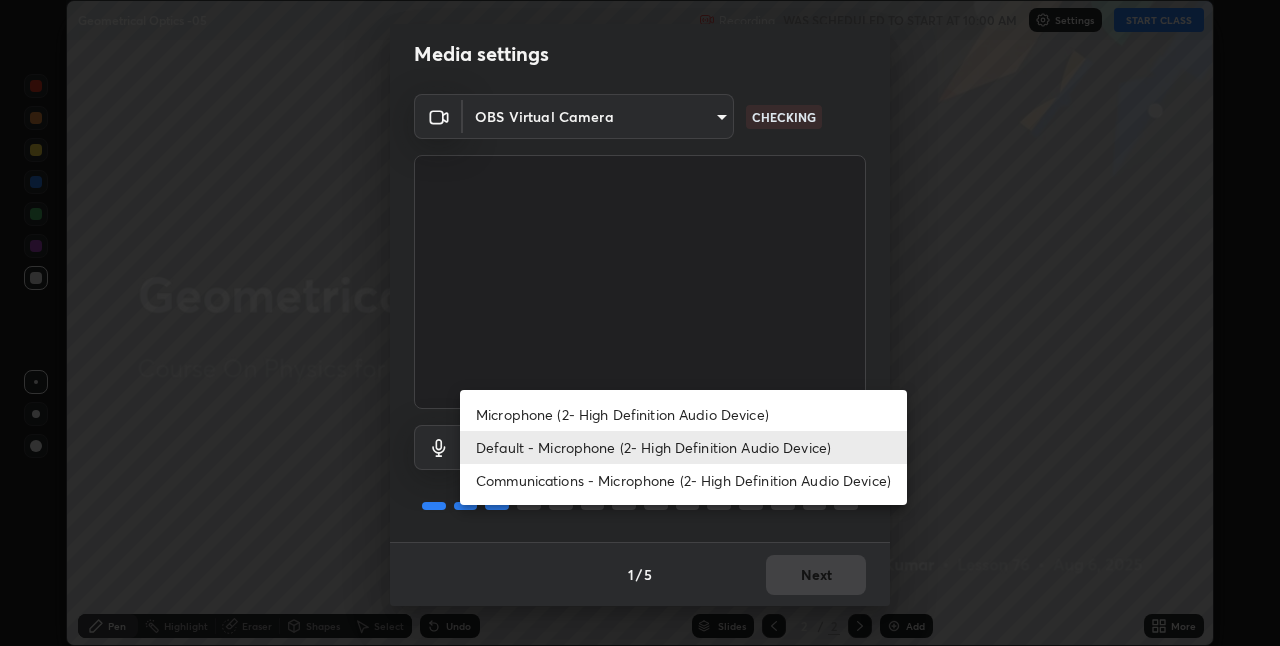 click on "Microphone (2- High Definition Audio Device)" at bounding box center [683, 414] 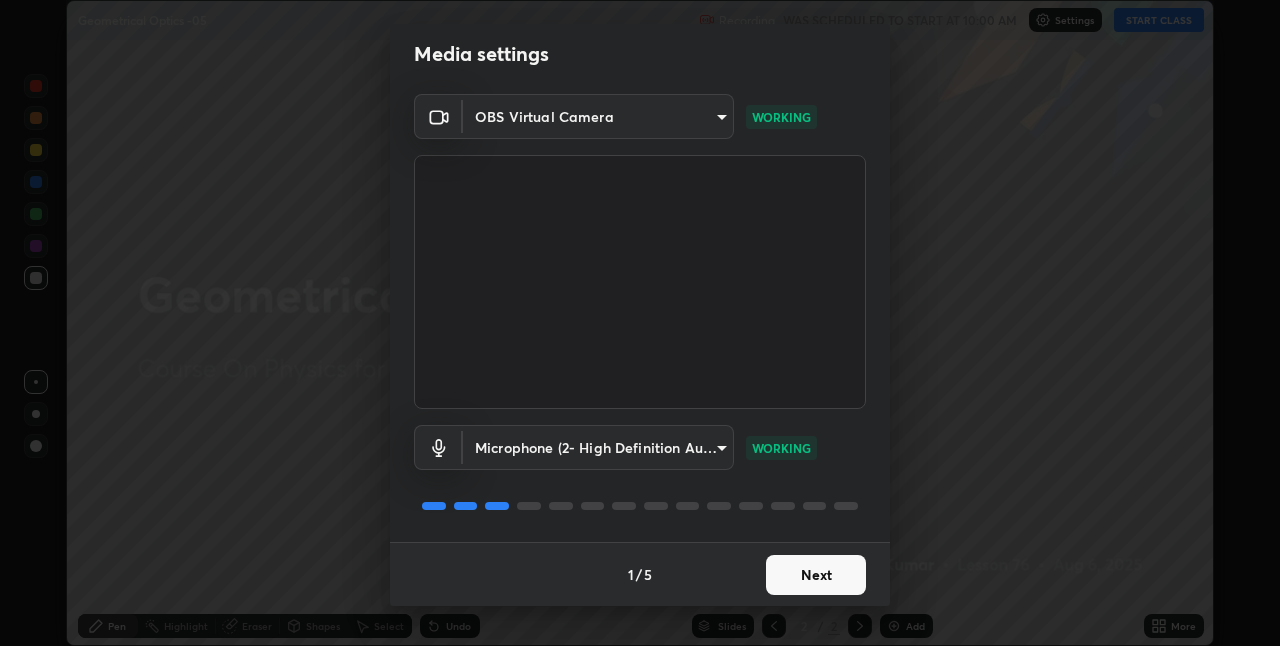click on "Next" at bounding box center (816, 575) 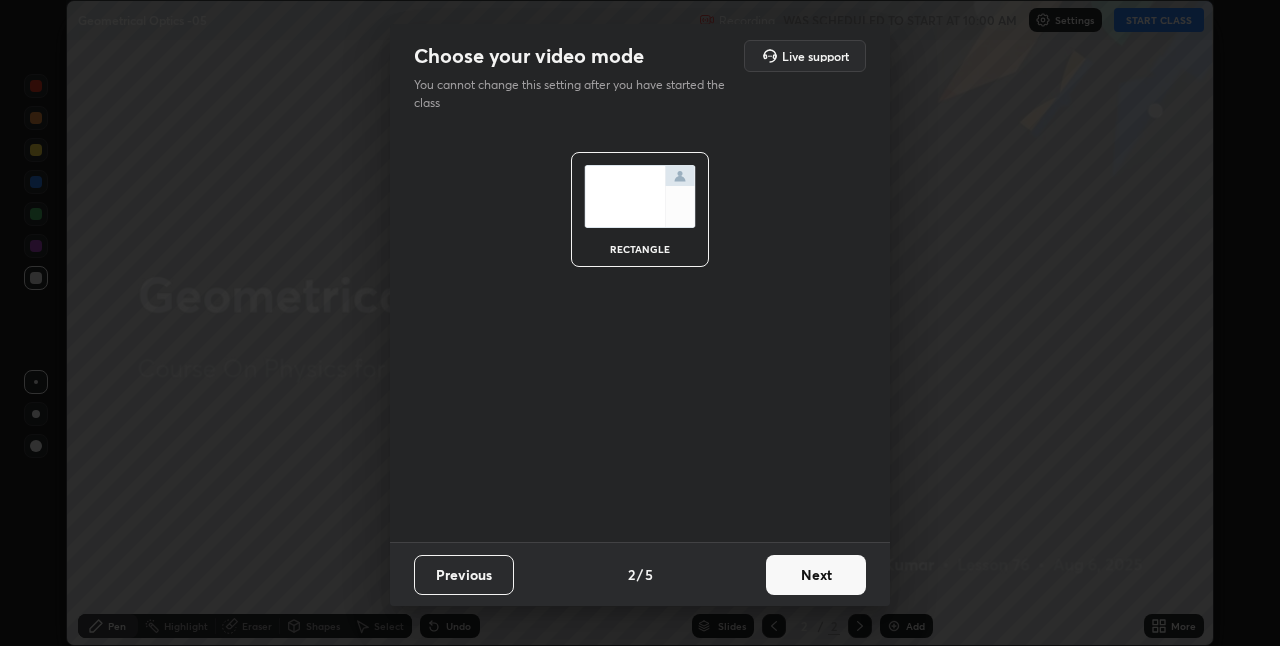 scroll, scrollTop: 0, scrollLeft: 0, axis: both 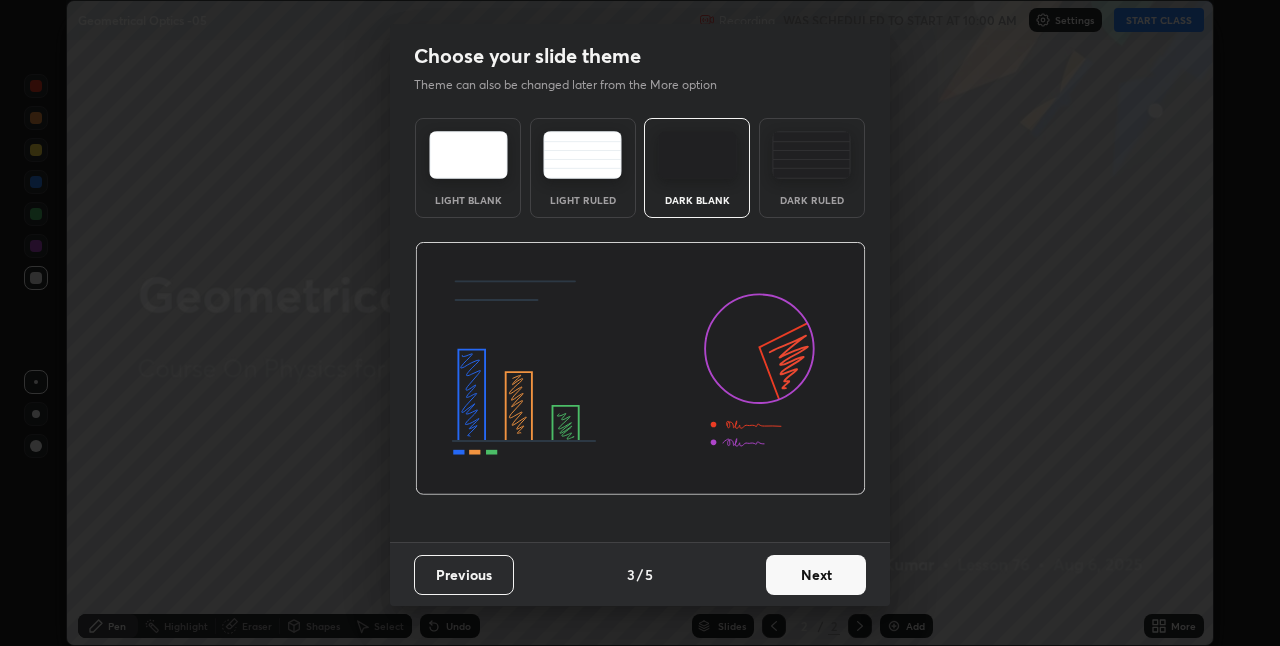 click on "Next" at bounding box center (816, 575) 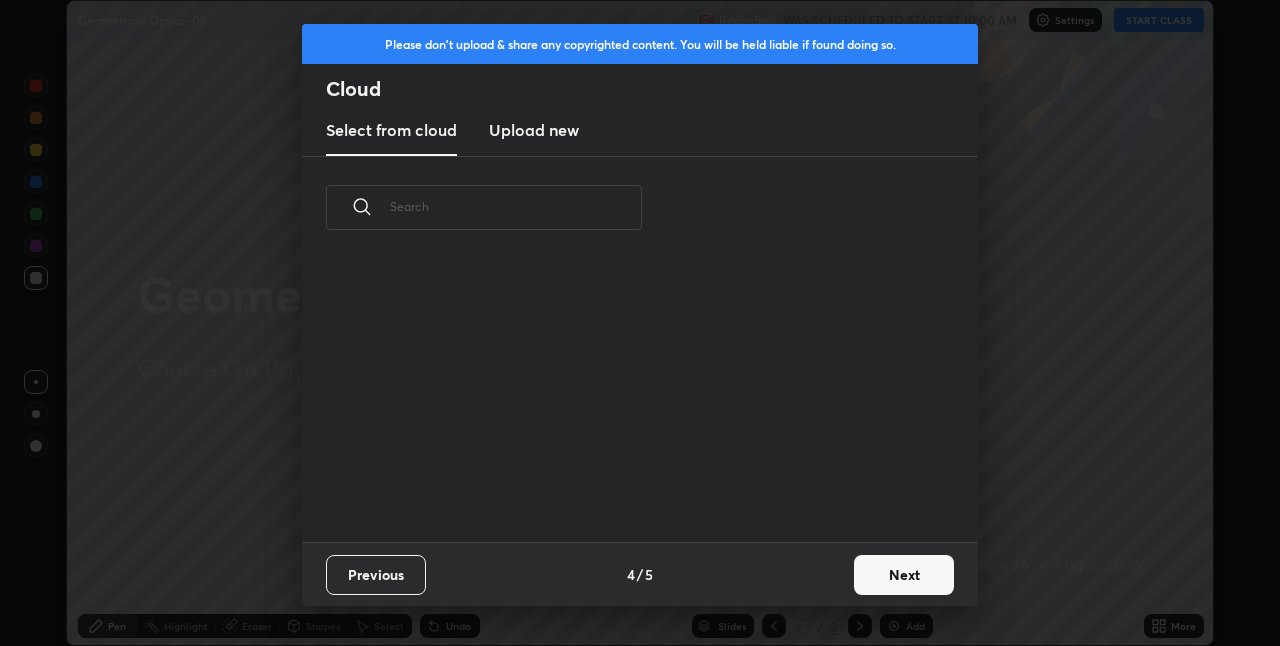 click on "Previous 4 / 5 Next" at bounding box center (640, 574) 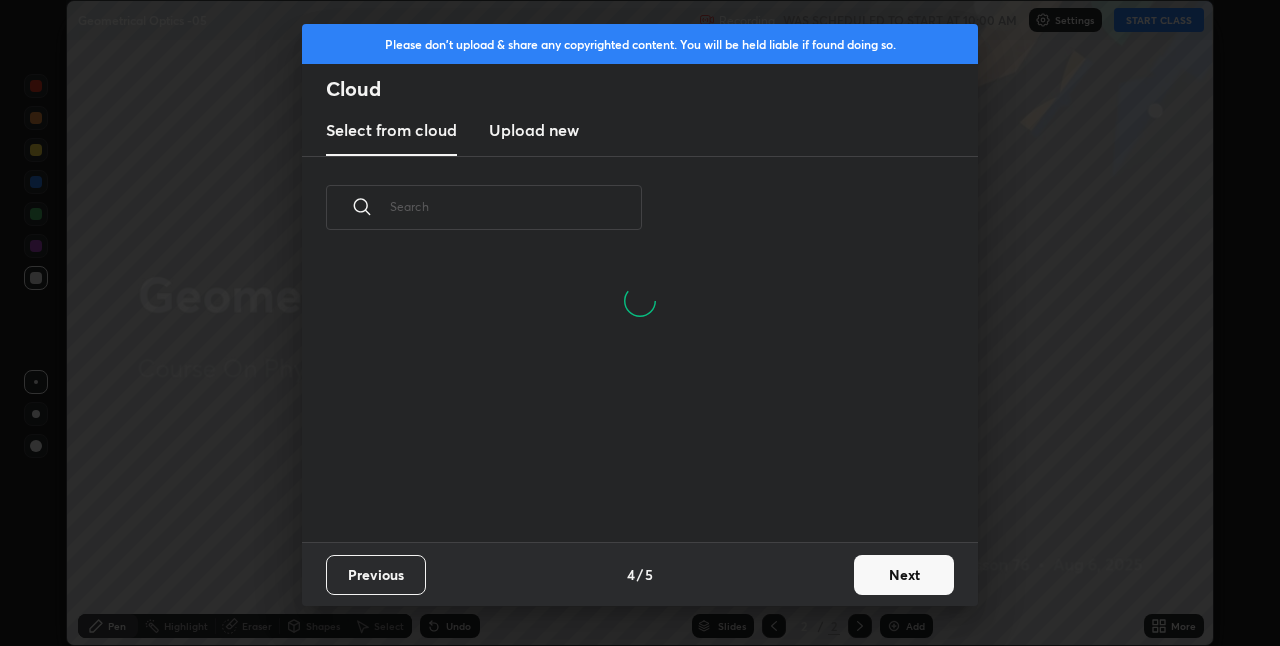 click on "Next" at bounding box center (904, 575) 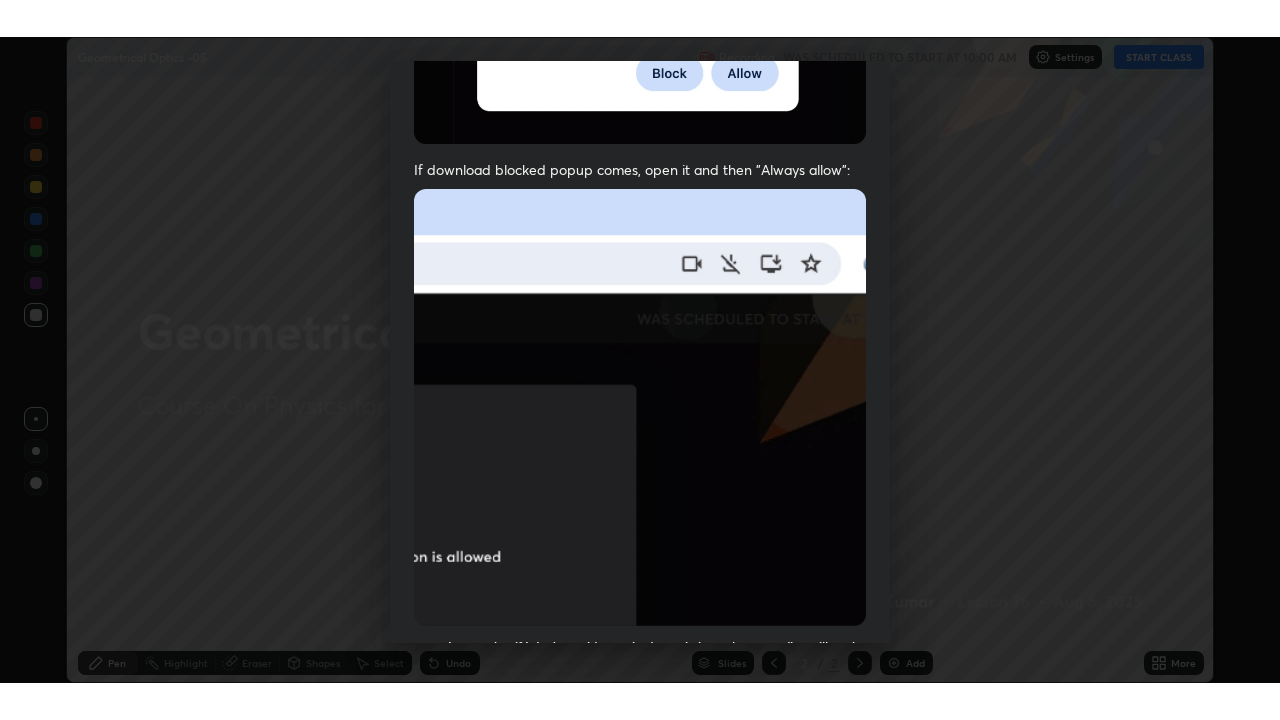 scroll, scrollTop: 418, scrollLeft: 0, axis: vertical 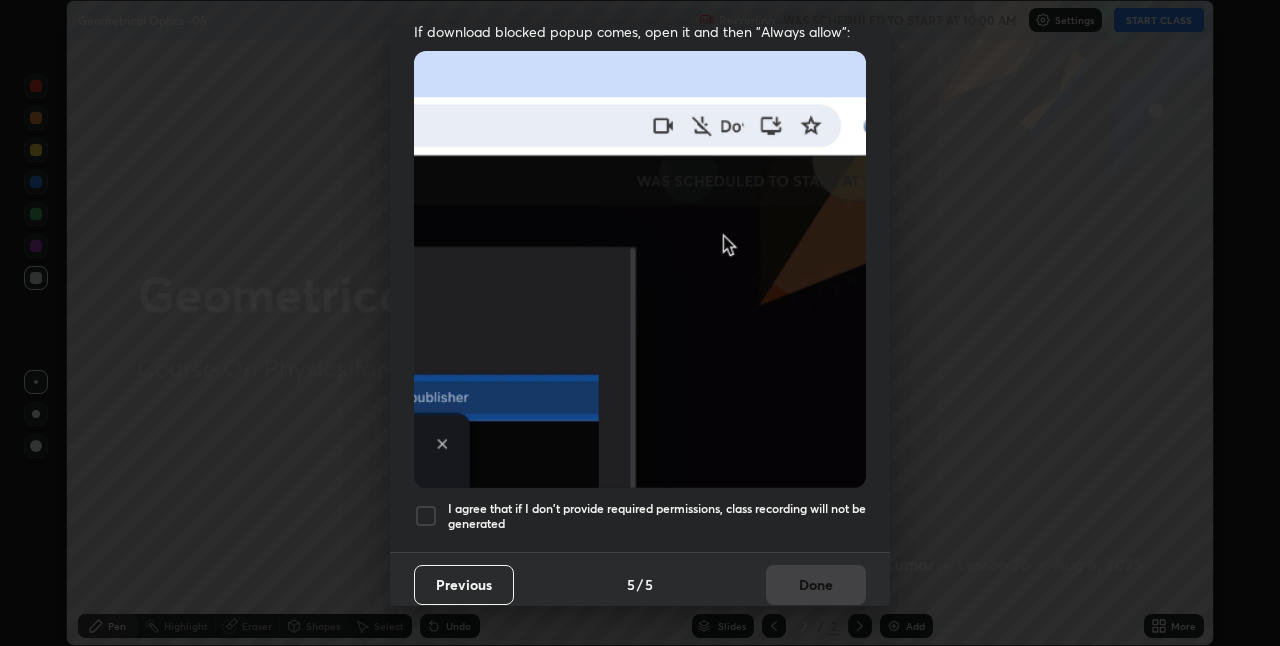 click on "I agree that if I don't provide required permissions, class recording will not be generated" at bounding box center [657, 516] 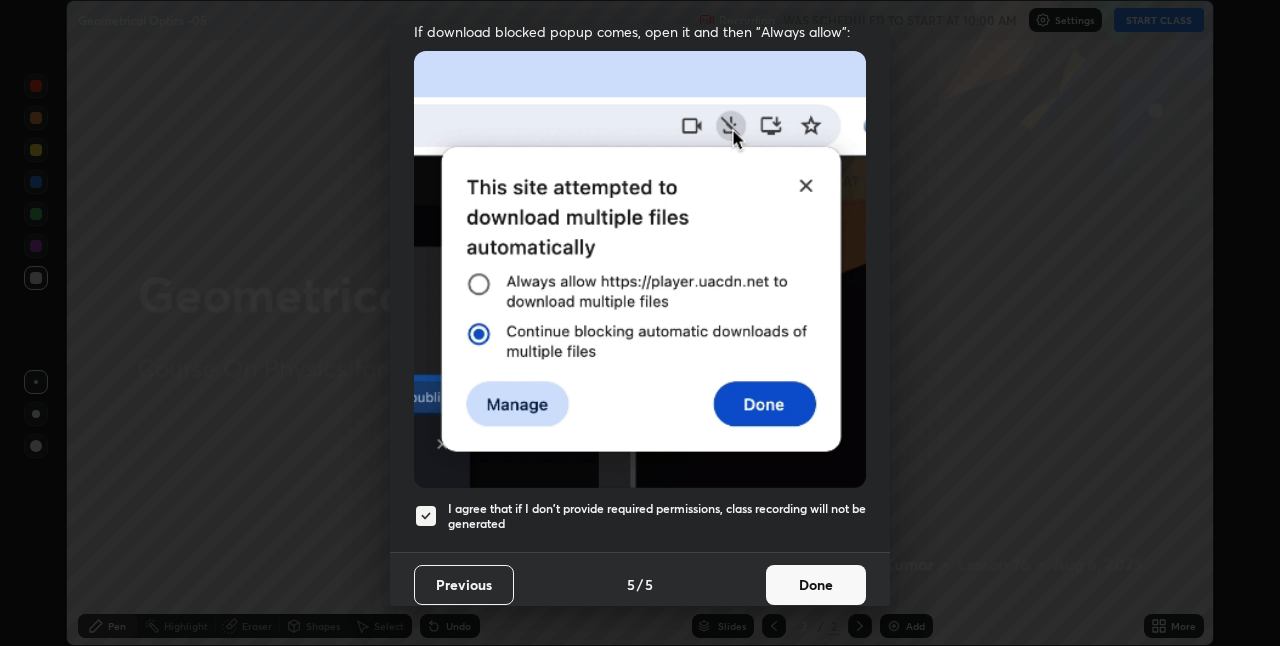 click on "Done" at bounding box center [816, 585] 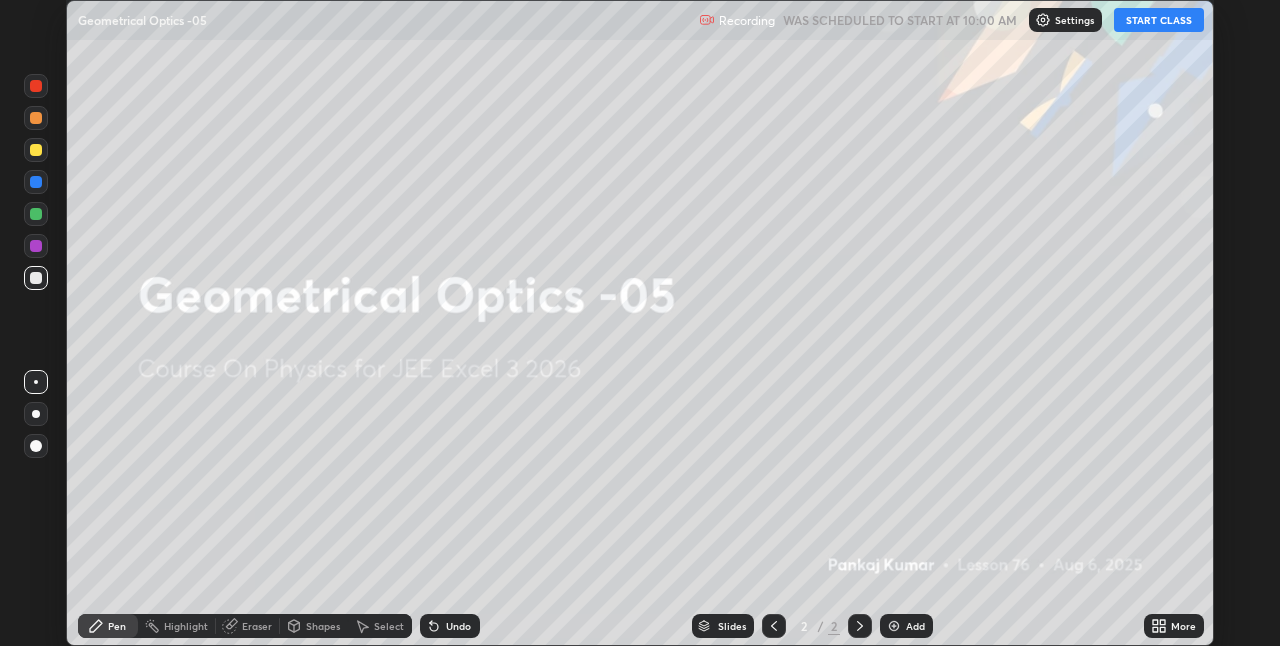 click on "START CLASS" at bounding box center [1159, 20] 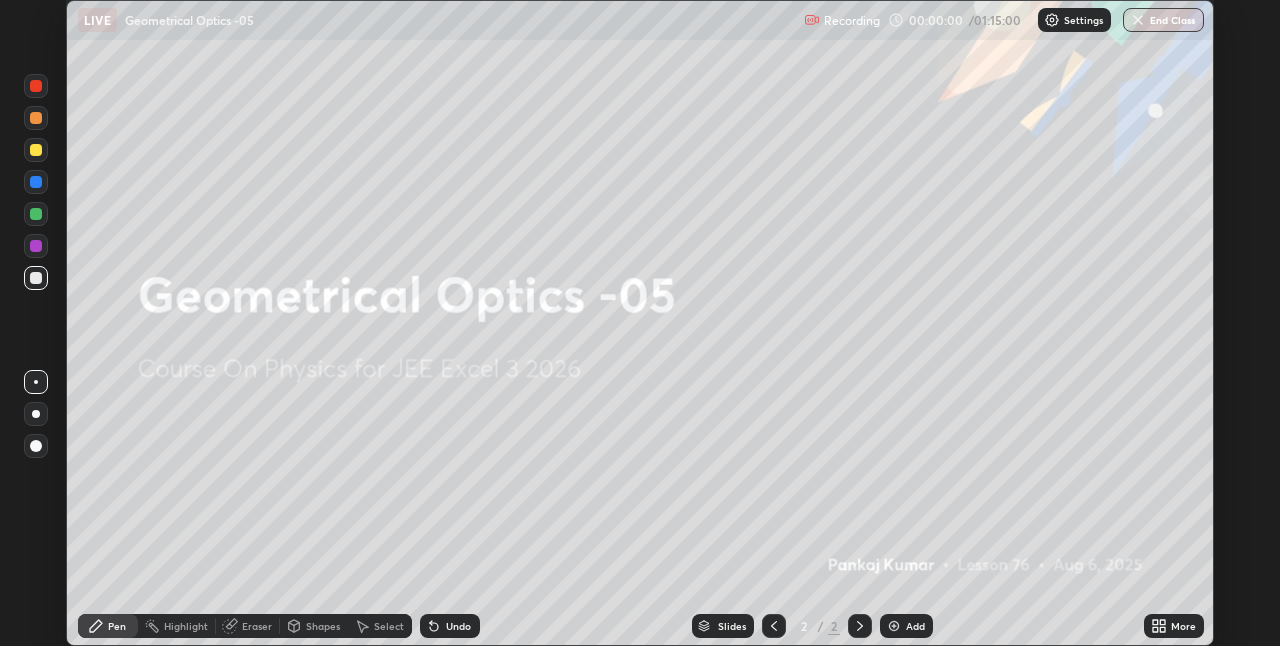 click on "More" at bounding box center (1183, 626) 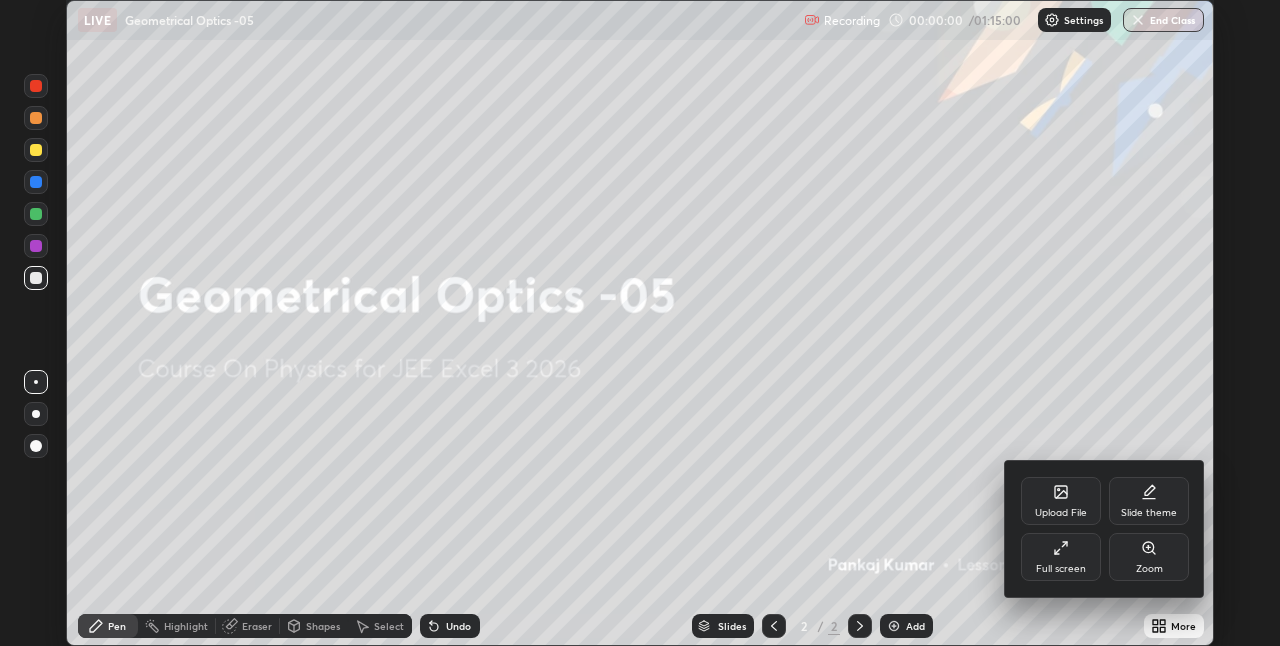 click on "Full screen" at bounding box center [1061, 557] 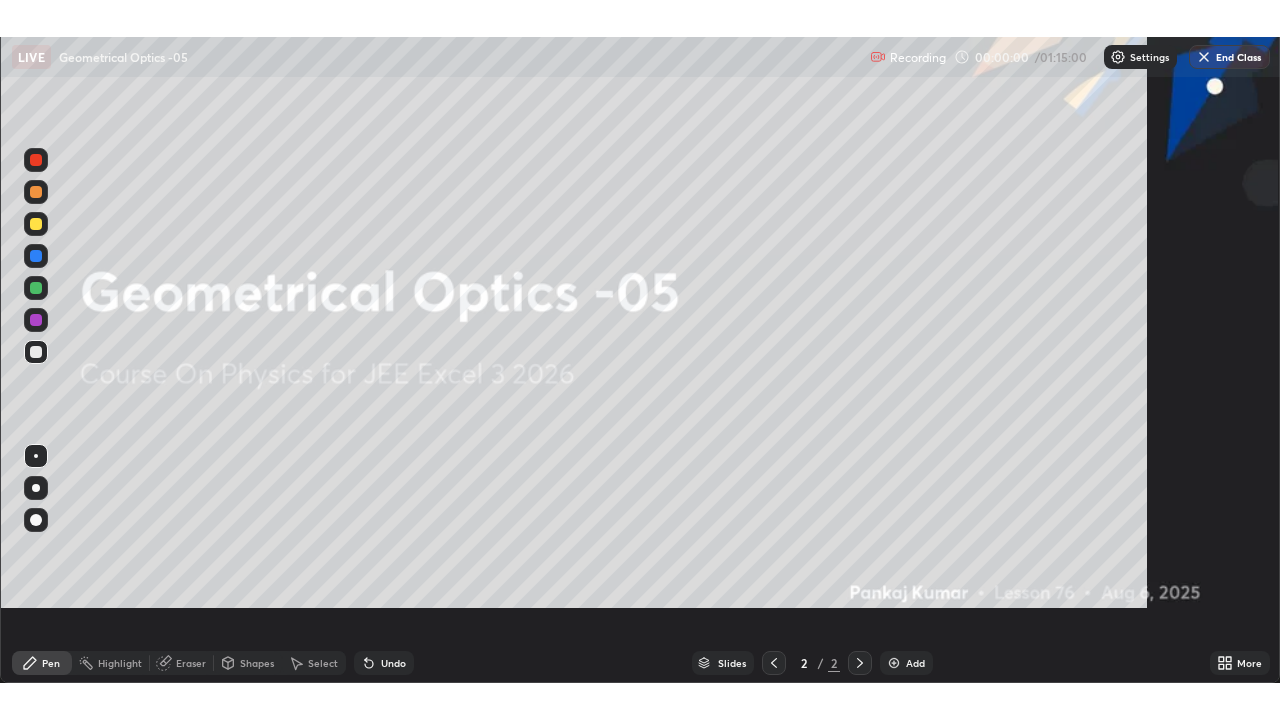scroll, scrollTop: 99280, scrollLeft: 98720, axis: both 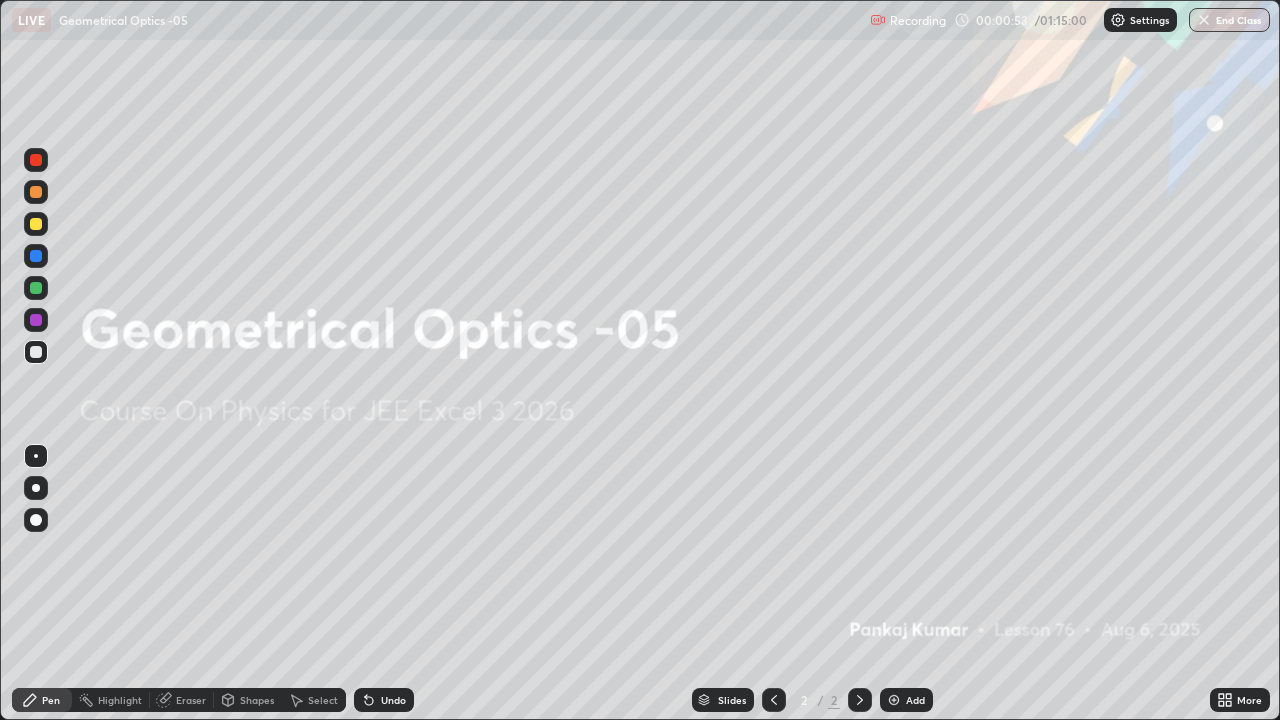 click on "Add" at bounding box center (915, 700) 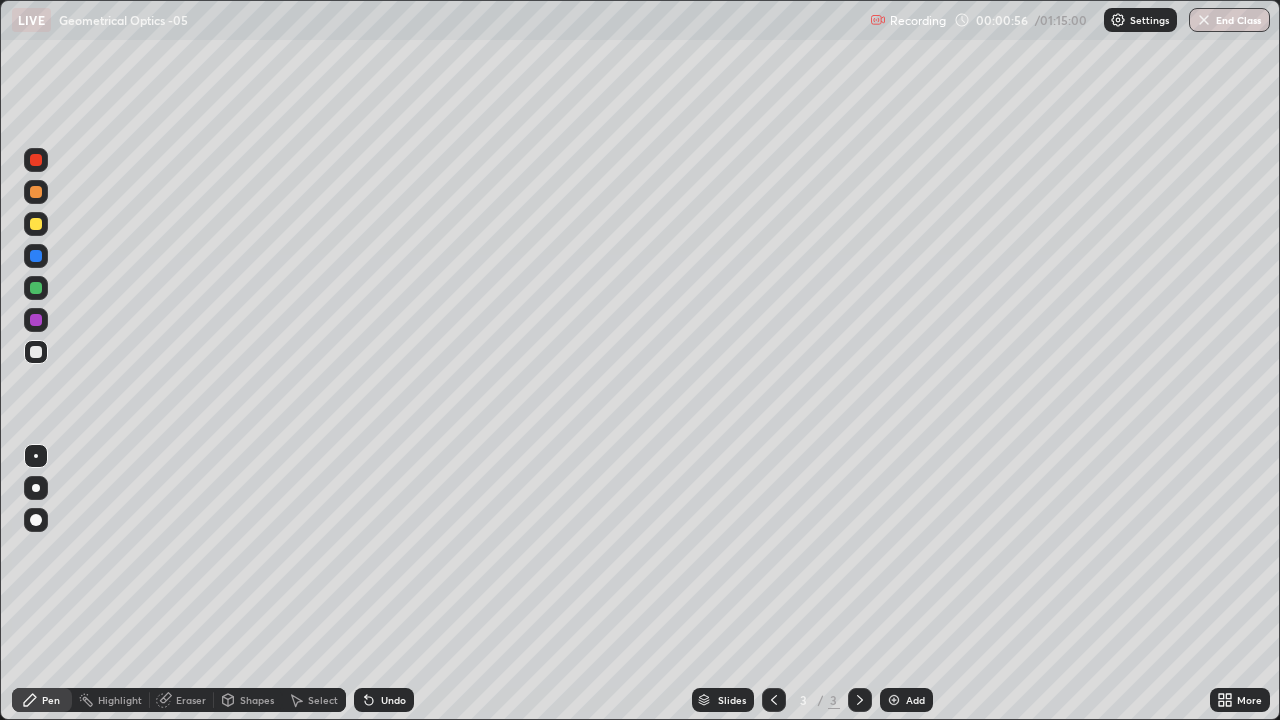 click at bounding box center [36, 224] 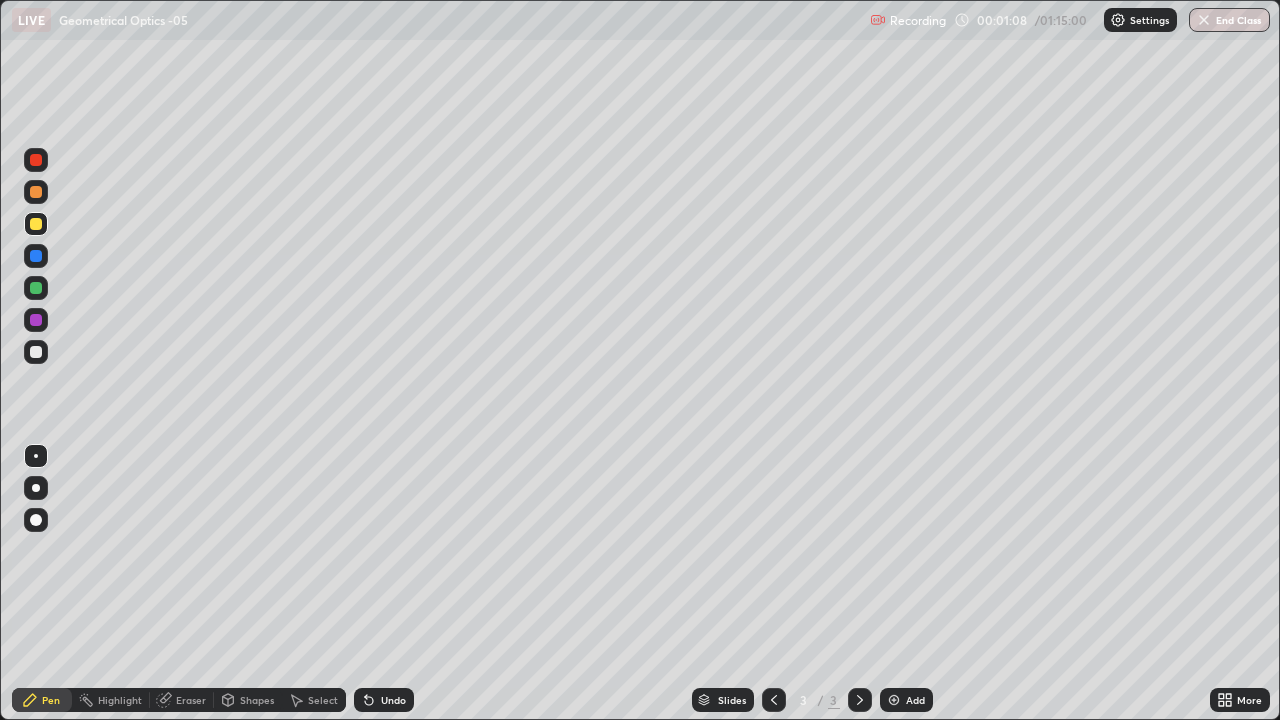click on "Shapes" at bounding box center [248, 700] 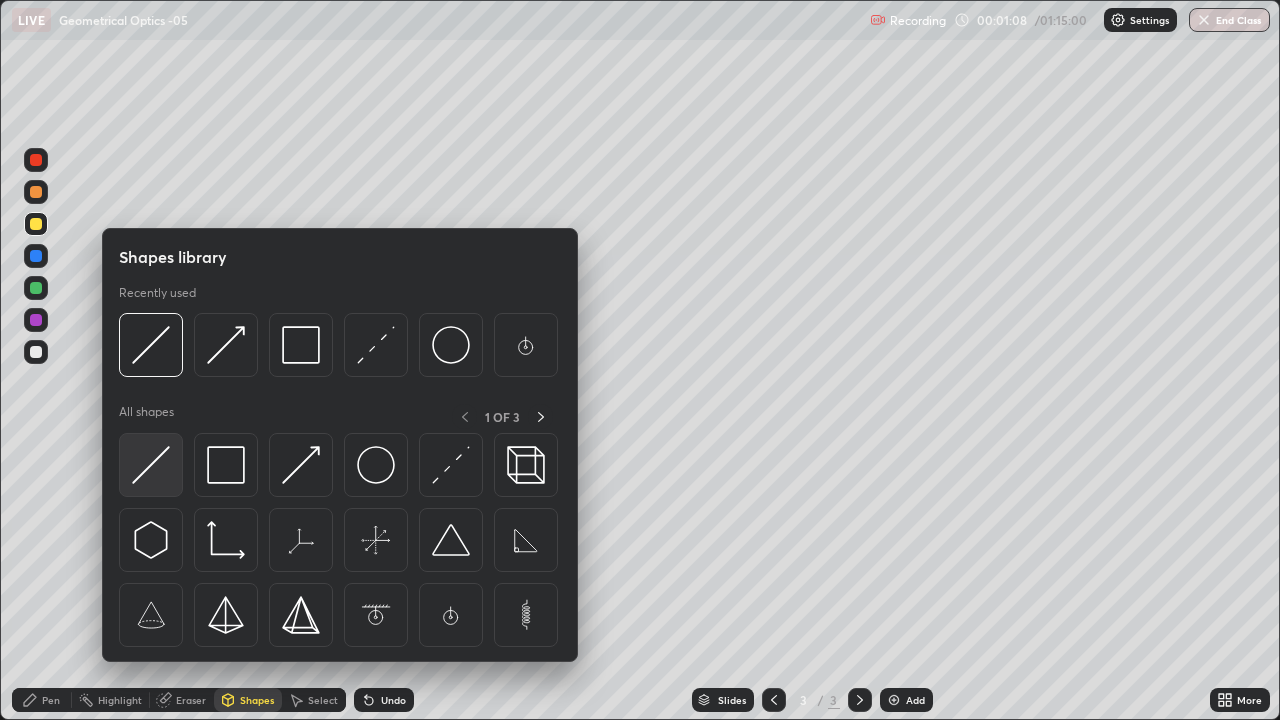 click at bounding box center [151, 465] 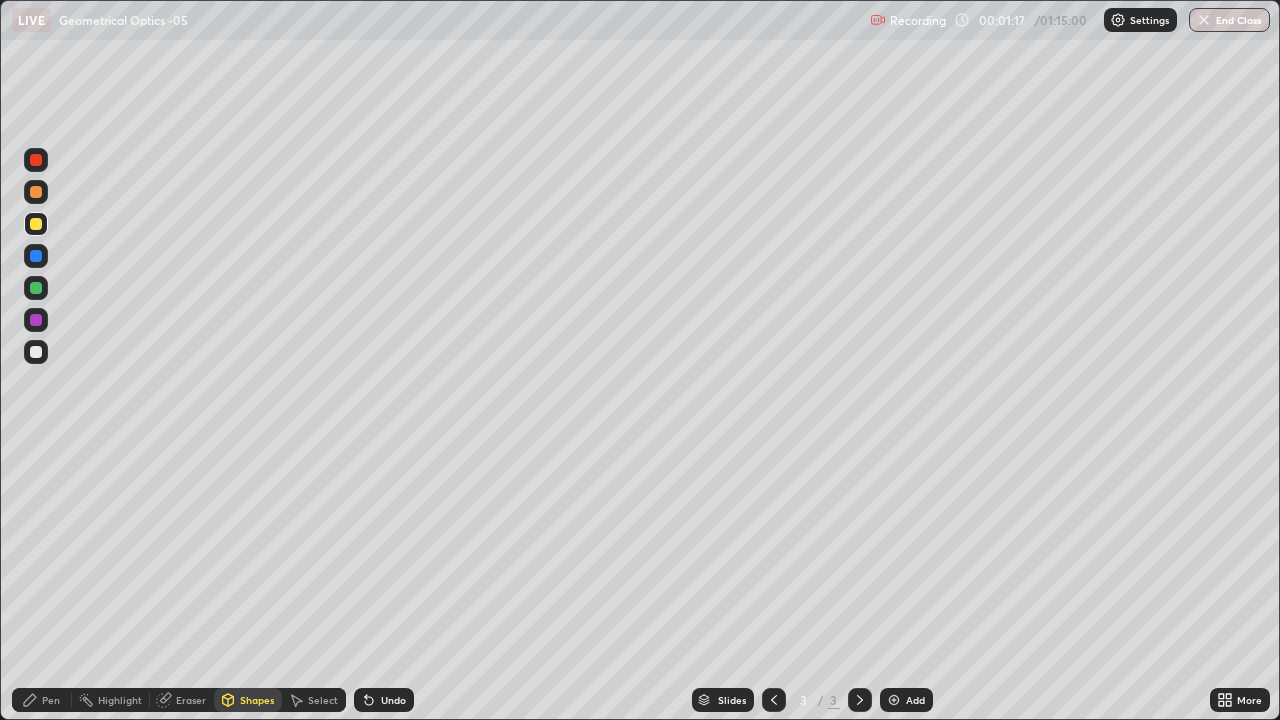 click on "Shapes" at bounding box center [257, 700] 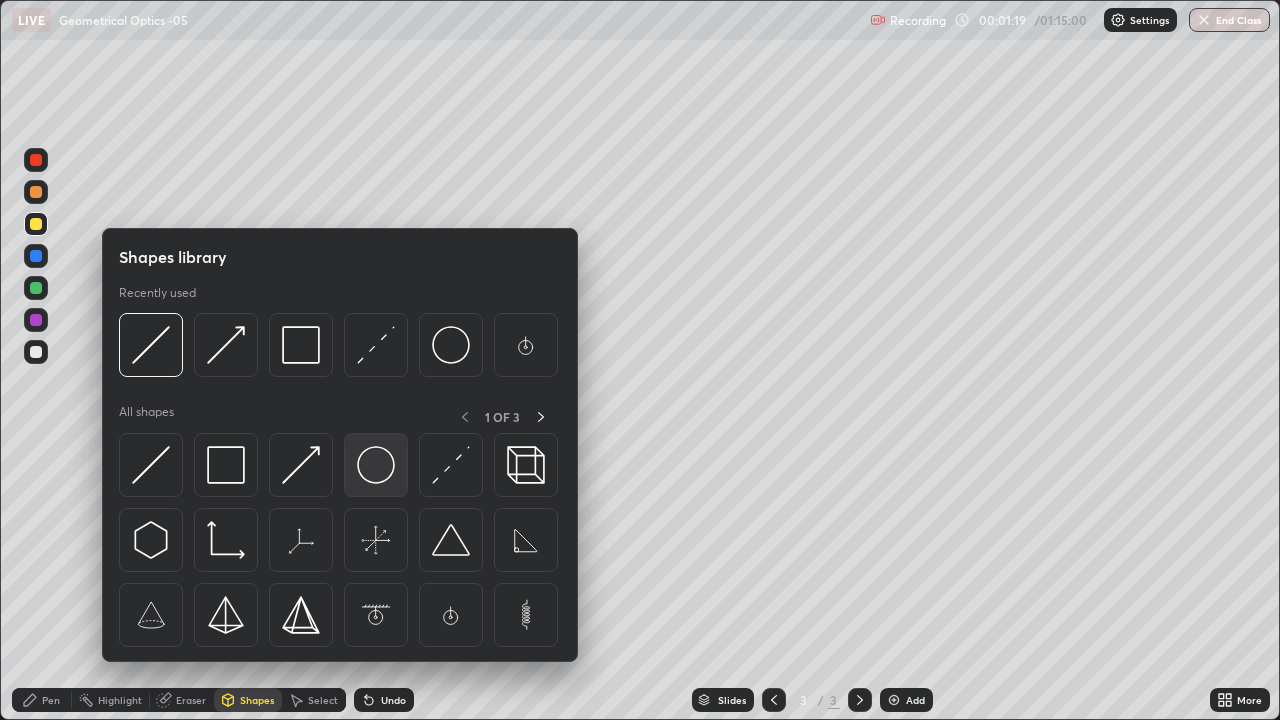 click at bounding box center (376, 465) 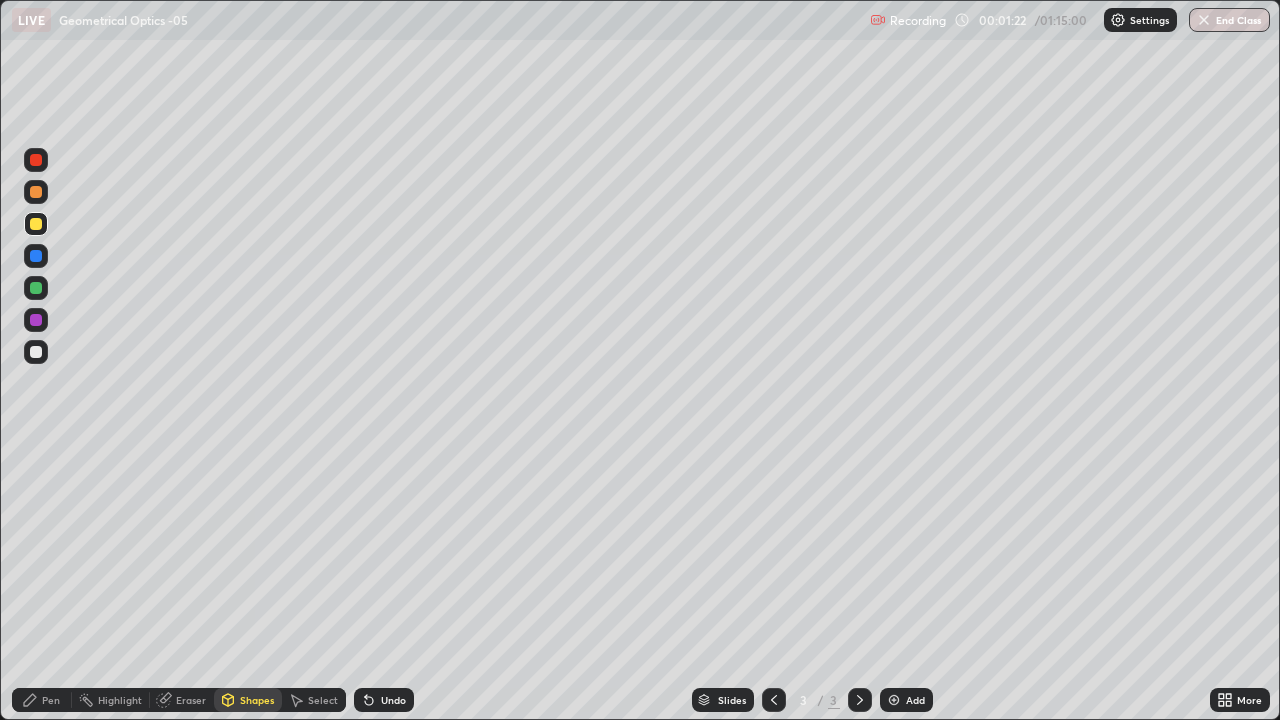 click on "Shapes" at bounding box center [257, 700] 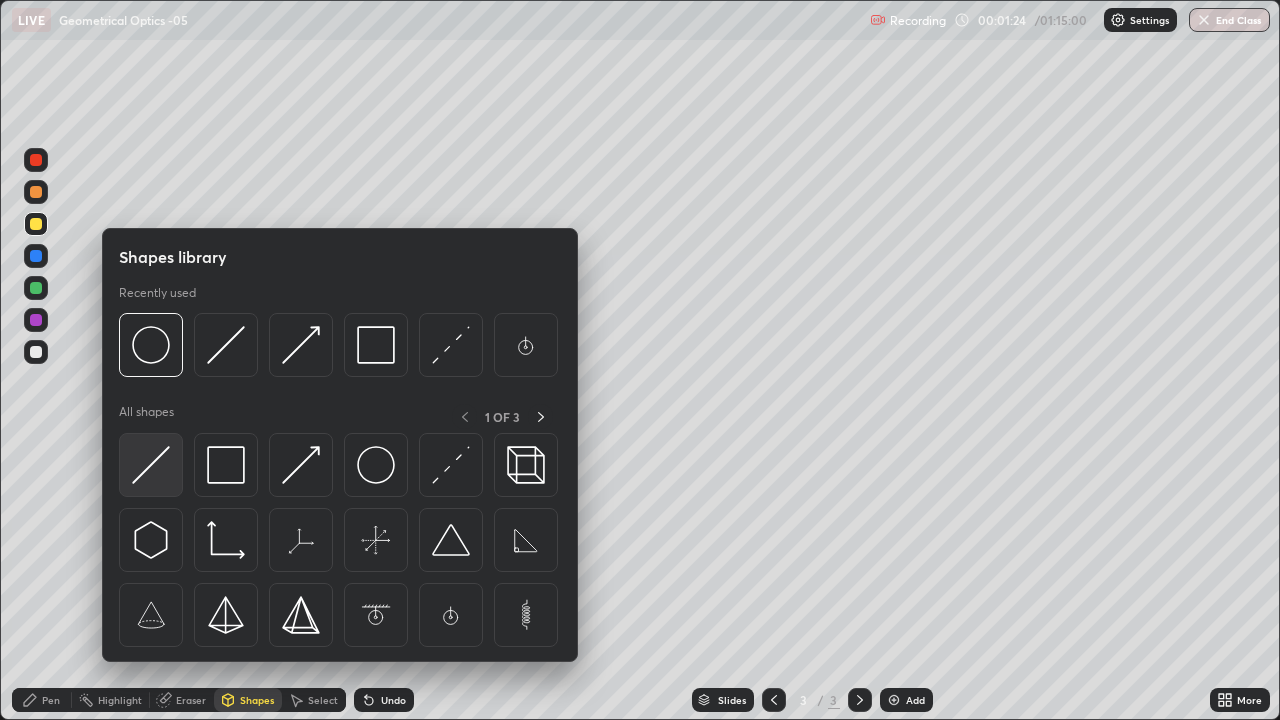 click at bounding box center (151, 465) 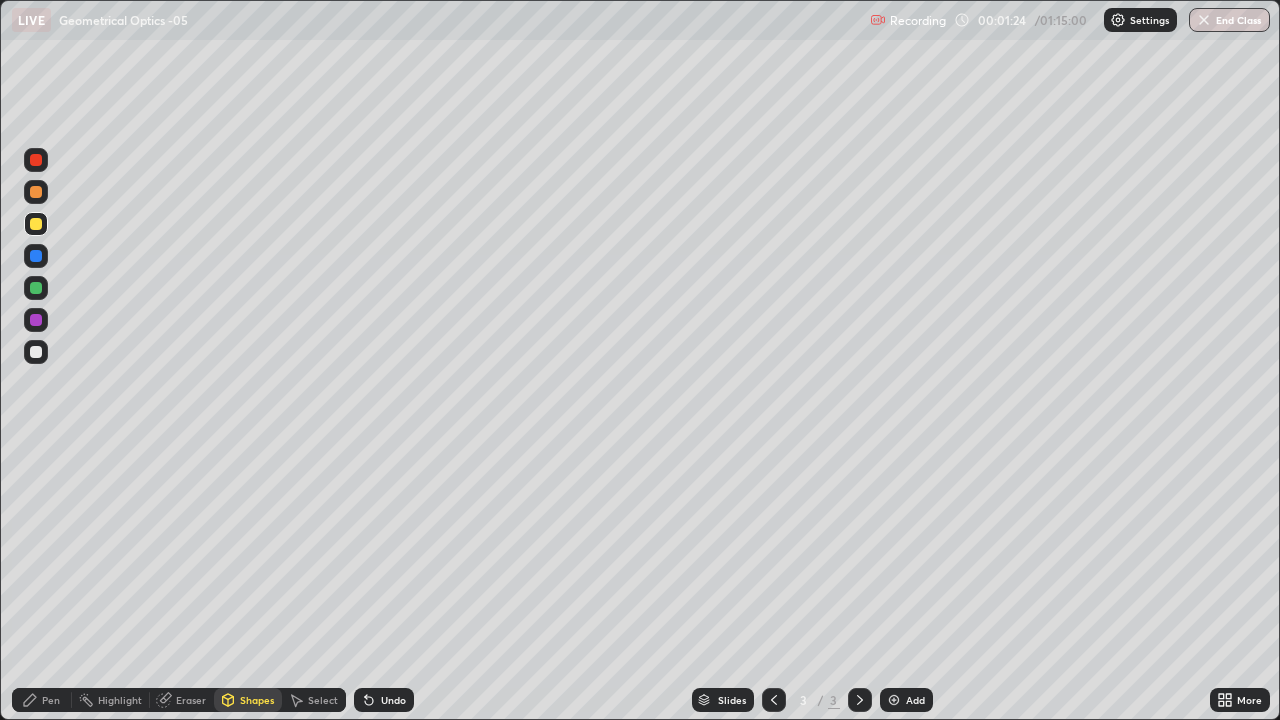 click on "Shapes" at bounding box center (257, 700) 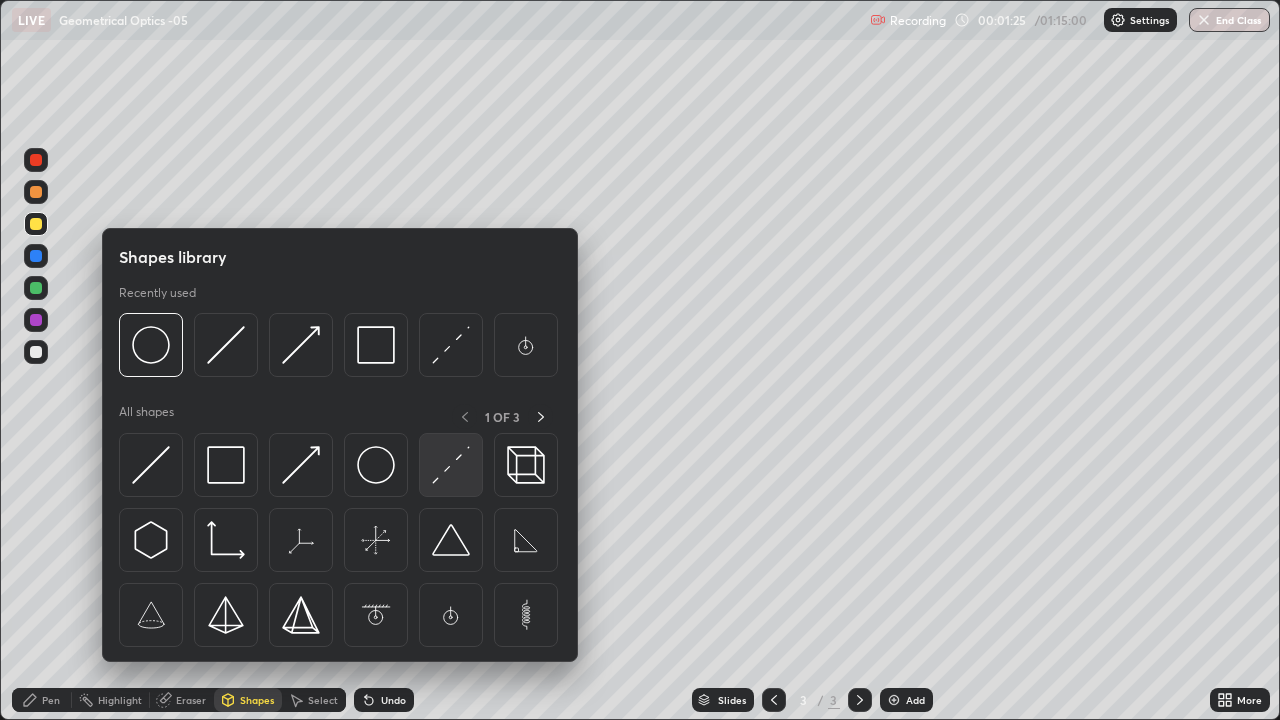 click at bounding box center [451, 465] 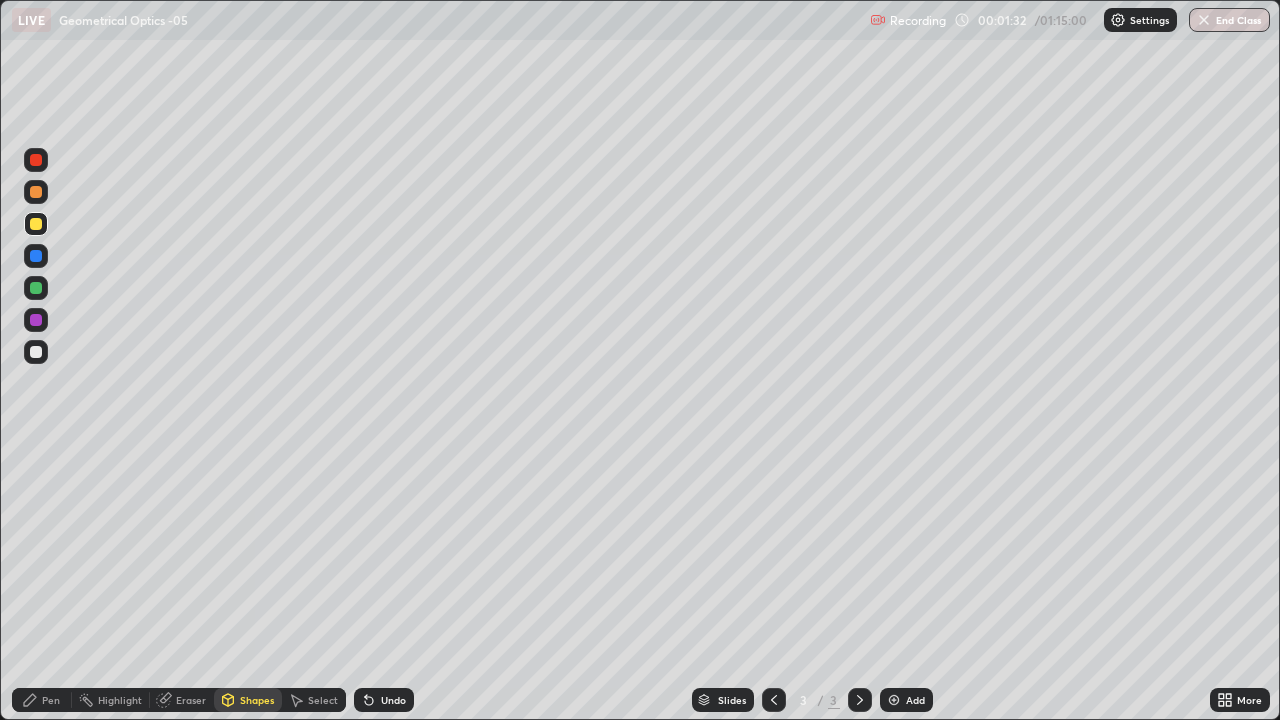 click on "Shapes" at bounding box center [248, 700] 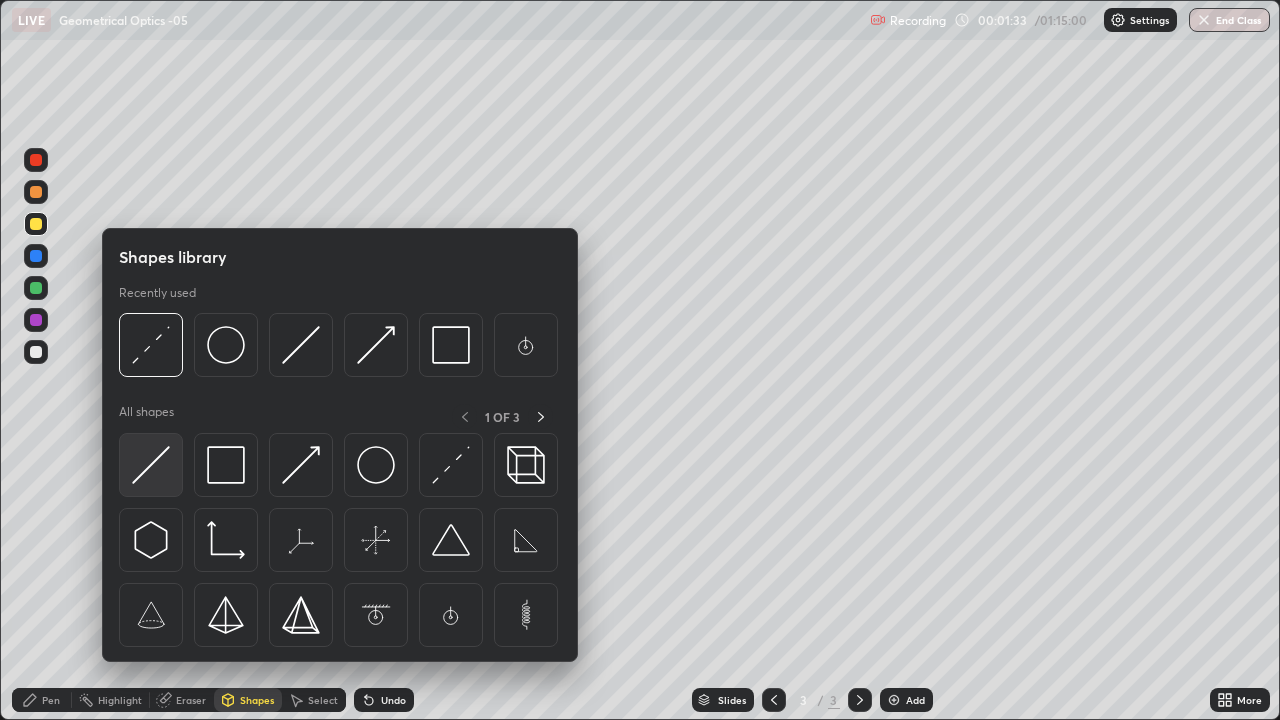 click at bounding box center [151, 465] 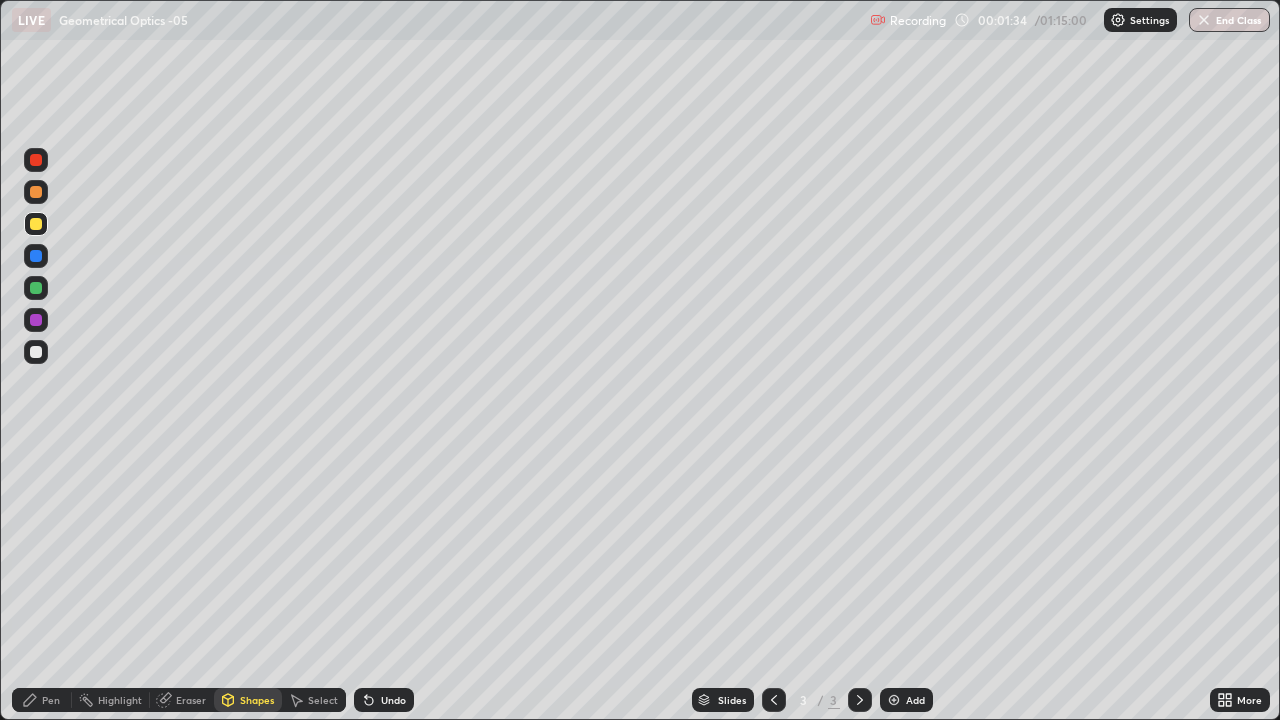click at bounding box center (36, 288) 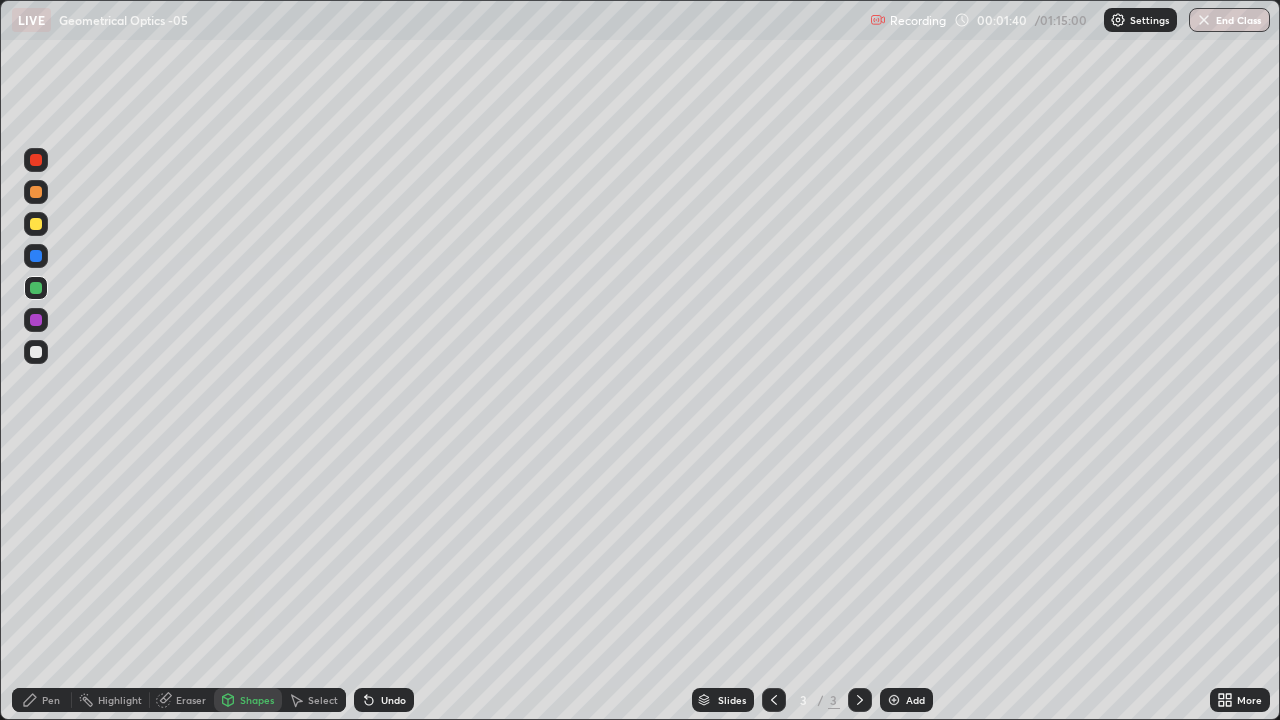 click 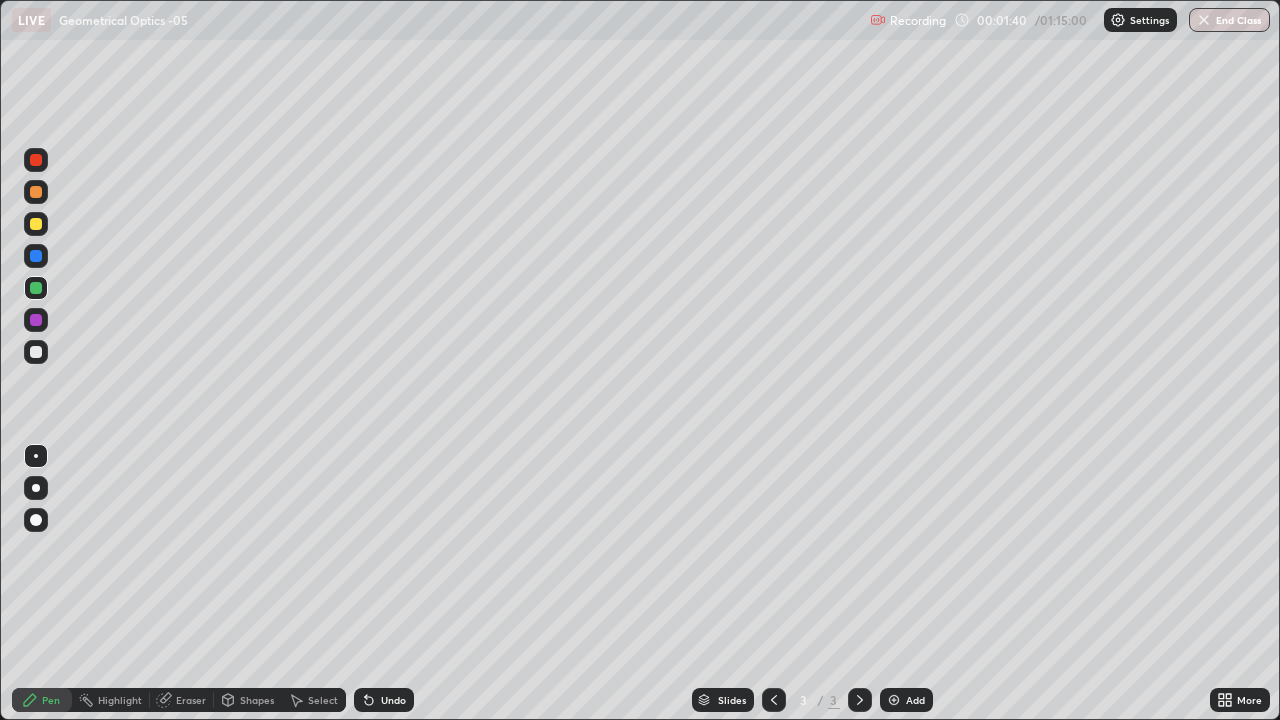 click on "Shapes" at bounding box center [257, 700] 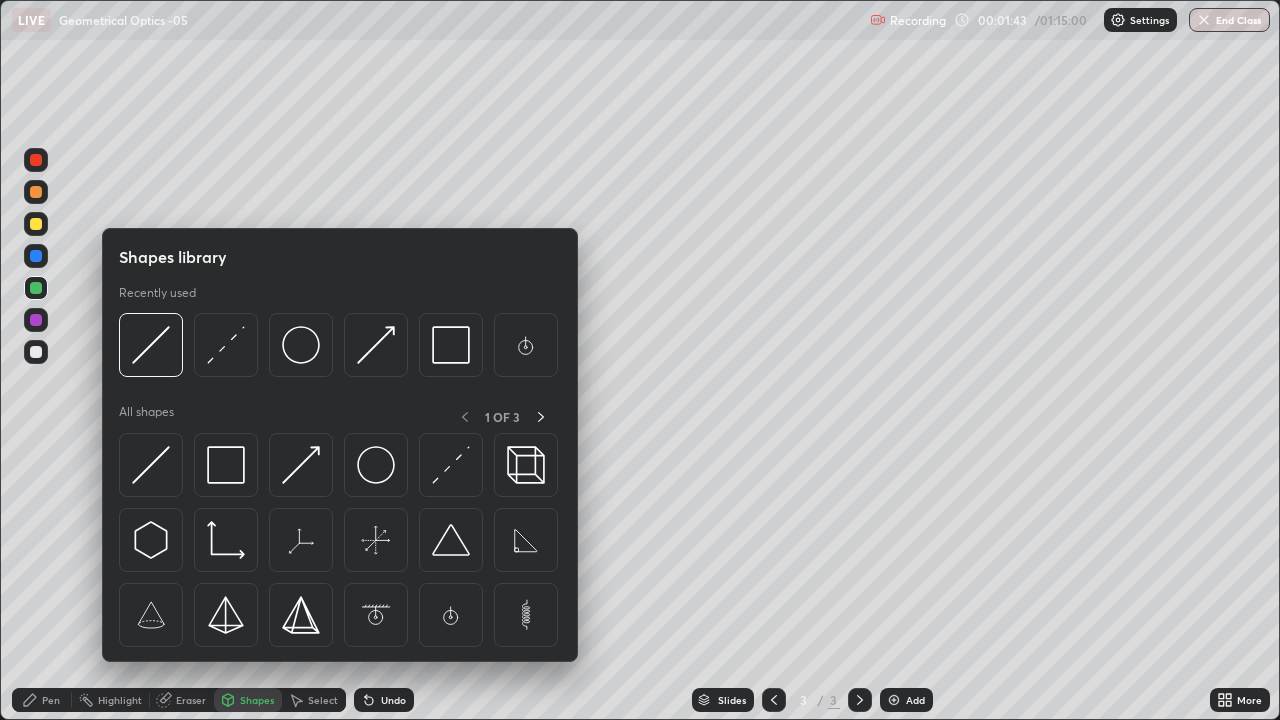 click 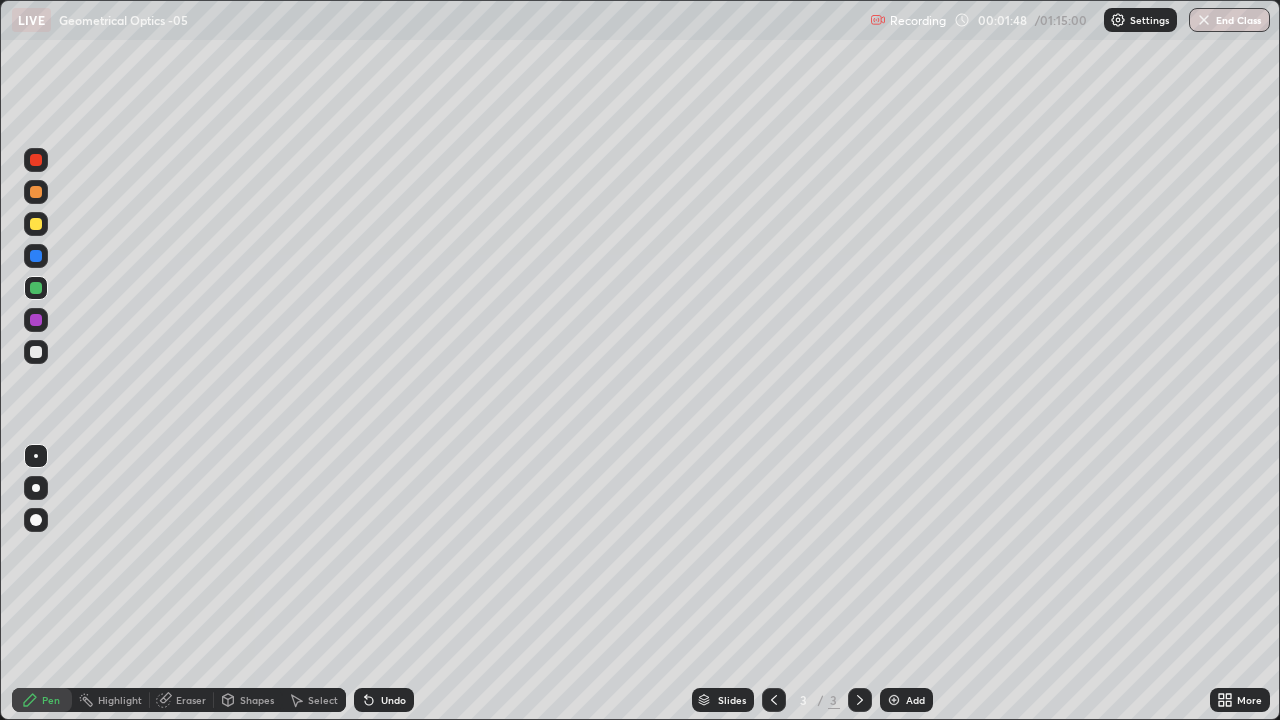 click on "Shapes" at bounding box center (257, 700) 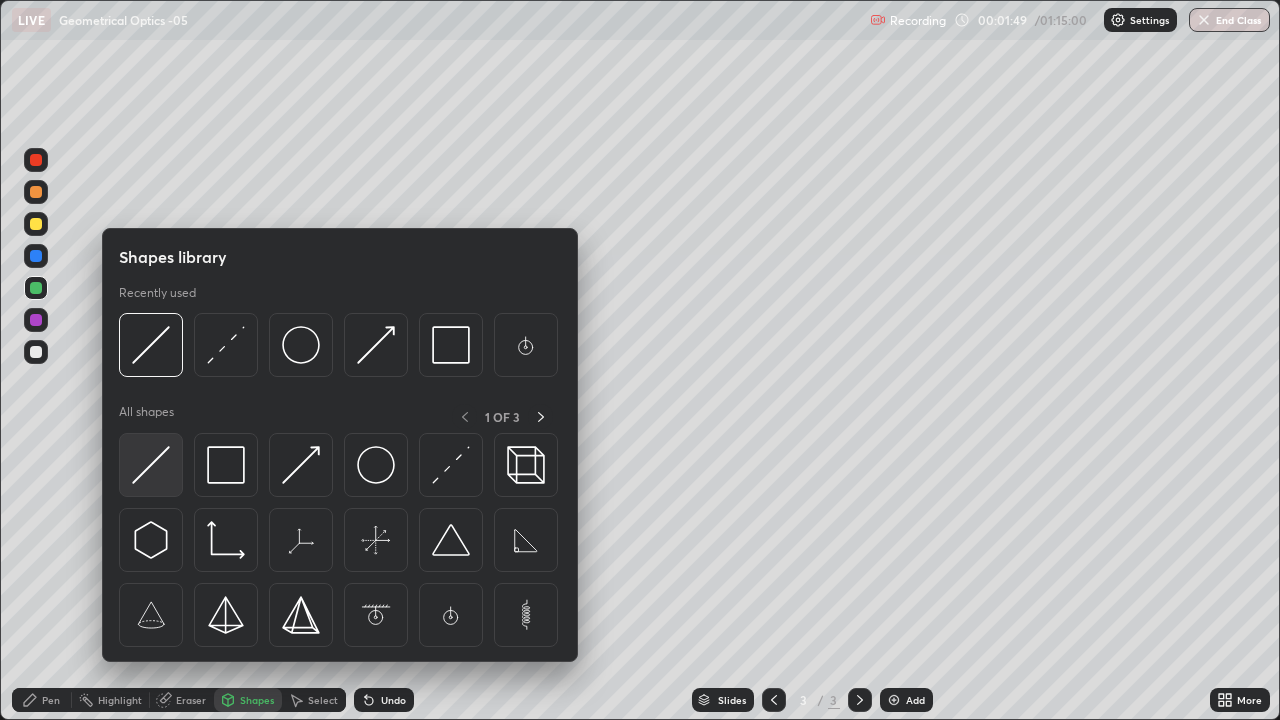 click at bounding box center (151, 465) 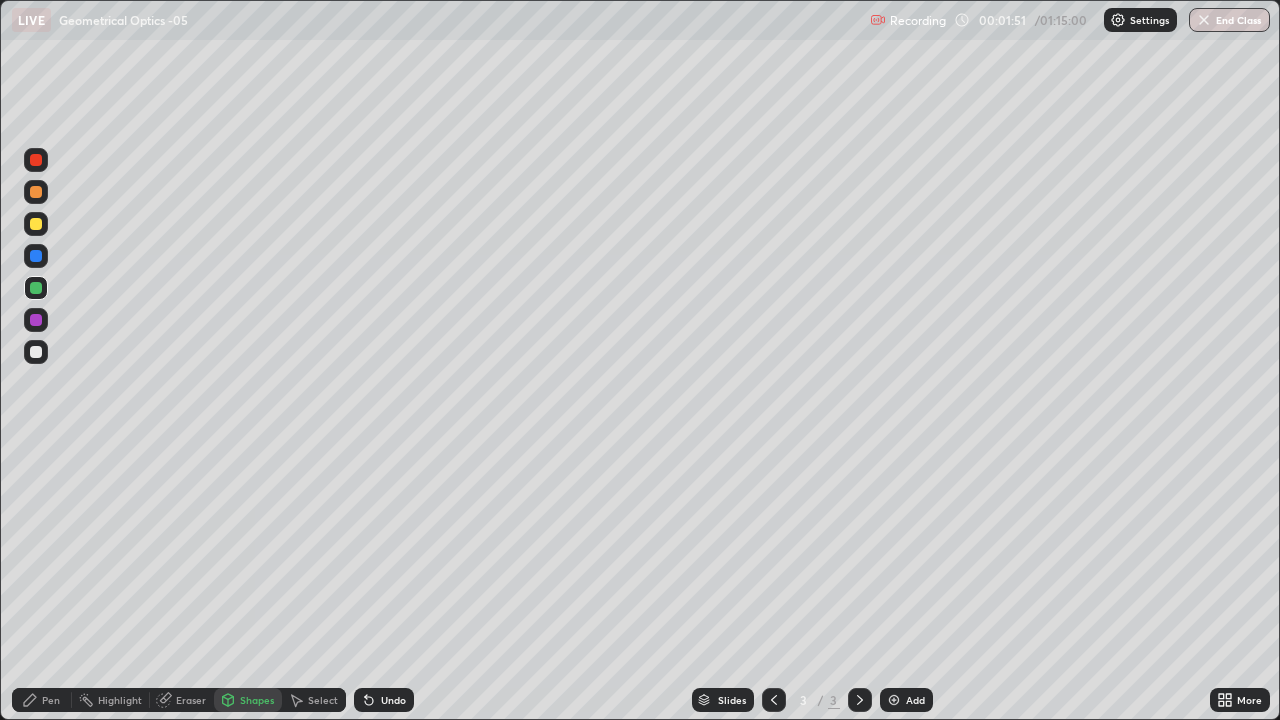 click on "Undo" at bounding box center (393, 700) 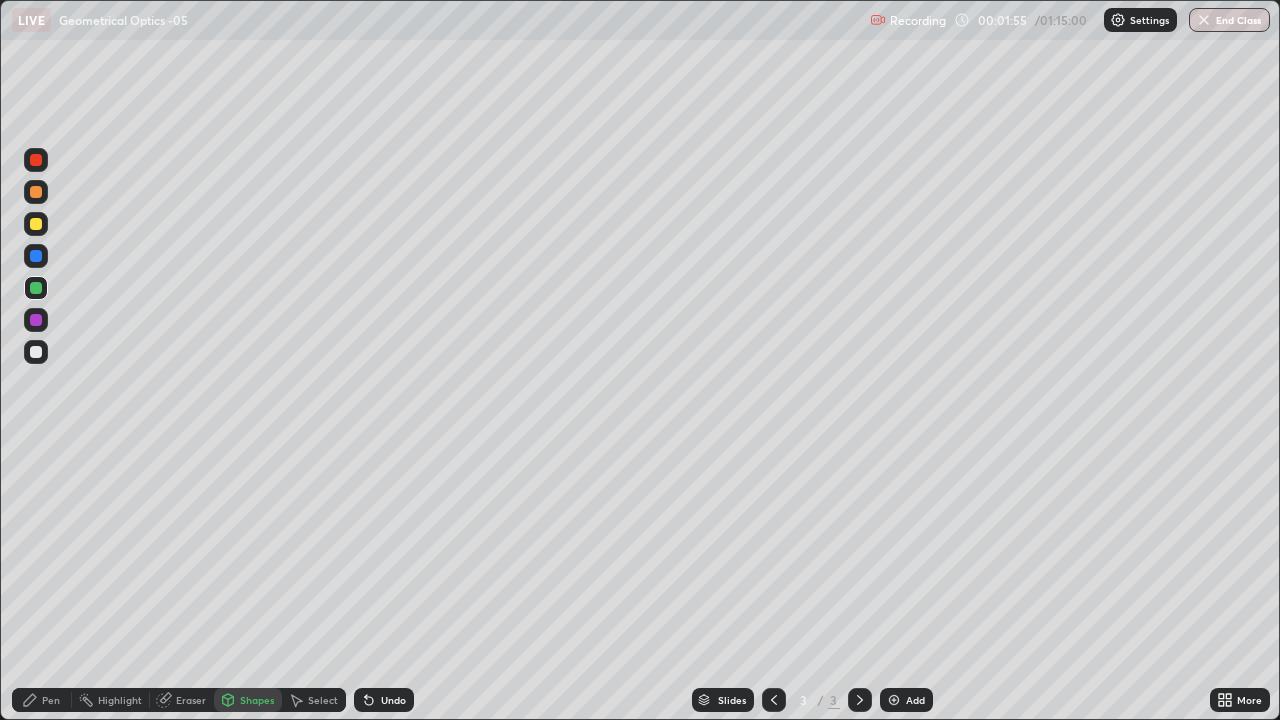click on "Pen" at bounding box center [51, 700] 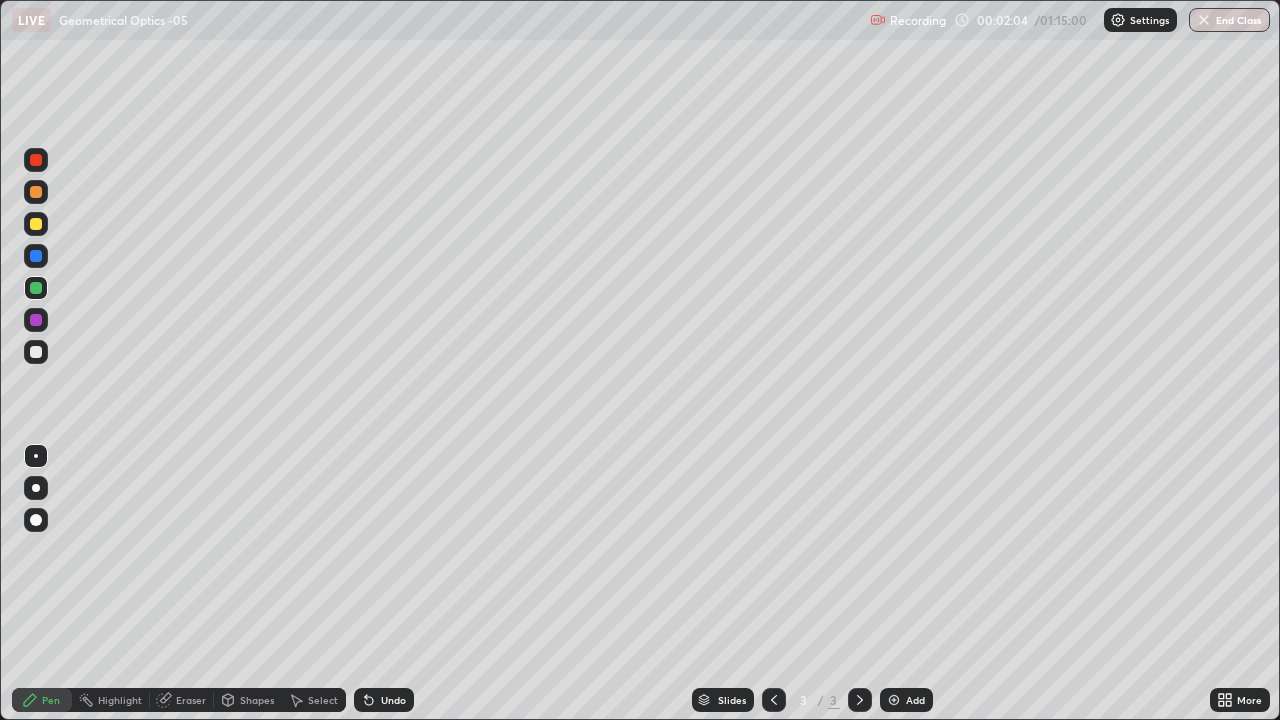 click on "Shapes" at bounding box center (257, 700) 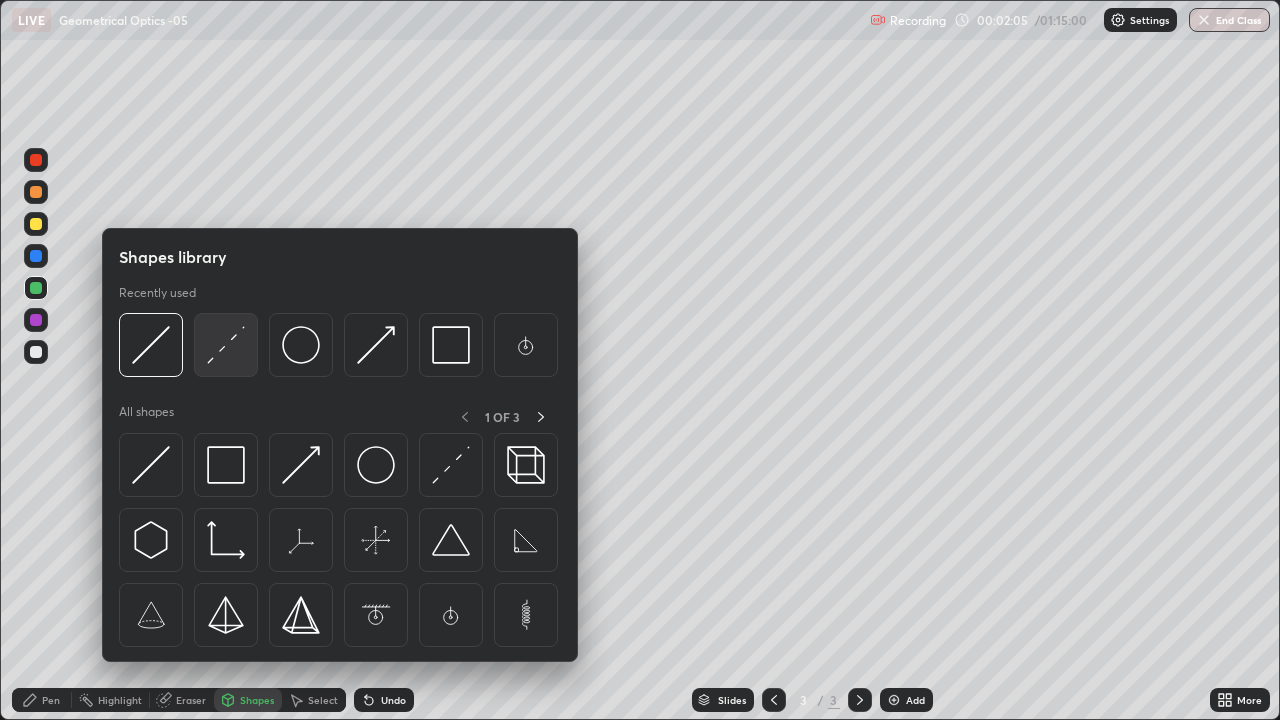 click at bounding box center (226, 345) 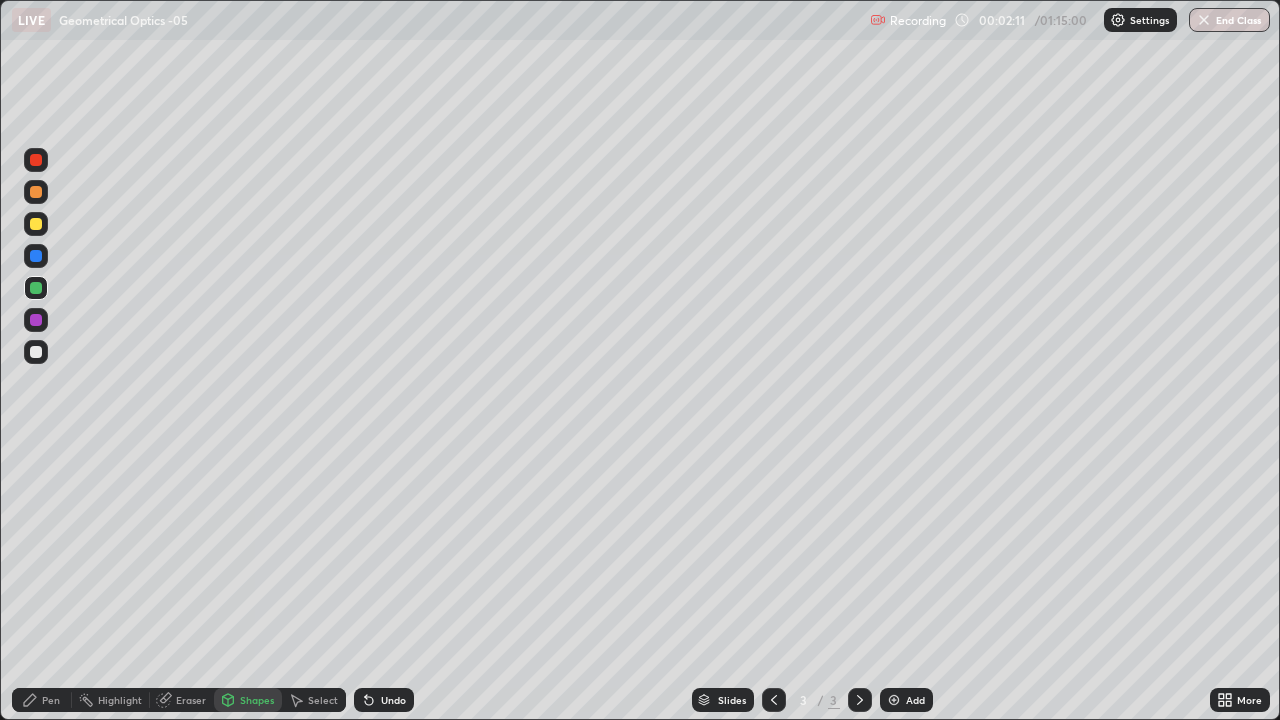 click 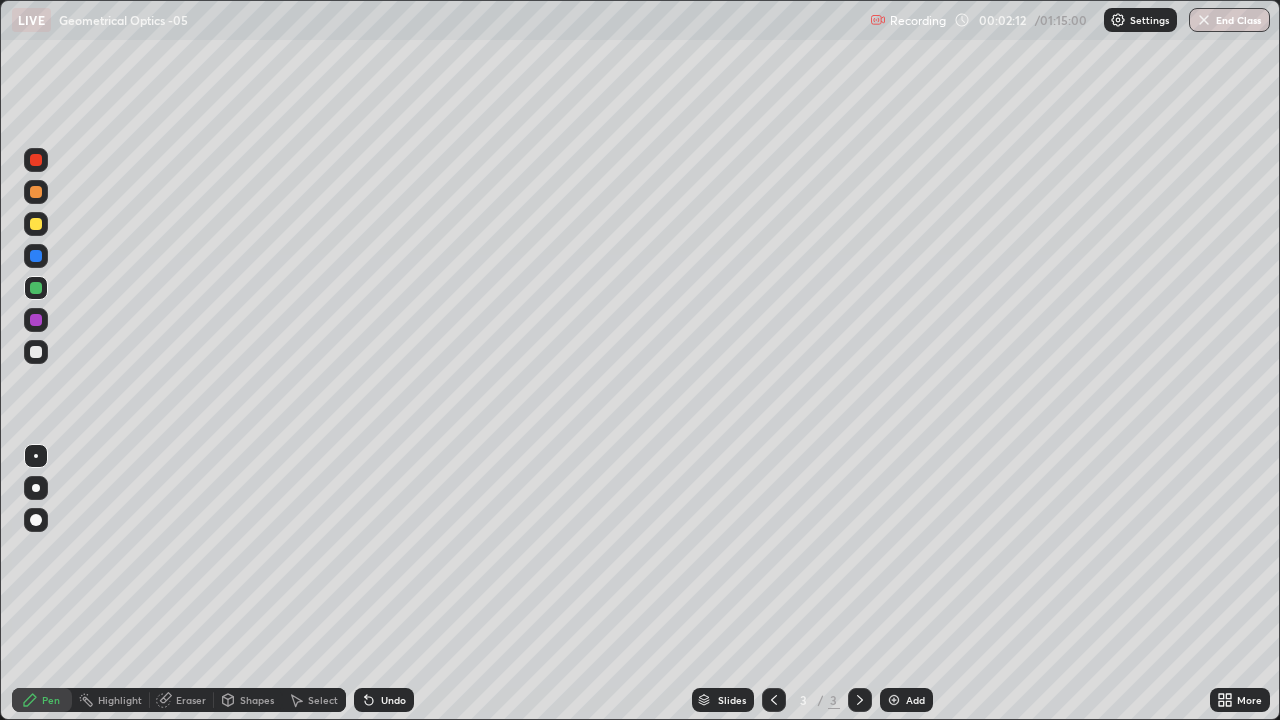 click on "Shapes" at bounding box center [257, 700] 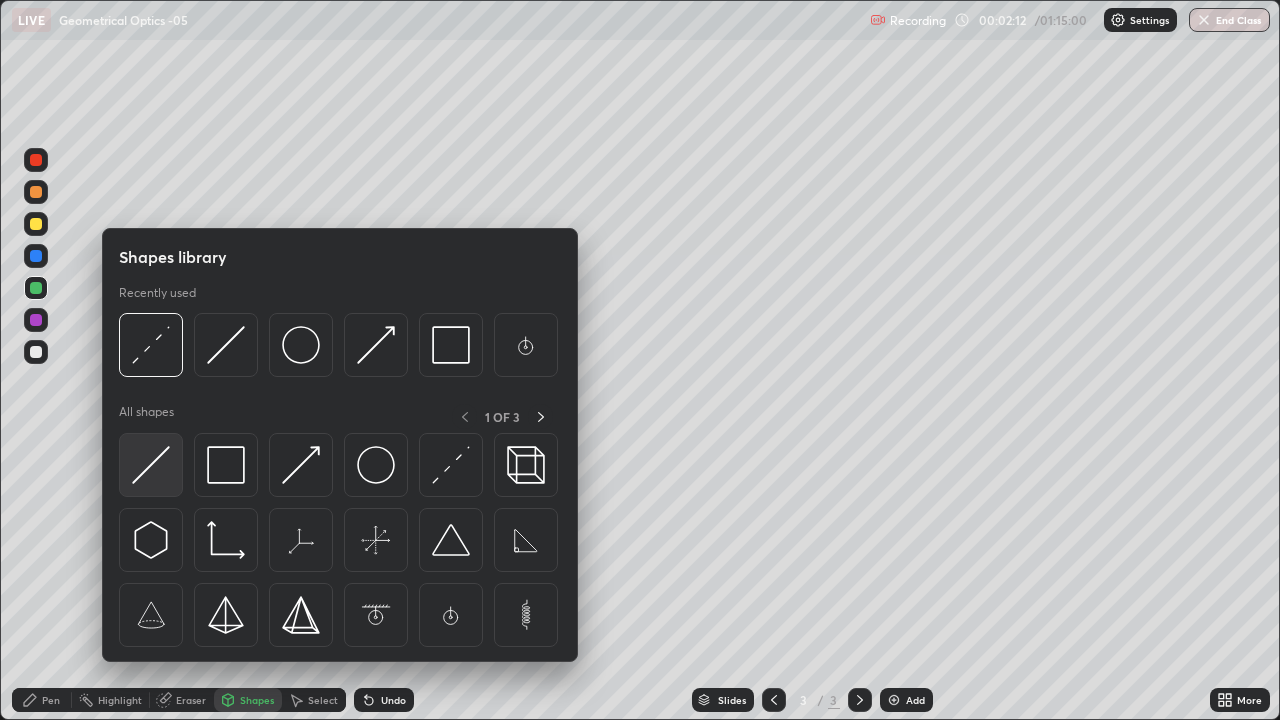 click at bounding box center [151, 465] 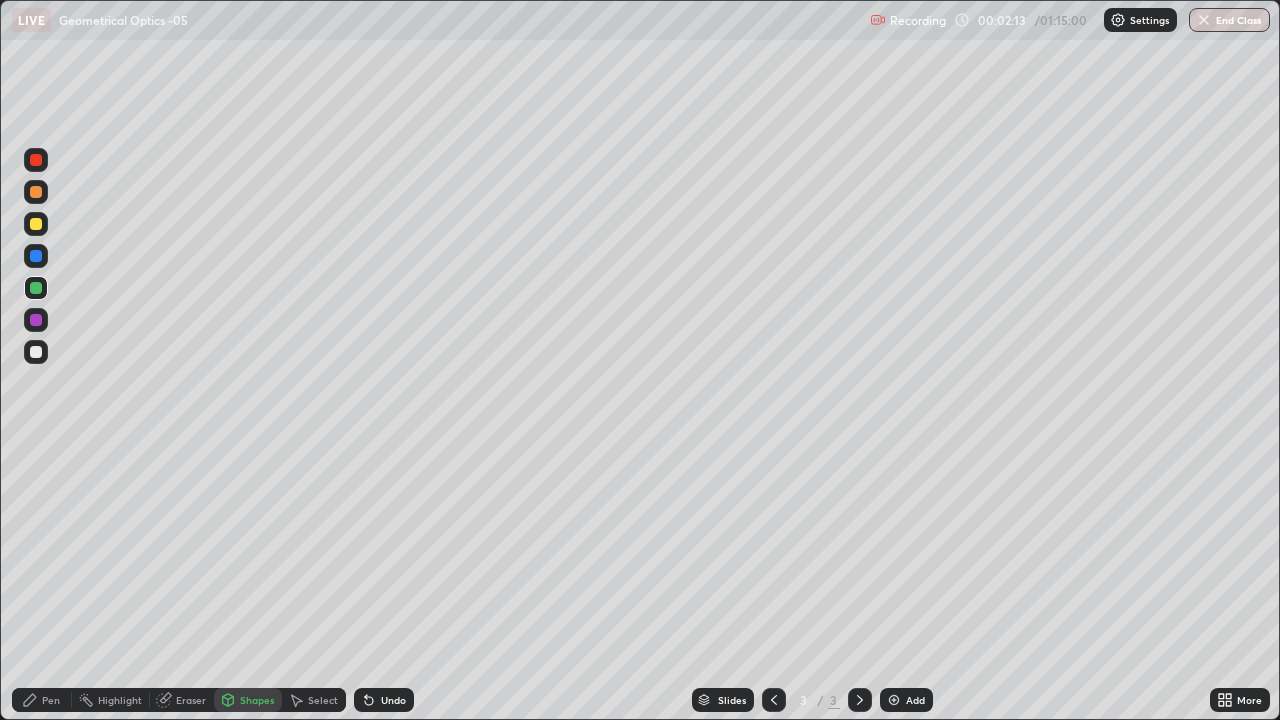 click at bounding box center (36, 320) 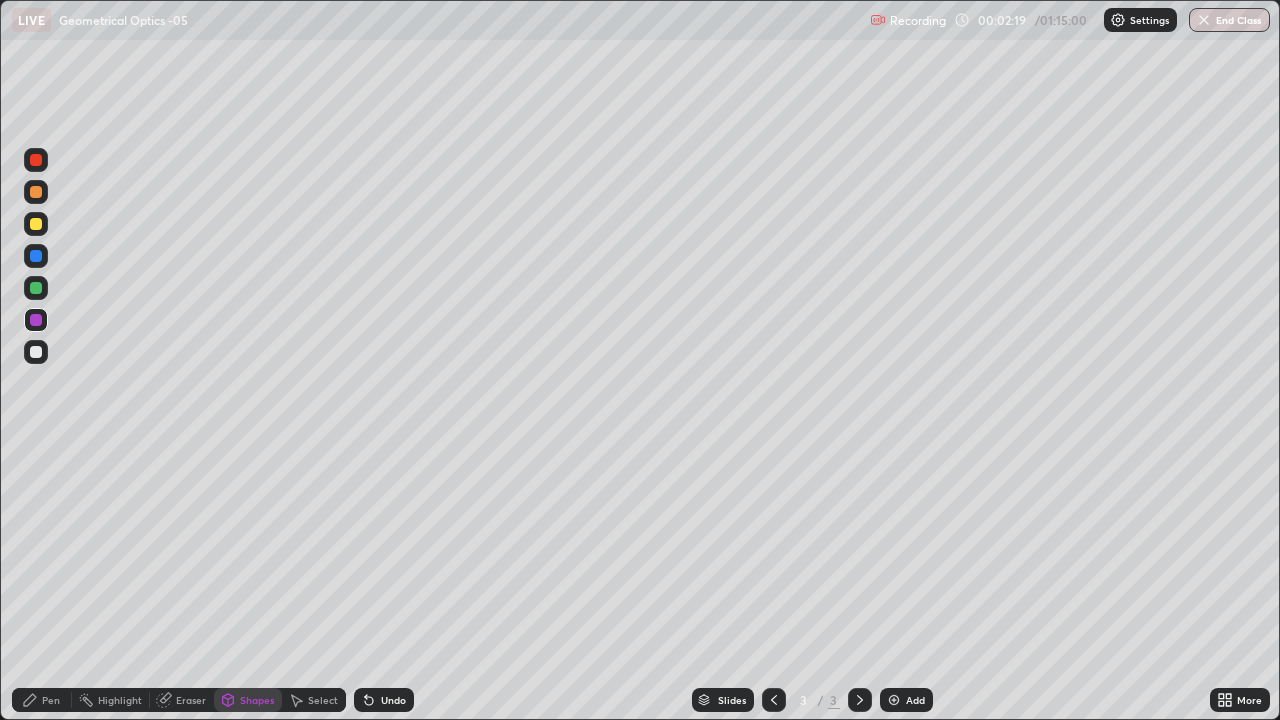 click on "Pen" at bounding box center (42, 700) 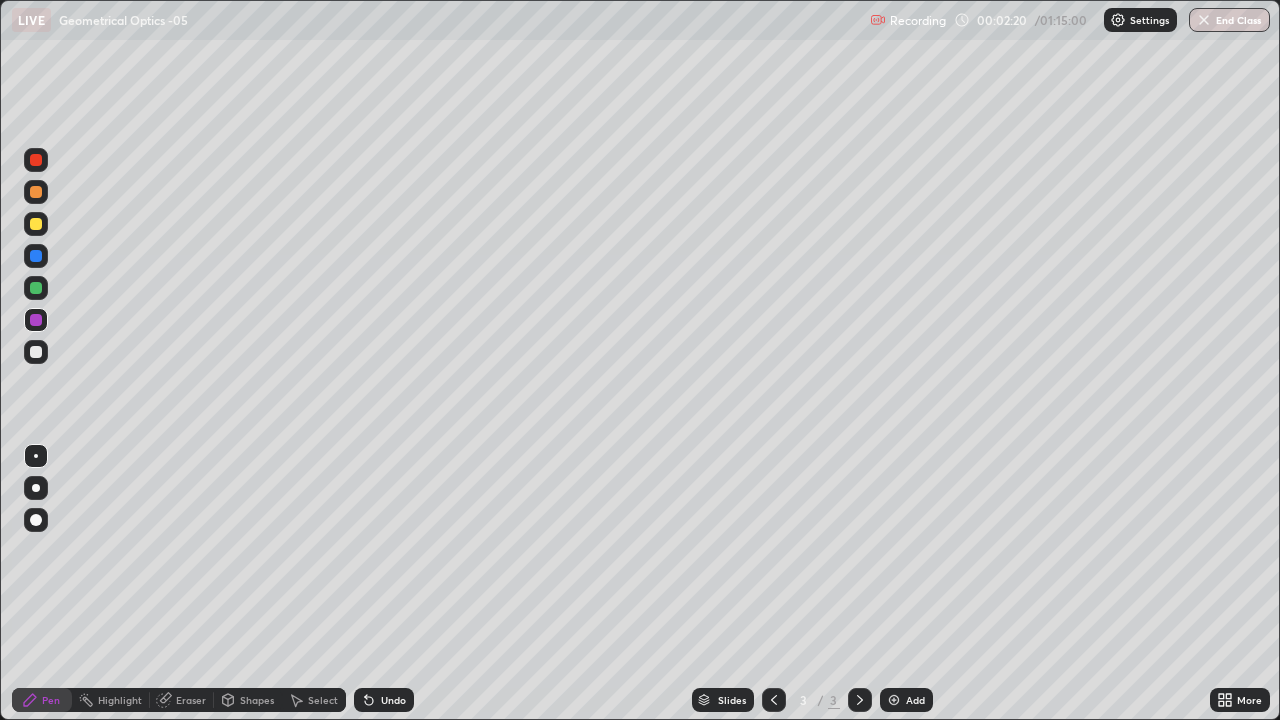click at bounding box center (36, 352) 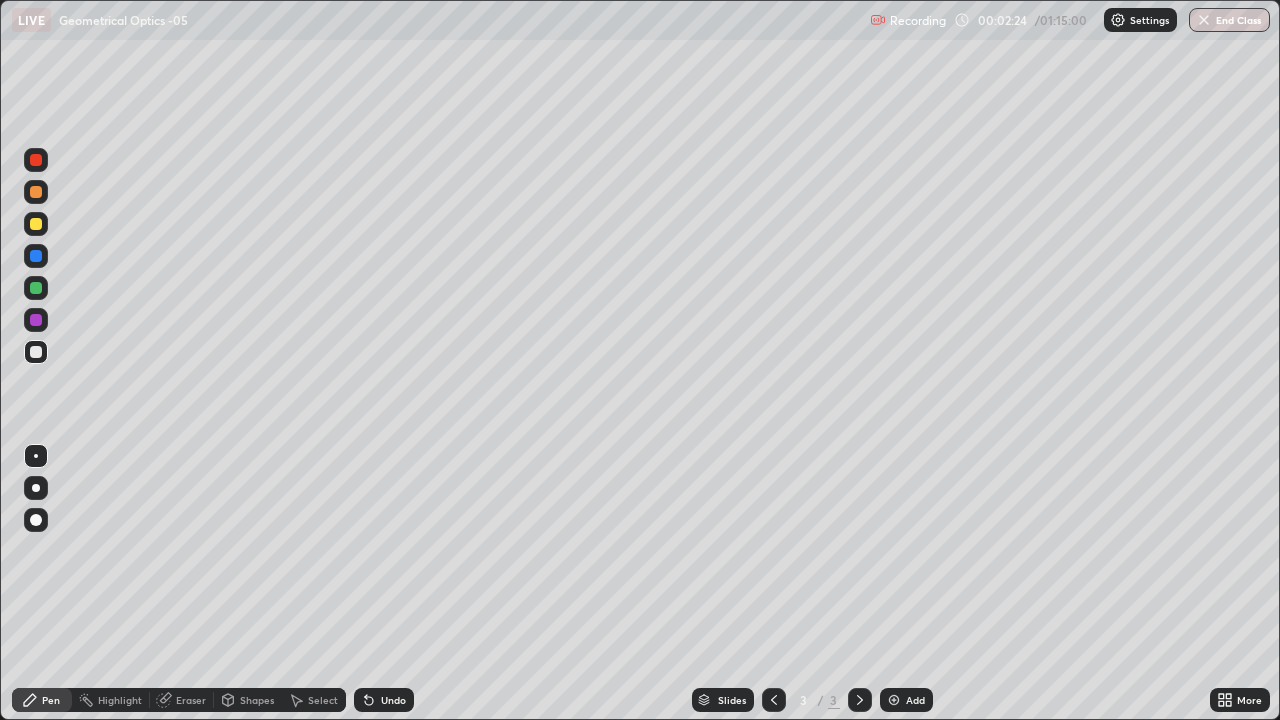 click on "Shapes" at bounding box center (257, 700) 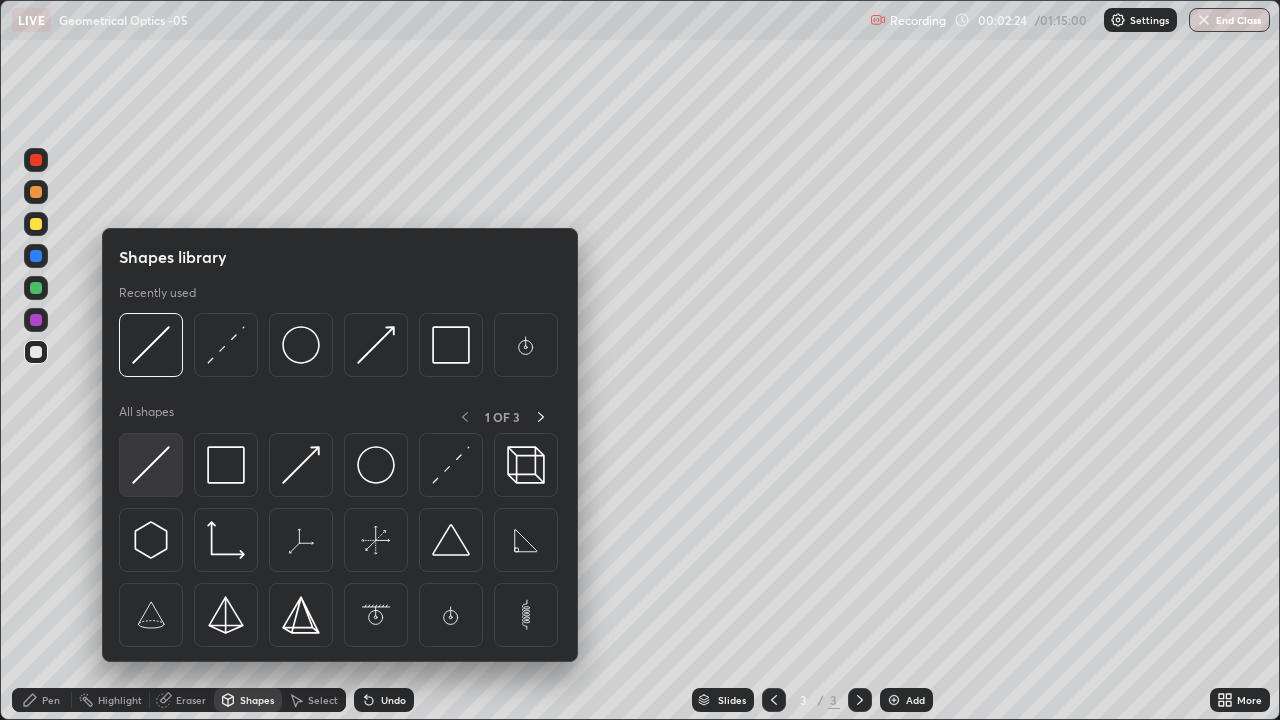 click at bounding box center [151, 465] 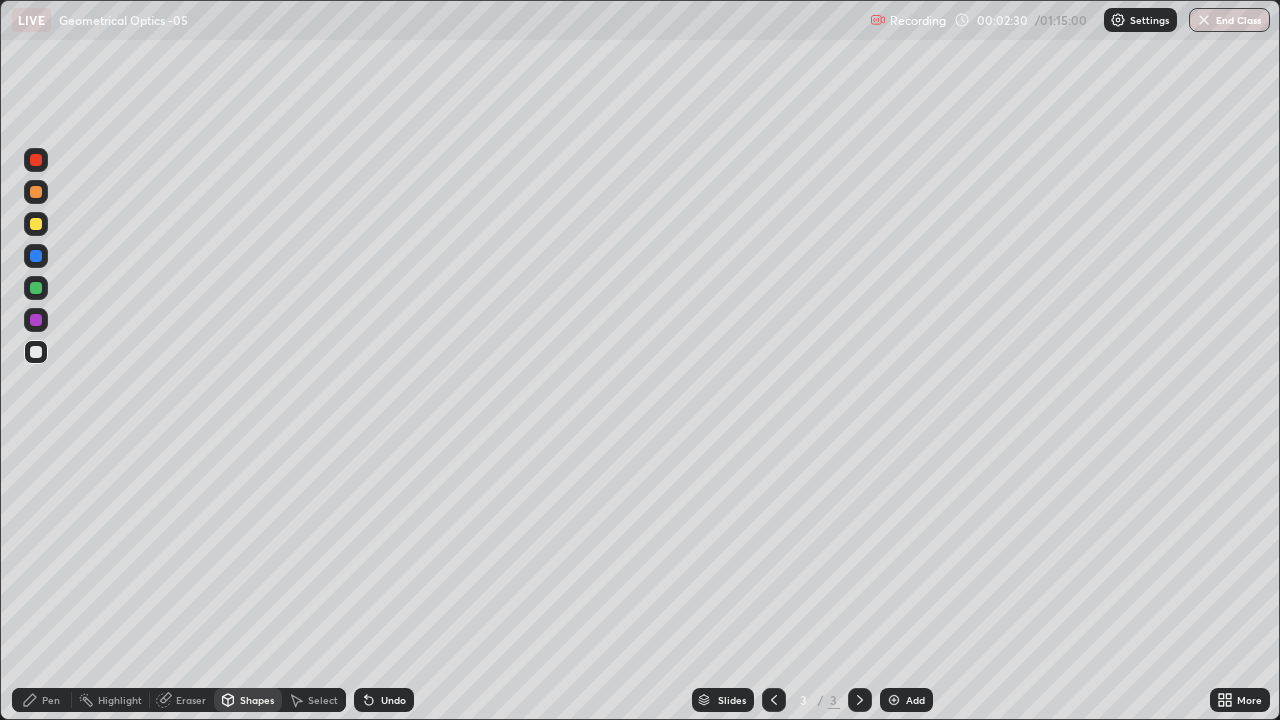 click 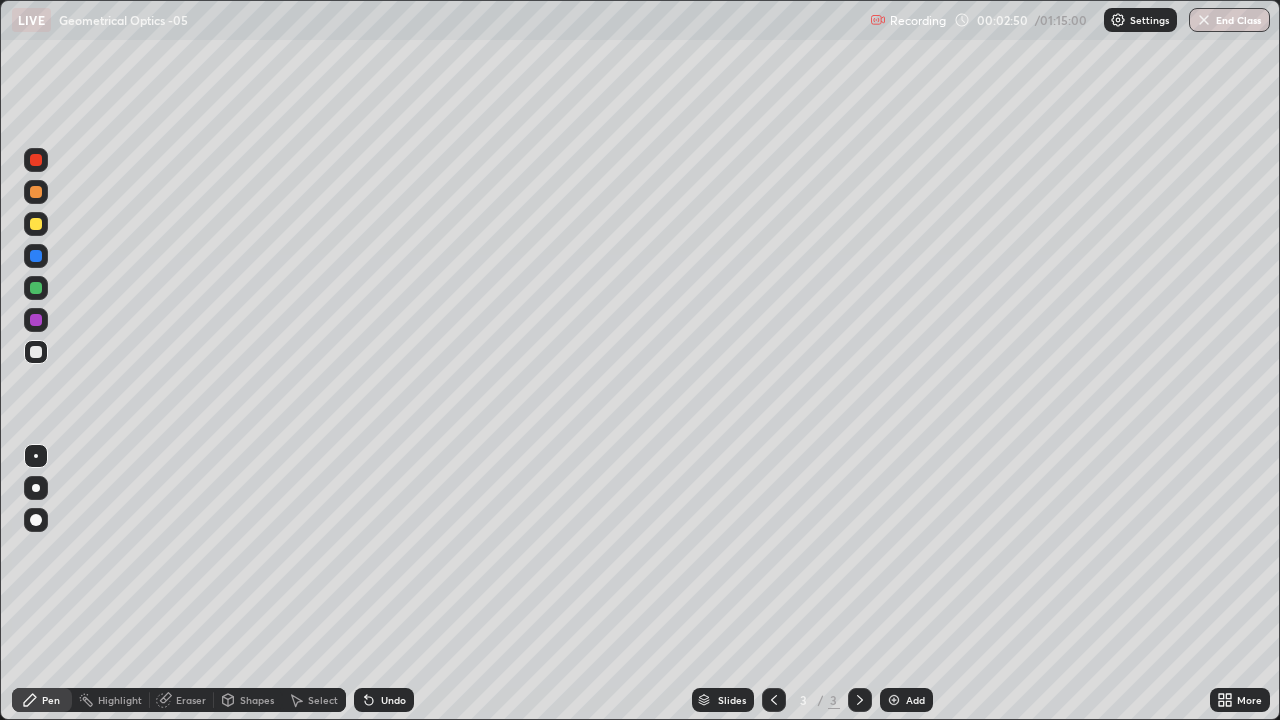 click at bounding box center [36, 352] 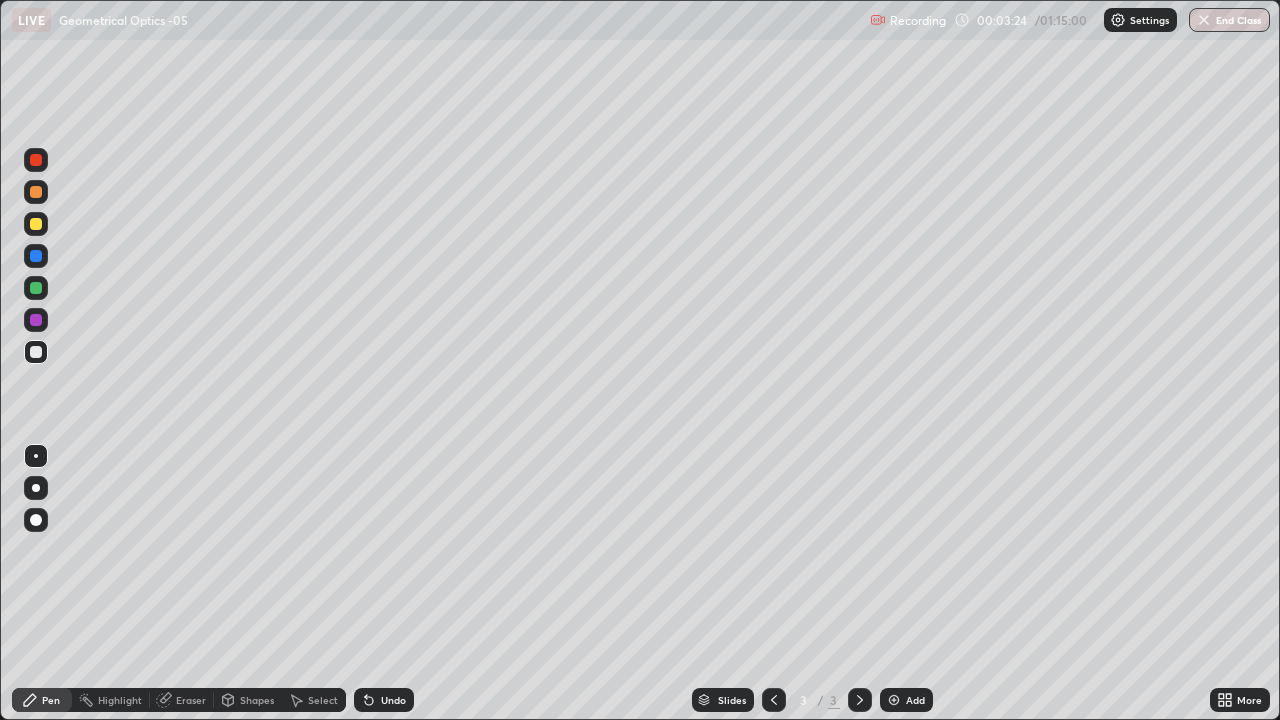 click on "Eraser" at bounding box center (182, 700) 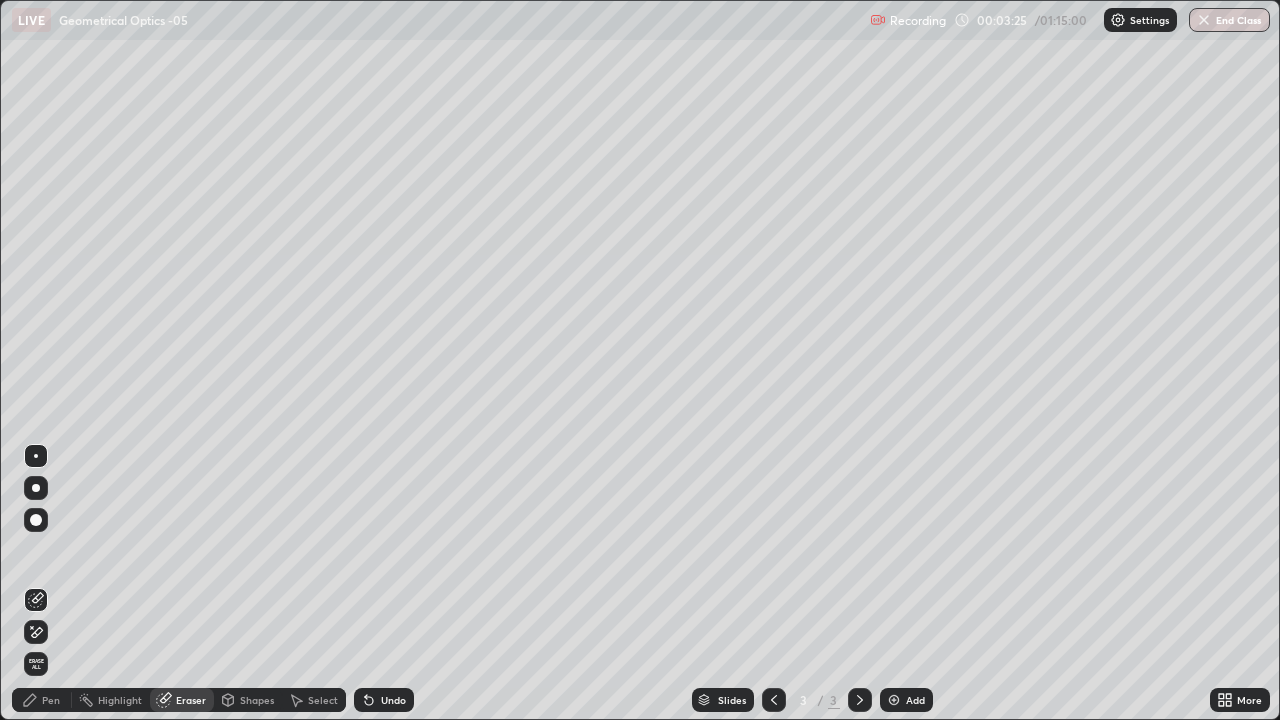 click 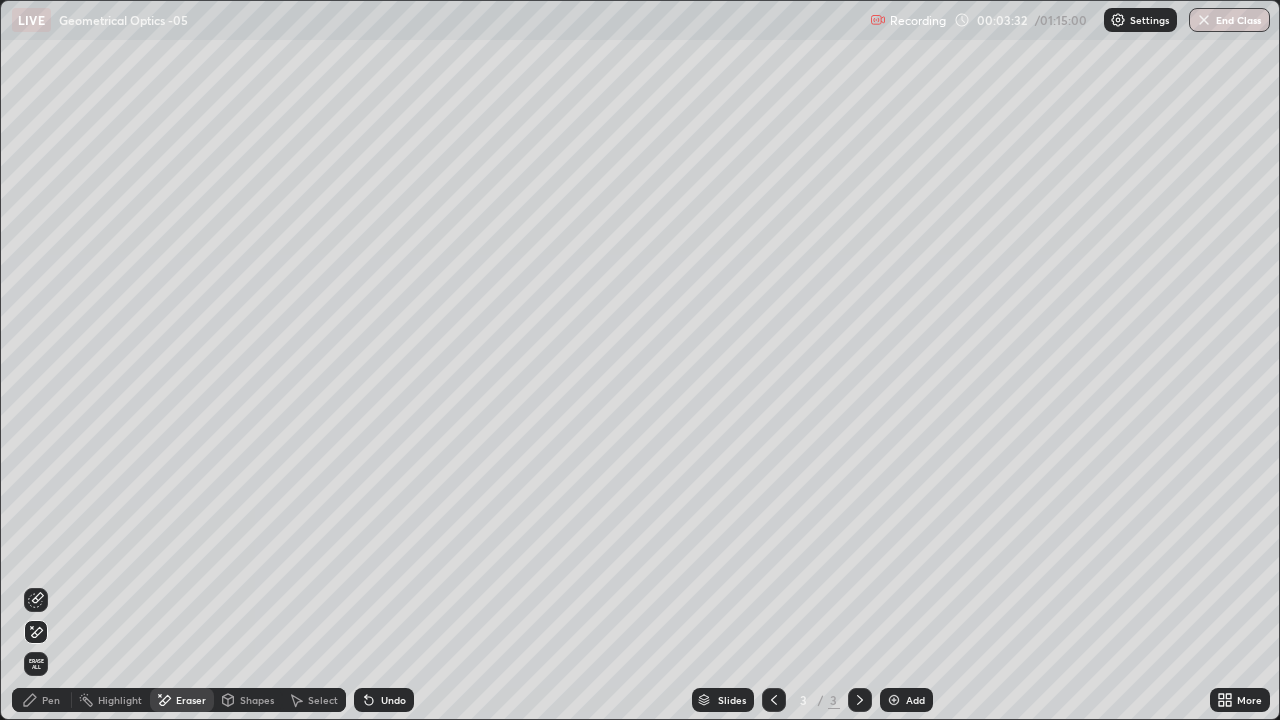 click on "Shapes" at bounding box center [257, 700] 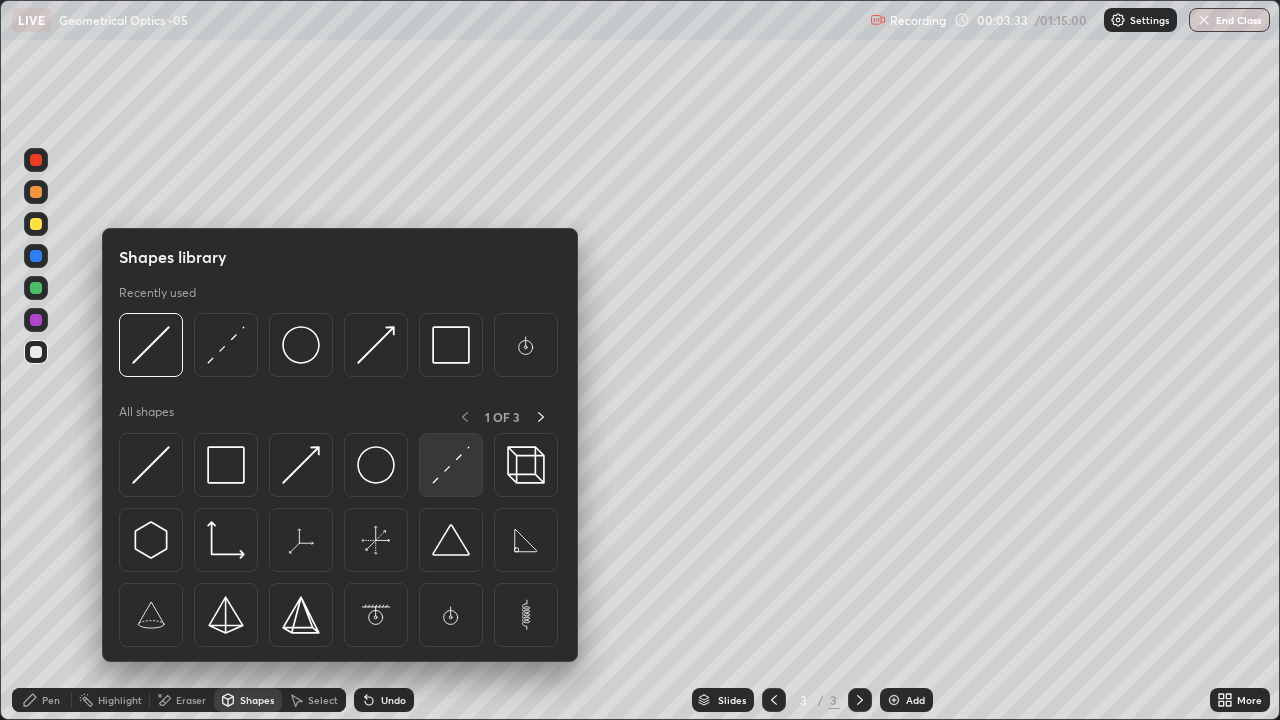 click at bounding box center (451, 465) 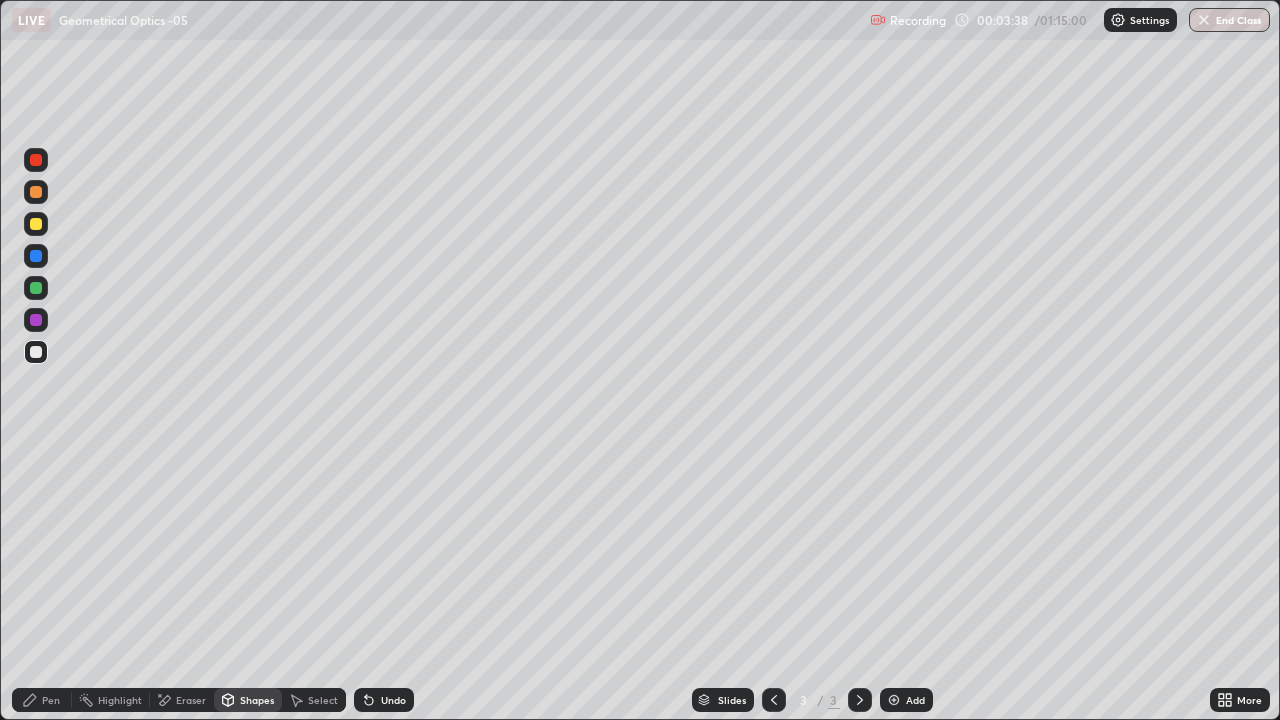 click 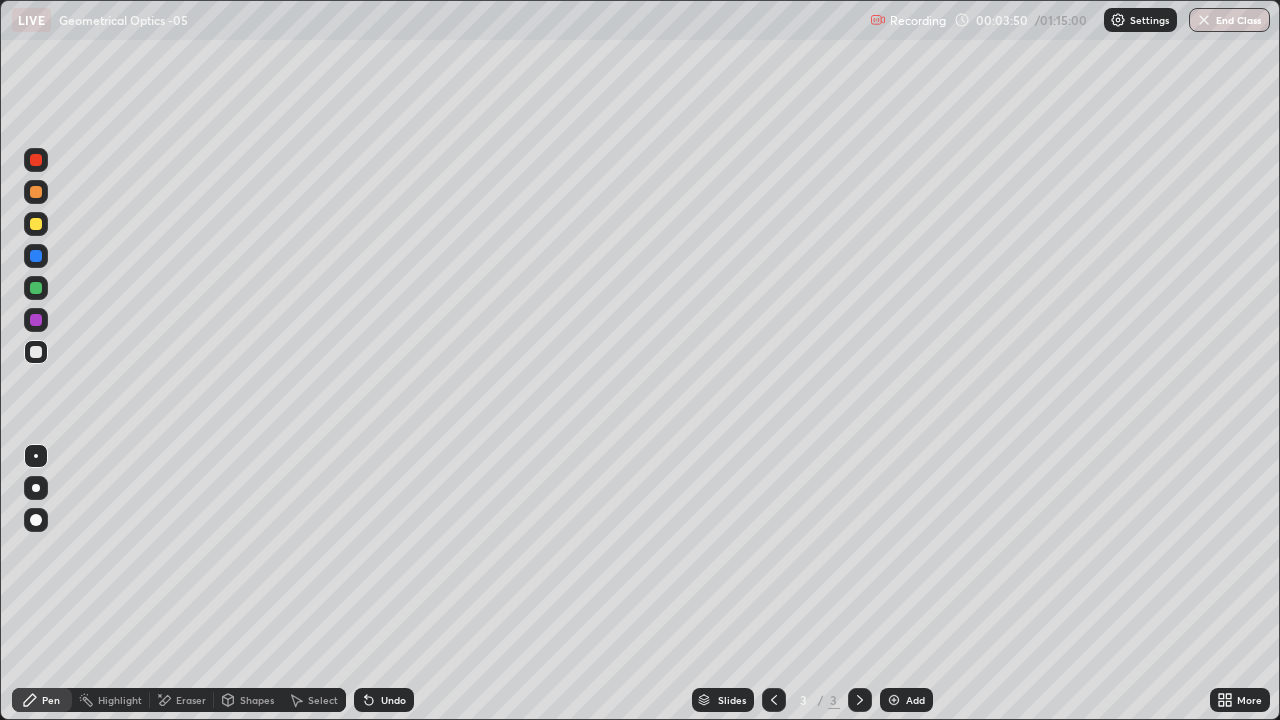 click 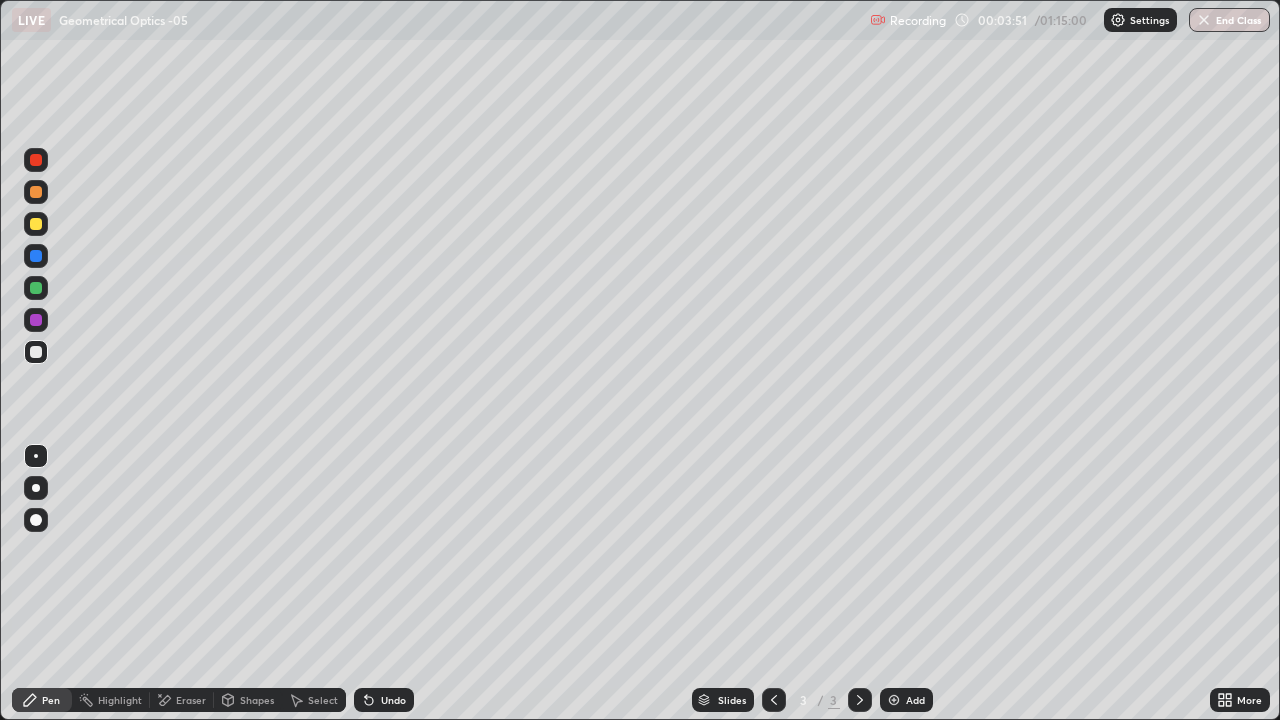 click at bounding box center [36, 320] 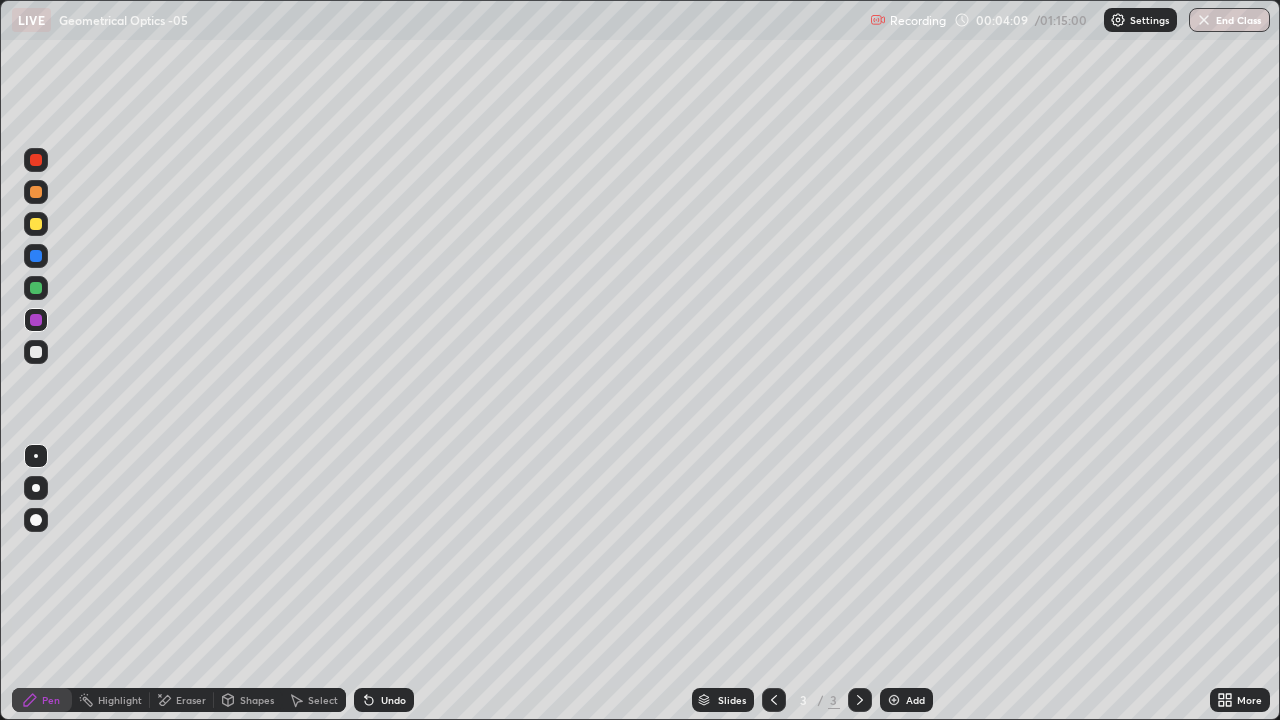 click on "Shapes" at bounding box center (248, 700) 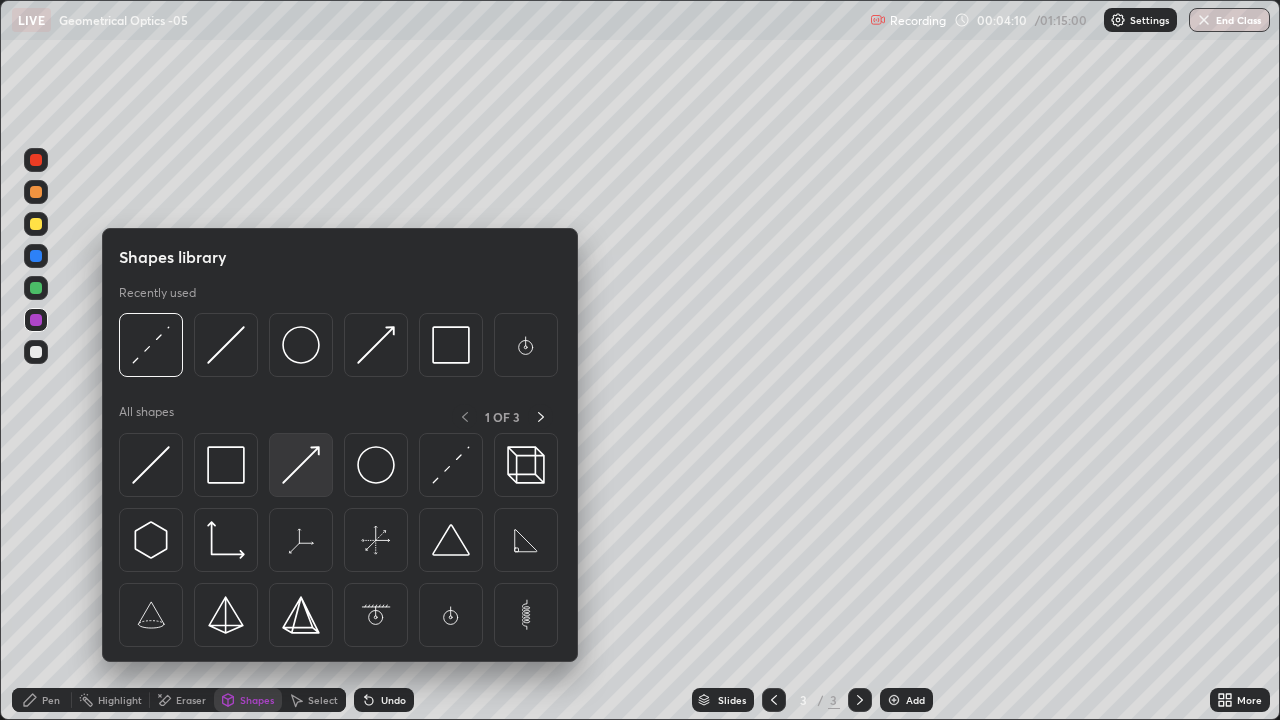 click at bounding box center (301, 465) 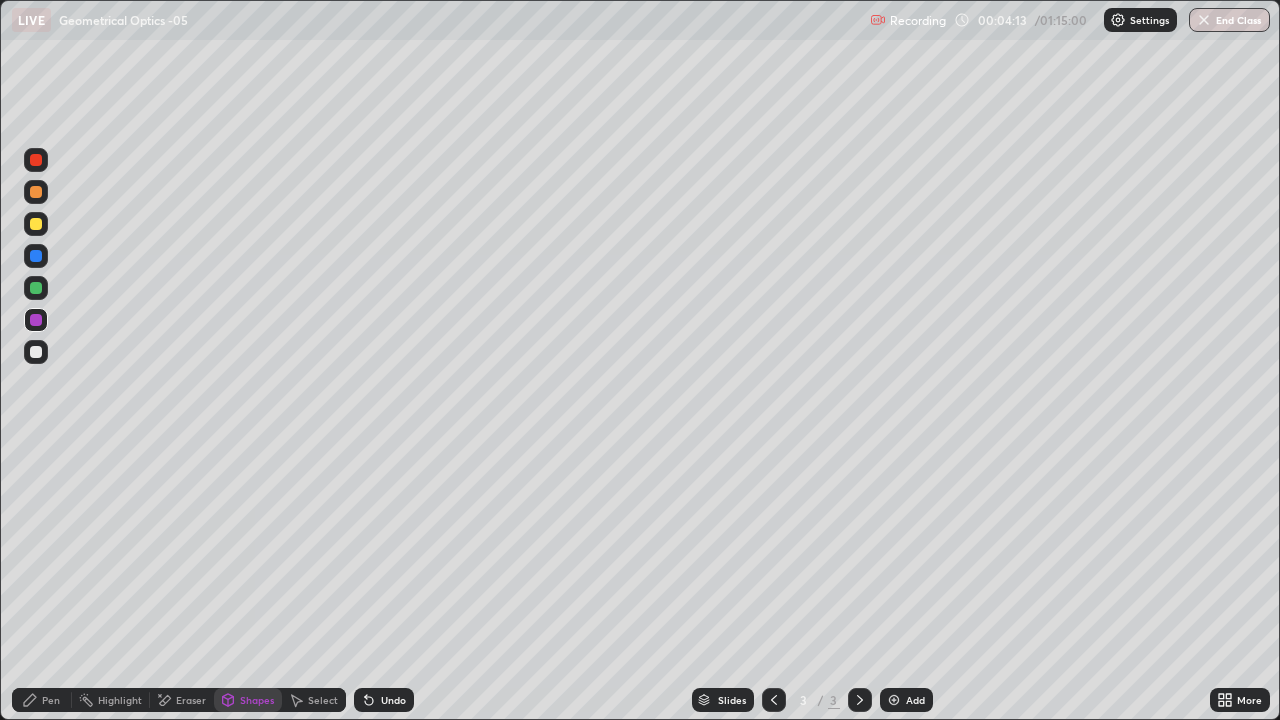 click on "Pen" at bounding box center (42, 700) 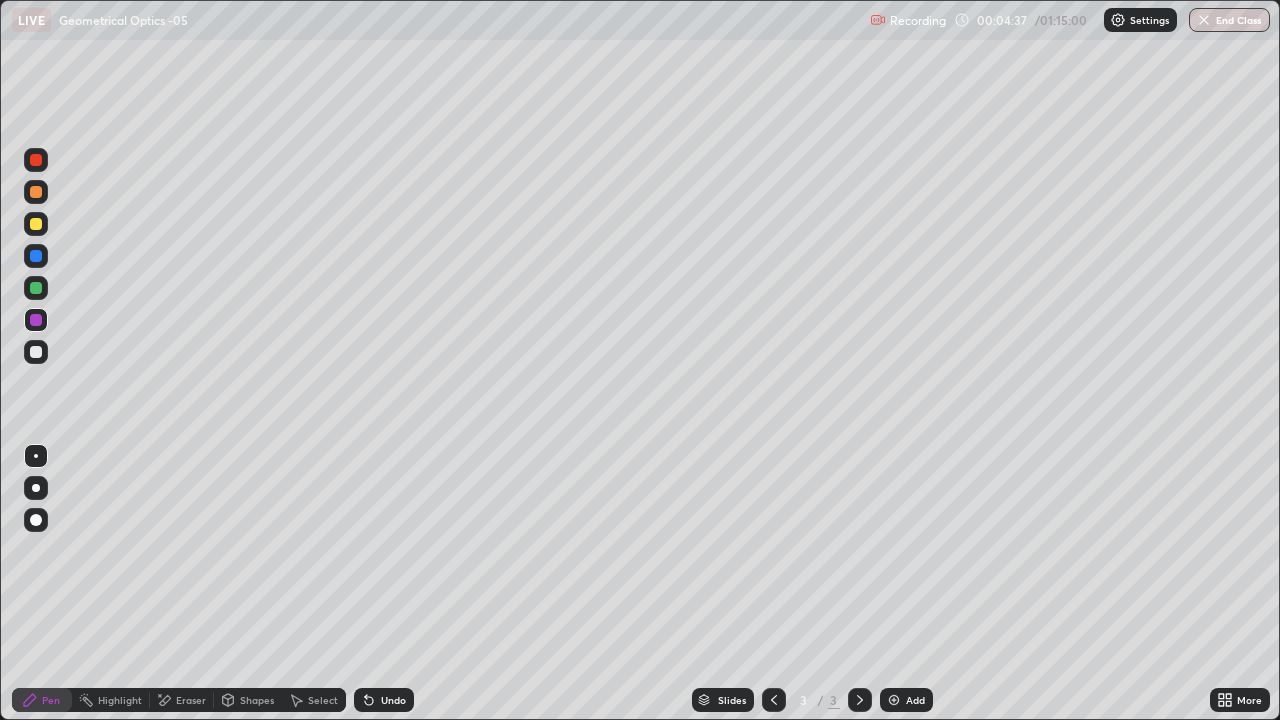 click at bounding box center [36, 352] 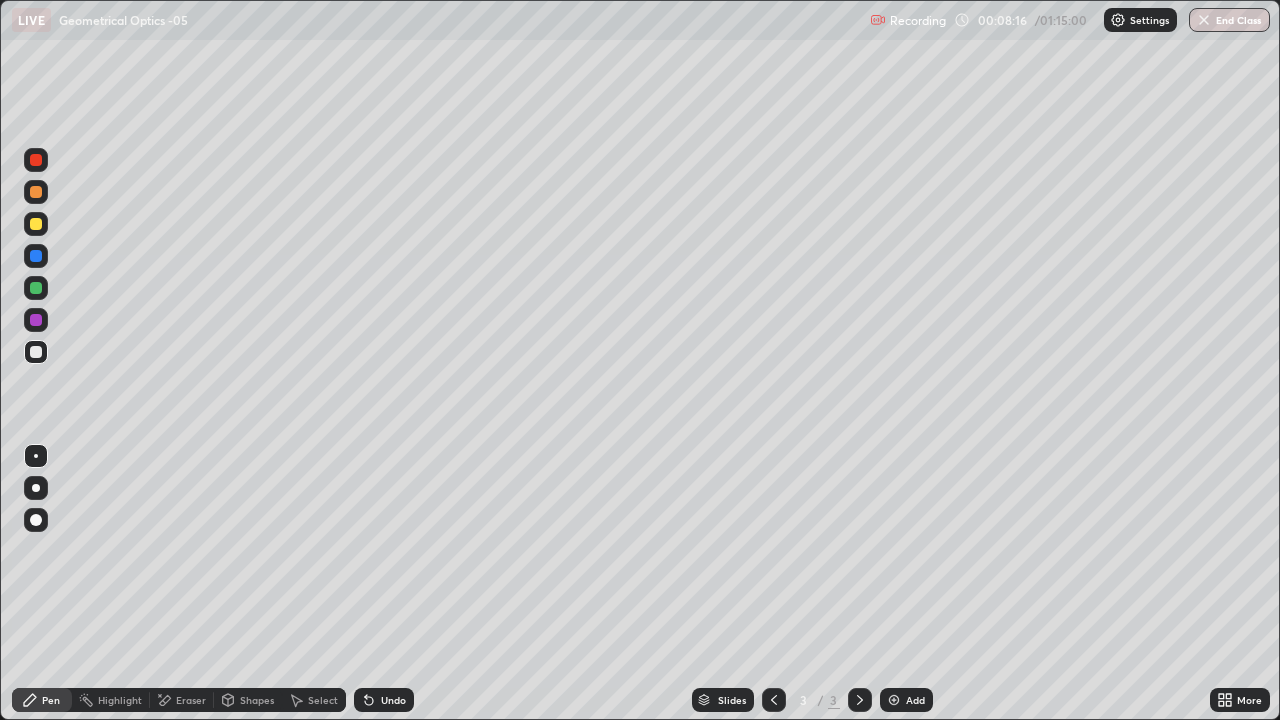 click on "Add" at bounding box center [906, 700] 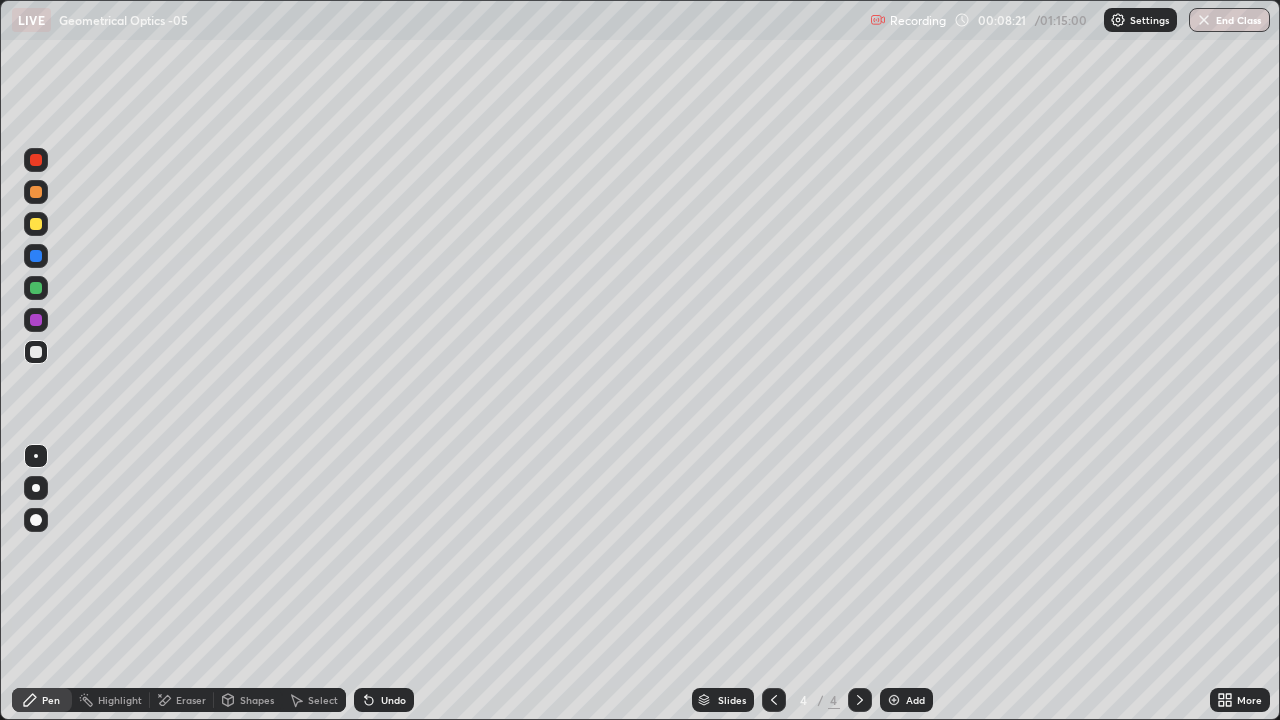 click on "Pen" at bounding box center (42, 700) 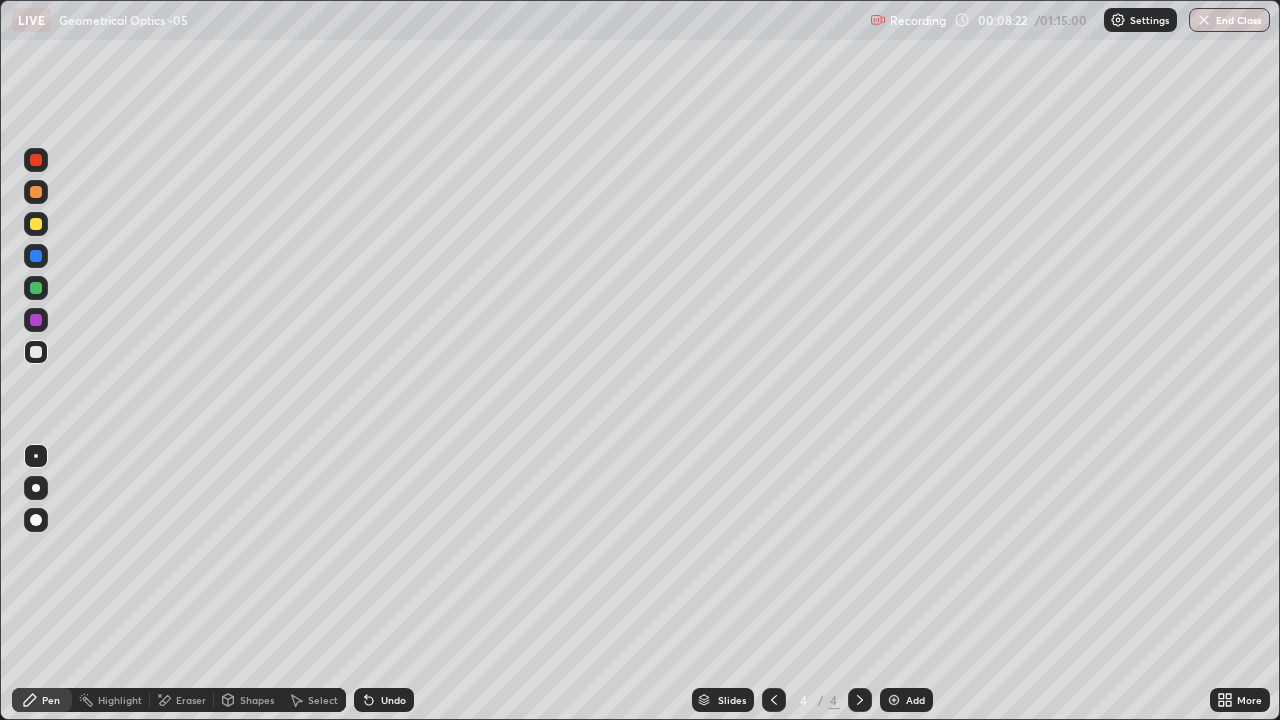 click at bounding box center (36, 352) 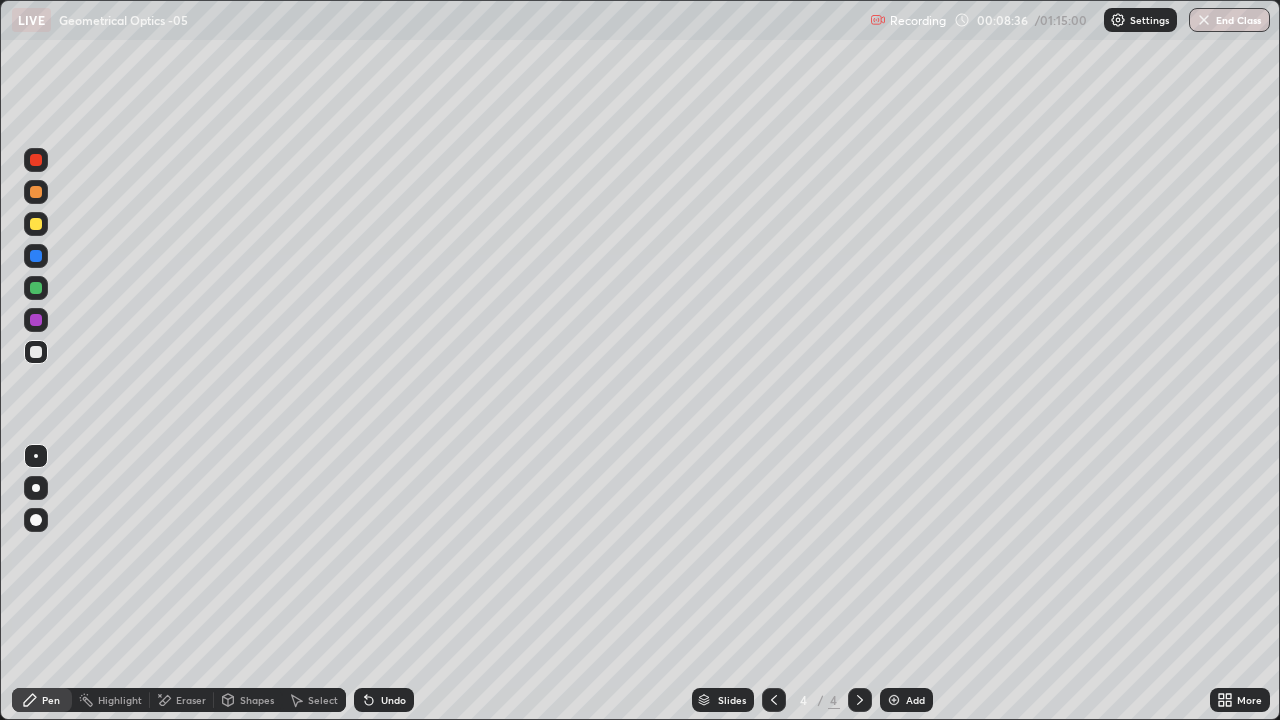 click on "Shapes" at bounding box center [248, 700] 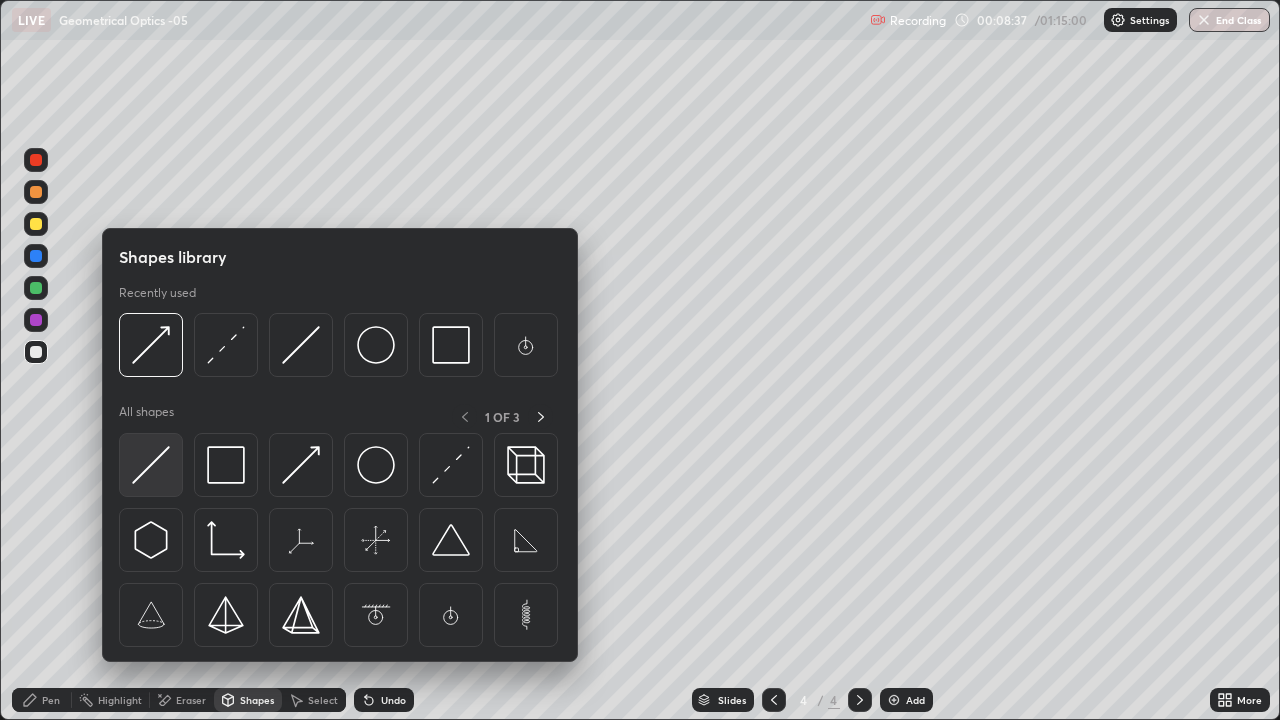 click at bounding box center [151, 465] 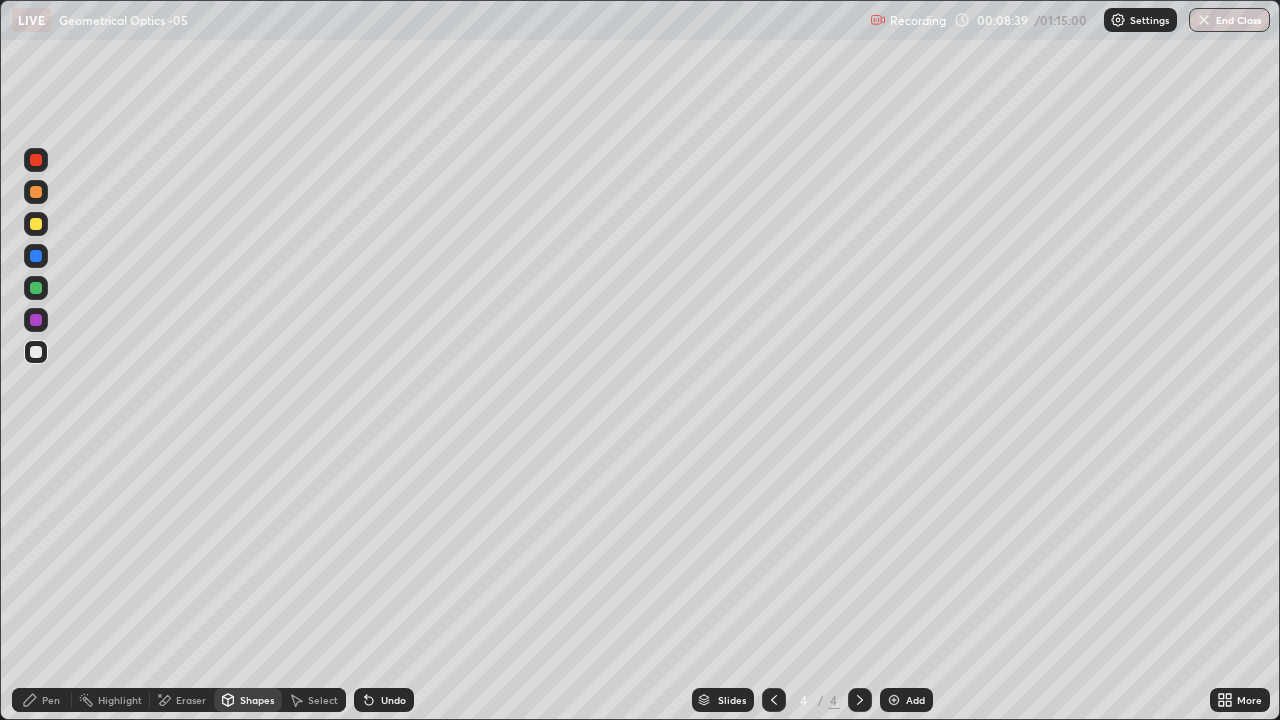 click on "Shapes" at bounding box center [257, 700] 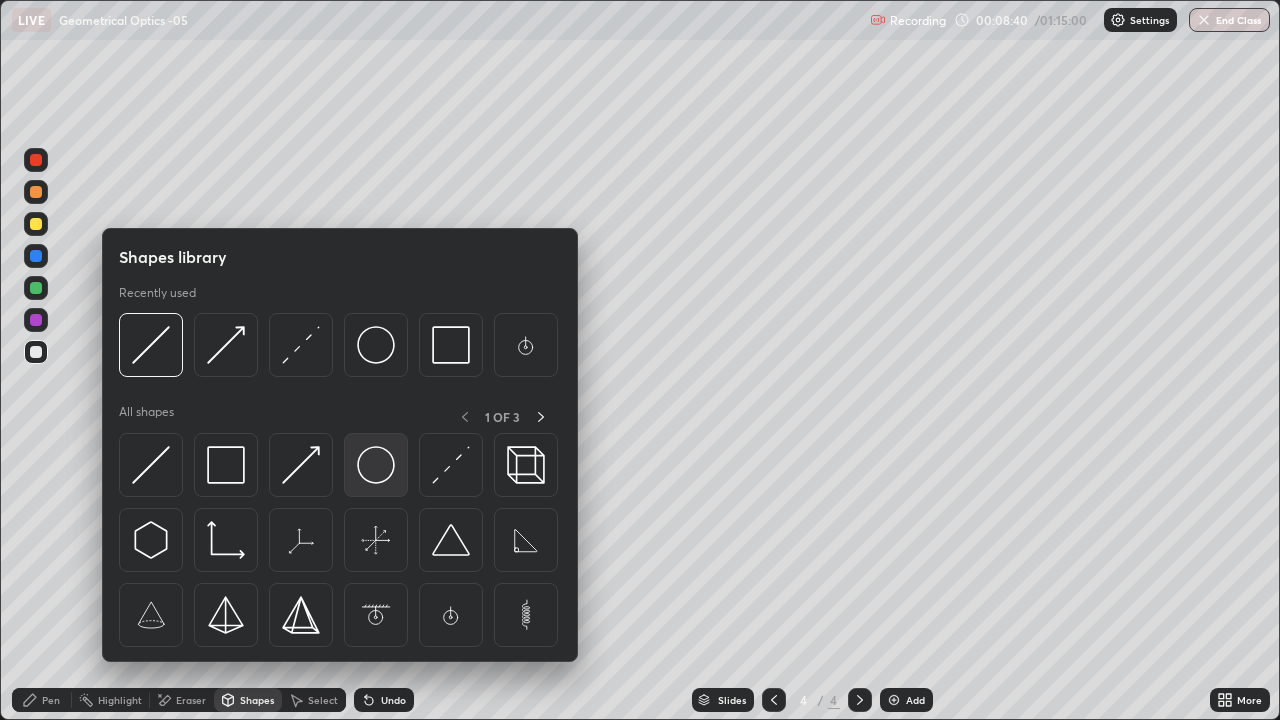 click at bounding box center [376, 465] 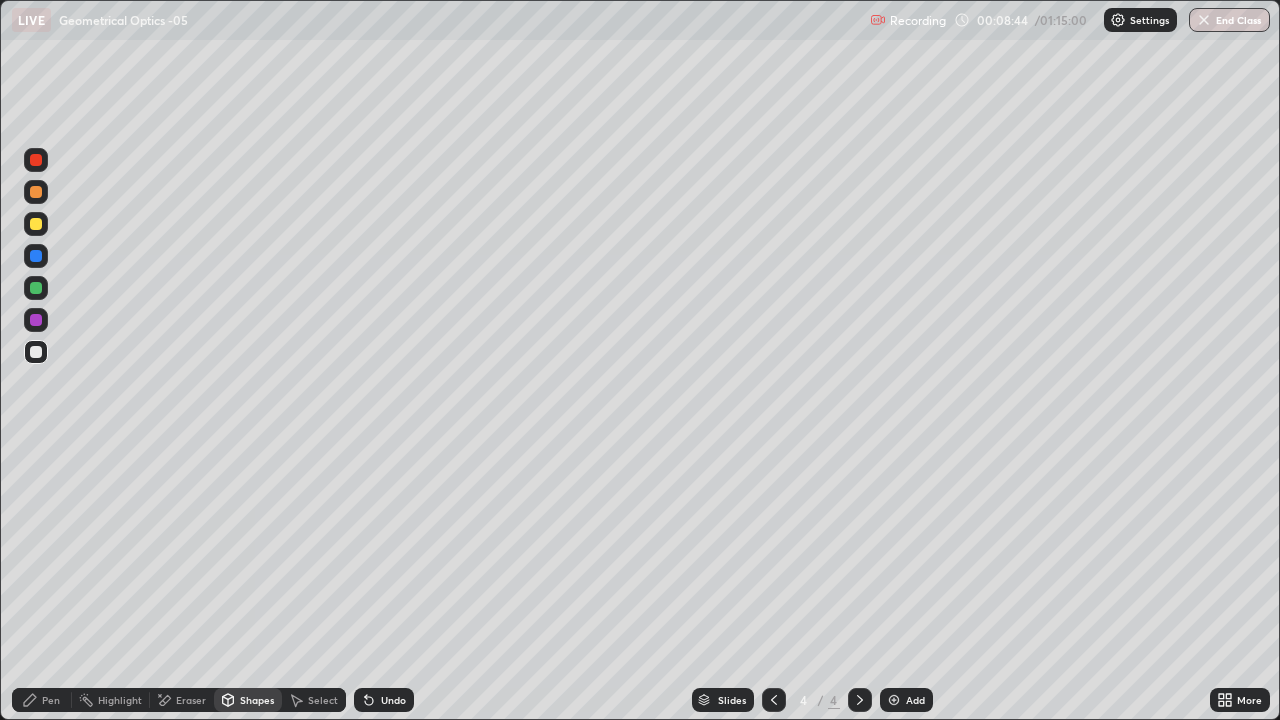 click on "Shapes" at bounding box center [257, 700] 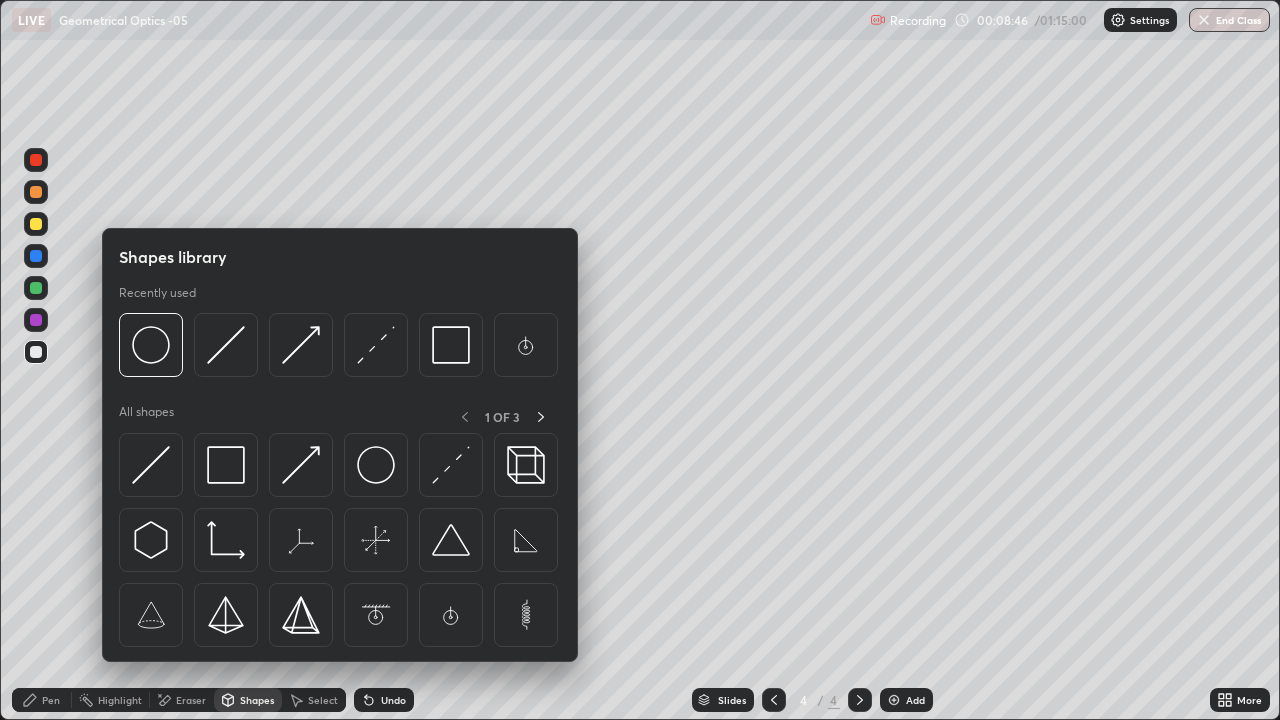 click on "Shapes" at bounding box center [257, 700] 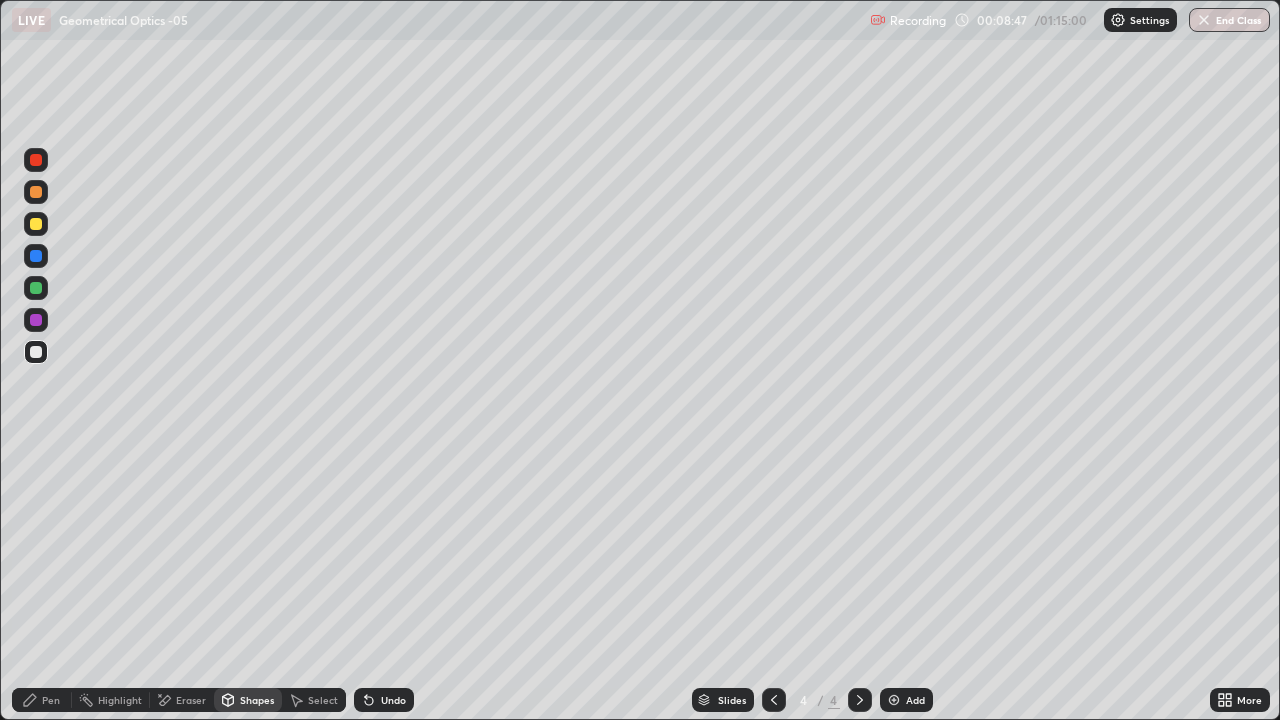 click on "Shapes" at bounding box center (257, 700) 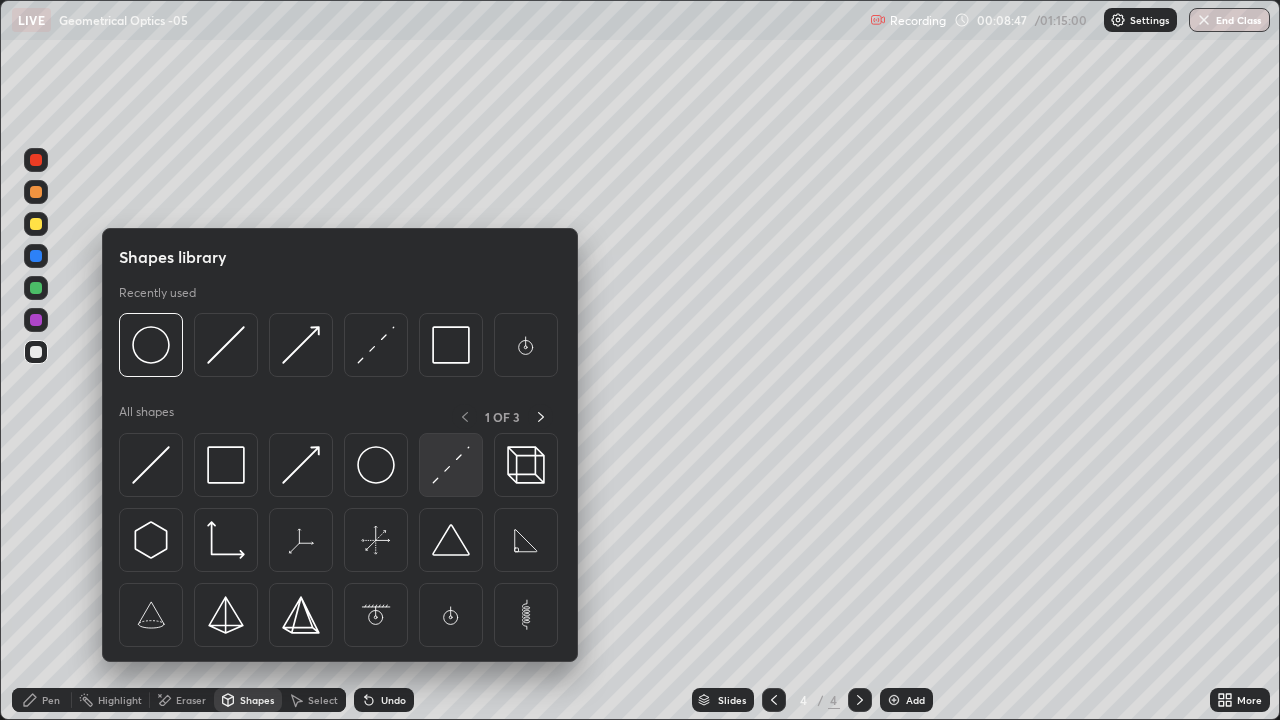 click at bounding box center [451, 465] 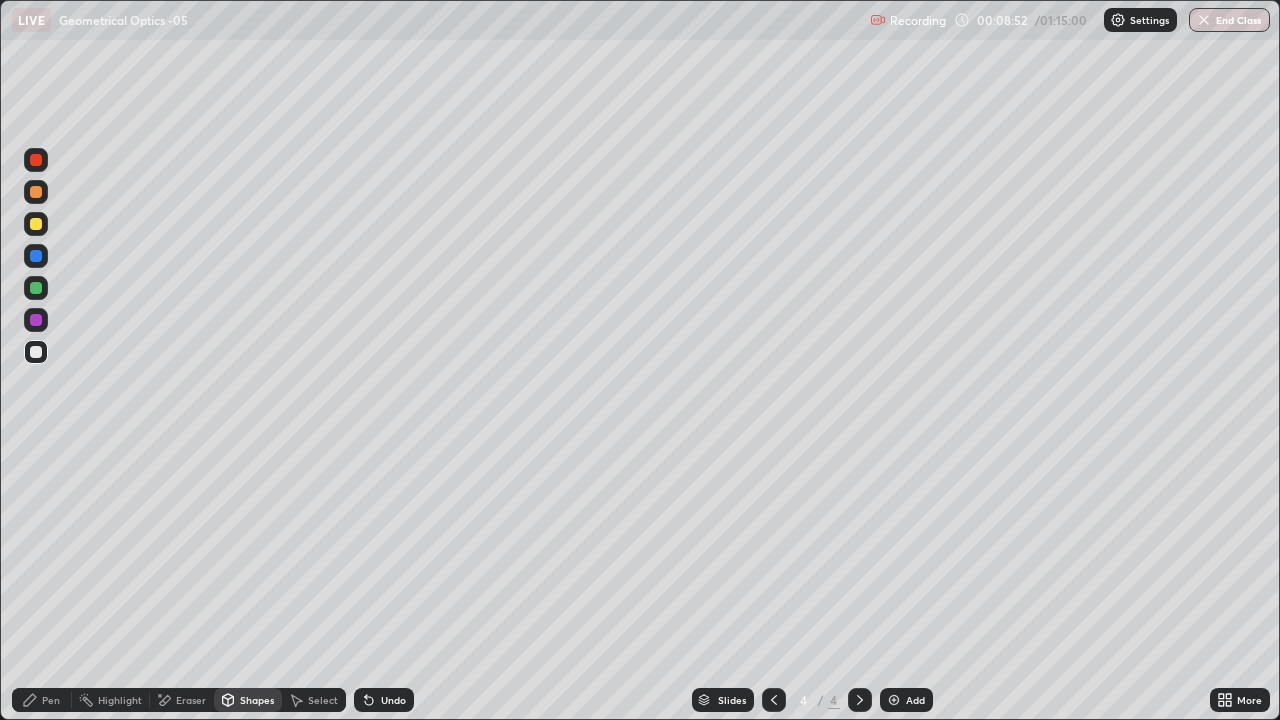 click on "Pen" at bounding box center [51, 700] 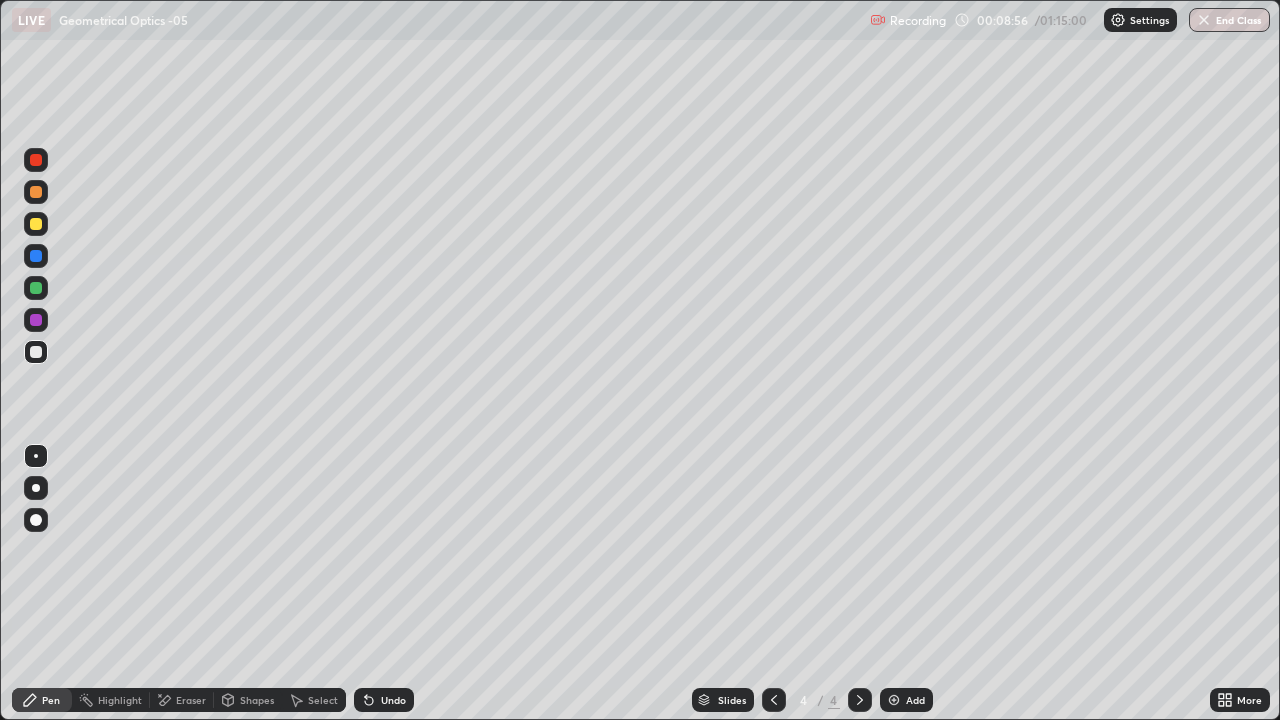 click on "Shapes" at bounding box center (257, 700) 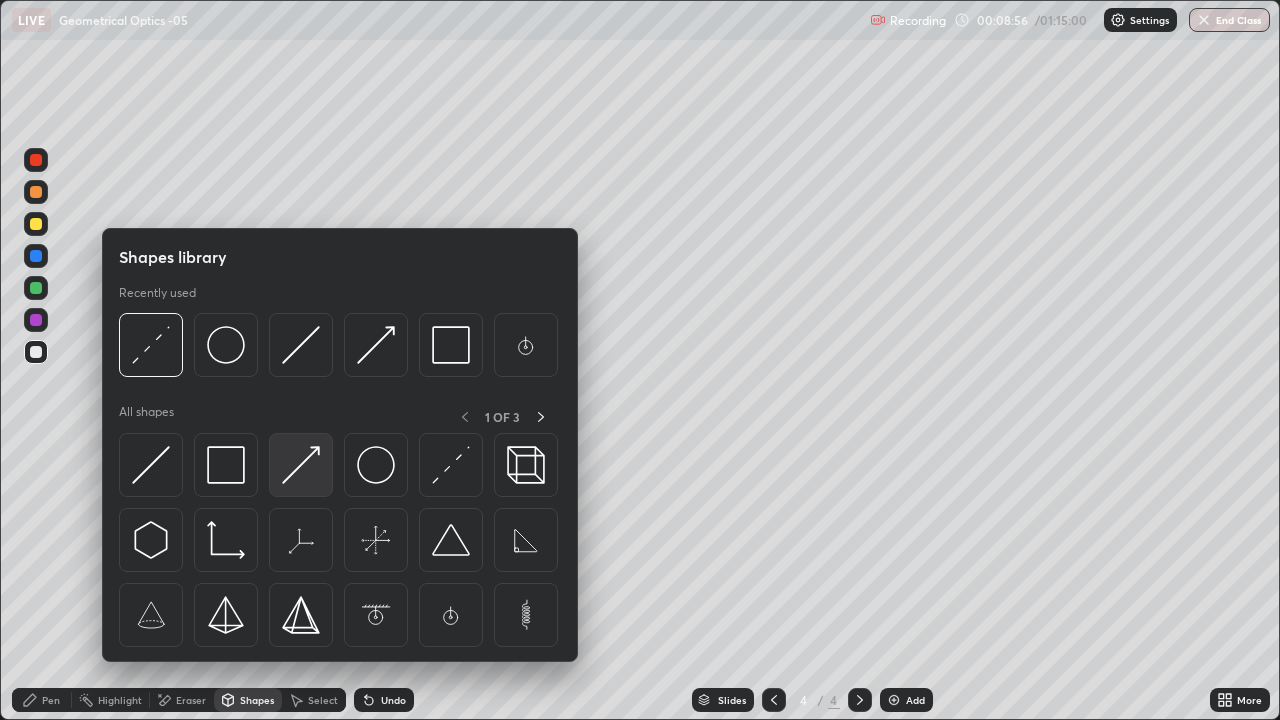 click at bounding box center [301, 465] 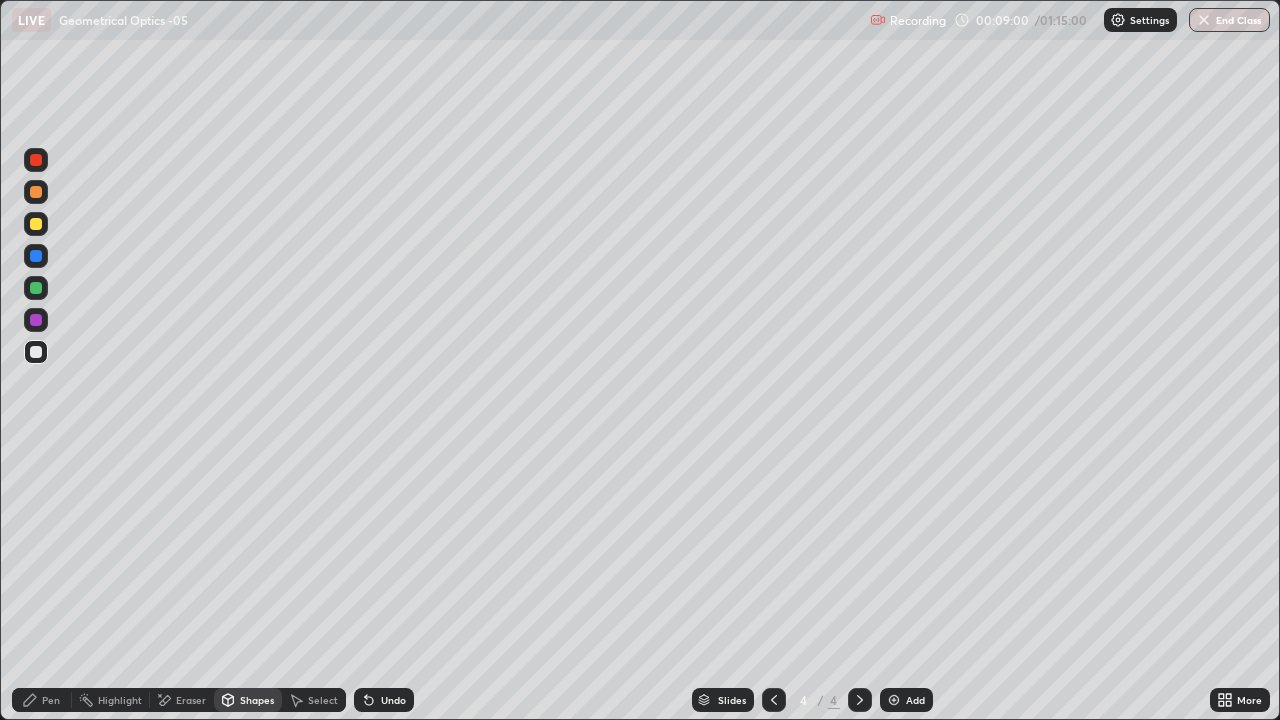 click 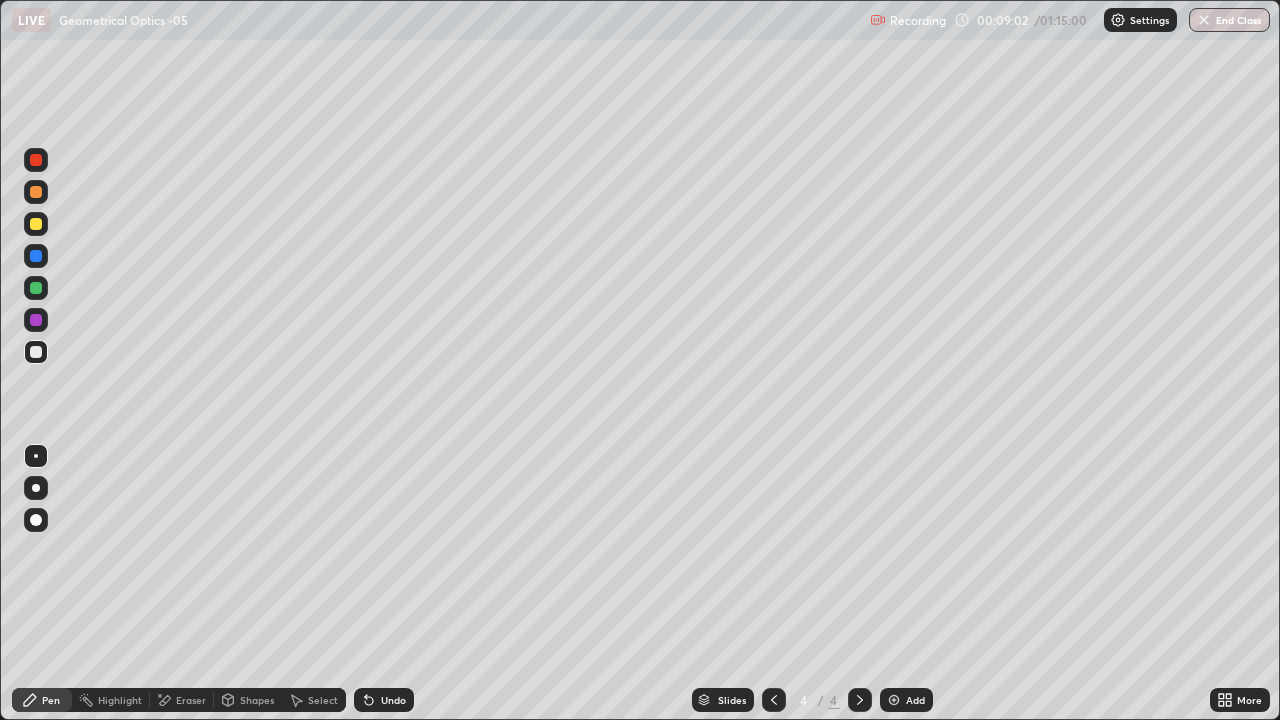 click on "Eraser" at bounding box center (182, 700) 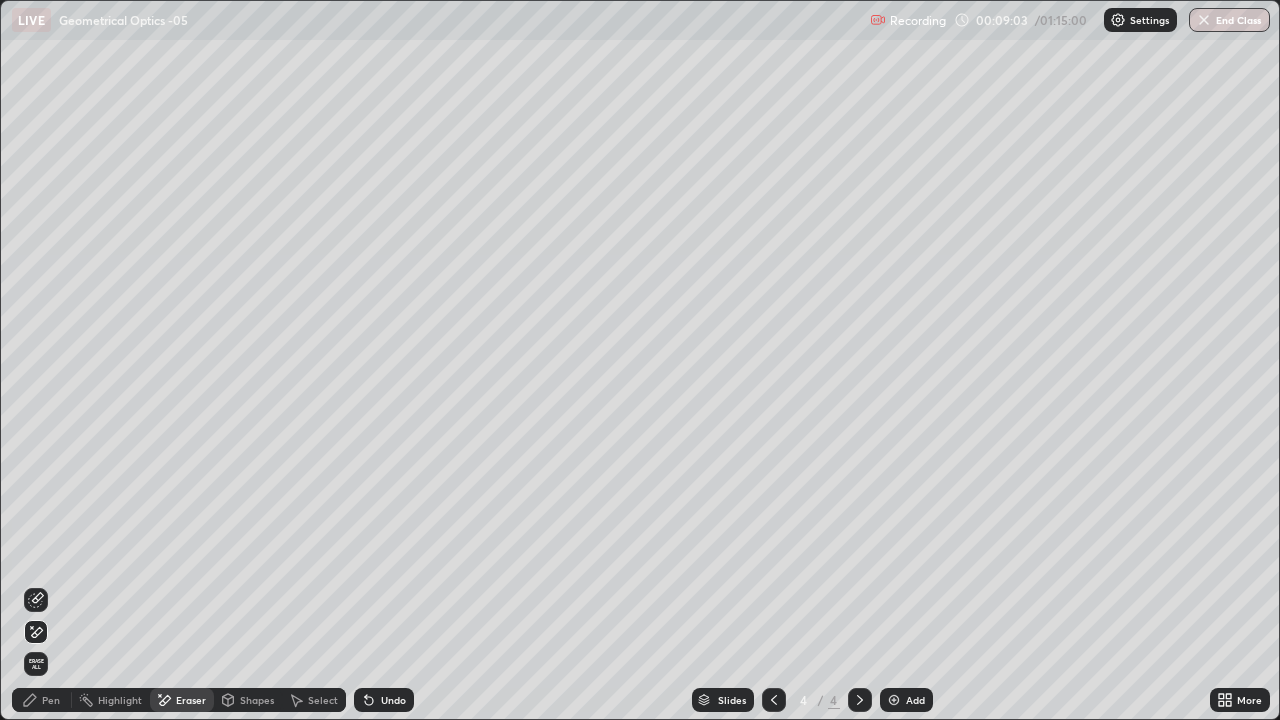 click 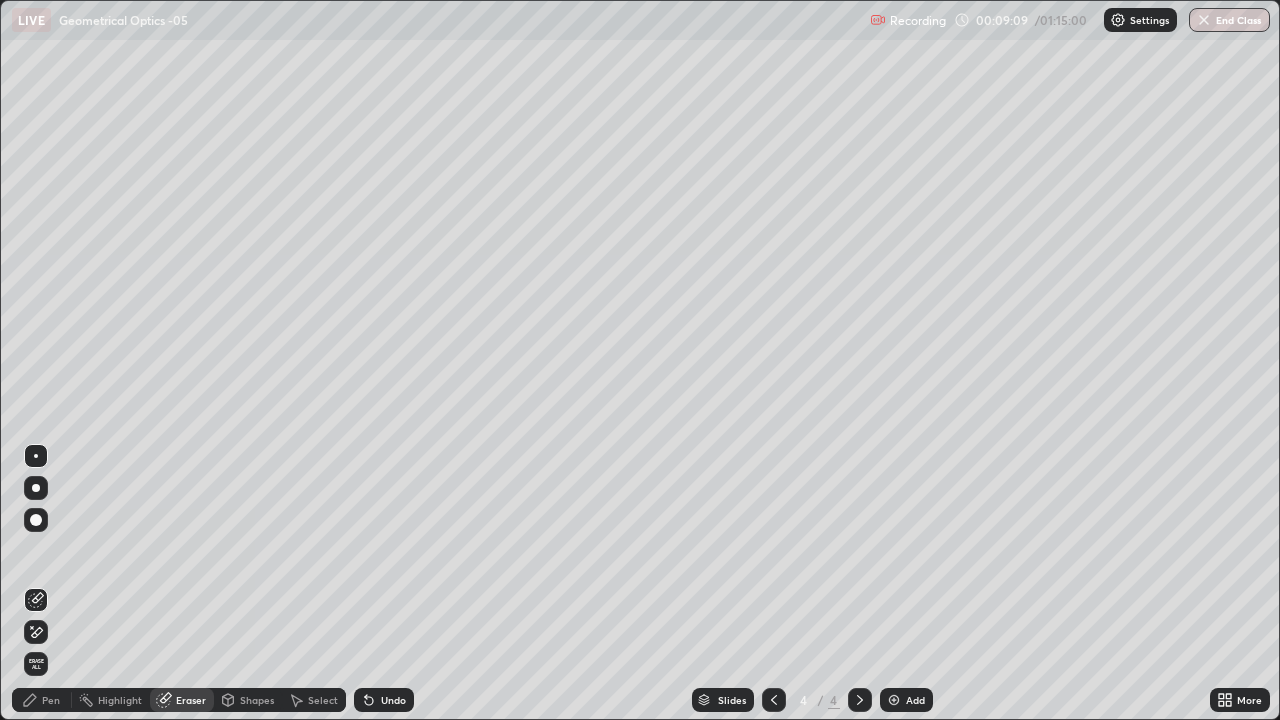 click on "Shapes" at bounding box center (257, 700) 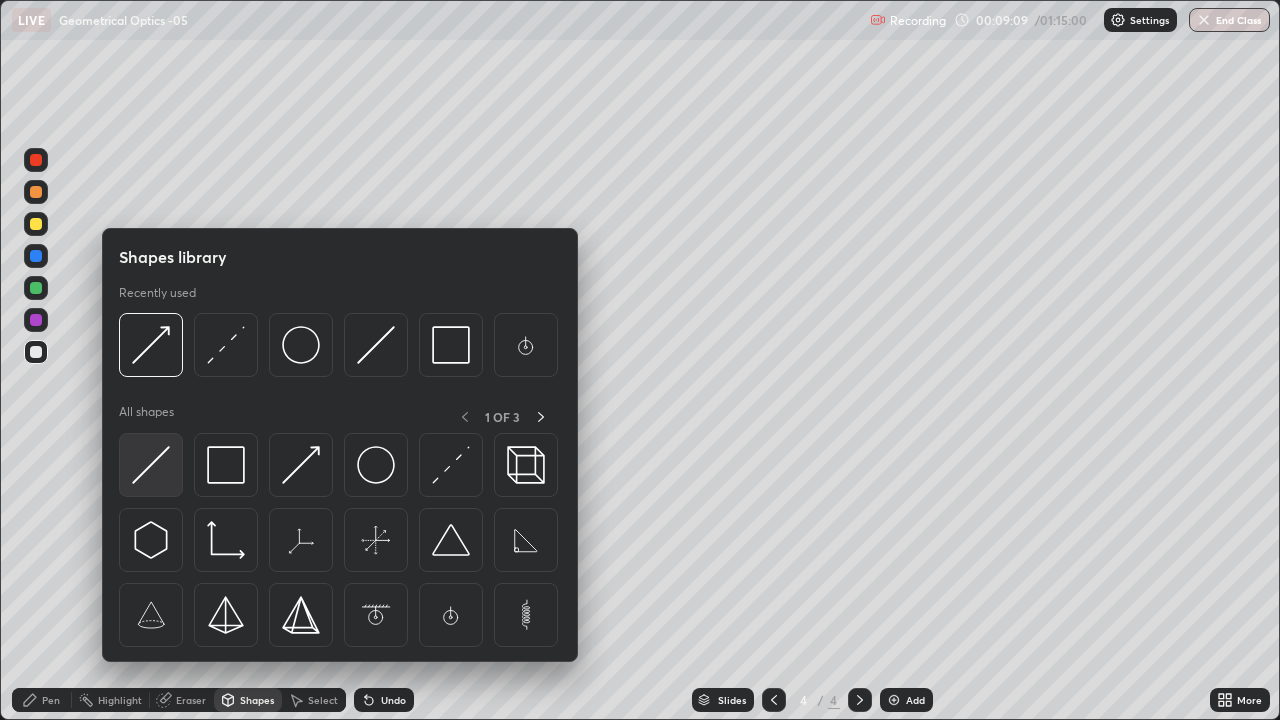 click at bounding box center [151, 465] 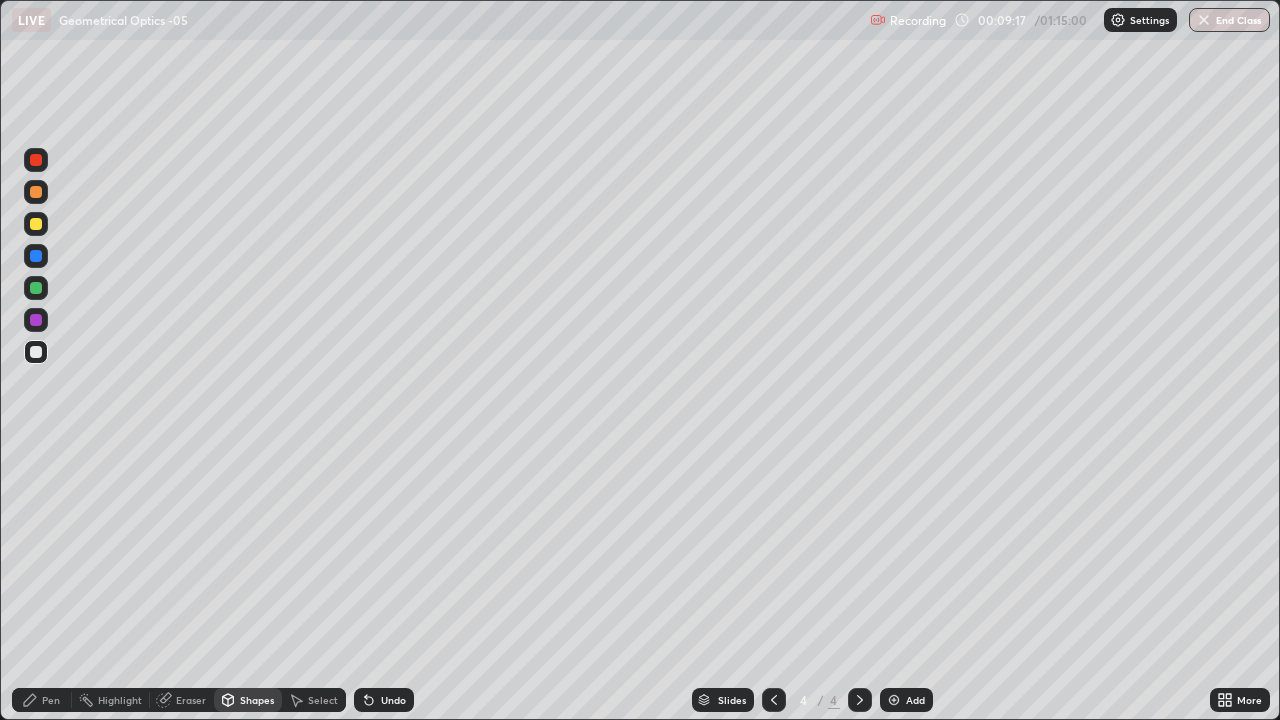 click on "Pen" at bounding box center (51, 700) 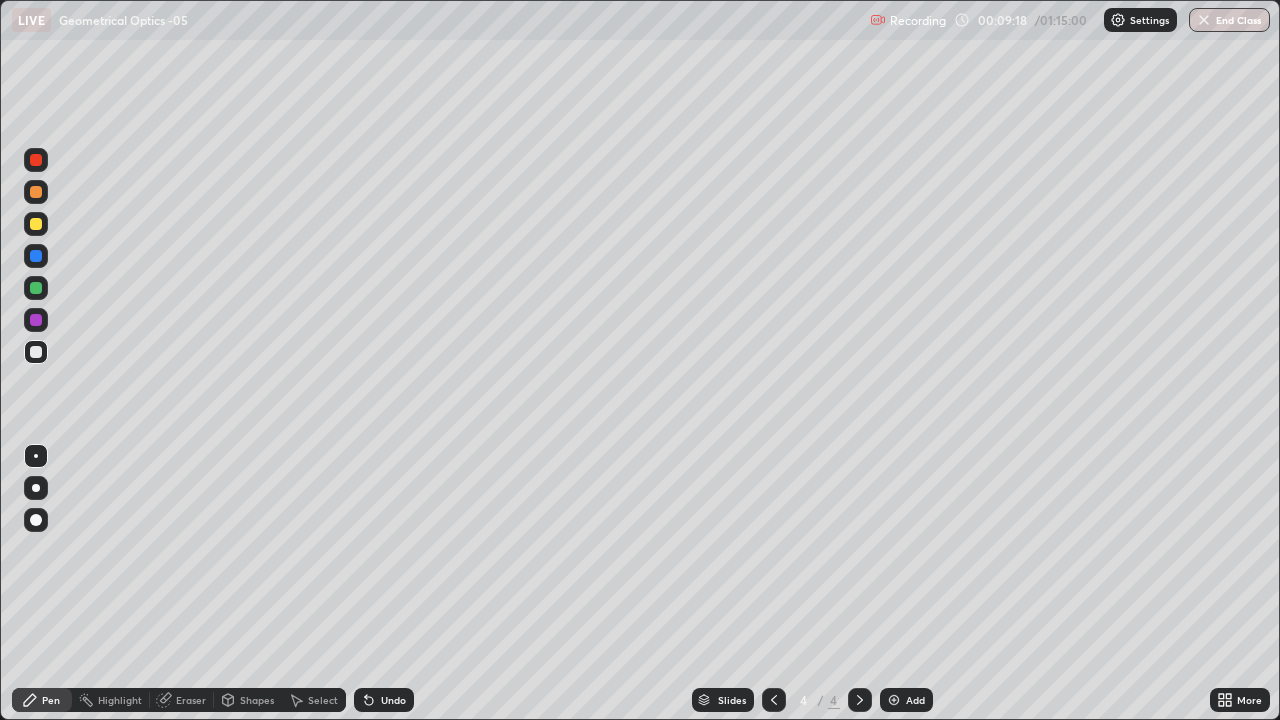 click at bounding box center [36, 320] 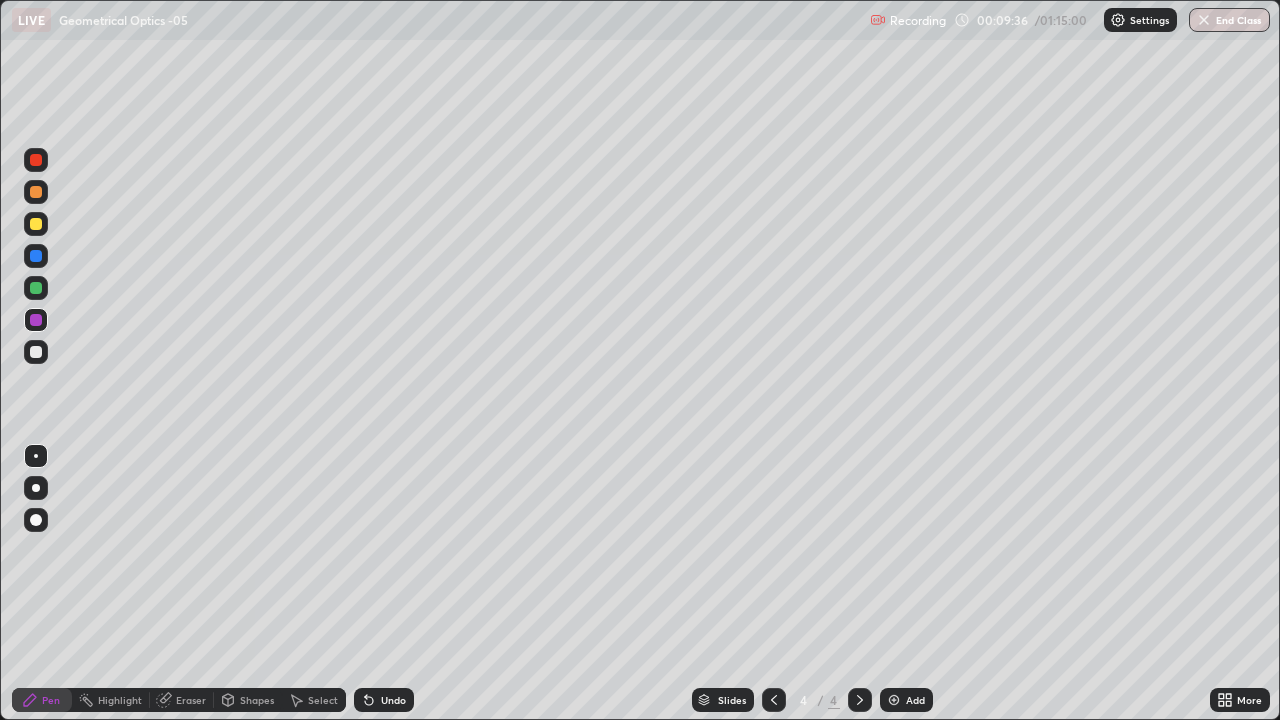 click on "Shapes" at bounding box center (257, 700) 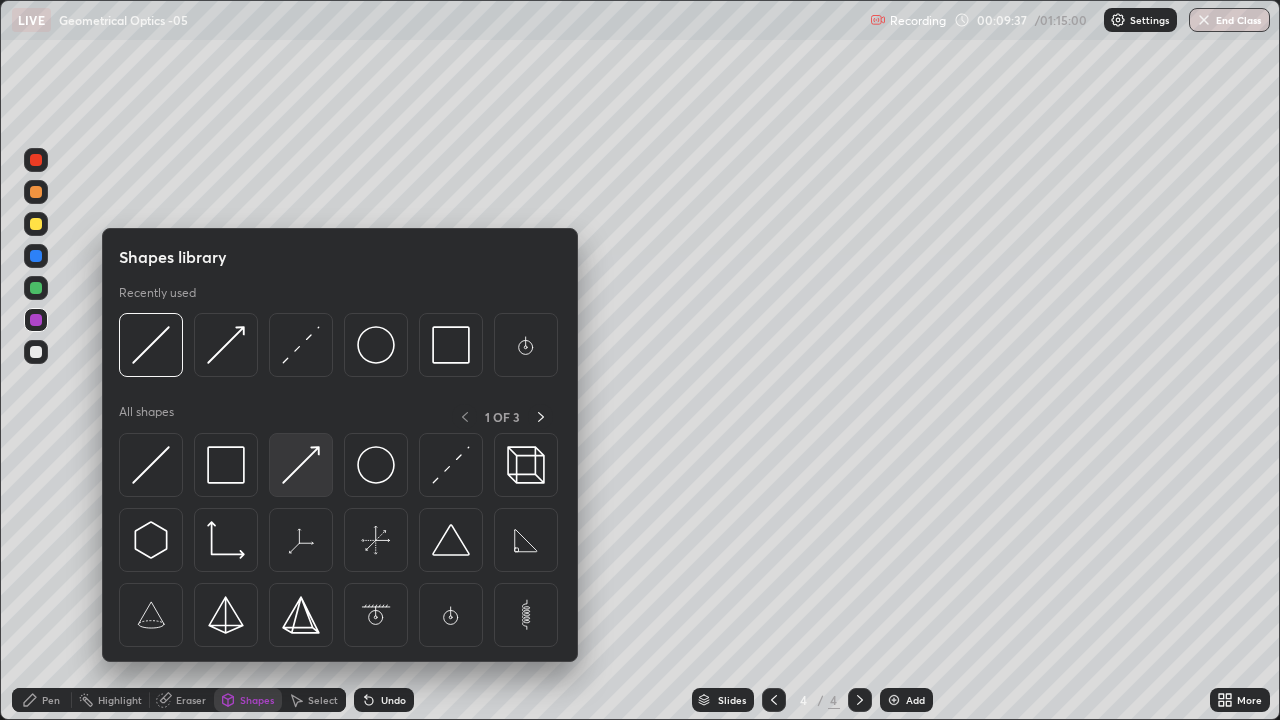 click at bounding box center (301, 465) 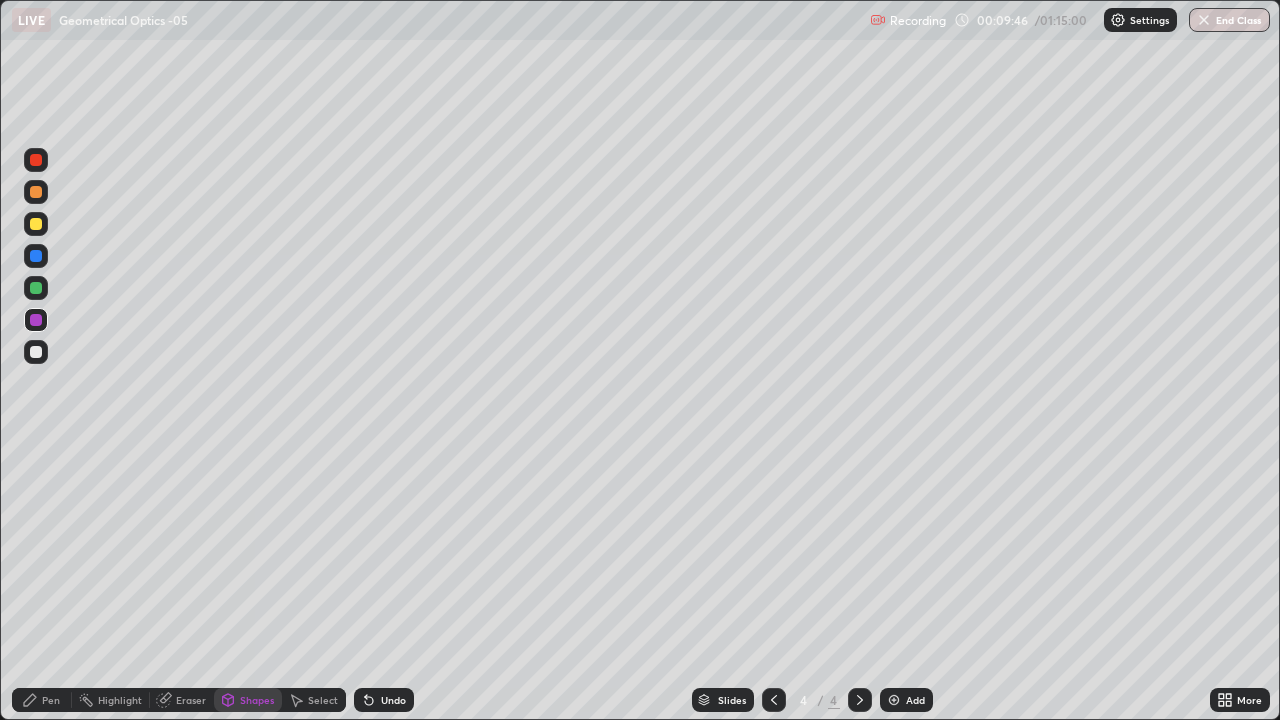 click on "Shapes" at bounding box center [257, 700] 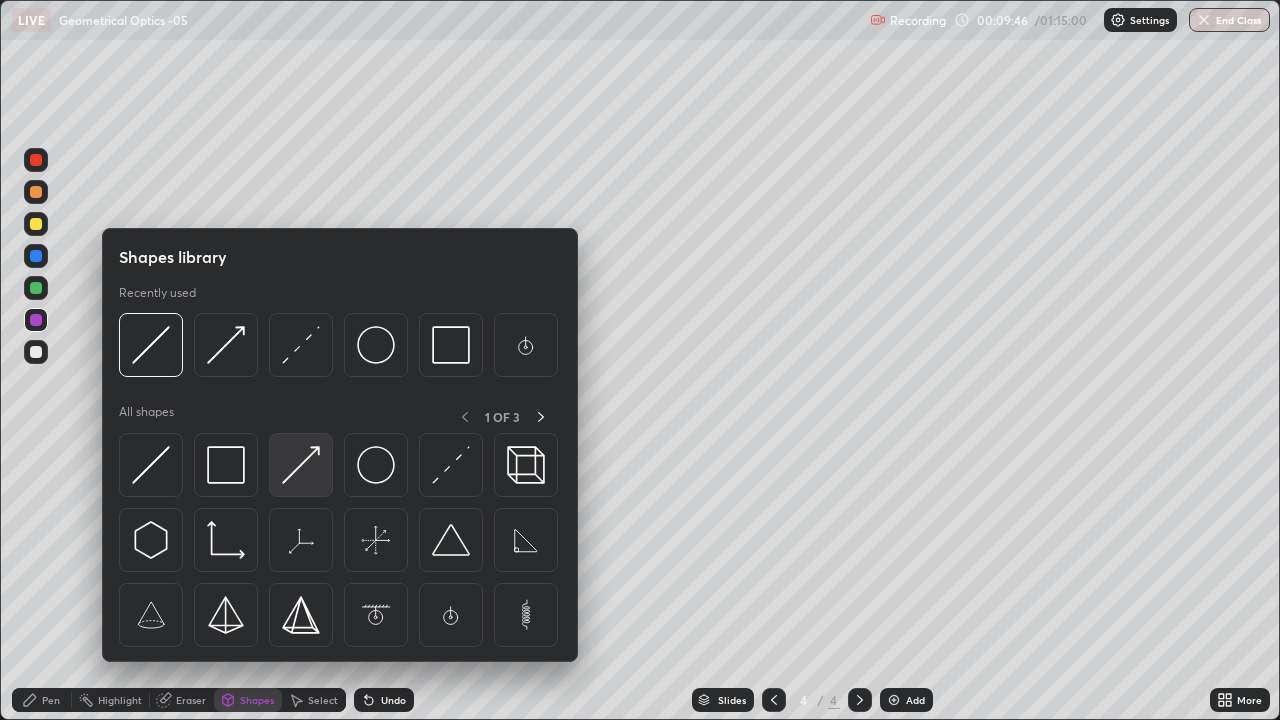 click at bounding box center [301, 465] 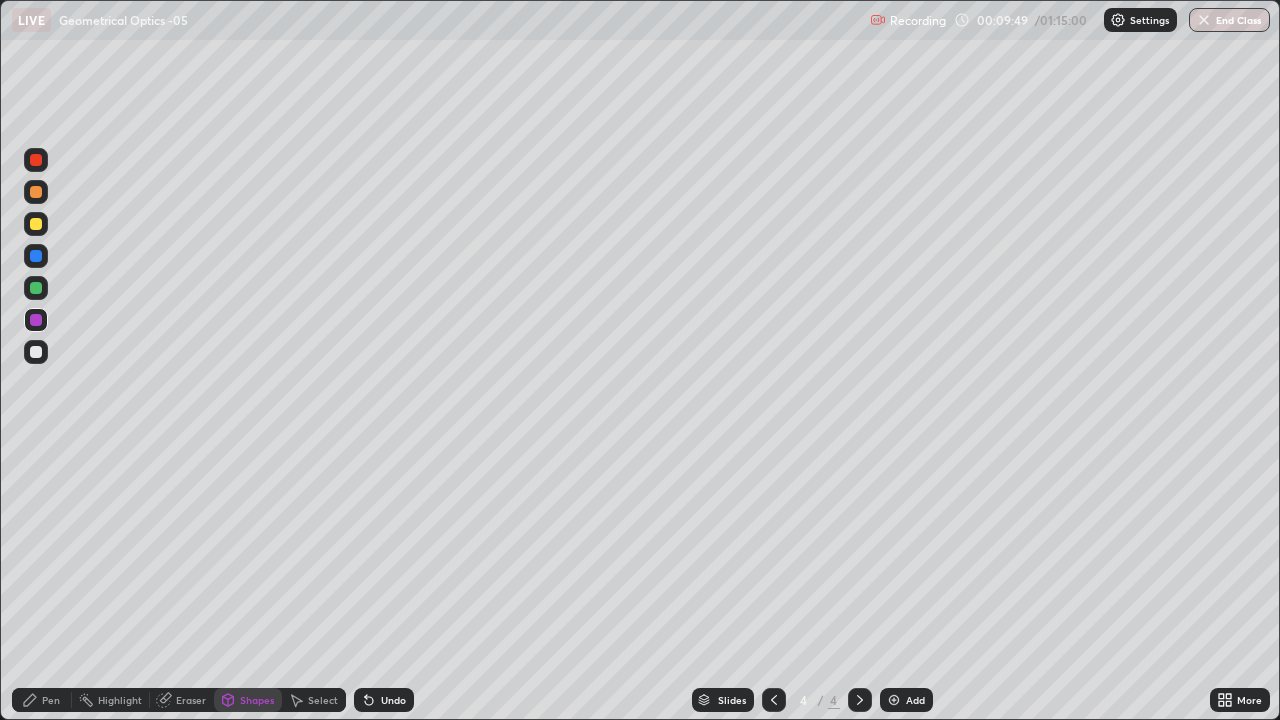 click on "Undo" at bounding box center (384, 700) 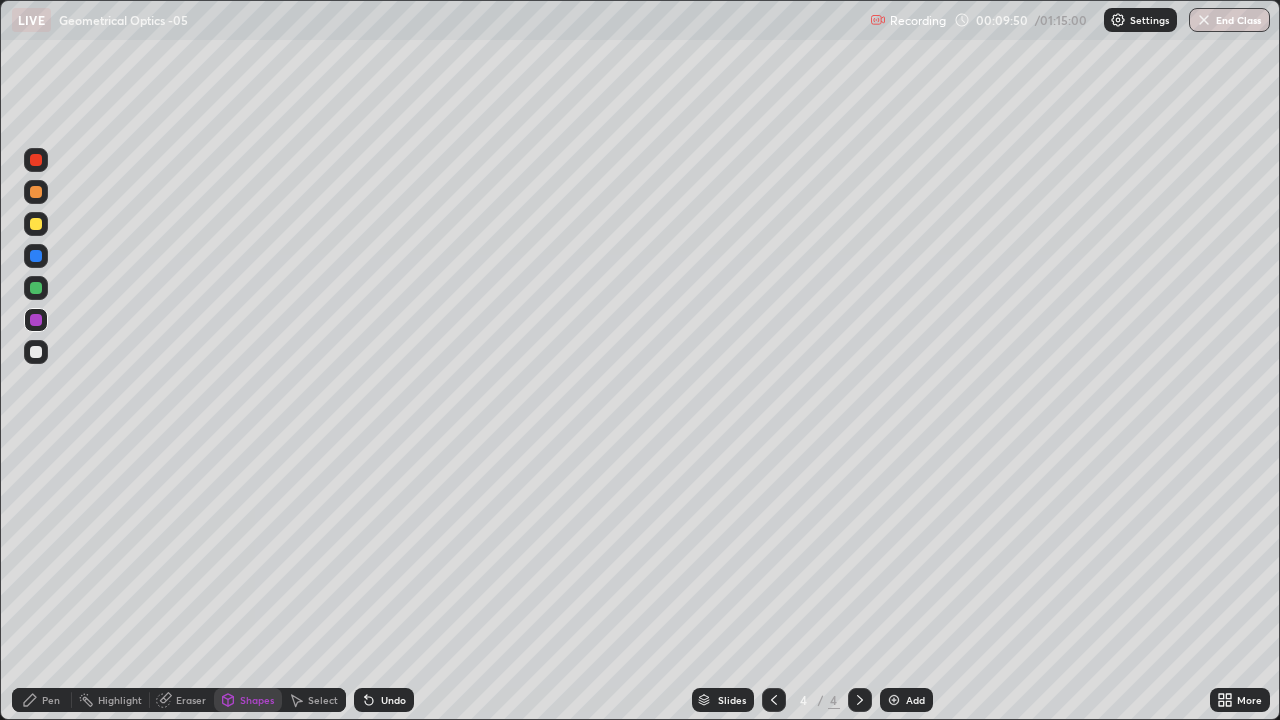 click on "Shapes" at bounding box center (257, 700) 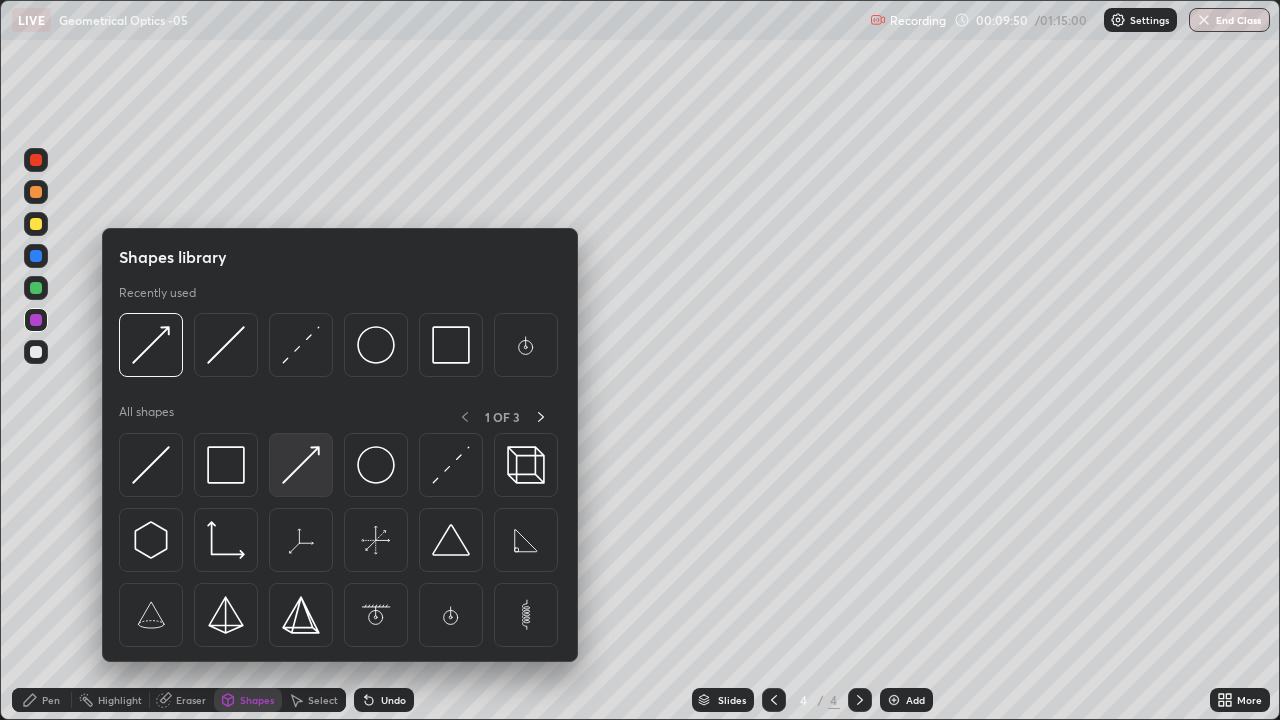 click at bounding box center [301, 465] 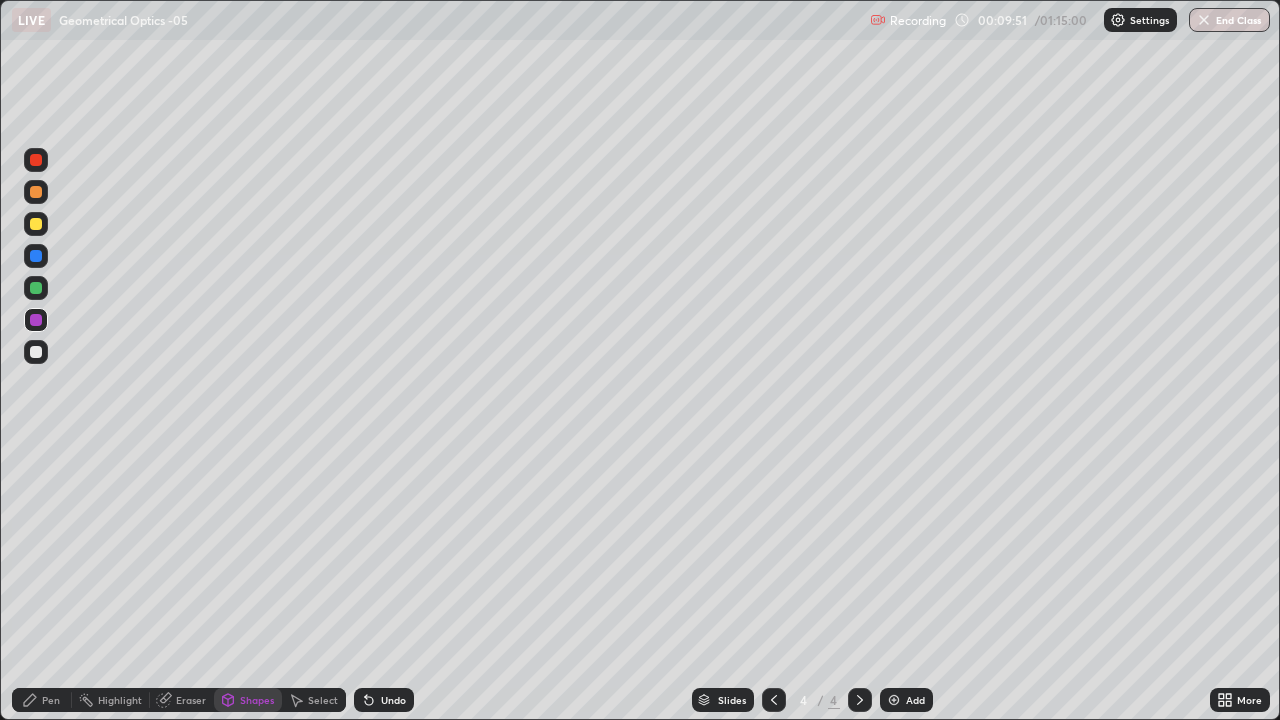 click at bounding box center [36, 224] 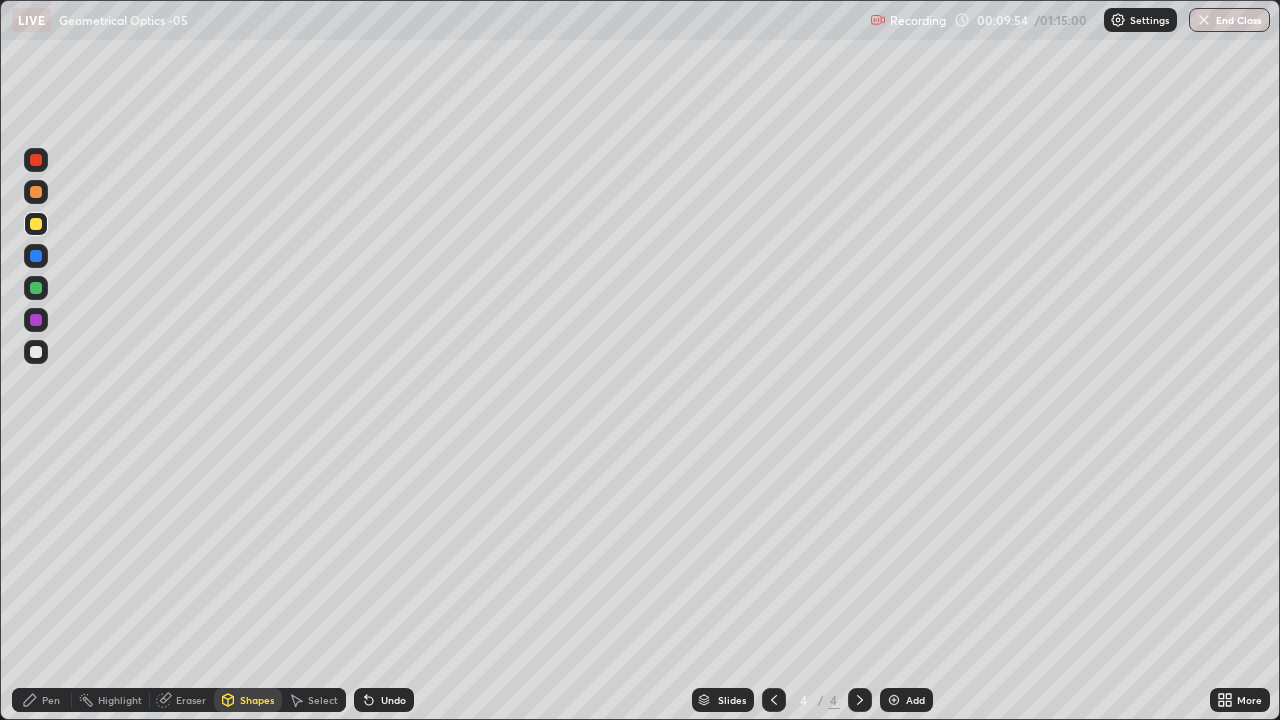 click on "Undo" at bounding box center (393, 700) 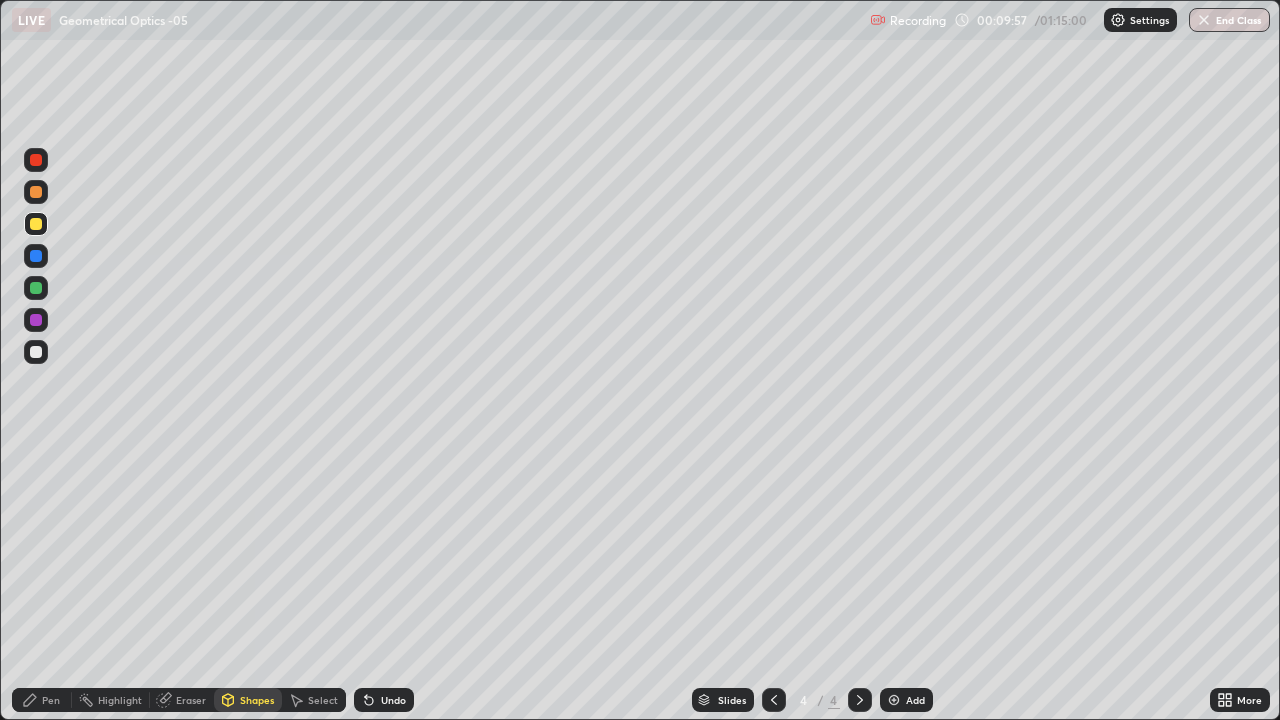 click 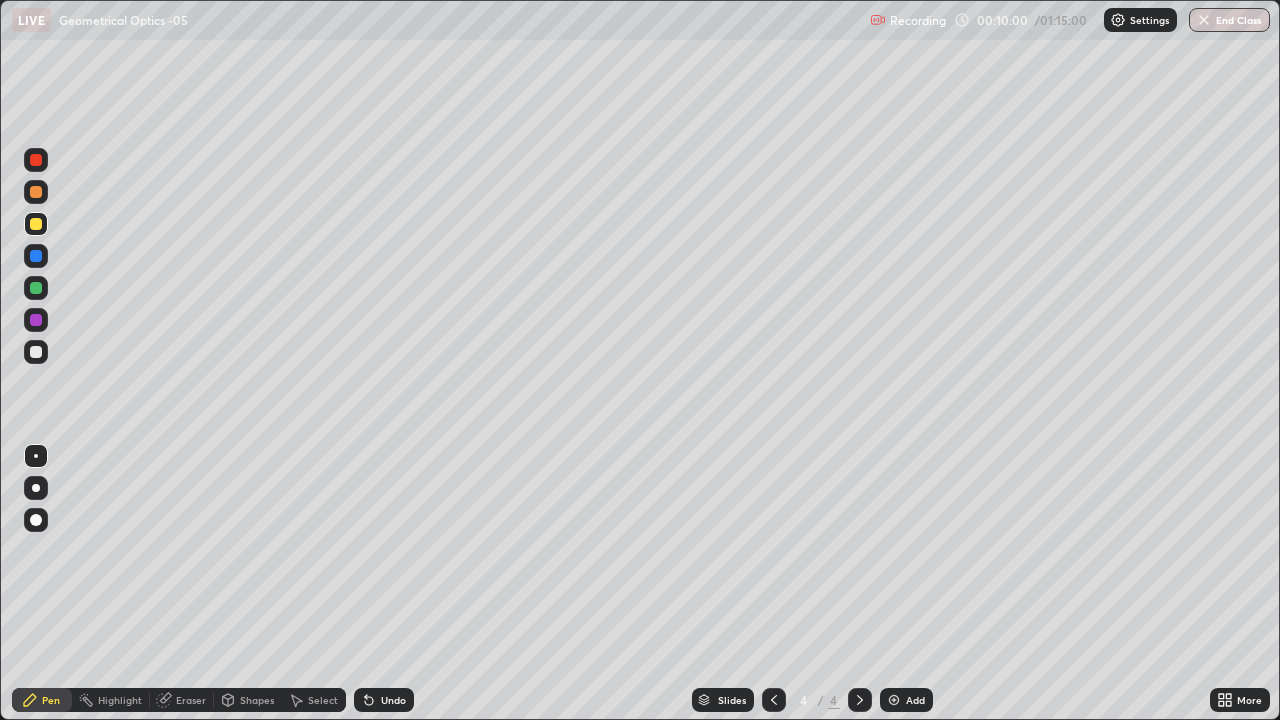 click on "Shapes" at bounding box center [257, 700] 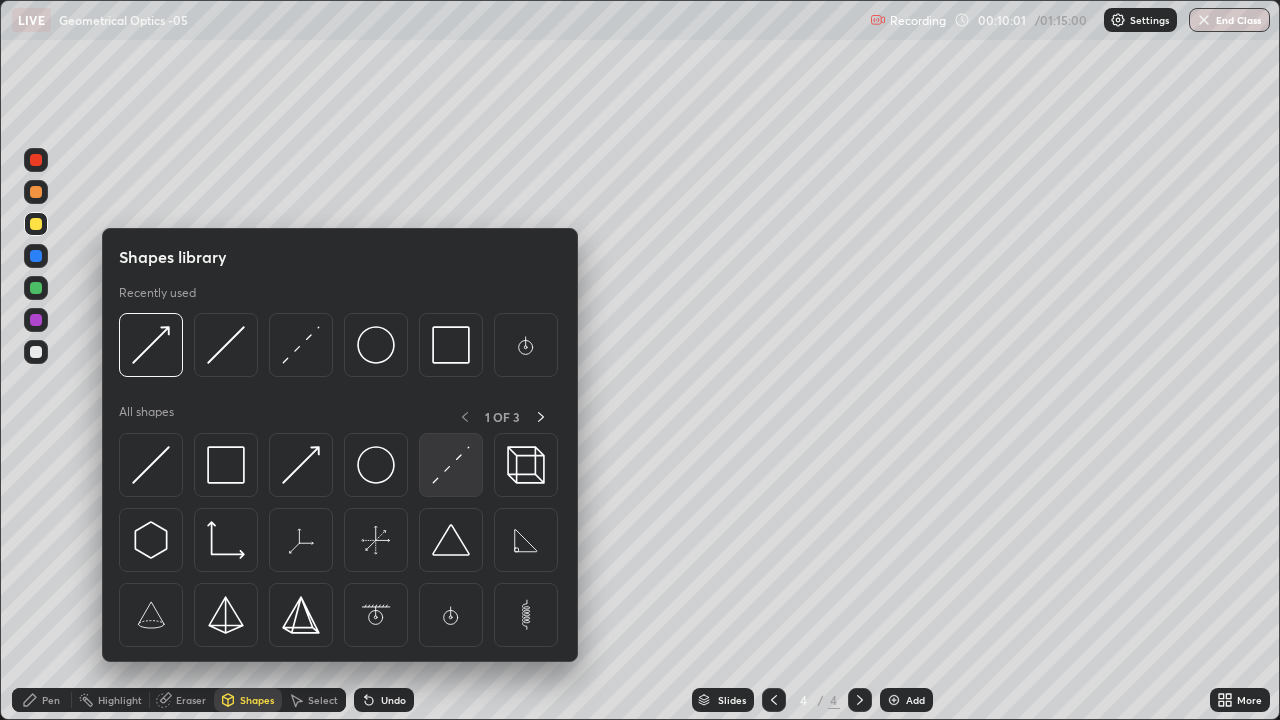click at bounding box center (451, 465) 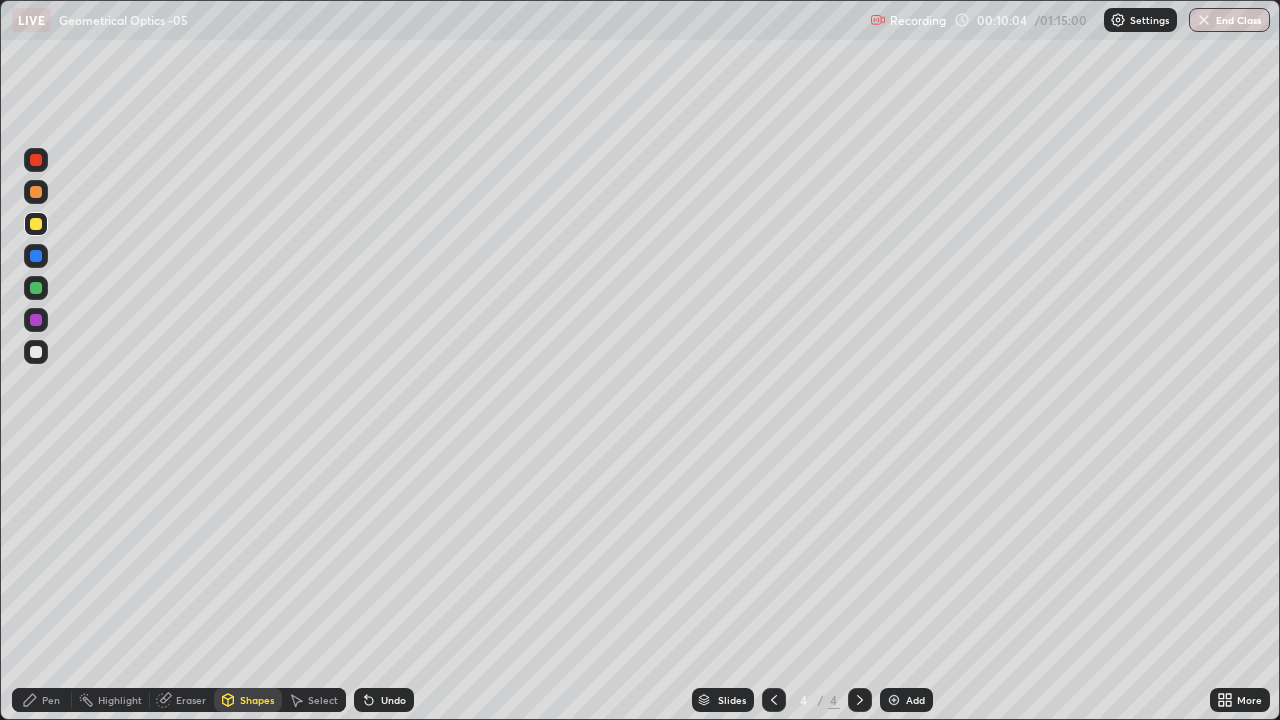click on "Pen" at bounding box center (42, 700) 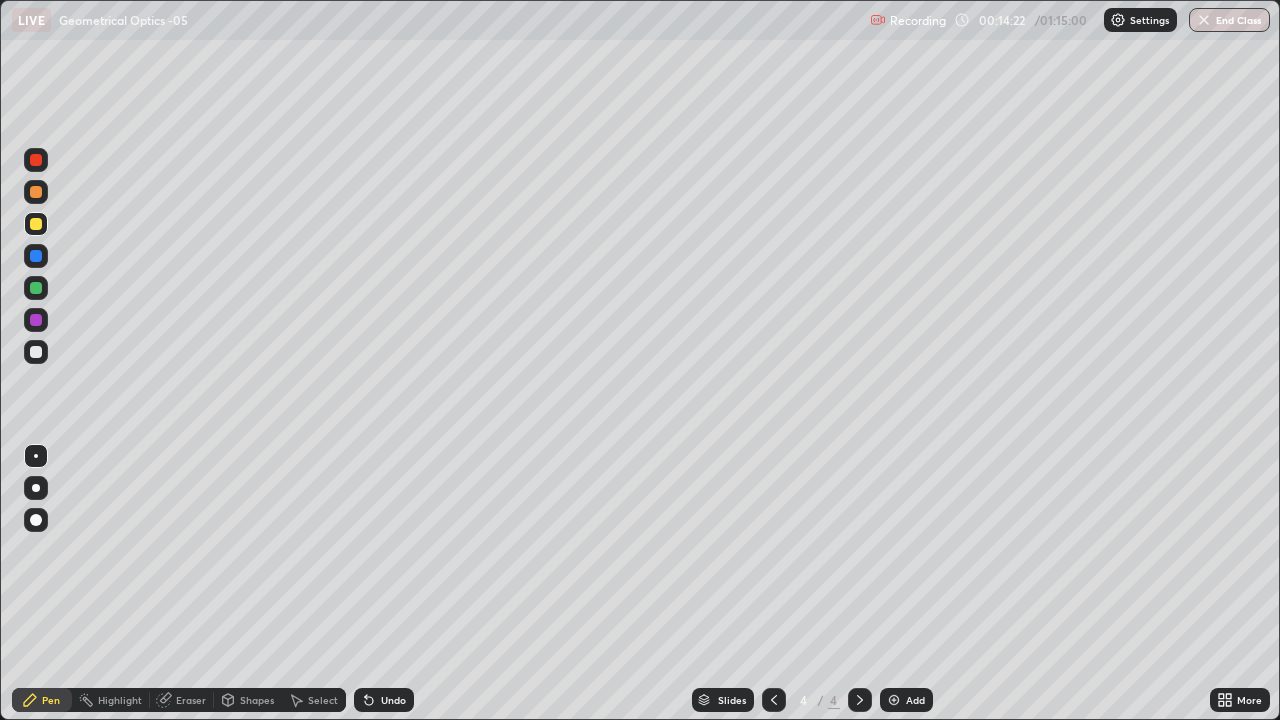 click on "Add" at bounding box center [915, 700] 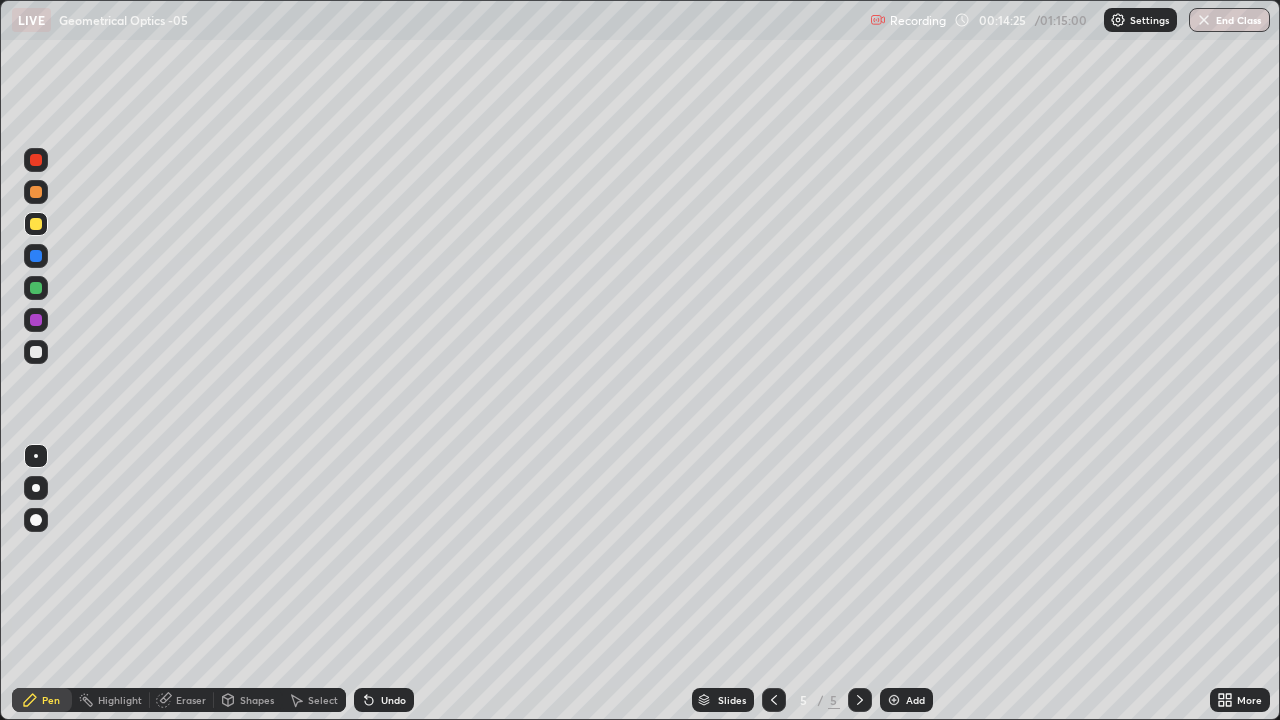click on "Shapes" at bounding box center [248, 700] 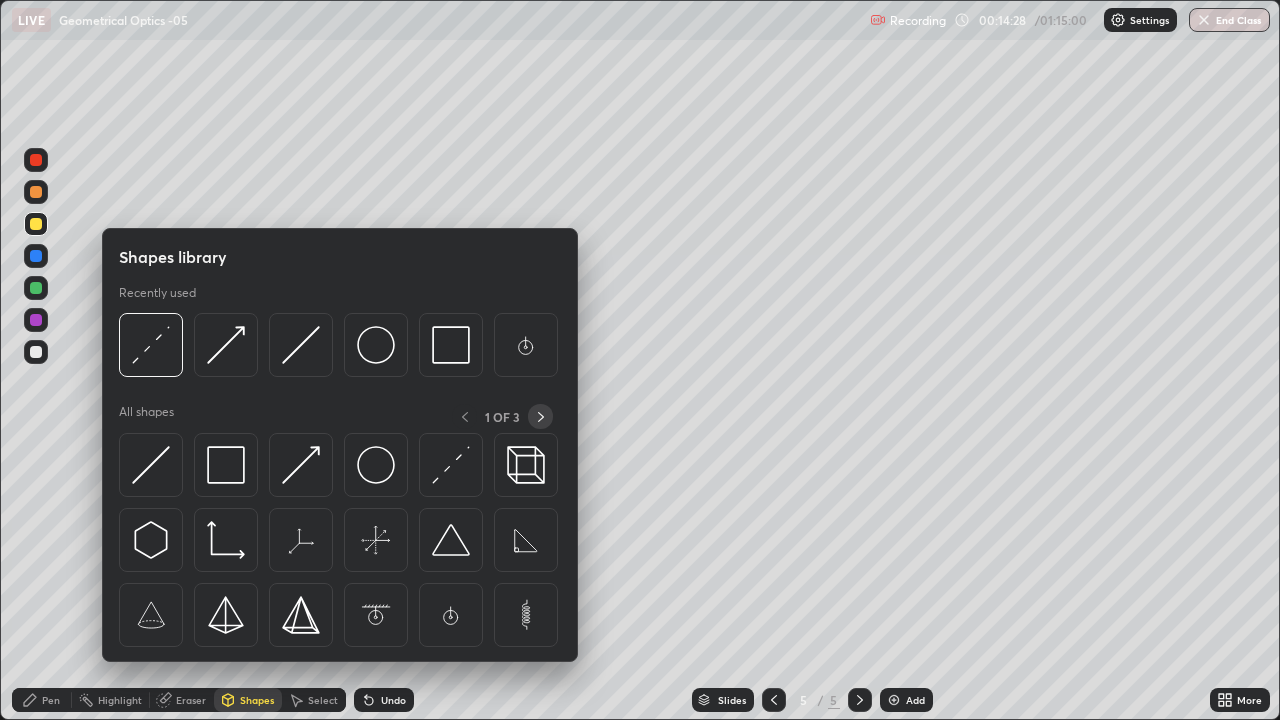 click 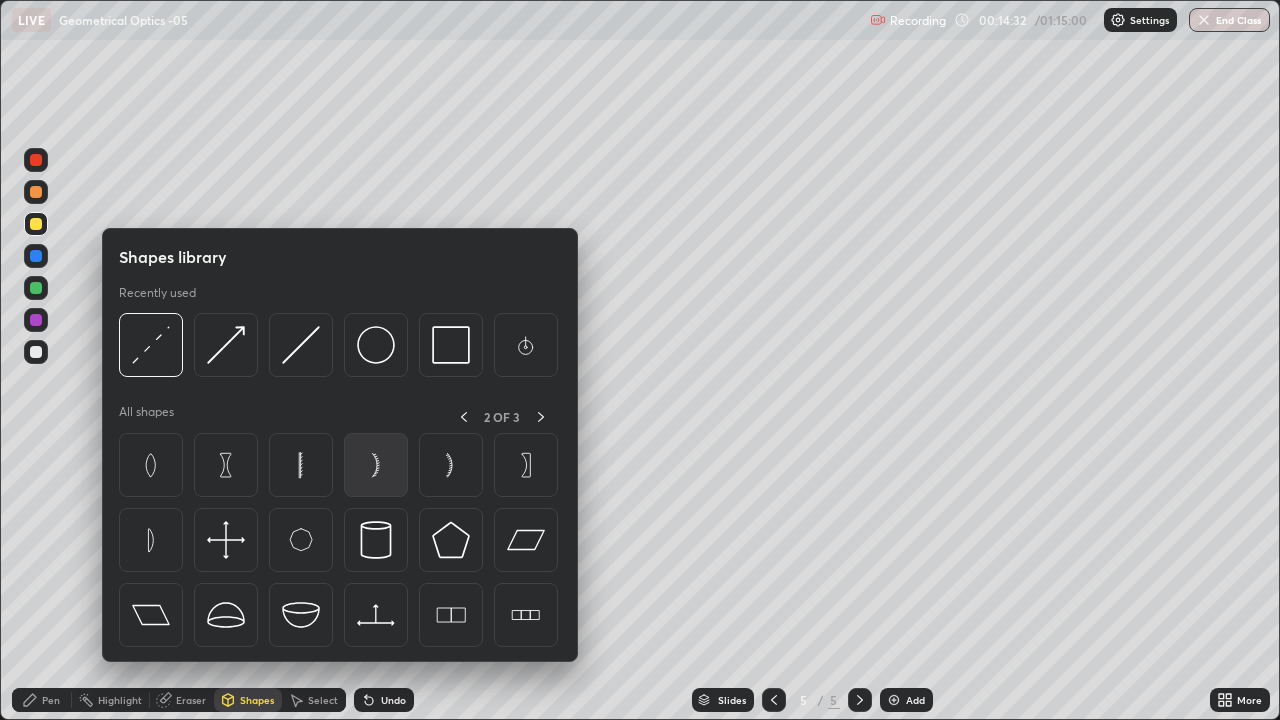 click at bounding box center [376, 465] 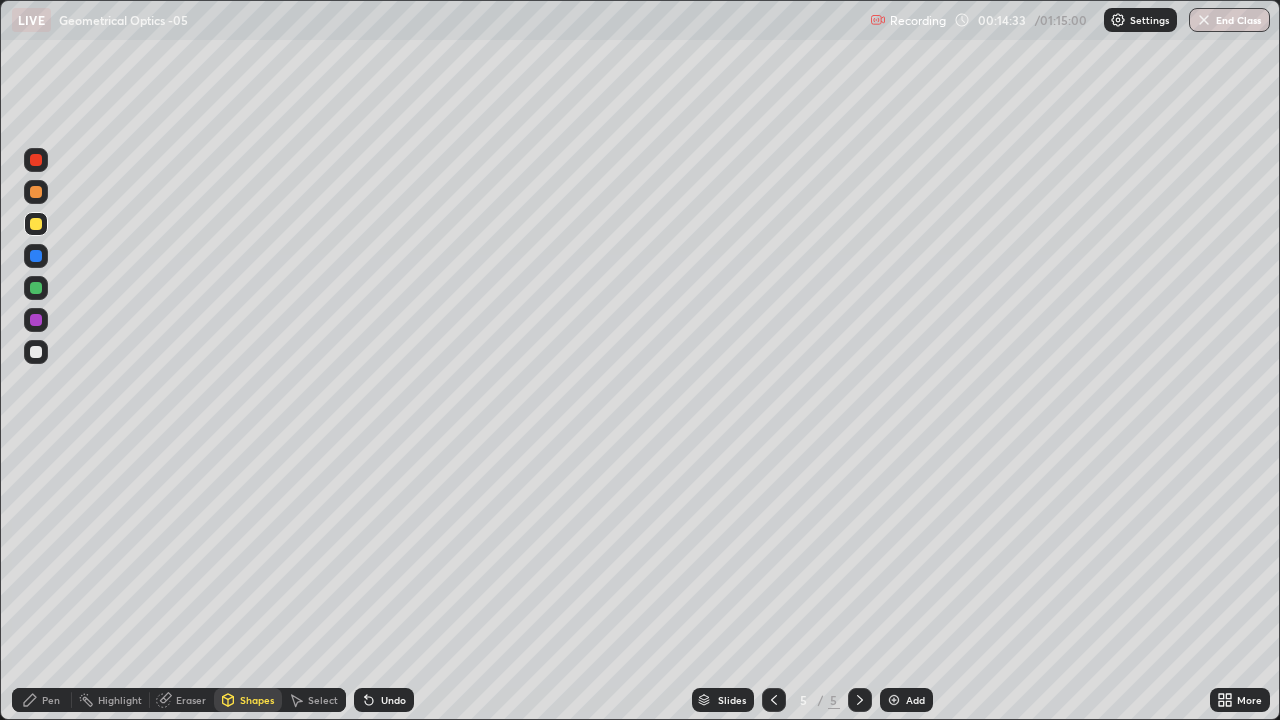 click on "Shapes" at bounding box center [257, 700] 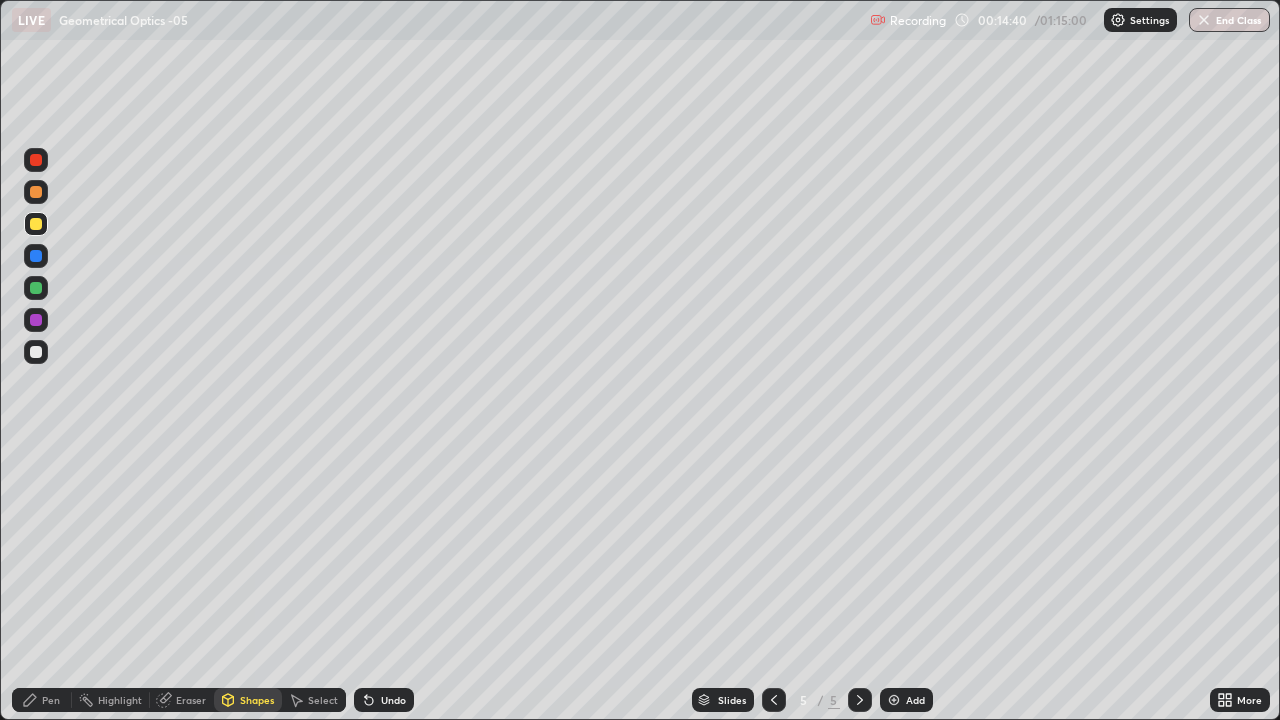click on "Shapes" at bounding box center [257, 700] 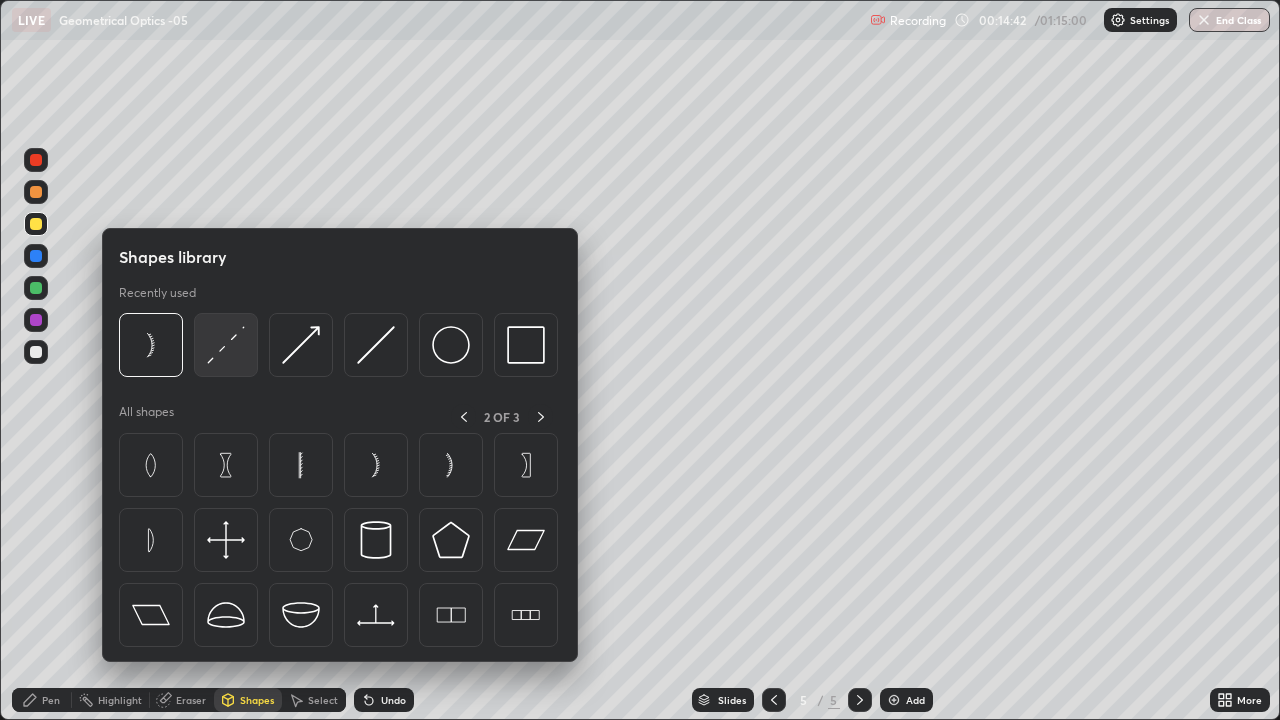 click at bounding box center (226, 345) 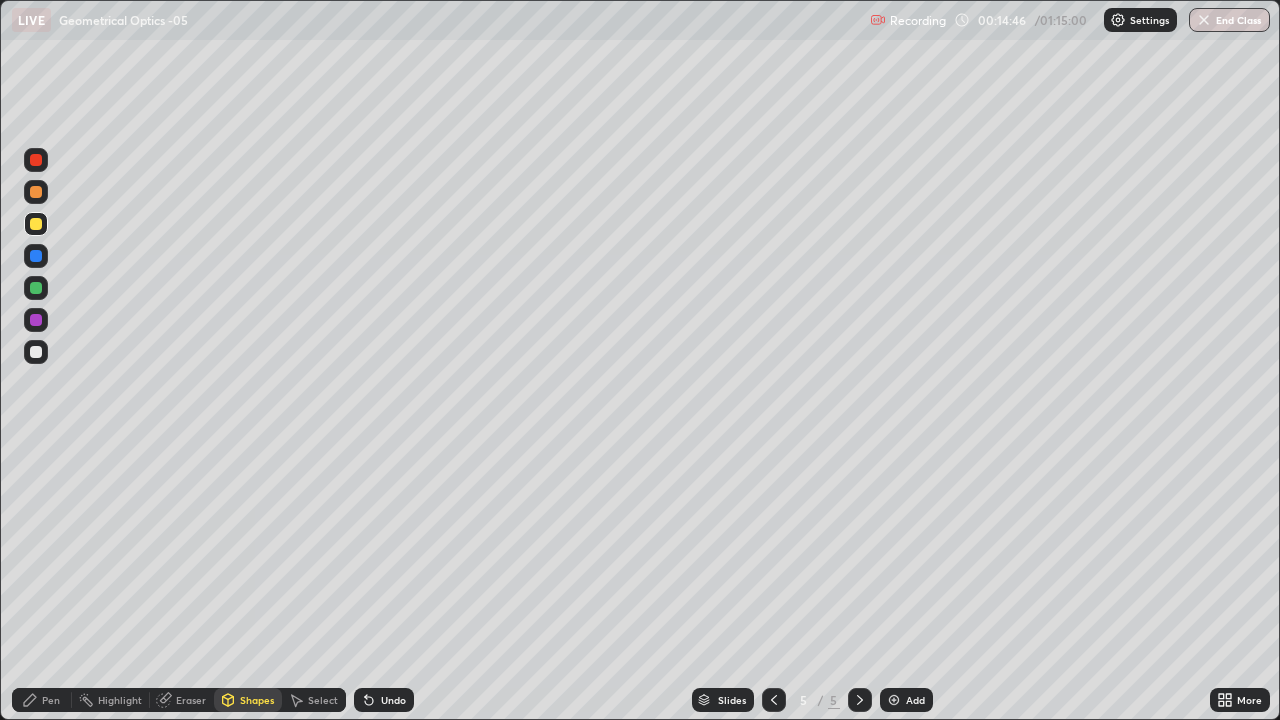click on "Shapes" at bounding box center [257, 700] 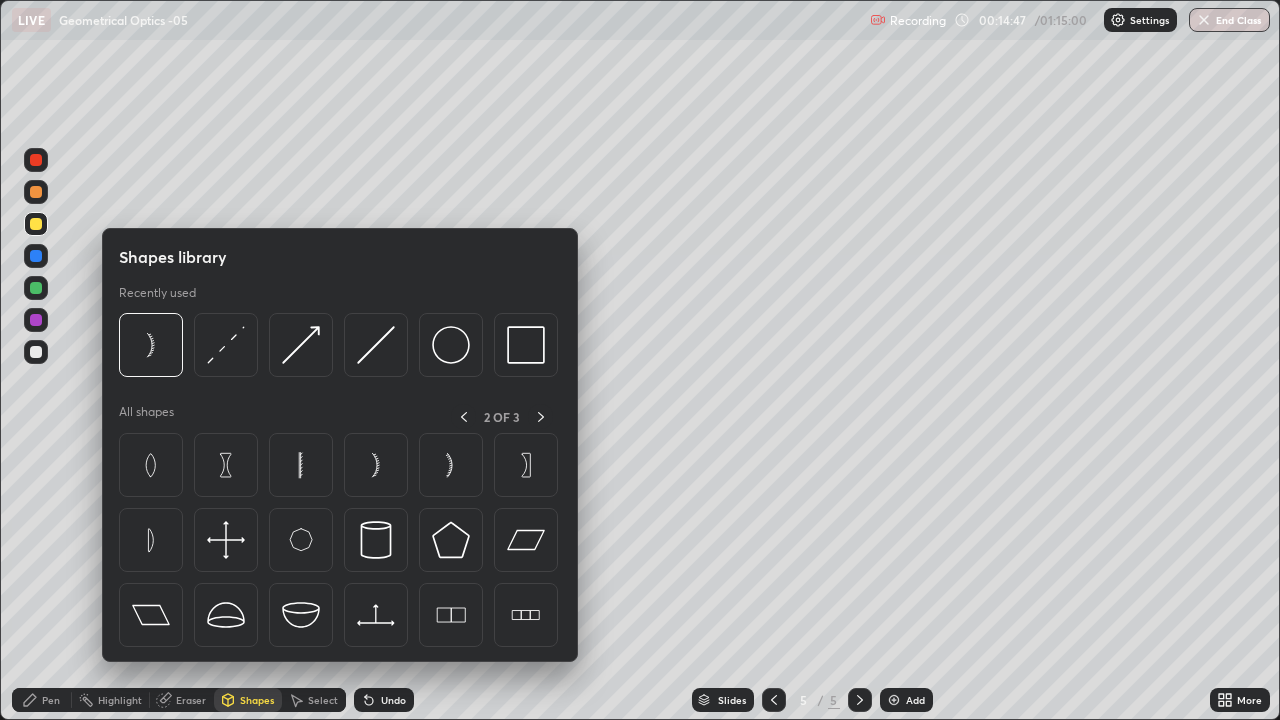click on "Shapes" at bounding box center (257, 700) 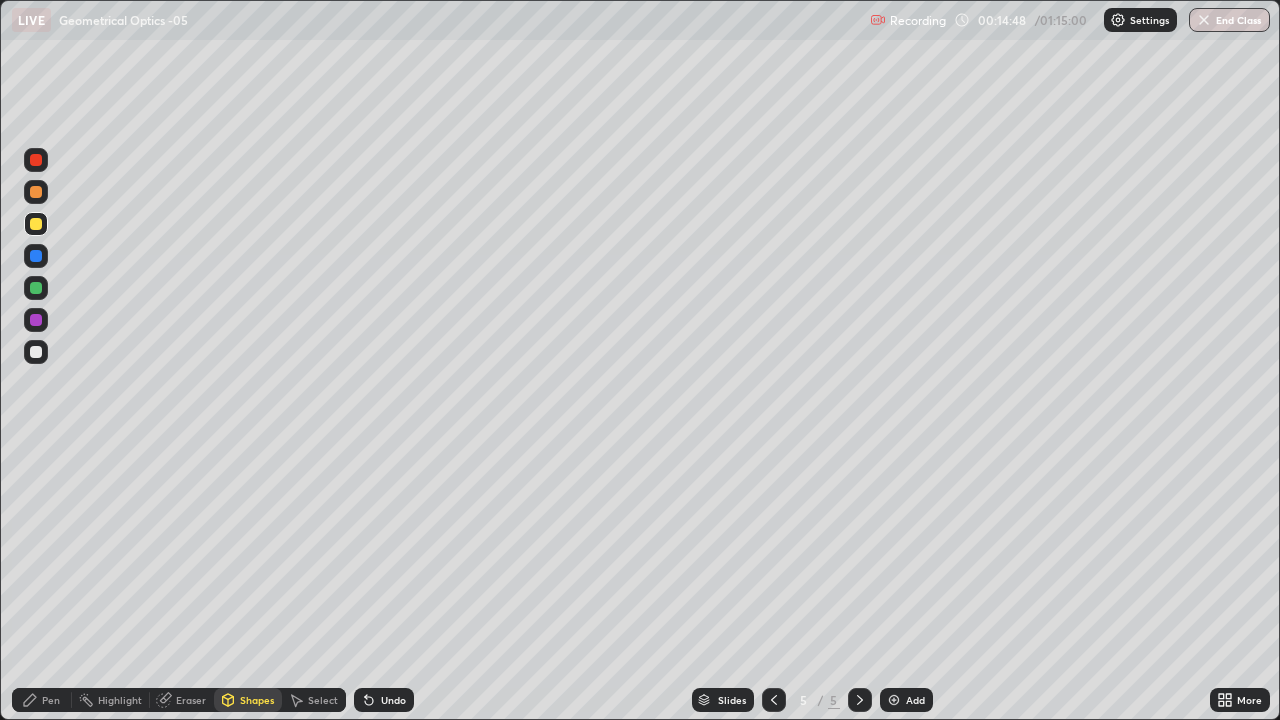 click on "Shapes" at bounding box center (248, 700) 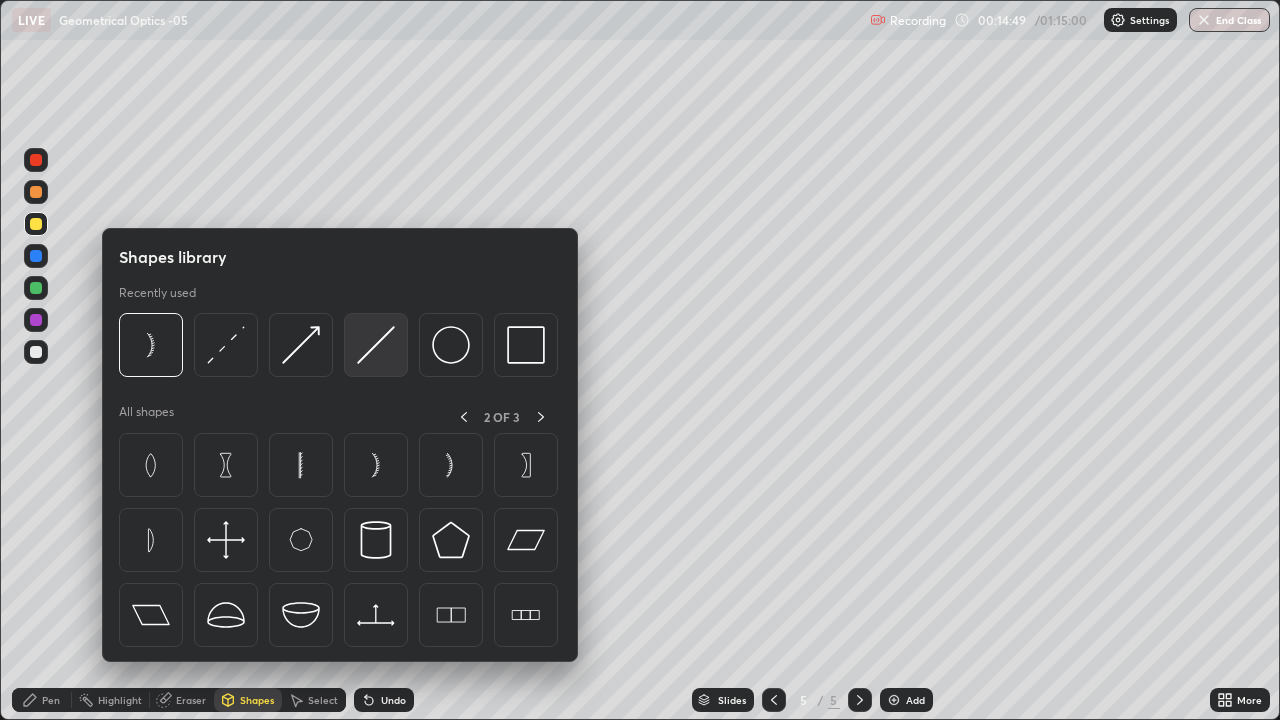 click at bounding box center (376, 345) 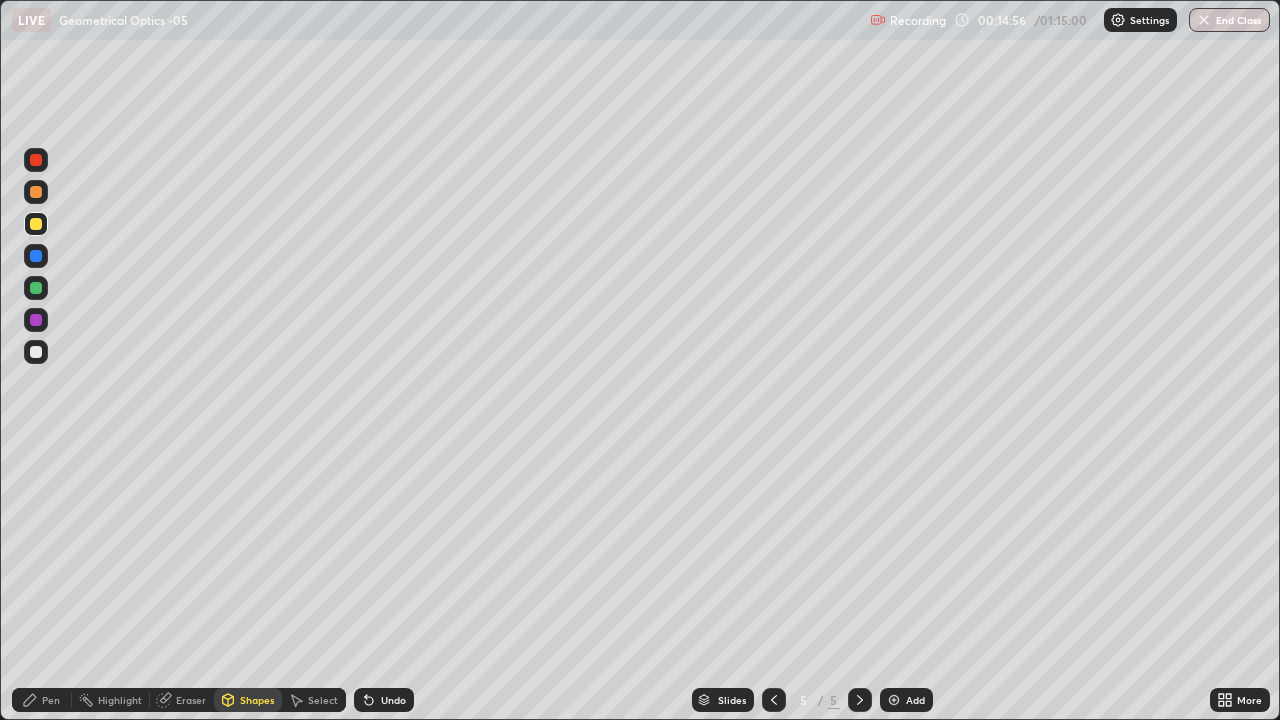 click on "Shapes" at bounding box center (257, 700) 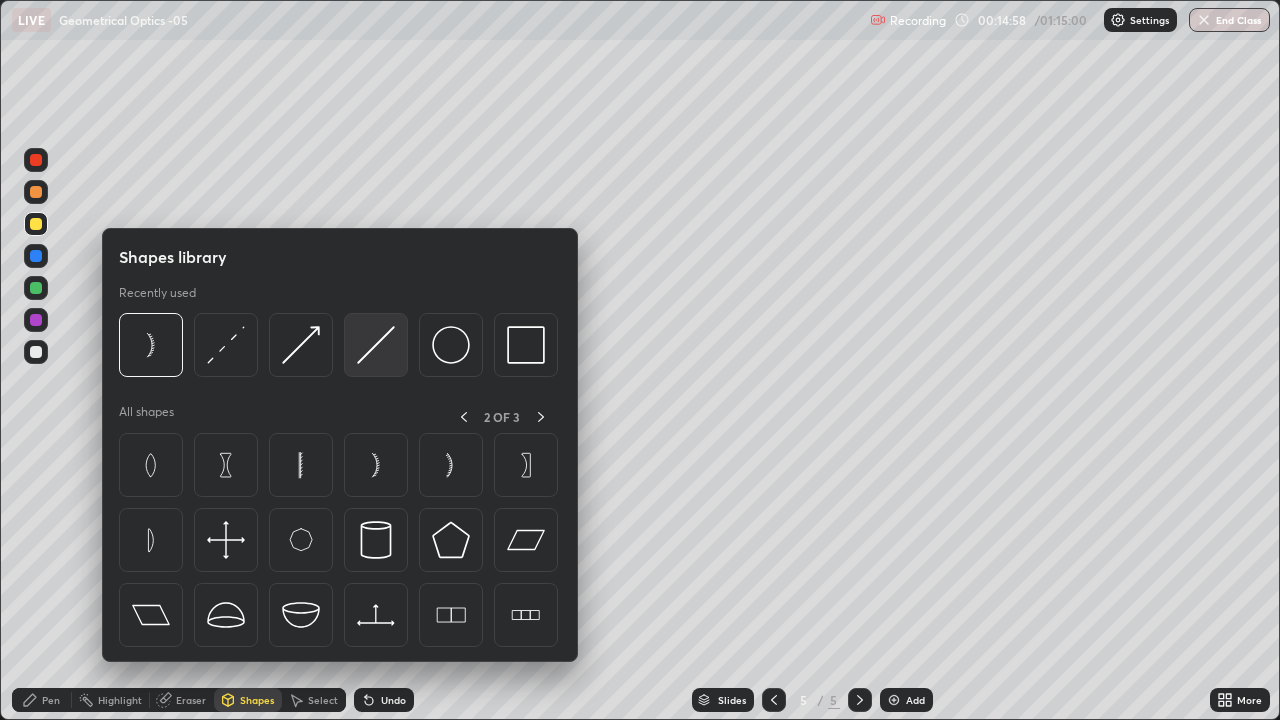 click at bounding box center (376, 345) 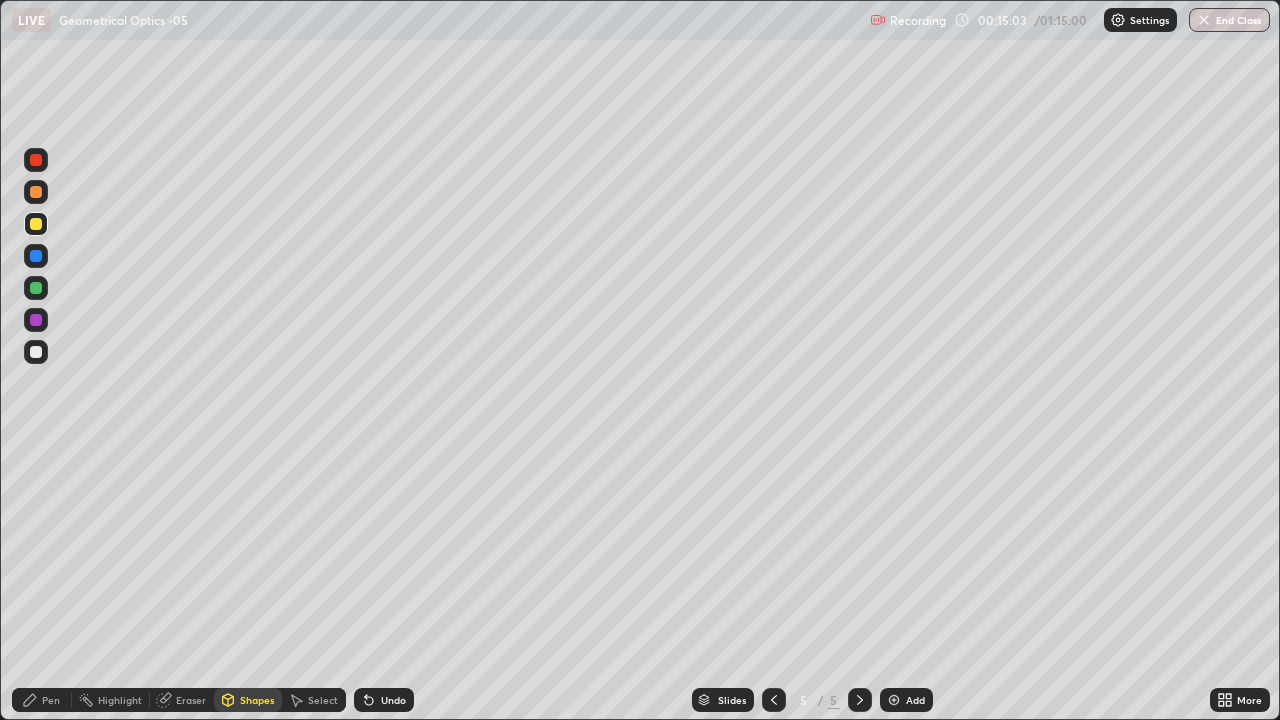 click on "Pen" at bounding box center [51, 700] 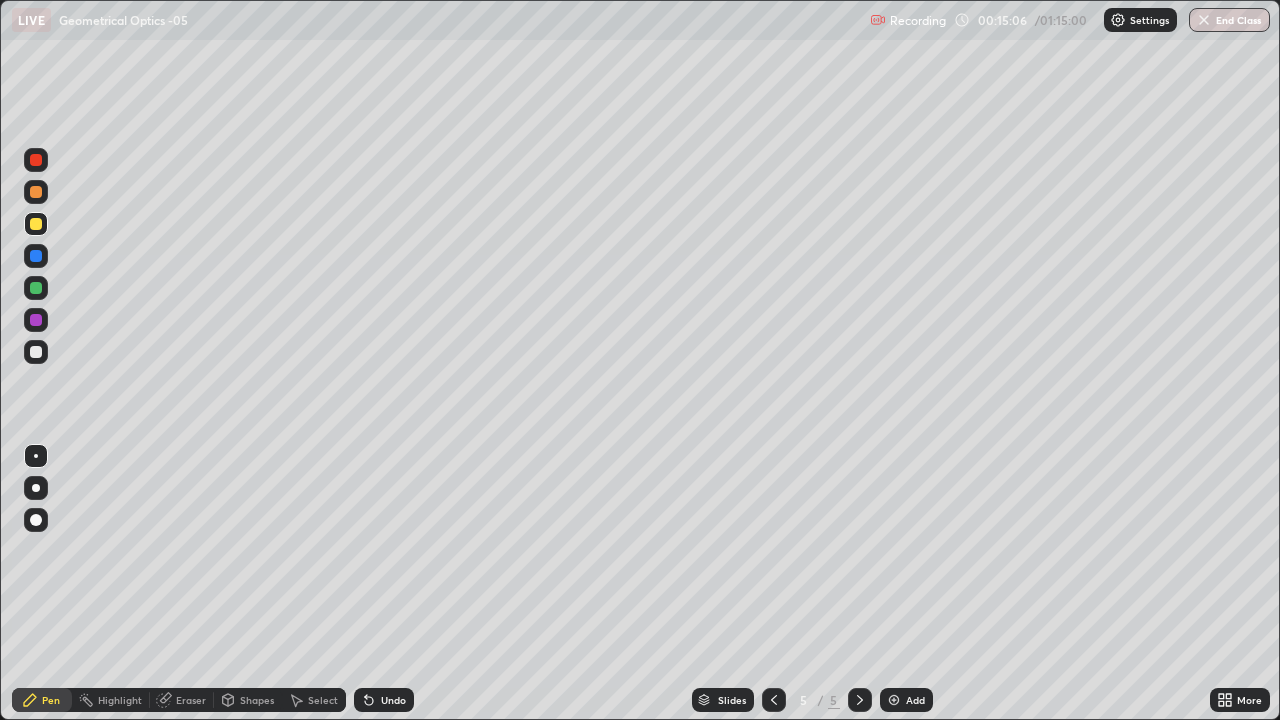 click on "Undo" at bounding box center [384, 700] 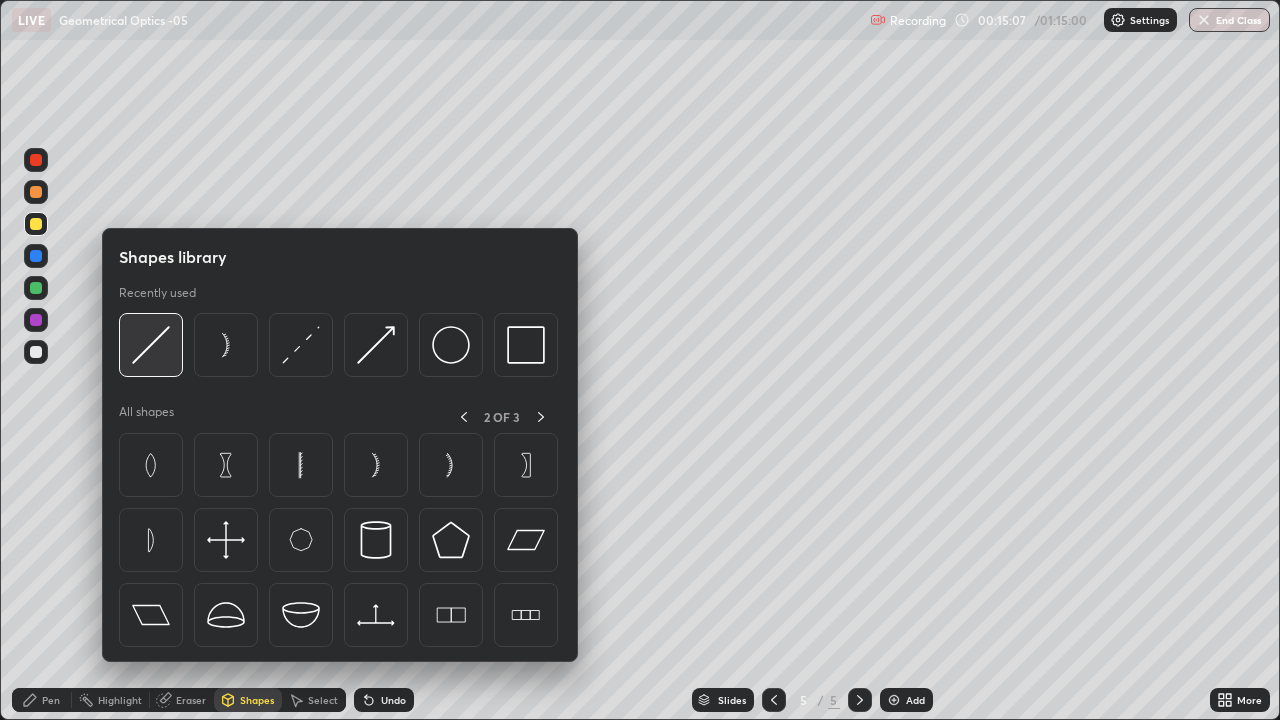 click at bounding box center (151, 345) 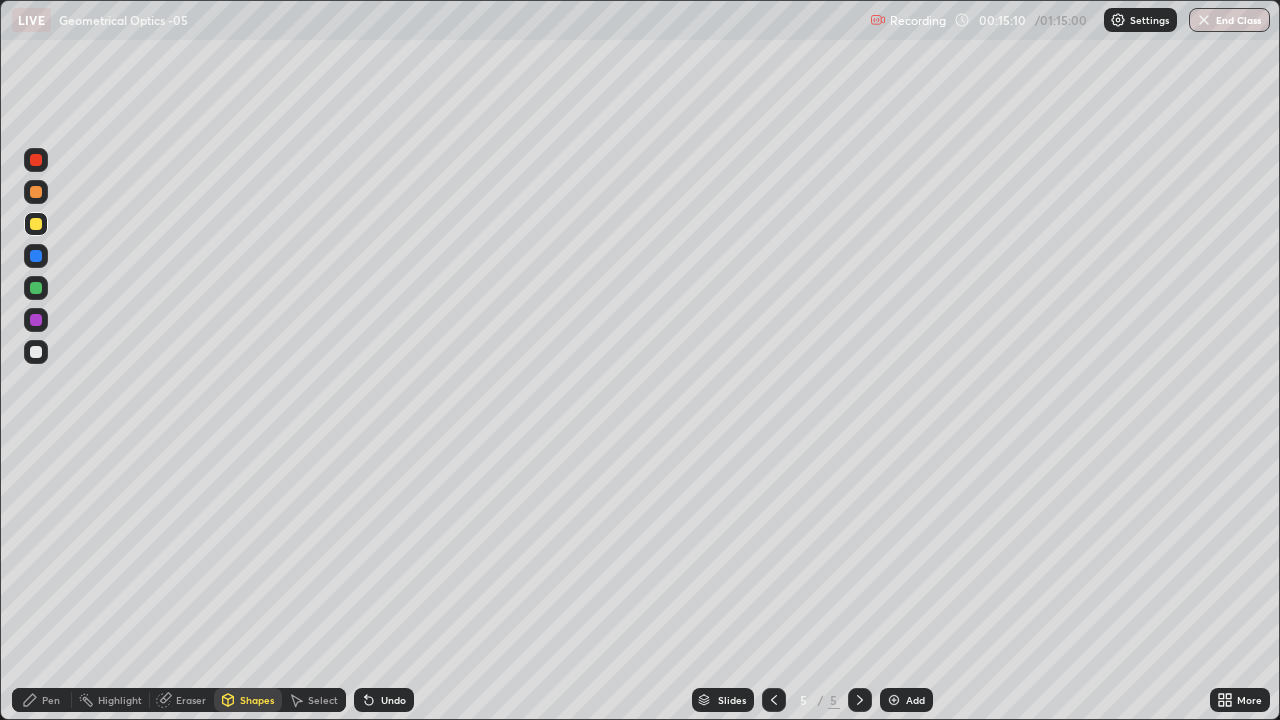 click on "Shapes" at bounding box center (257, 700) 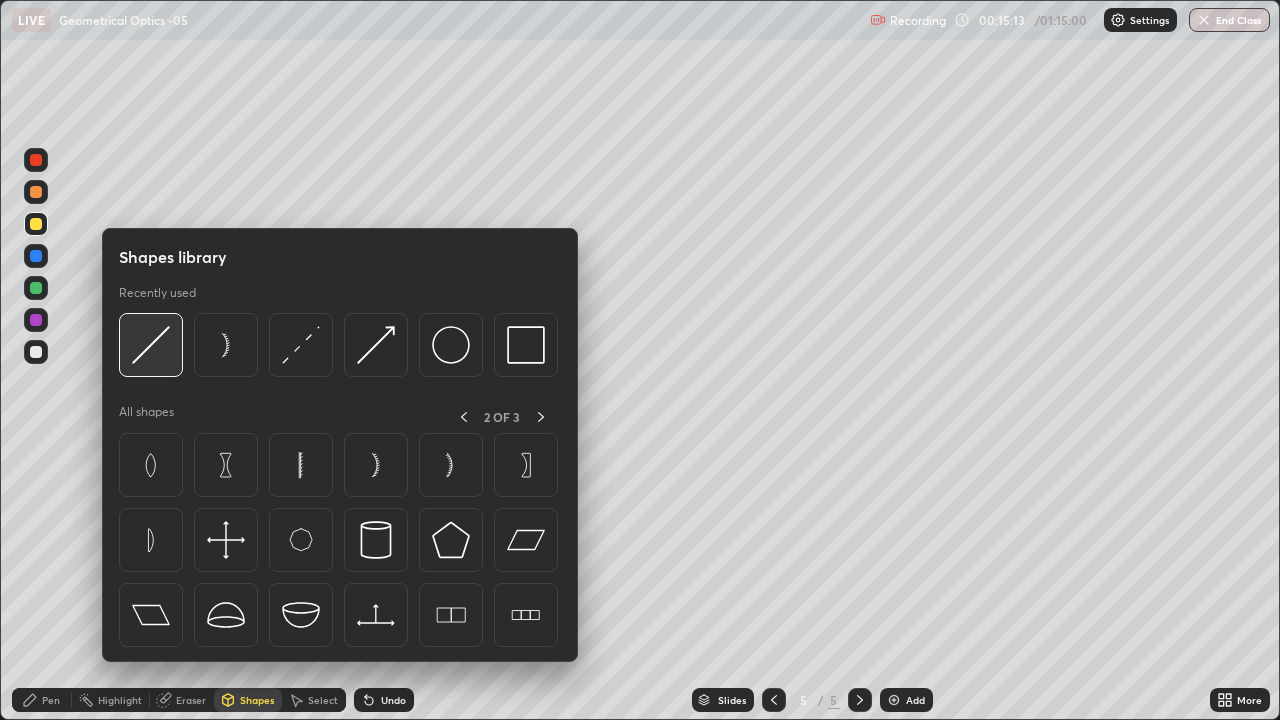 click at bounding box center [151, 345] 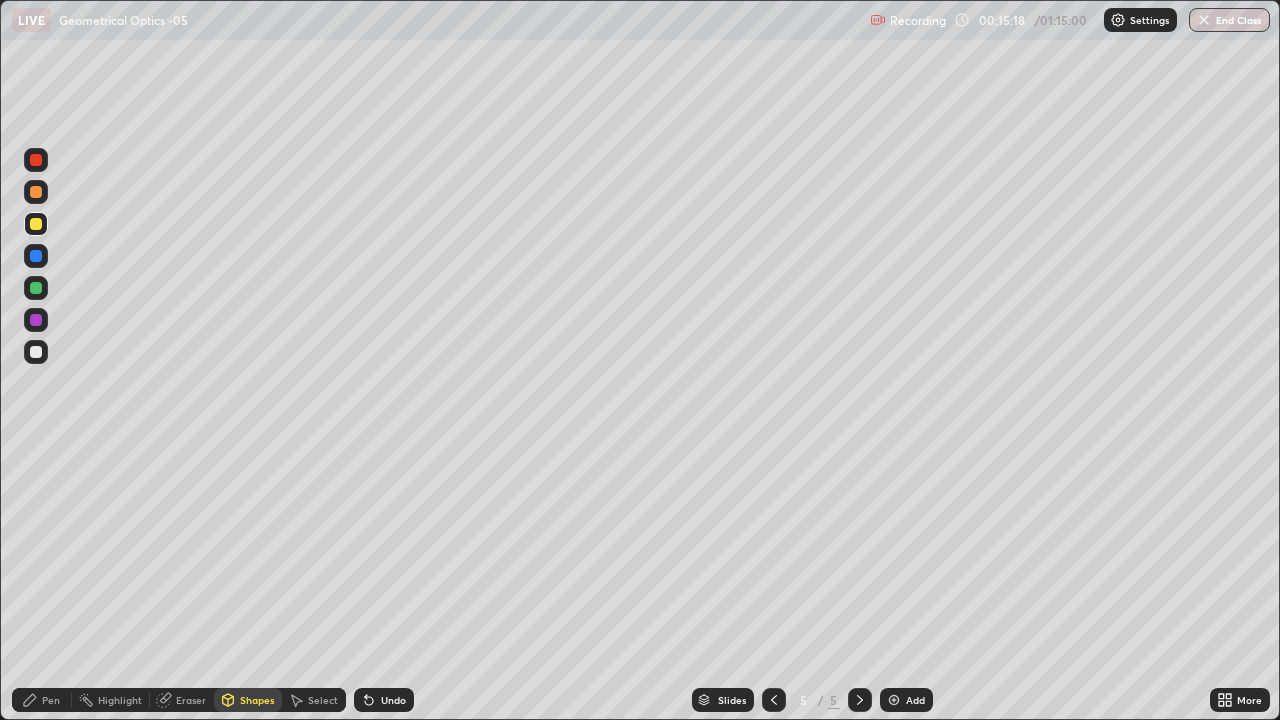 click on "Pen" at bounding box center [42, 700] 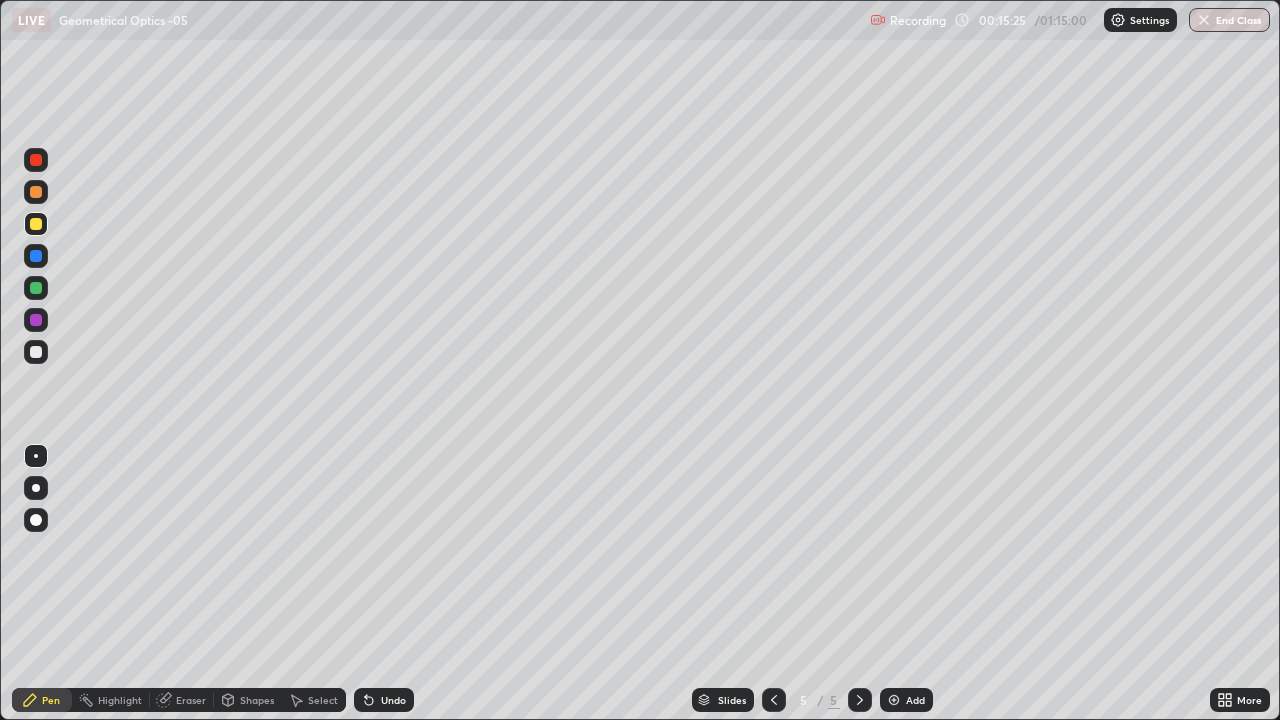 click 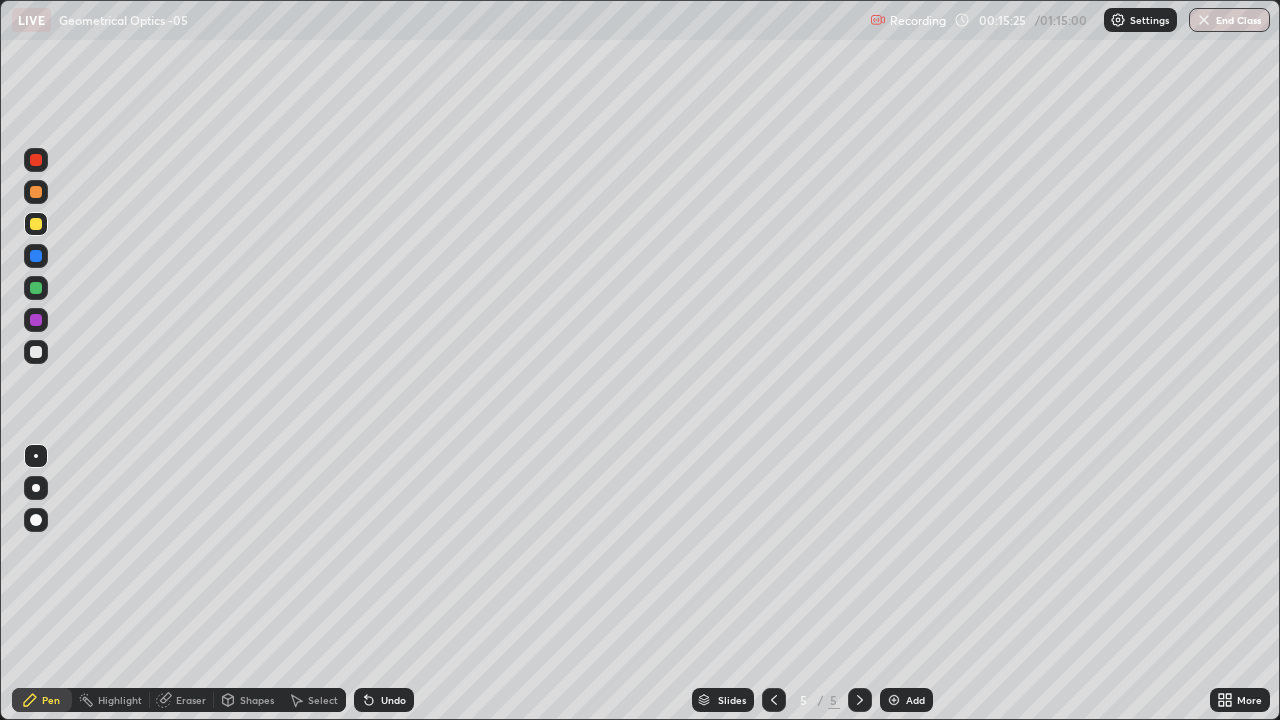 click at bounding box center [36, 352] 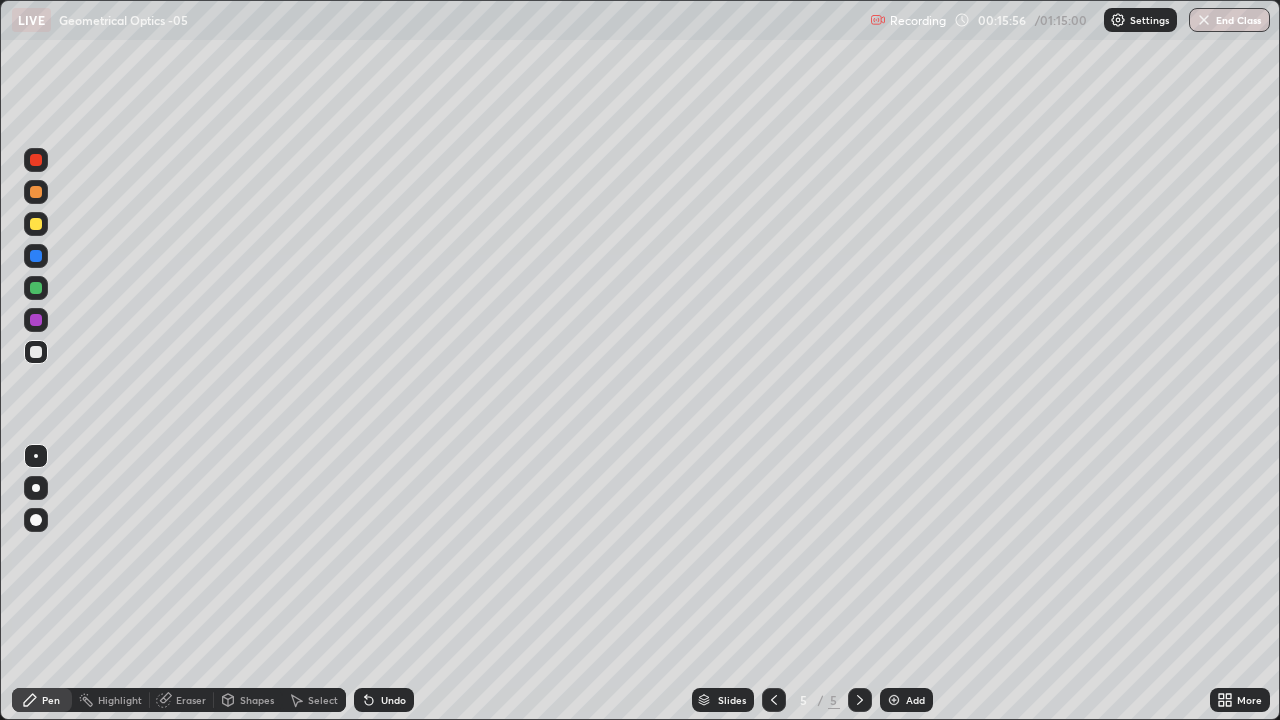 click on "Eraser" at bounding box center [191, 700] 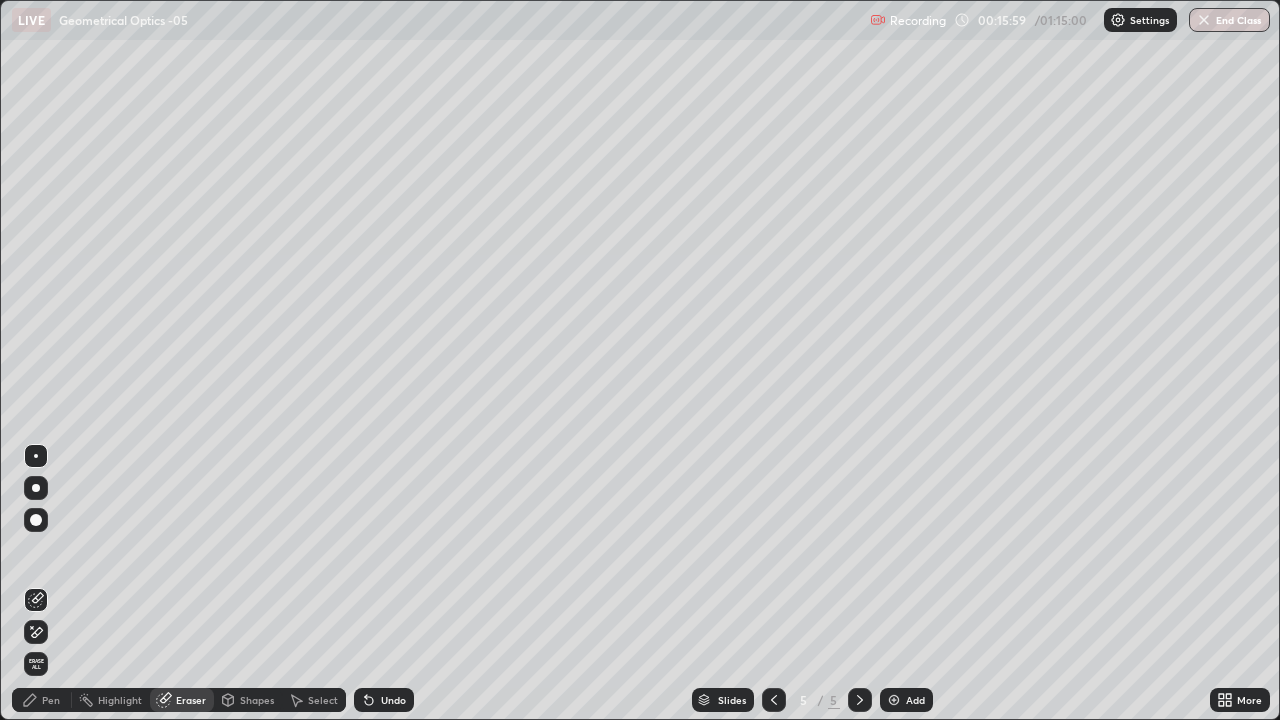 click 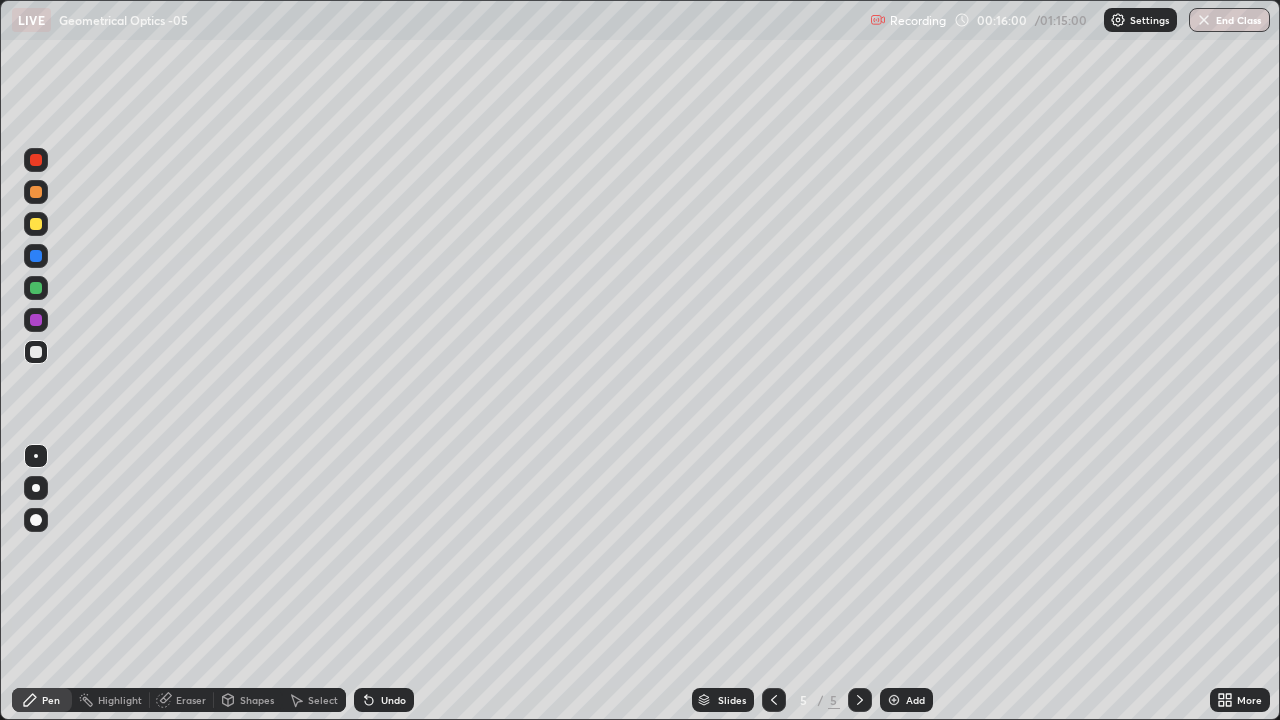 click at bounding box center (36, 224) 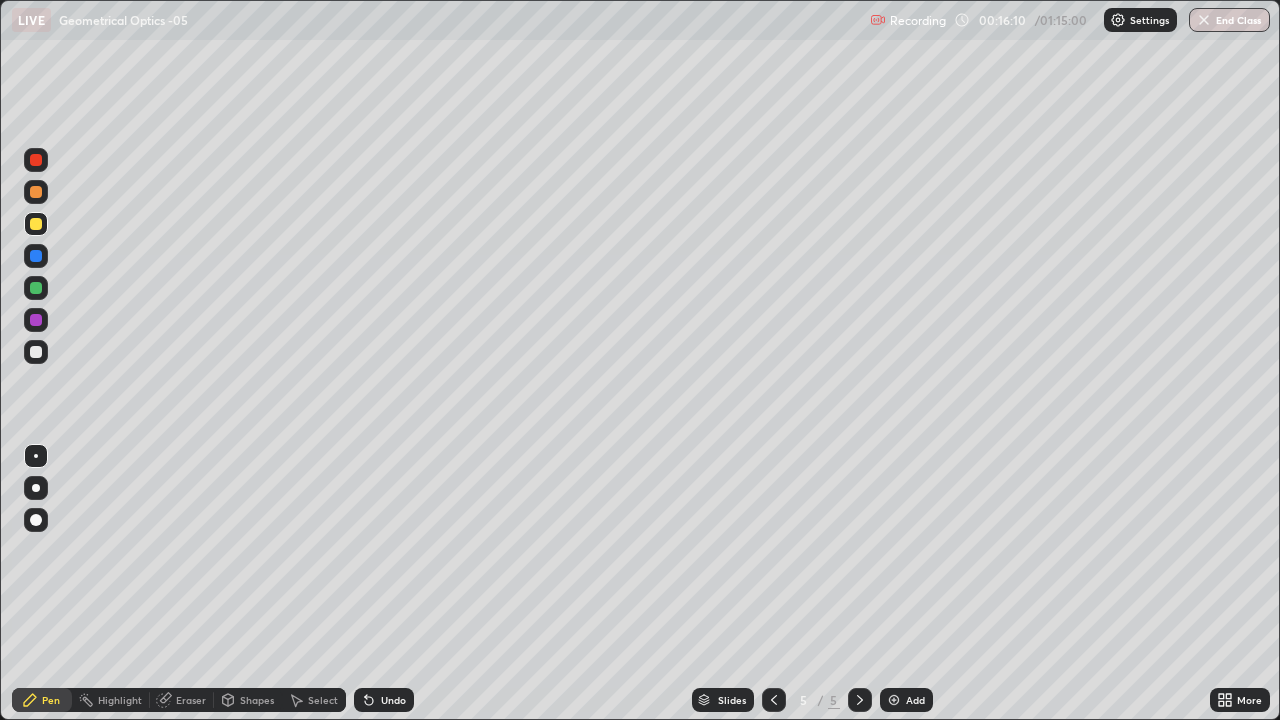 click on "Shapes" at bounding box center [257, 700] 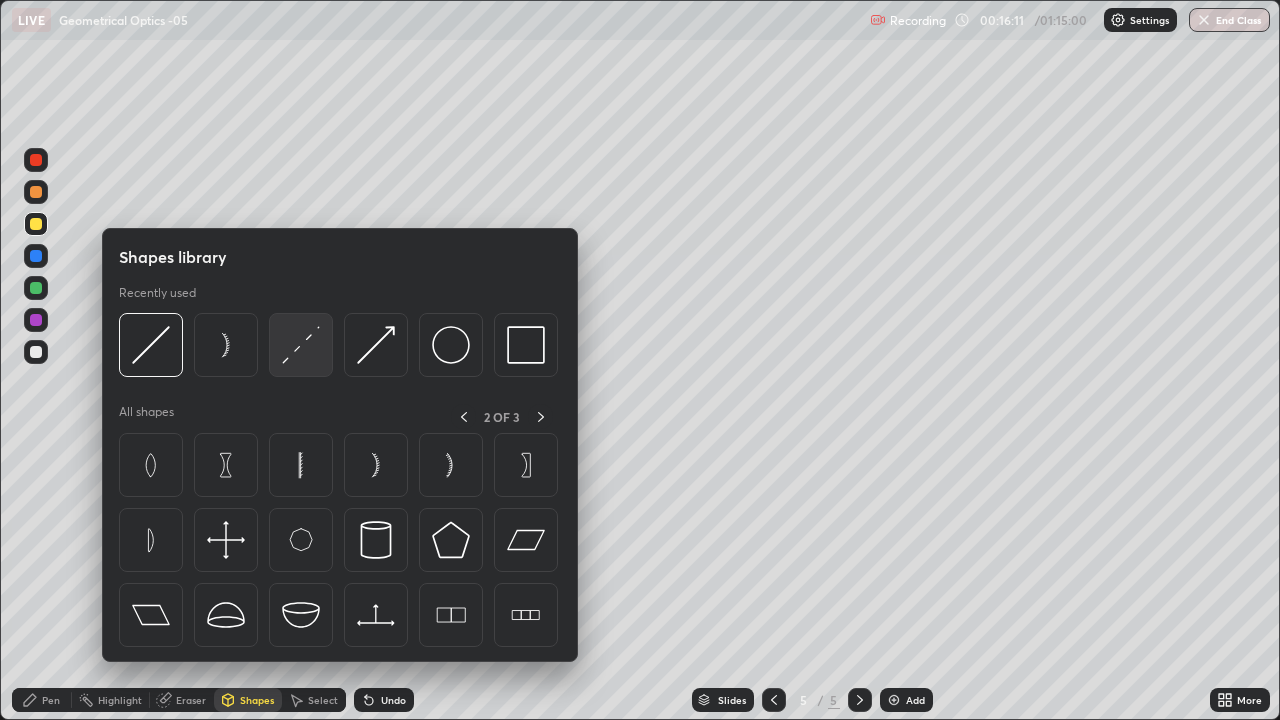 click at bounding box center [301, 345] 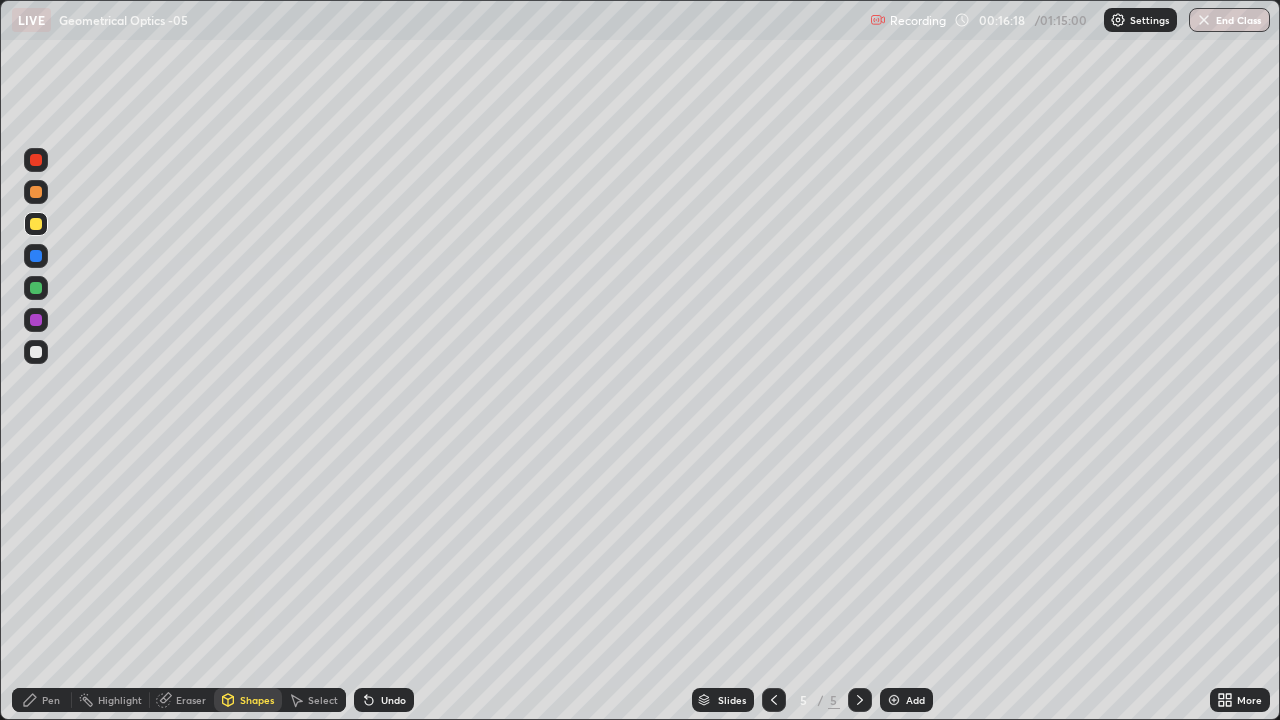 click on "Shapes" at bounding box center (257, 700) 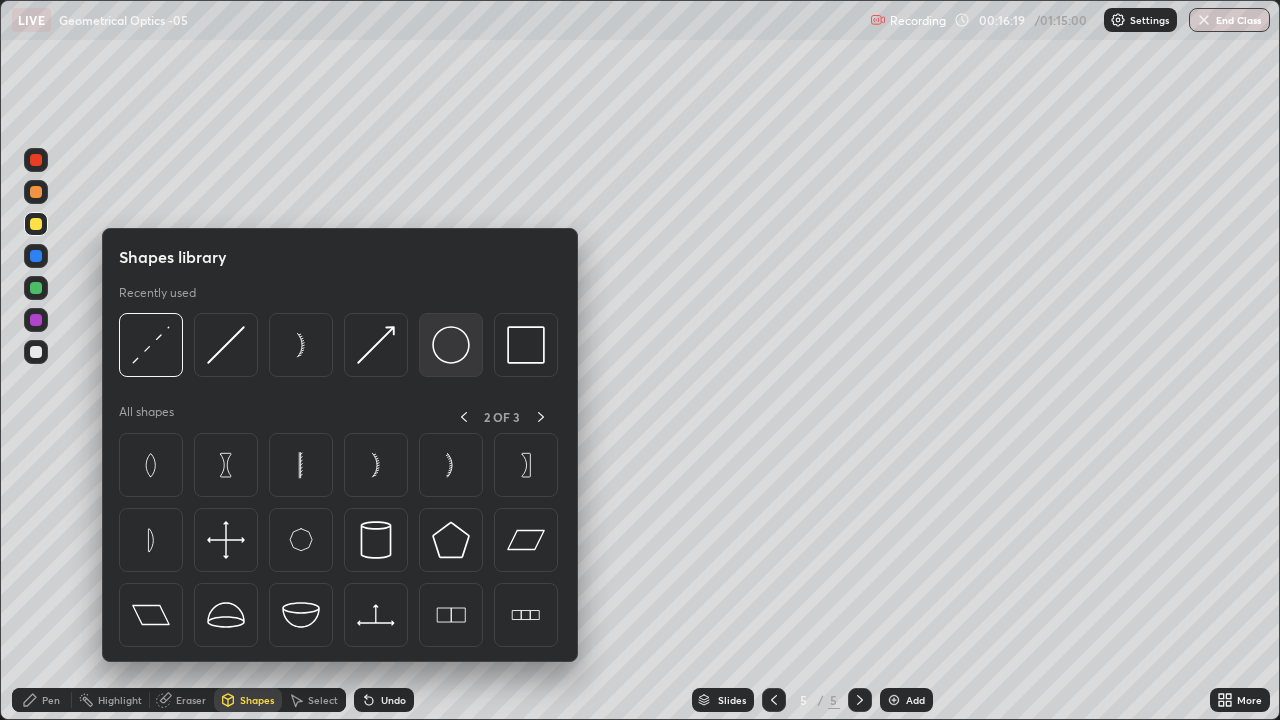 click at bounding box center (451, 345) 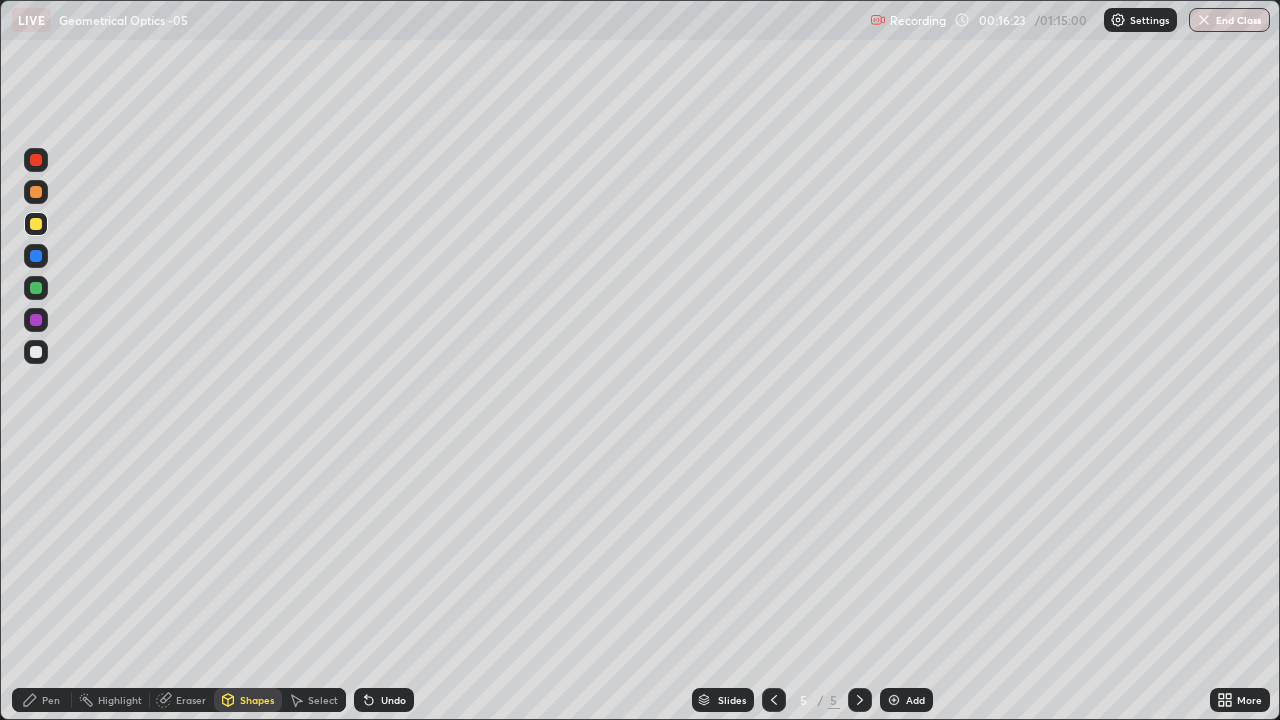 click on "Shapes" at bounding box center (257, 700) 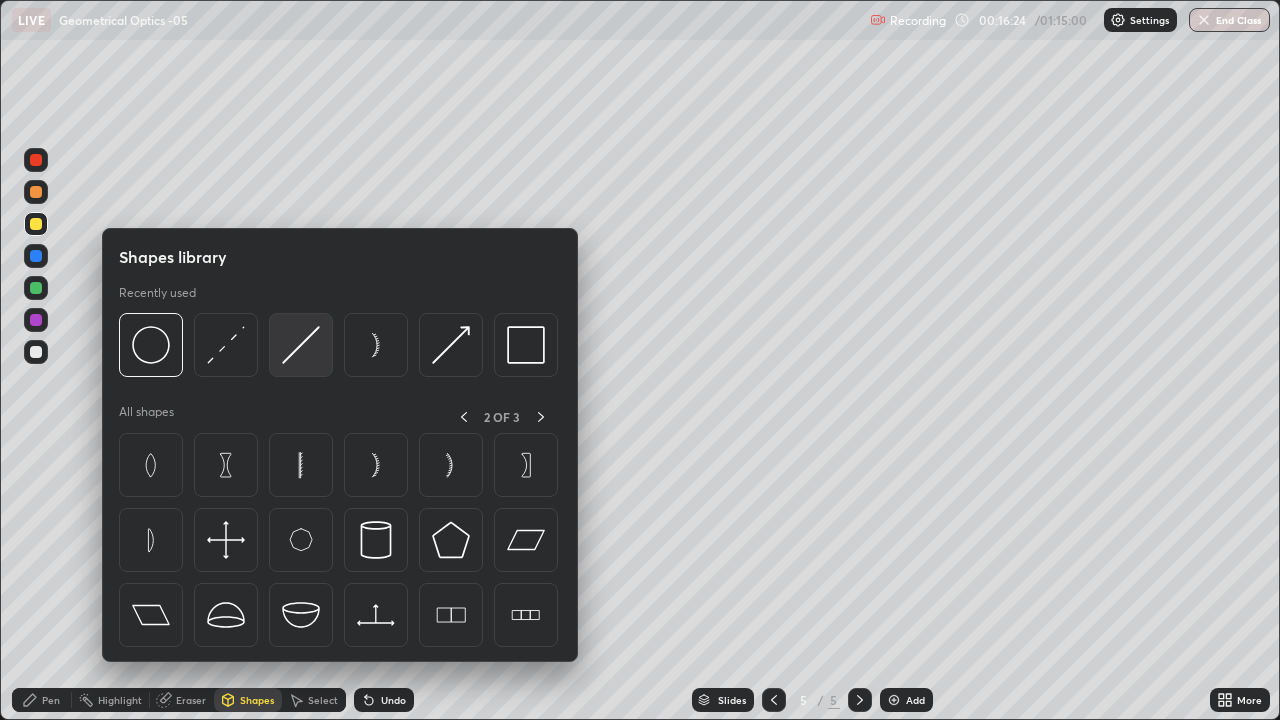 click at bounding box center (301, 345) 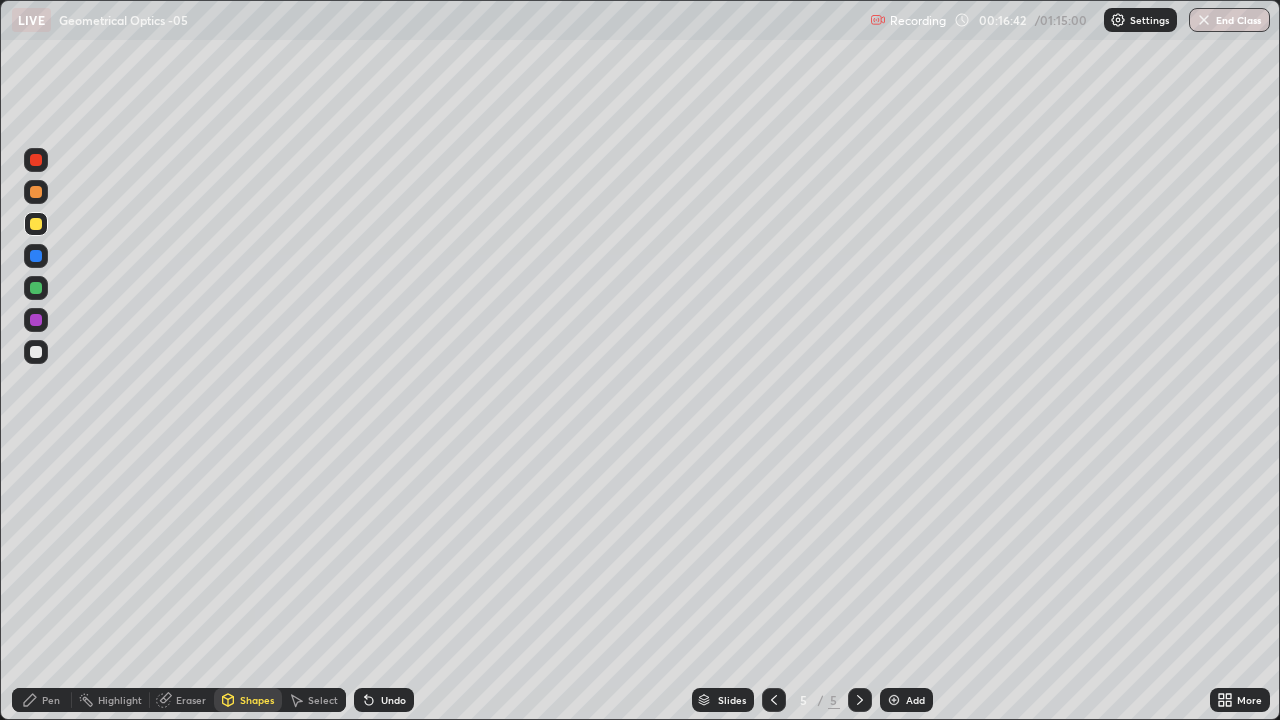 click on "Pen" at bounding box center (51, 700) 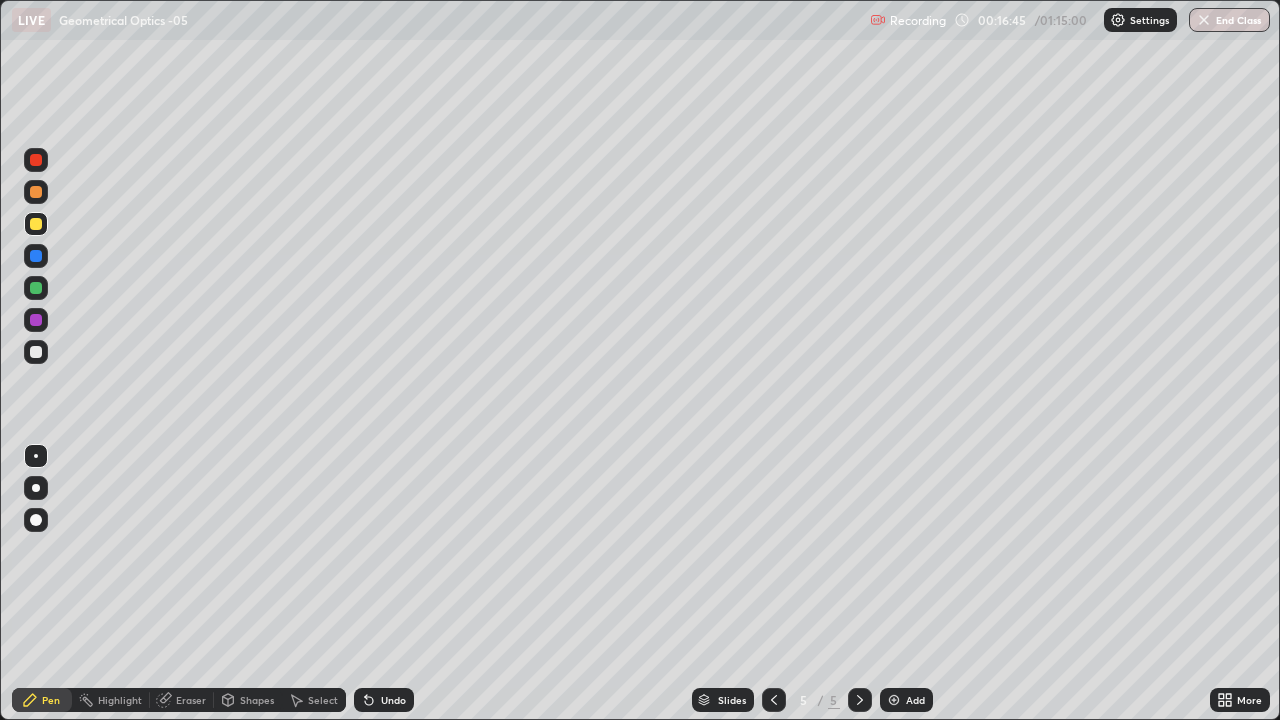 click 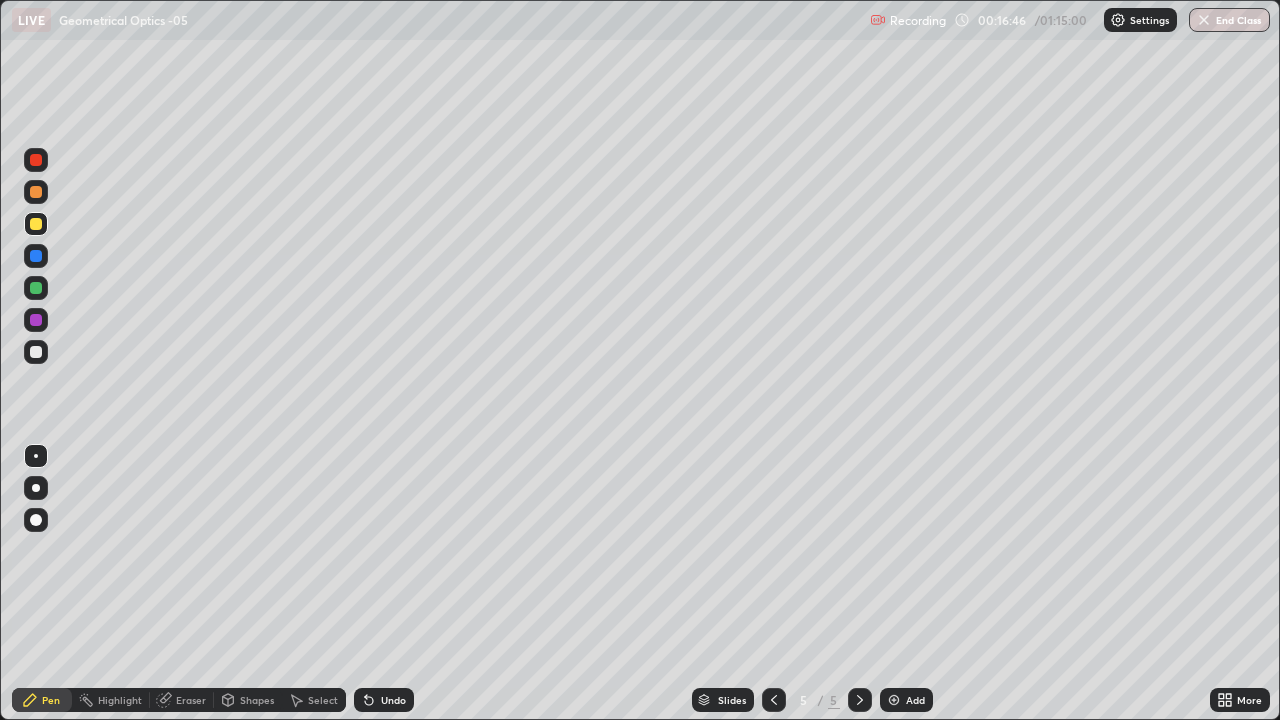click at bounding box center (36, 352) 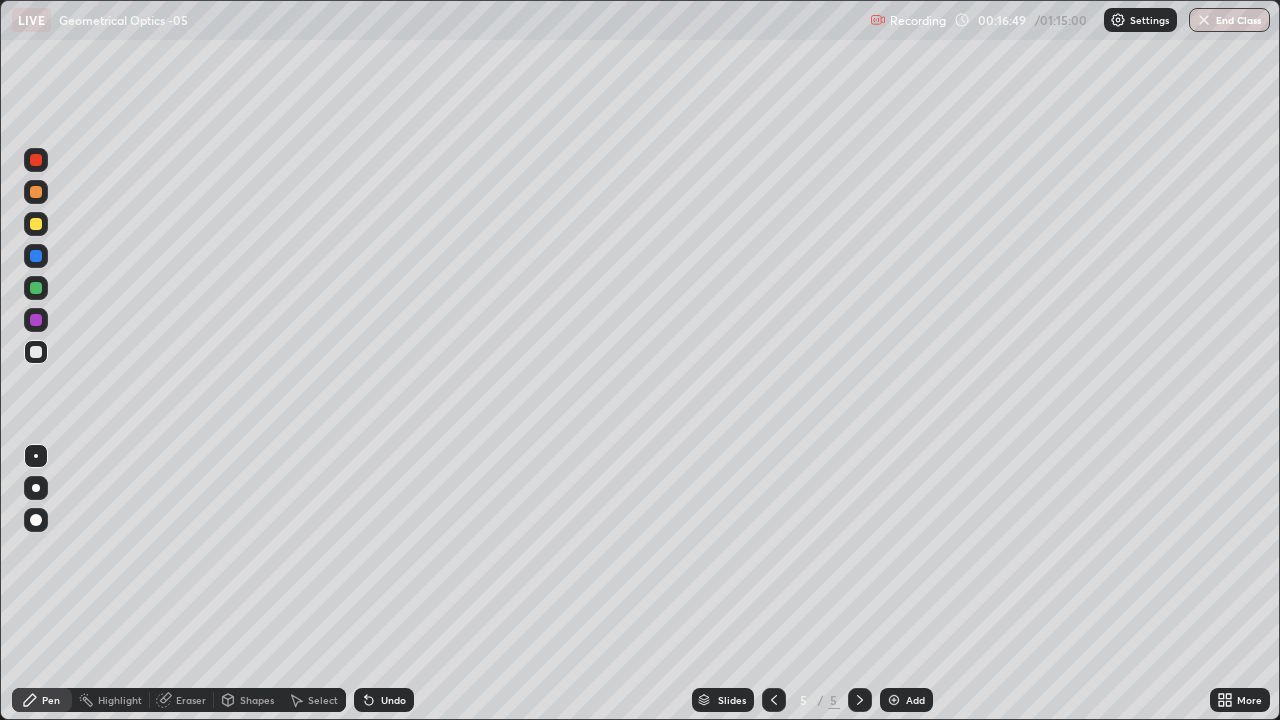 click on "Shapes" at bounding box center (248, 700) 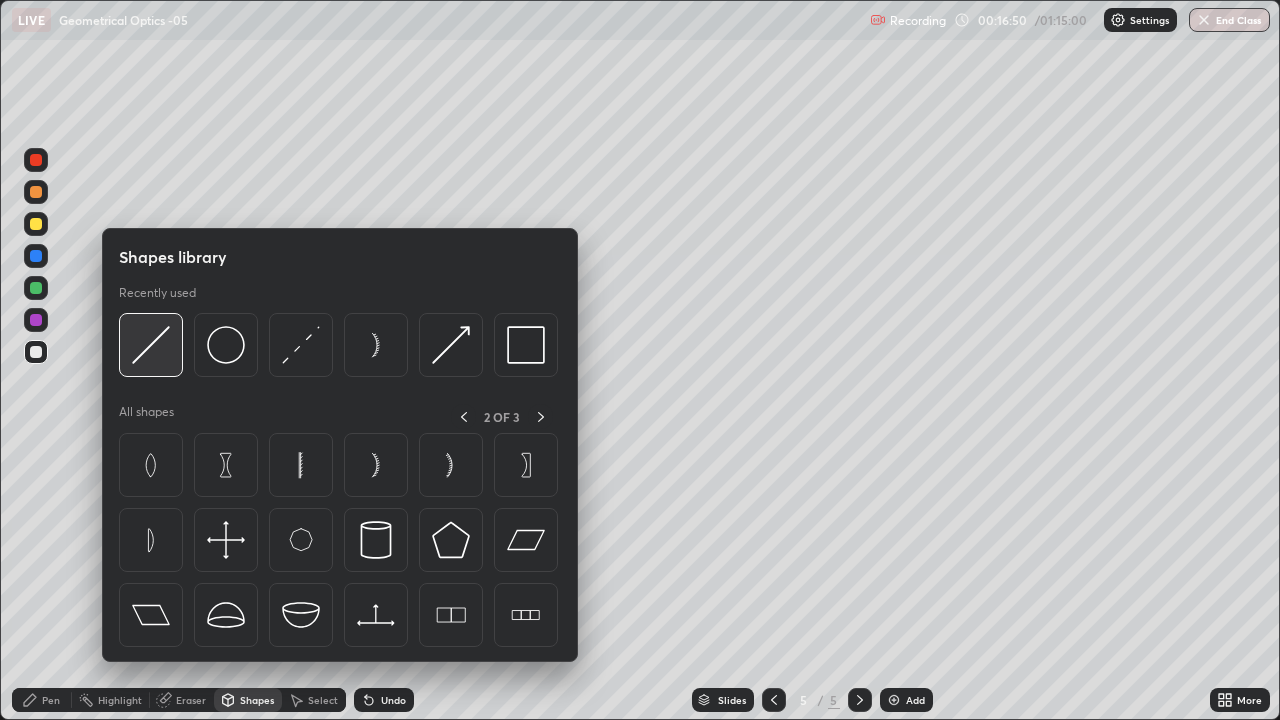 click at bounding box center (151, 345) 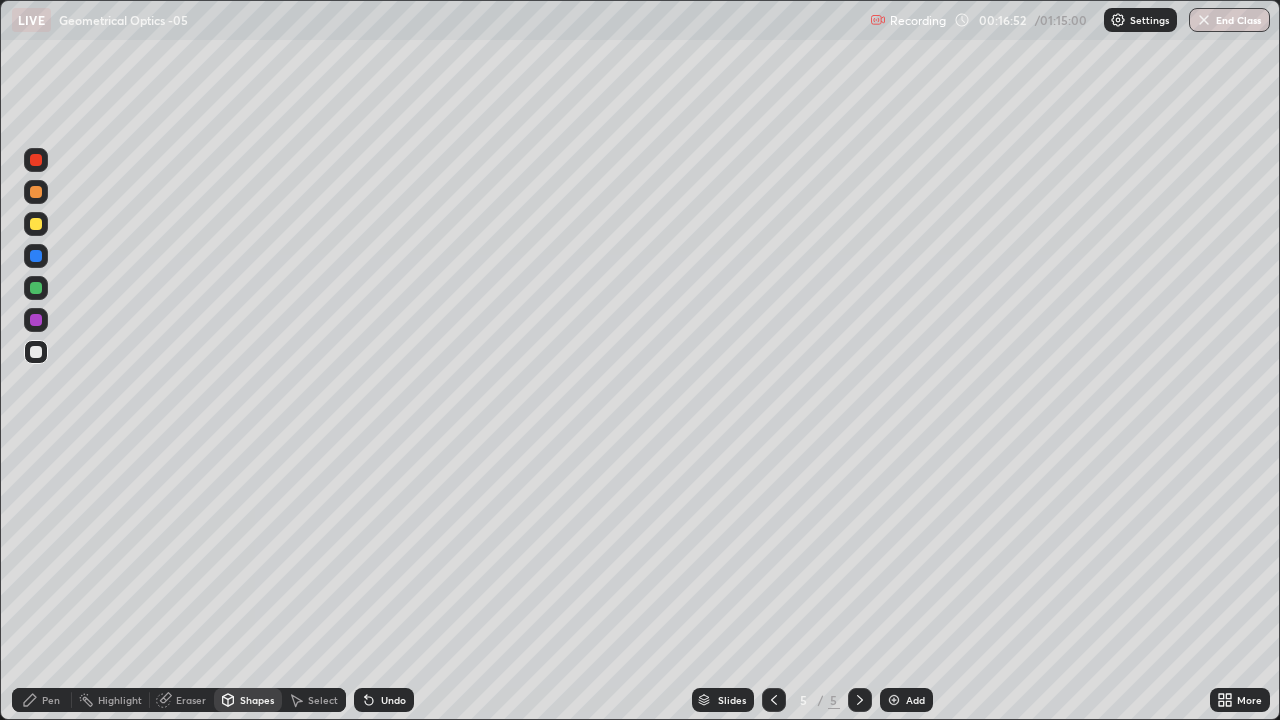 click on "Pen" at bounding box center (51, 700) 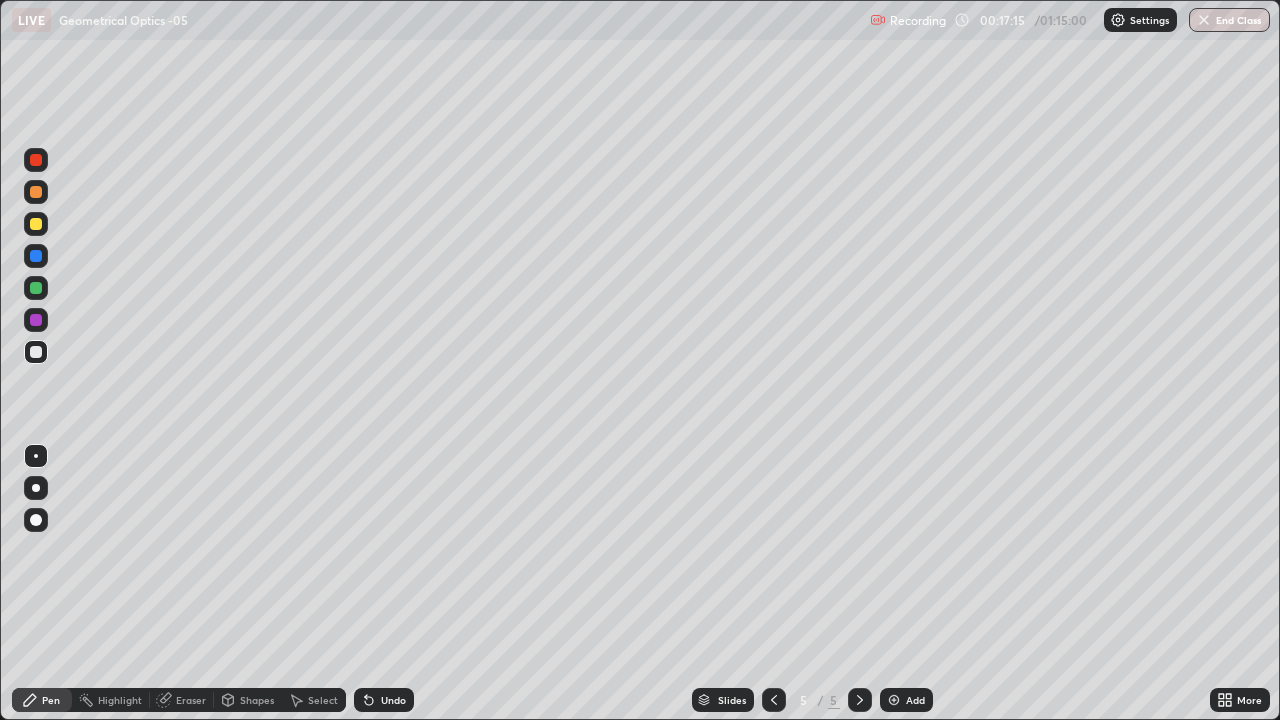click on "Shapes" at bounding box center [257, 700] 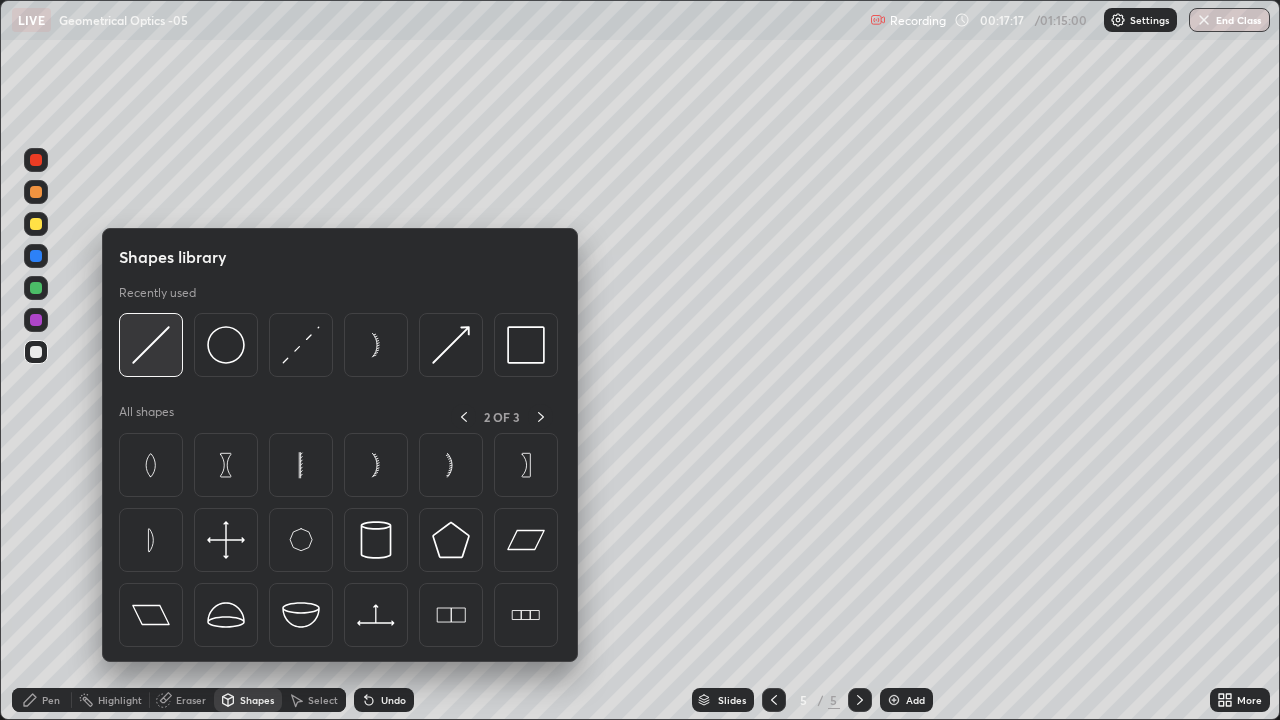 click at bounding box center (151, 345) 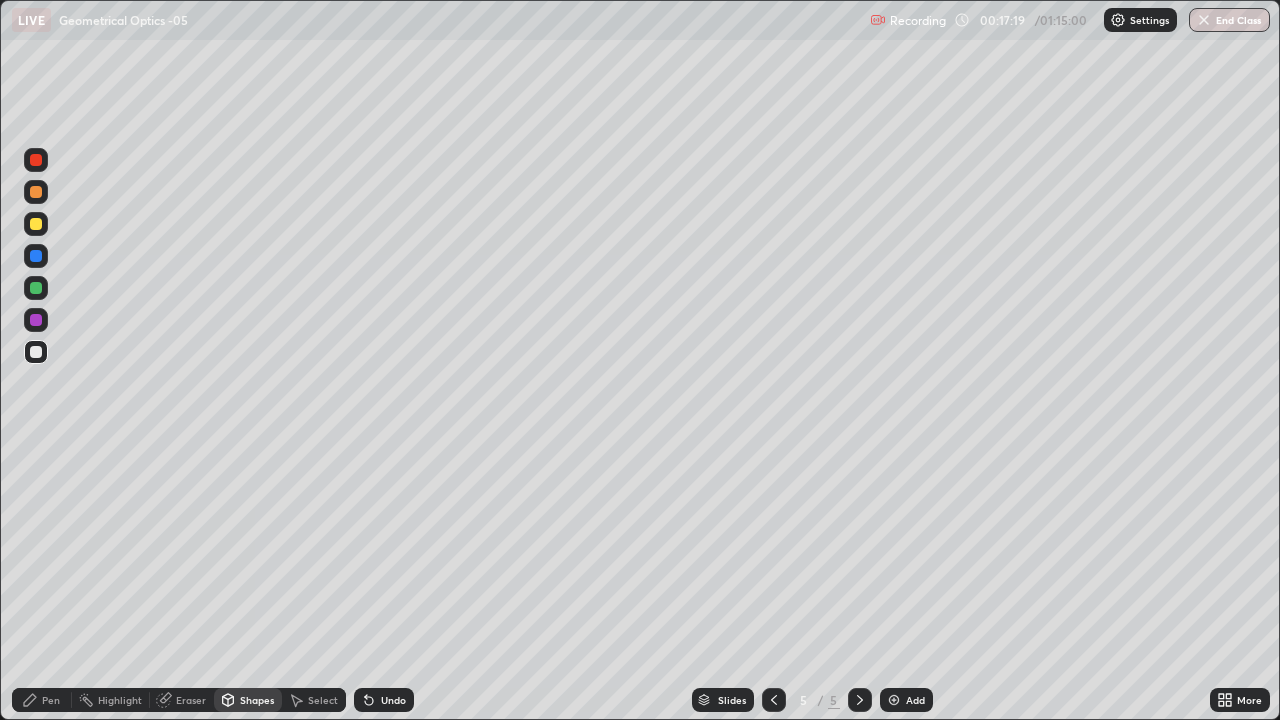 click on "Pen" at bounding box center (51, 700) 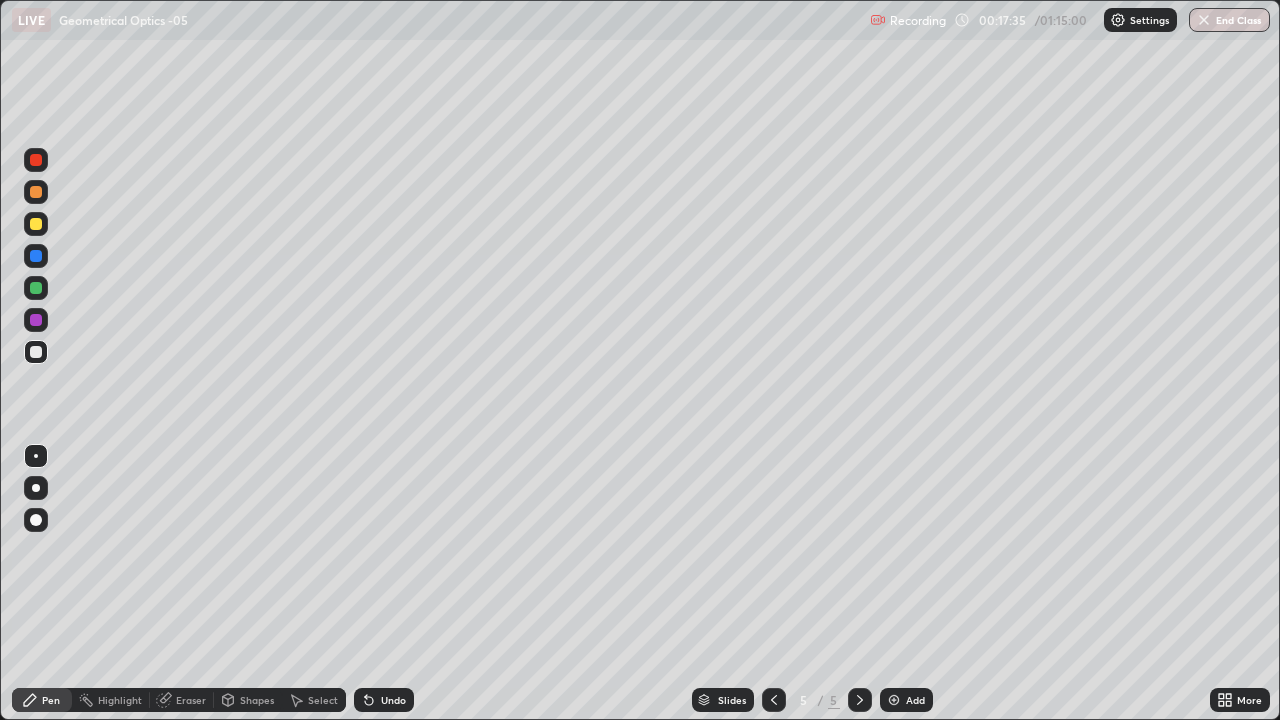 click 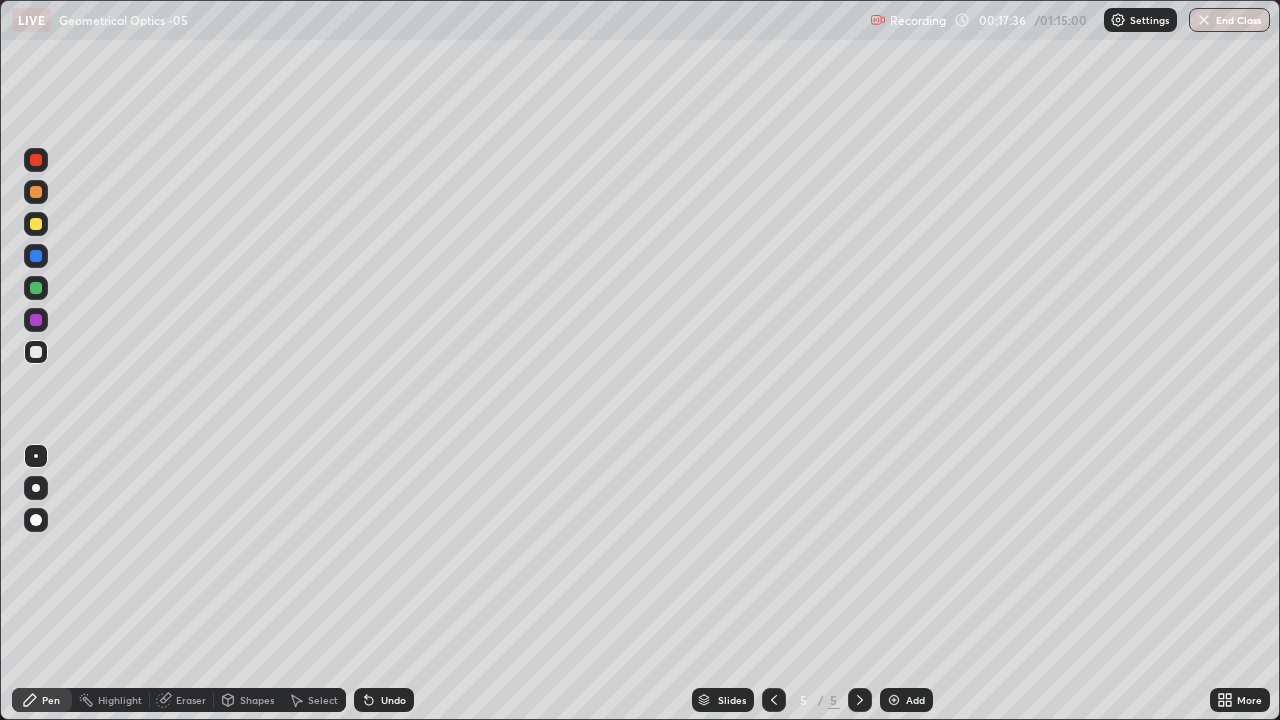 click at bounding box center (36, 352) 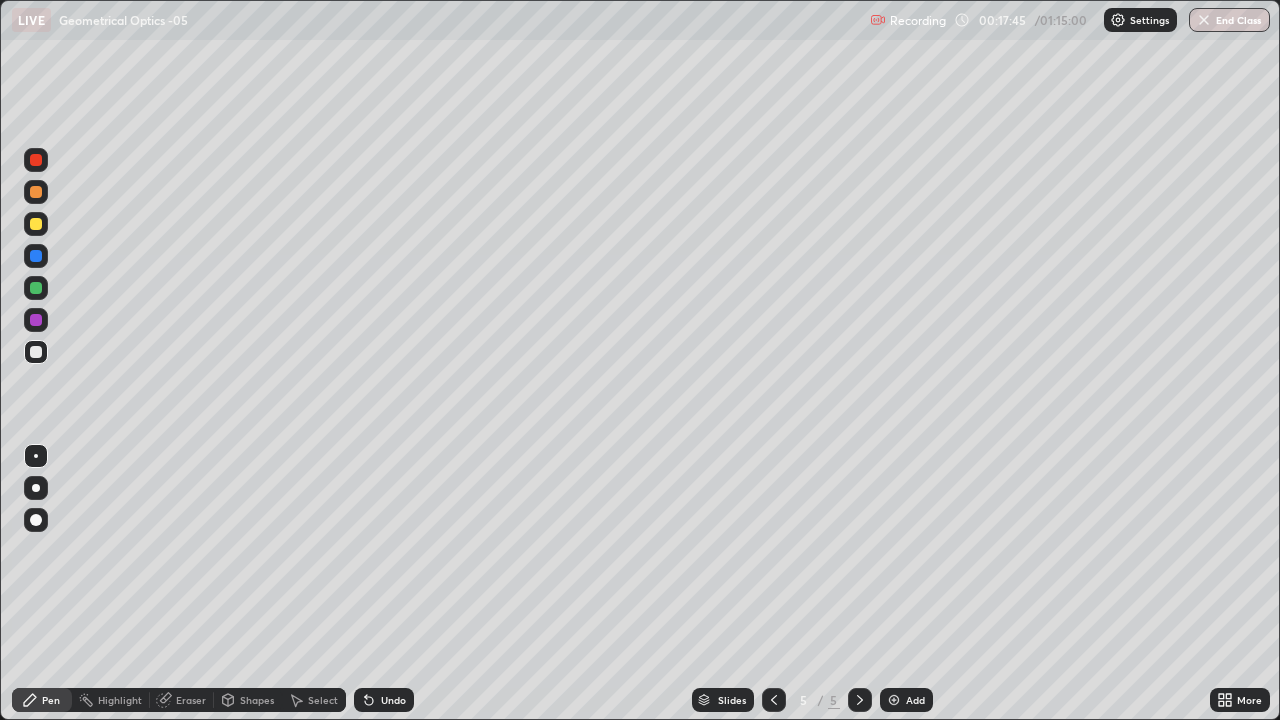 click at bounding box center (36, 256) 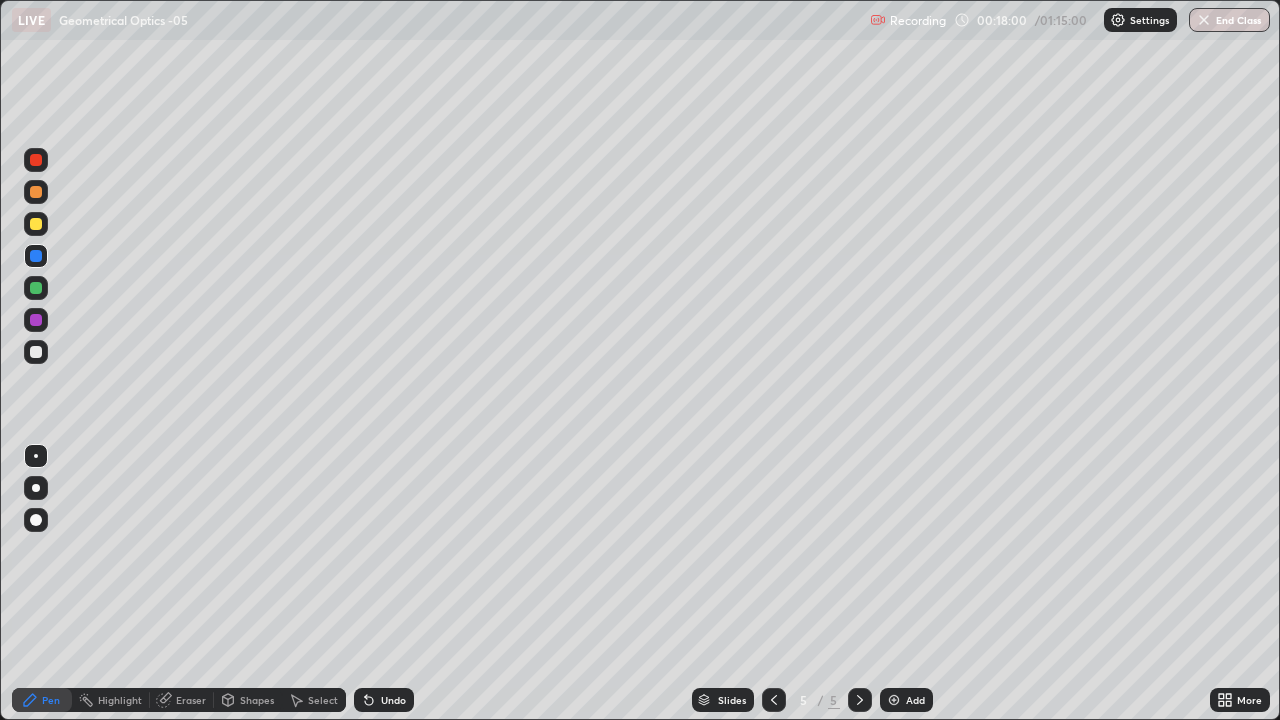 click at bounding box center (36, 288) 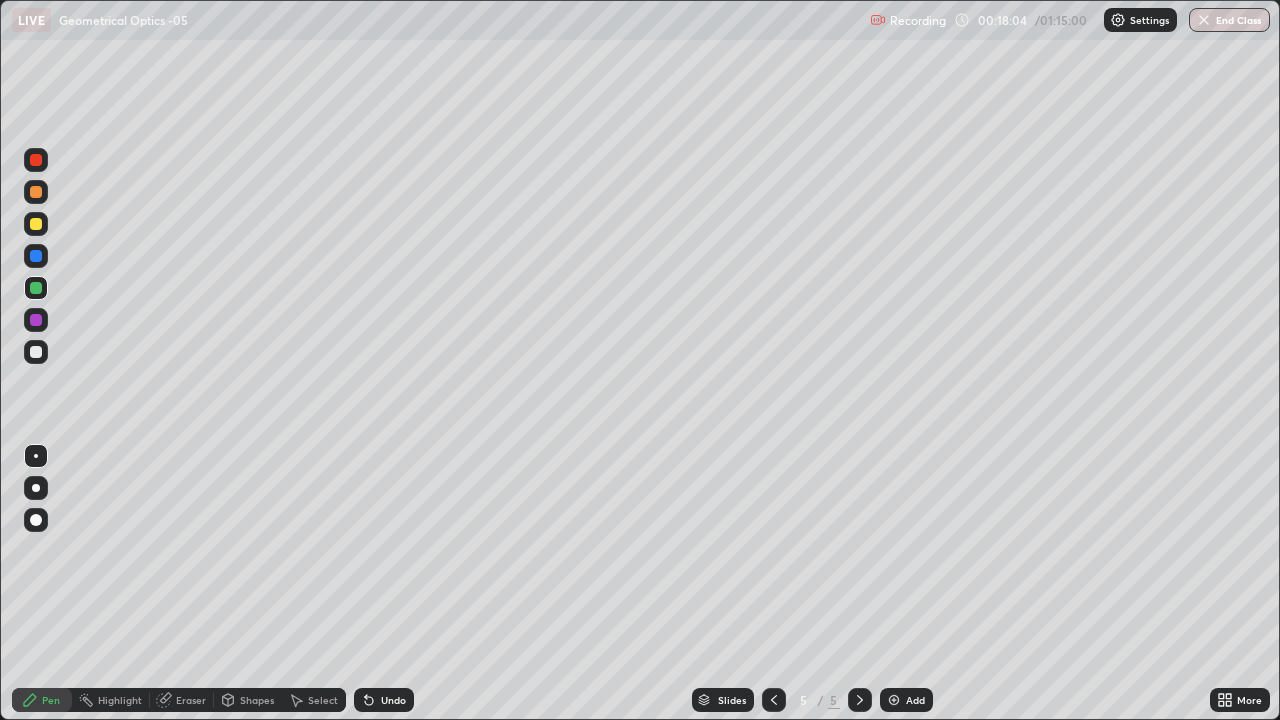 click on "Undo" at bounding box center [393, 700] 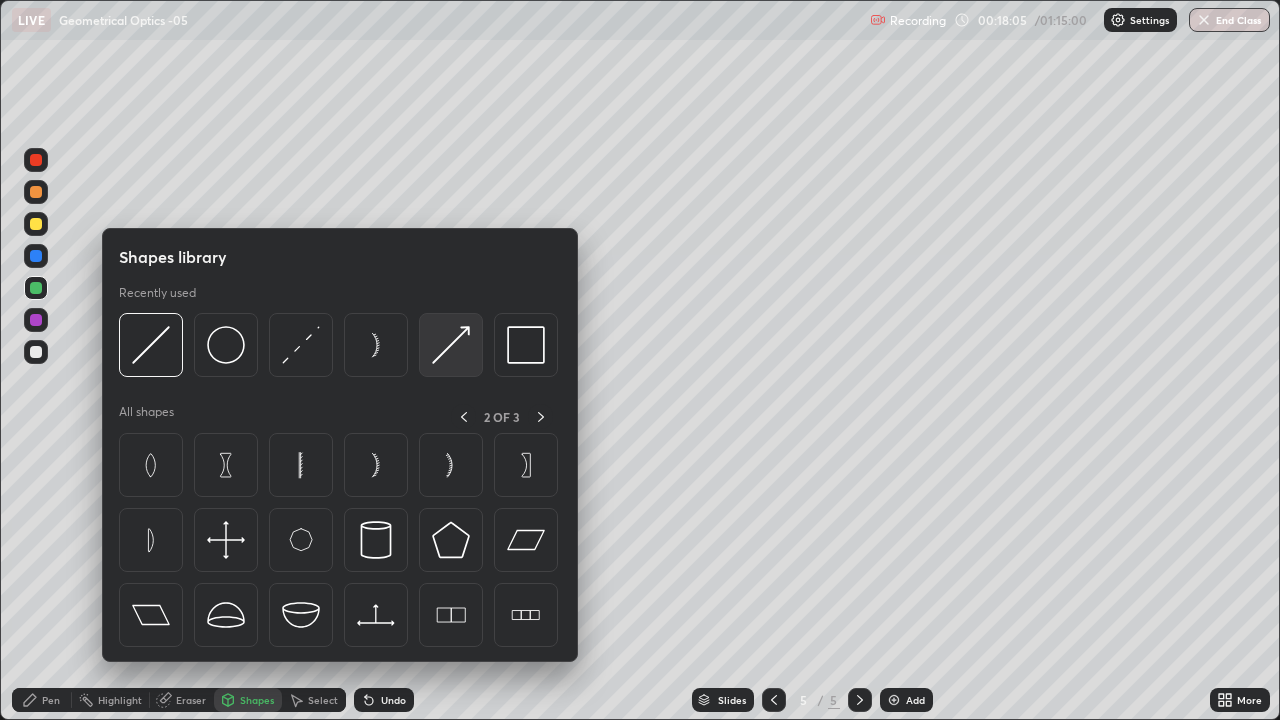 click at bounding box center (451, 345) 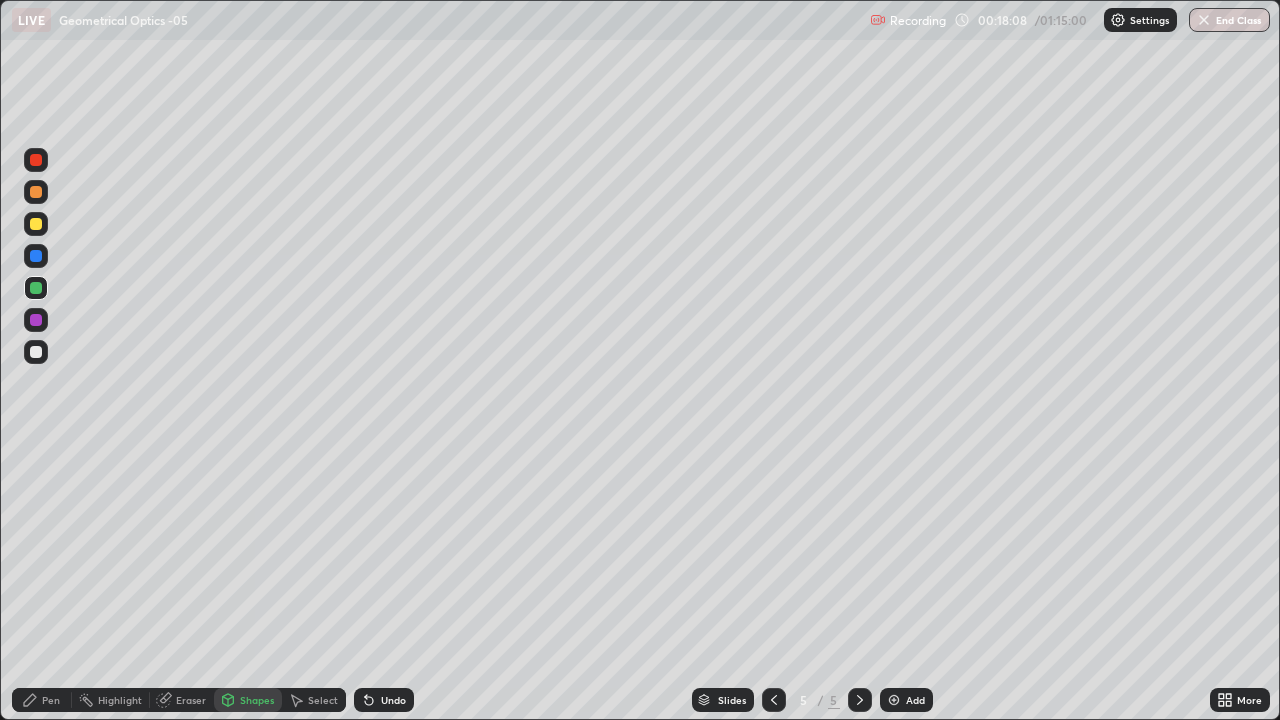 click on "Pen" at bounding box center (42, 700) 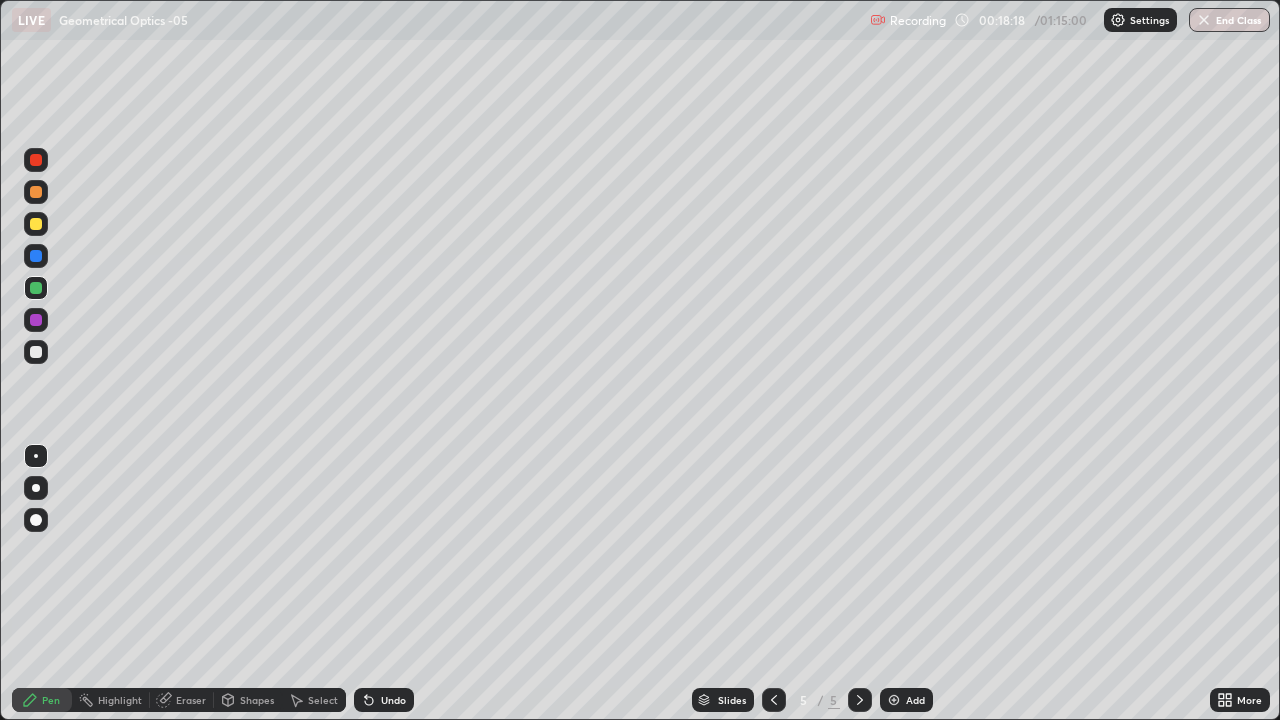 click on "Undo" at bounding box center [384, 700] 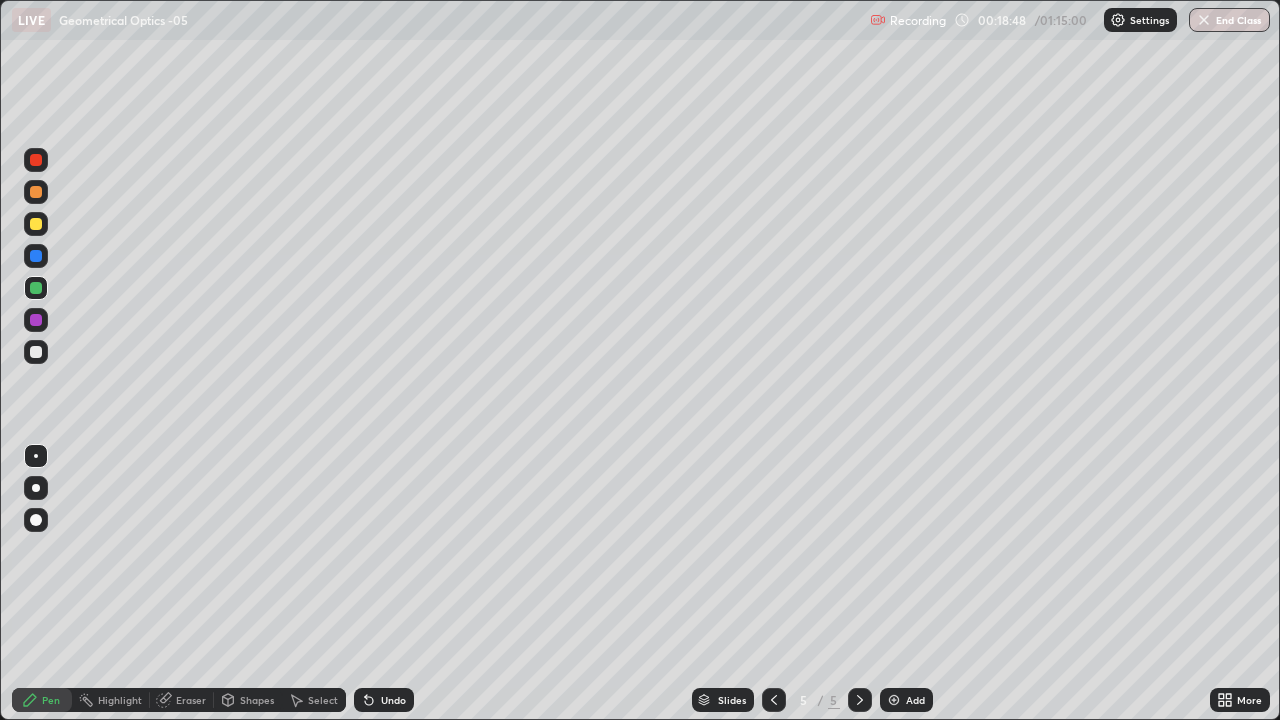 click on "Shapes" at bounding box center (257, 700) 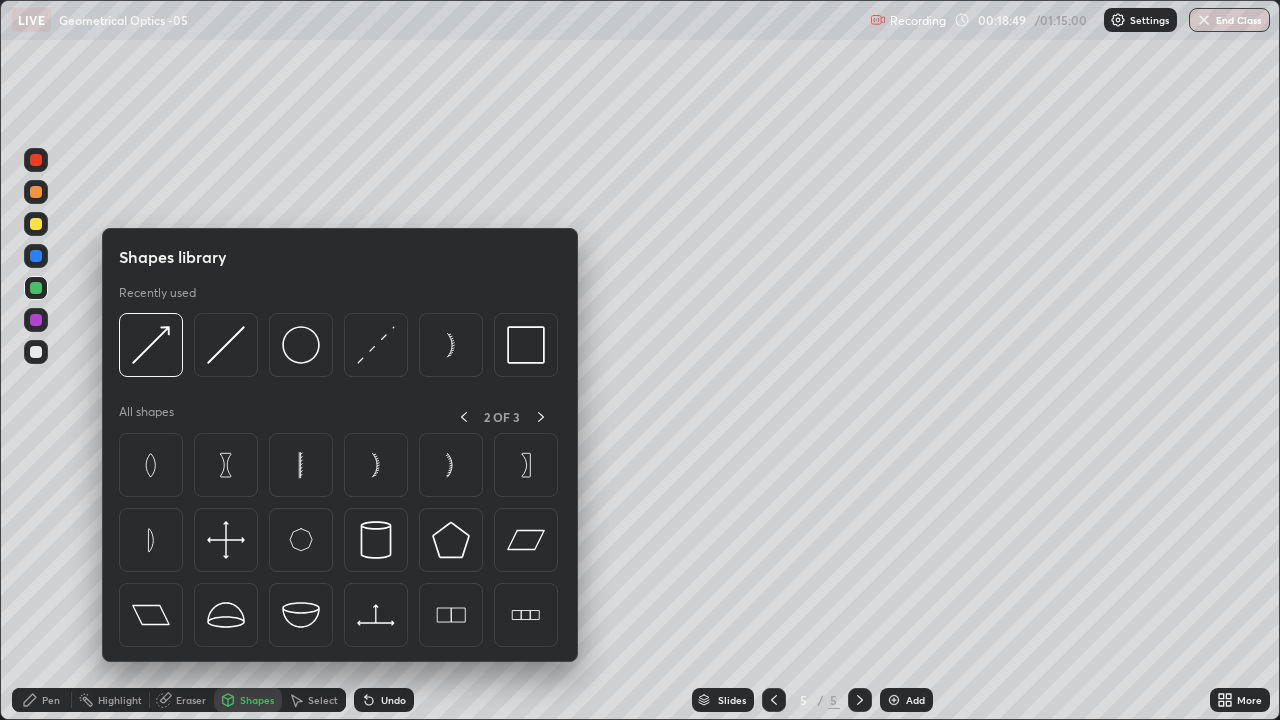 click on "Shapes" at bounding box center [257, 700] 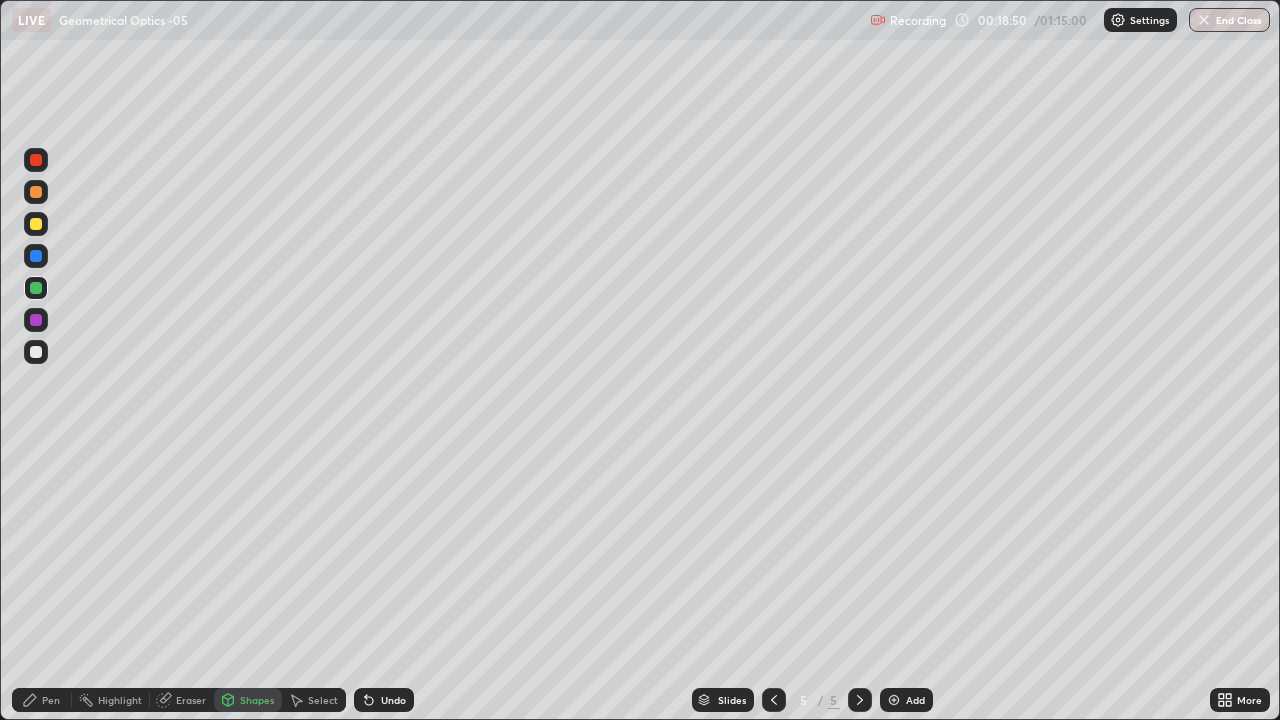 click on "Shapes" at bounding box center (257, 700) 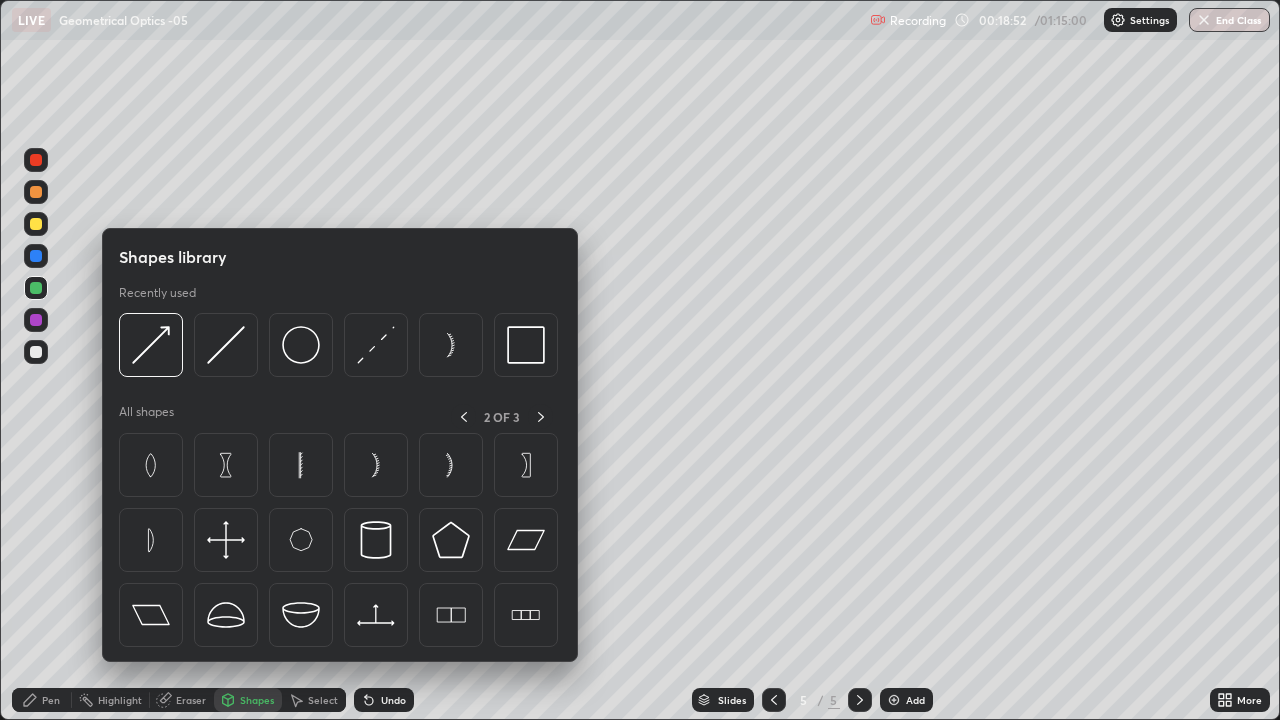 click on "Eraser" at bounding box center [191, 700] 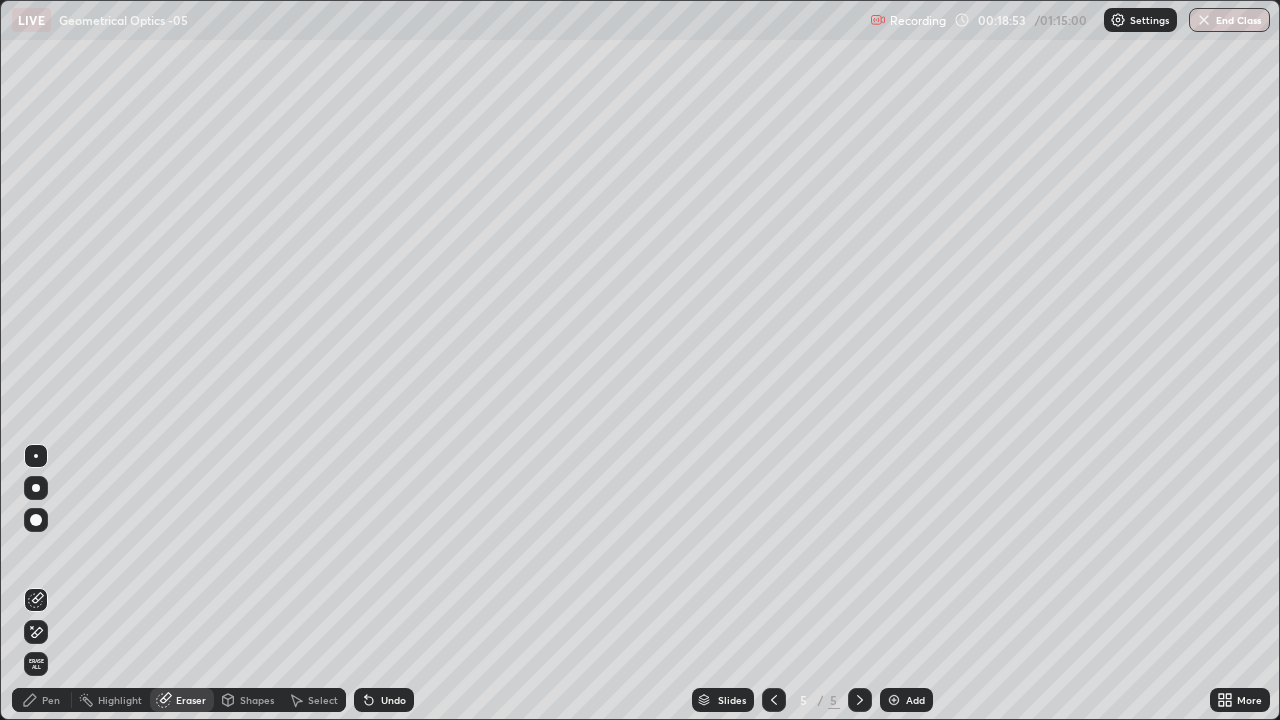 click 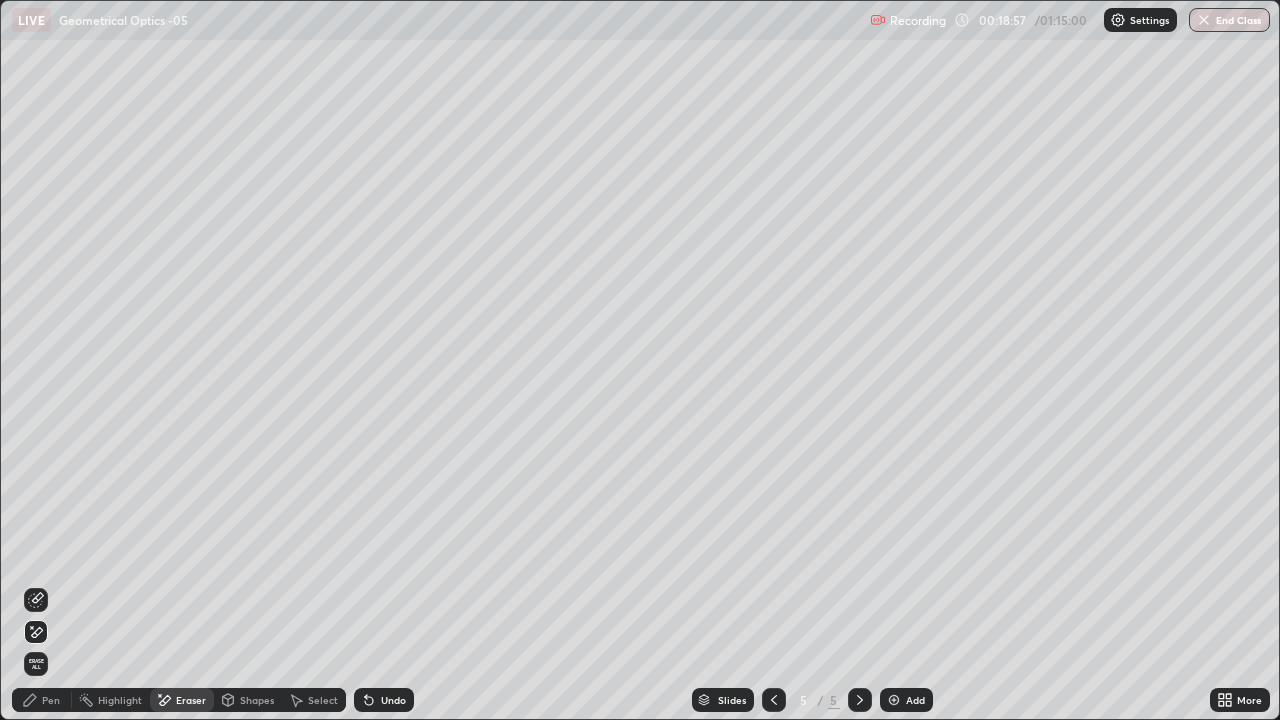 click on "Pen" at bounding box center [42, 700] 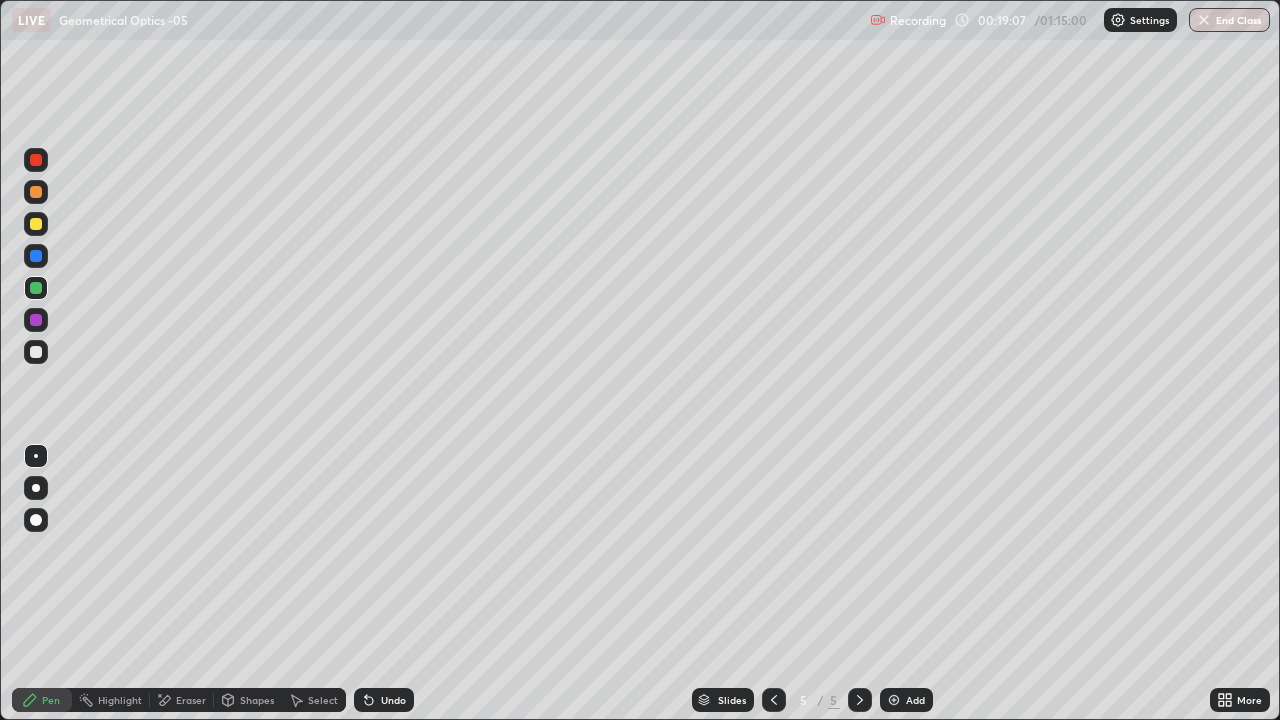 click on "Undo" at bounding box center (393, 700) 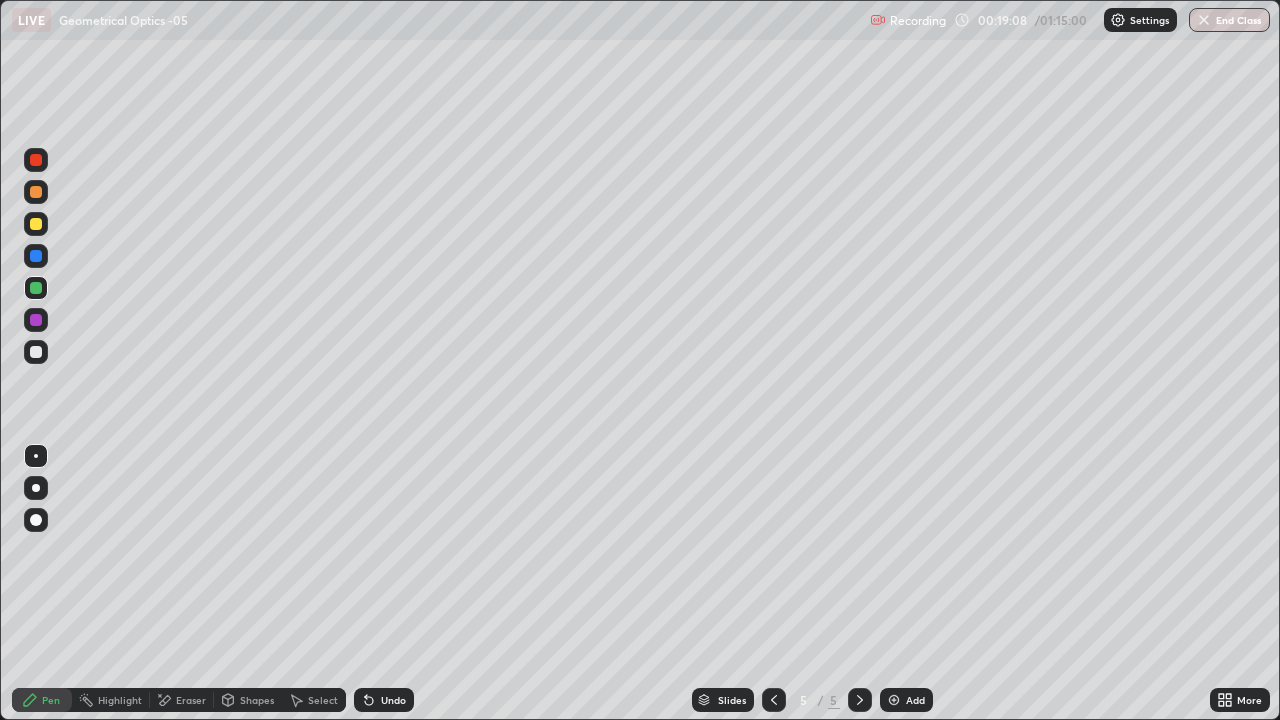 click on "Undo" at bounding box center [384, 700] 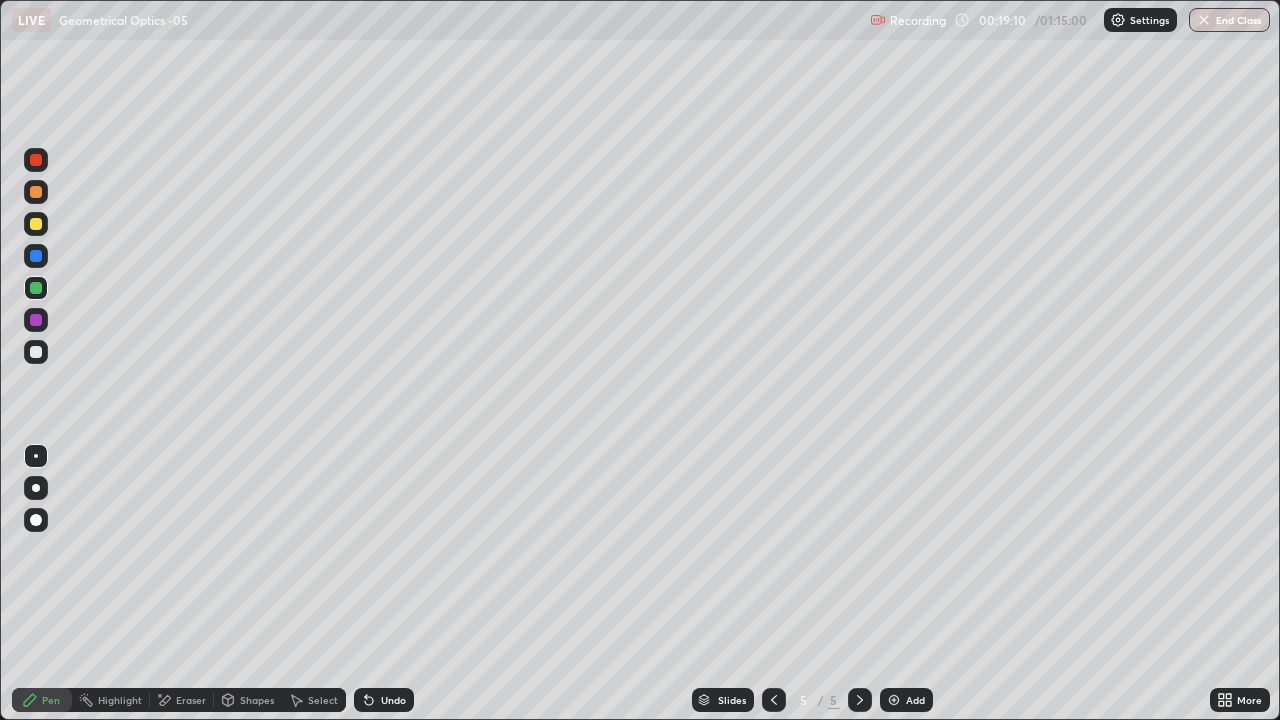 click on "Eraser" at bounding box center (191, 700) 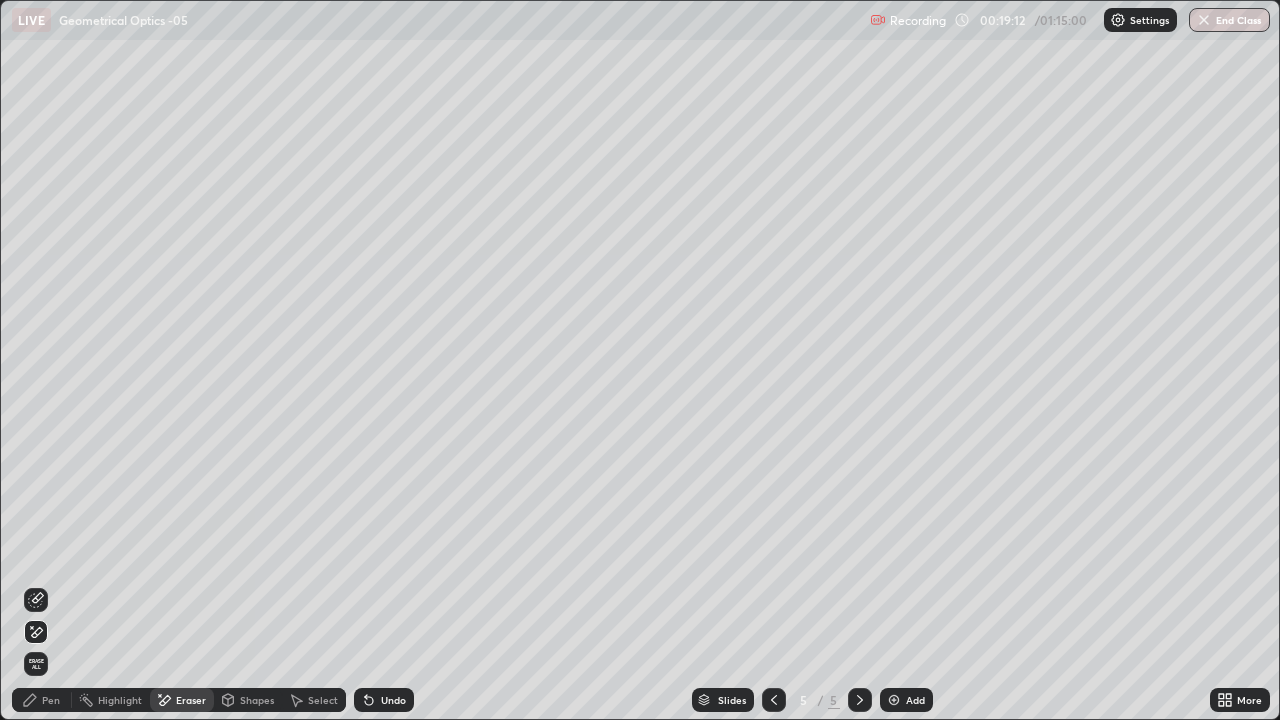 click on "Pen" at bounding box center (42, 700) 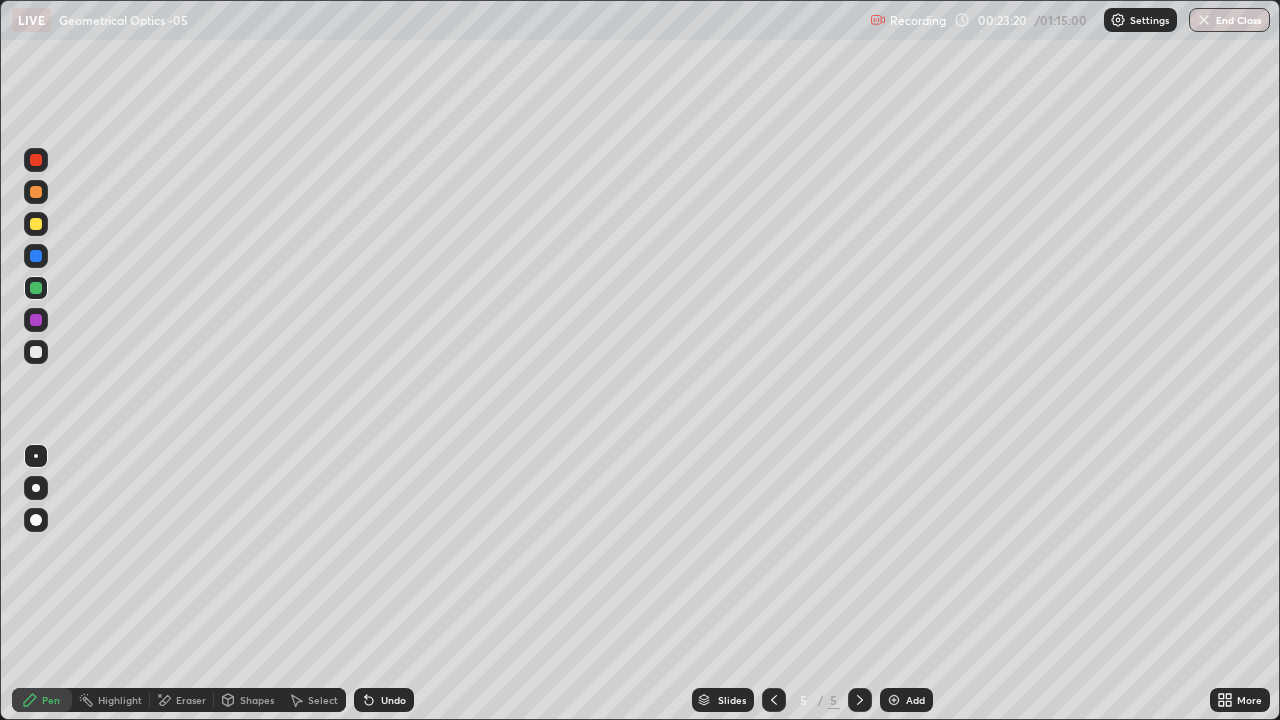 click on "Shapes" at bounding box center (257, 700) 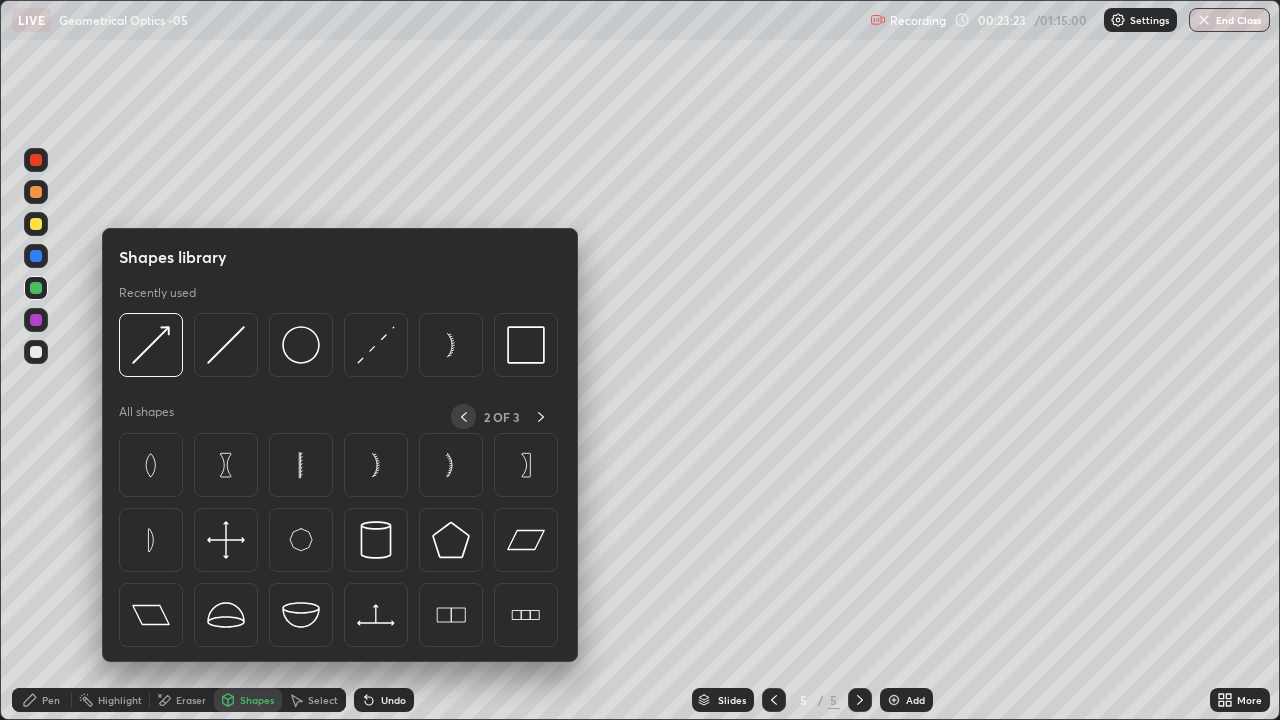 click 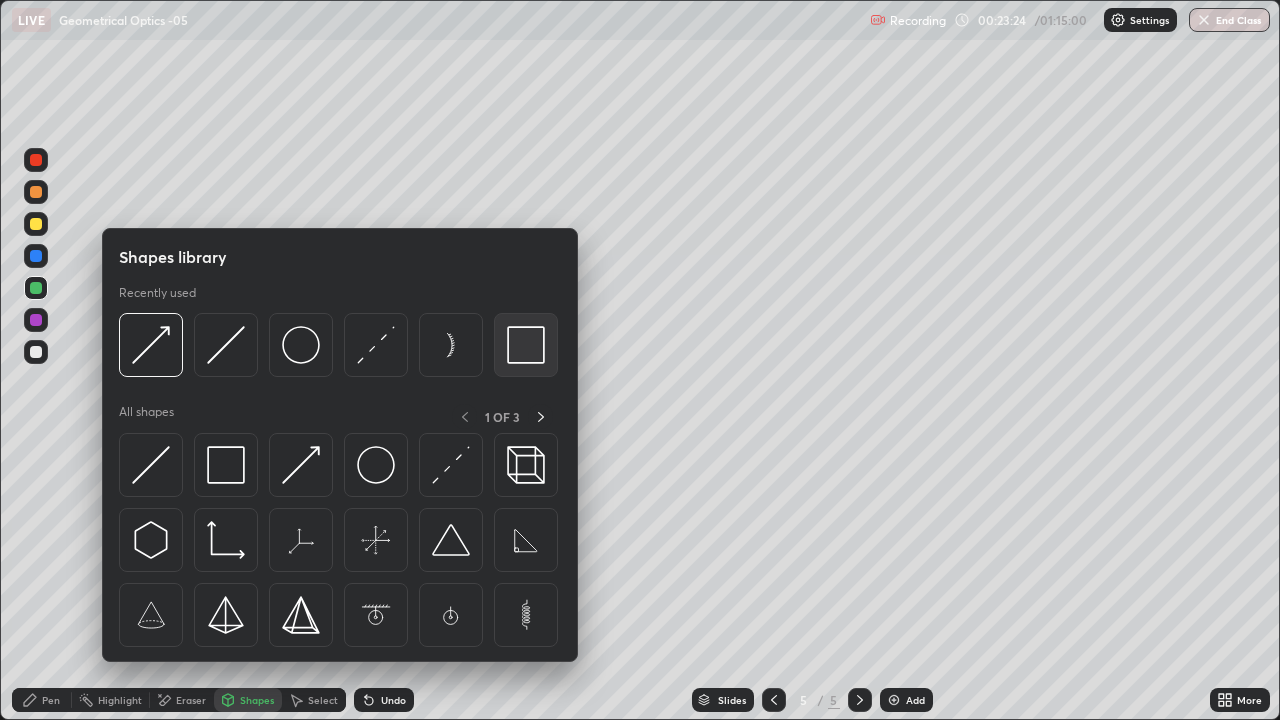 click at bounding box center (526, 345) 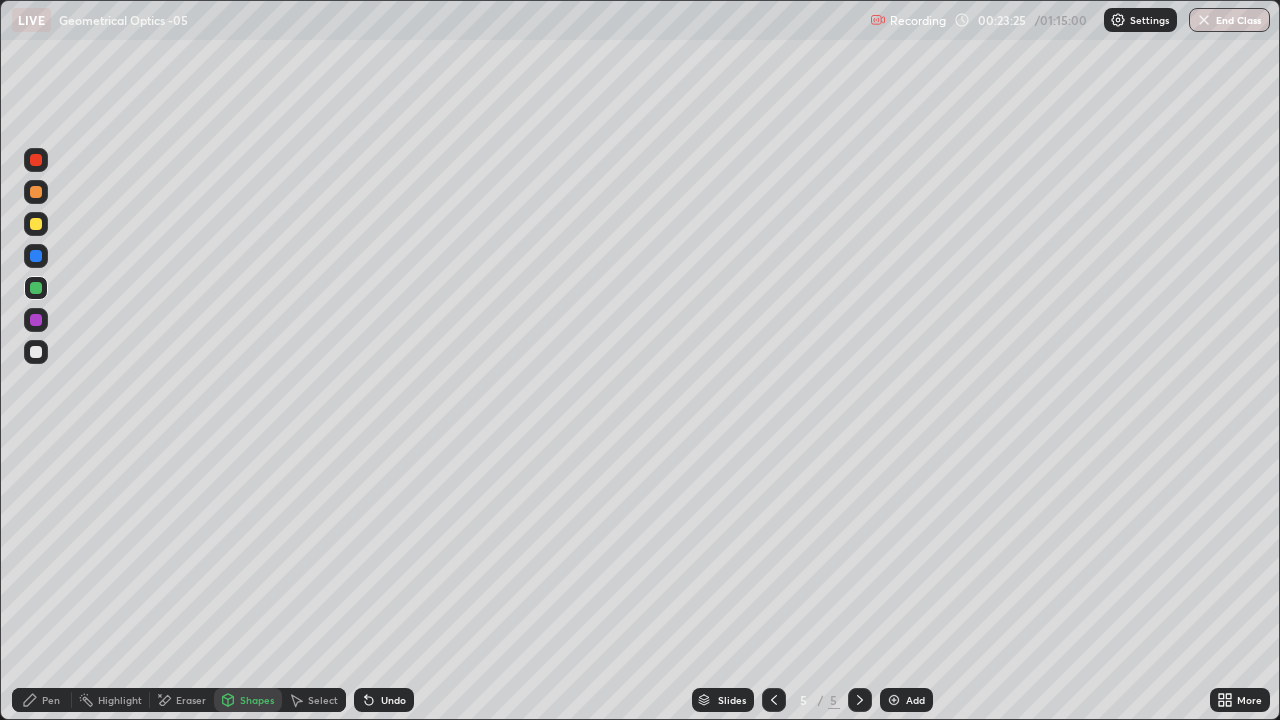 click at bounding box center (36, 320) 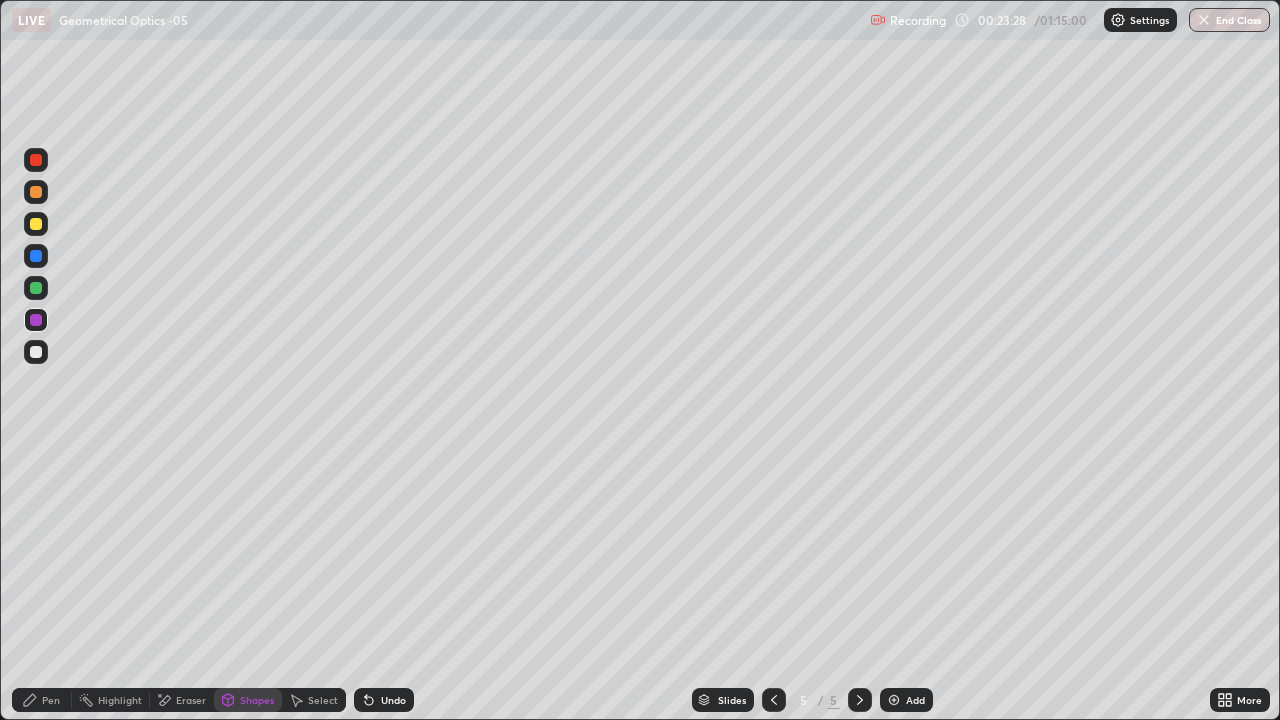 click 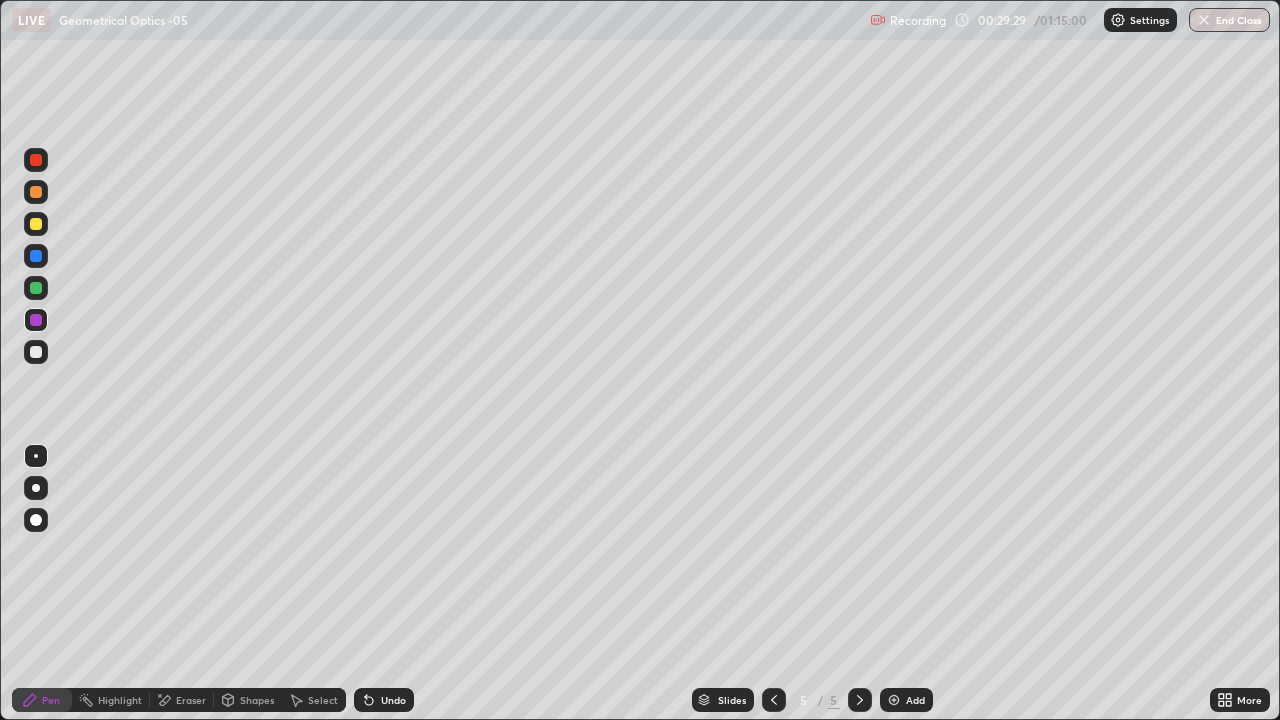 click on "Add" at bounding box center (915, 700) 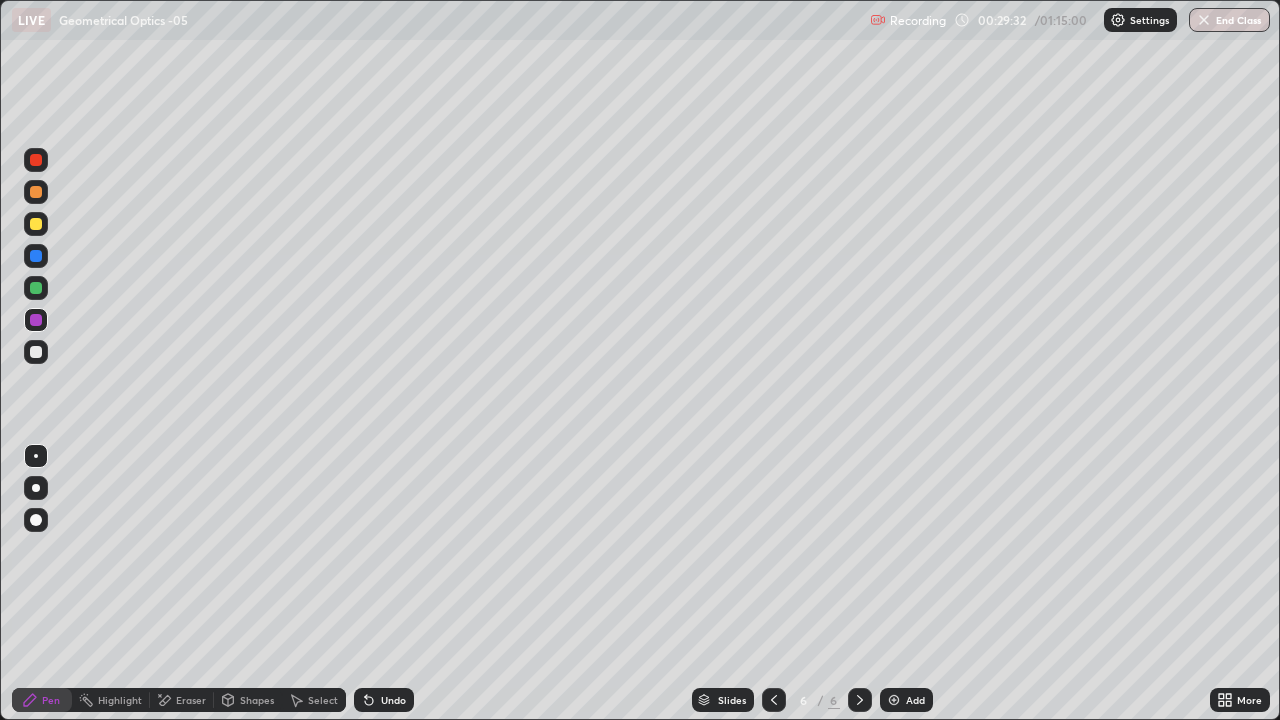 click on "Shapes" at bounding box center (257, 700) 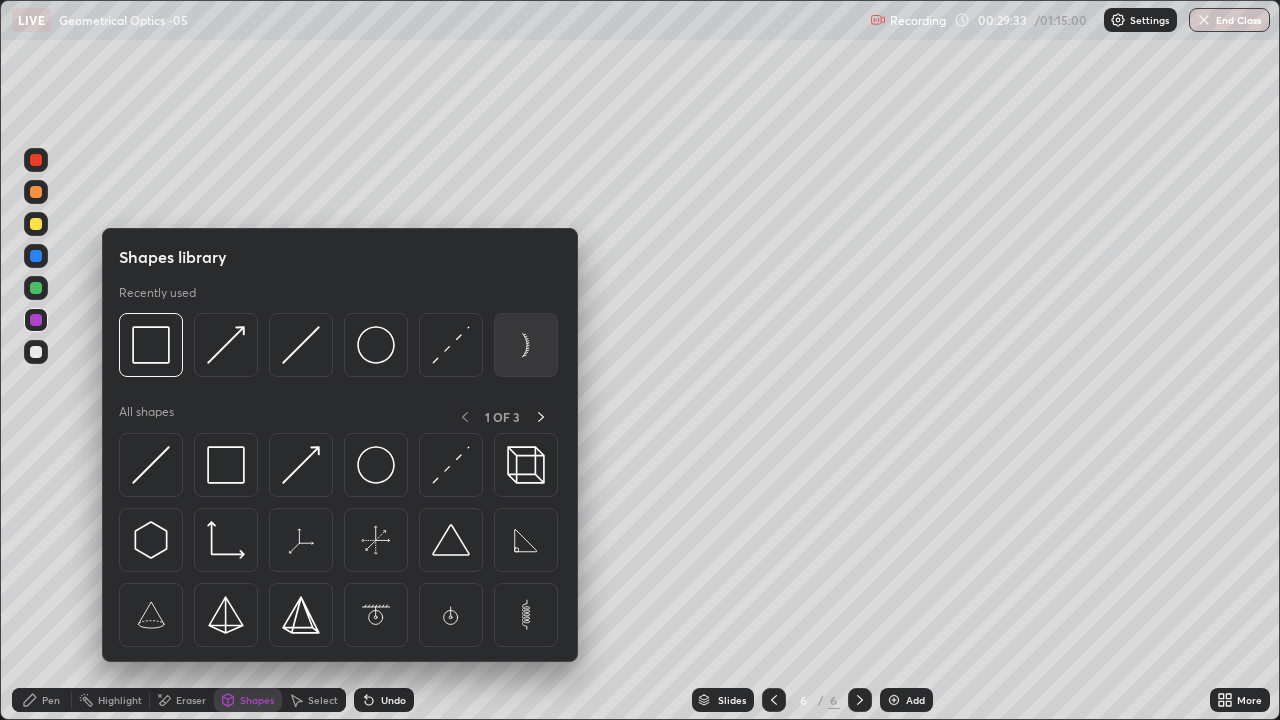 click at bounding box center (526, 345) 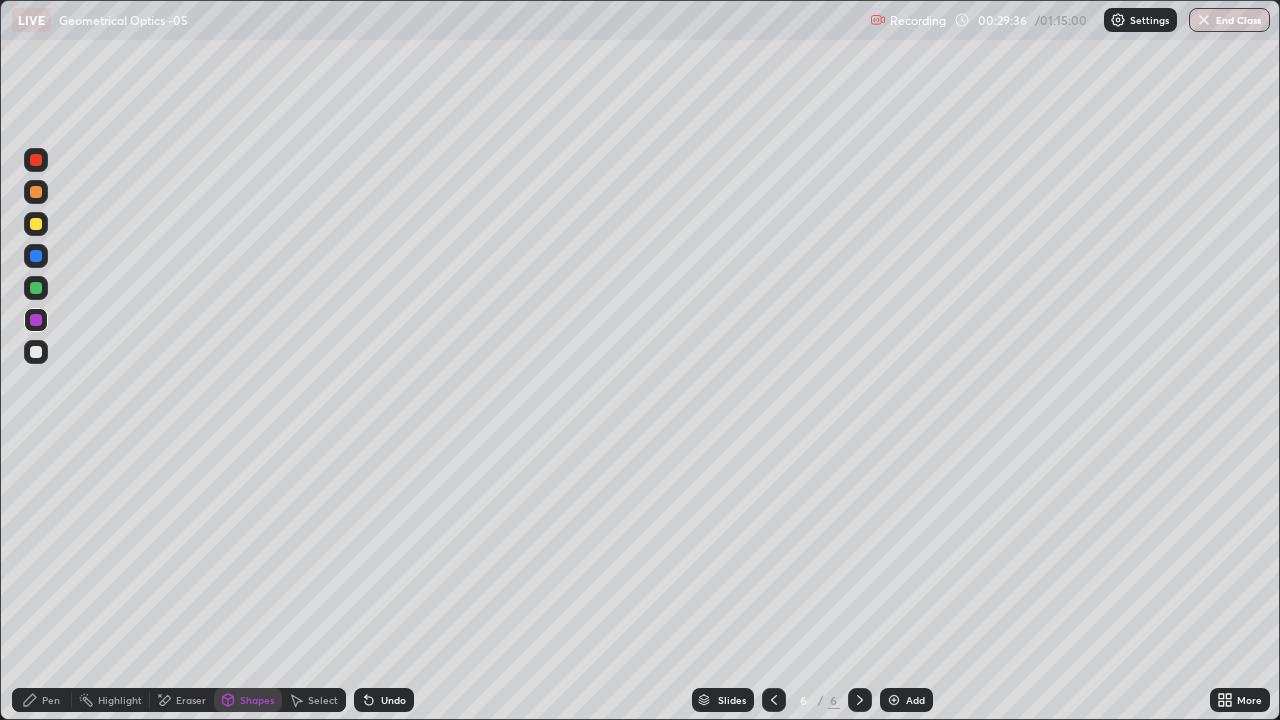 click on "Pen" at bounding box center [51, 700] 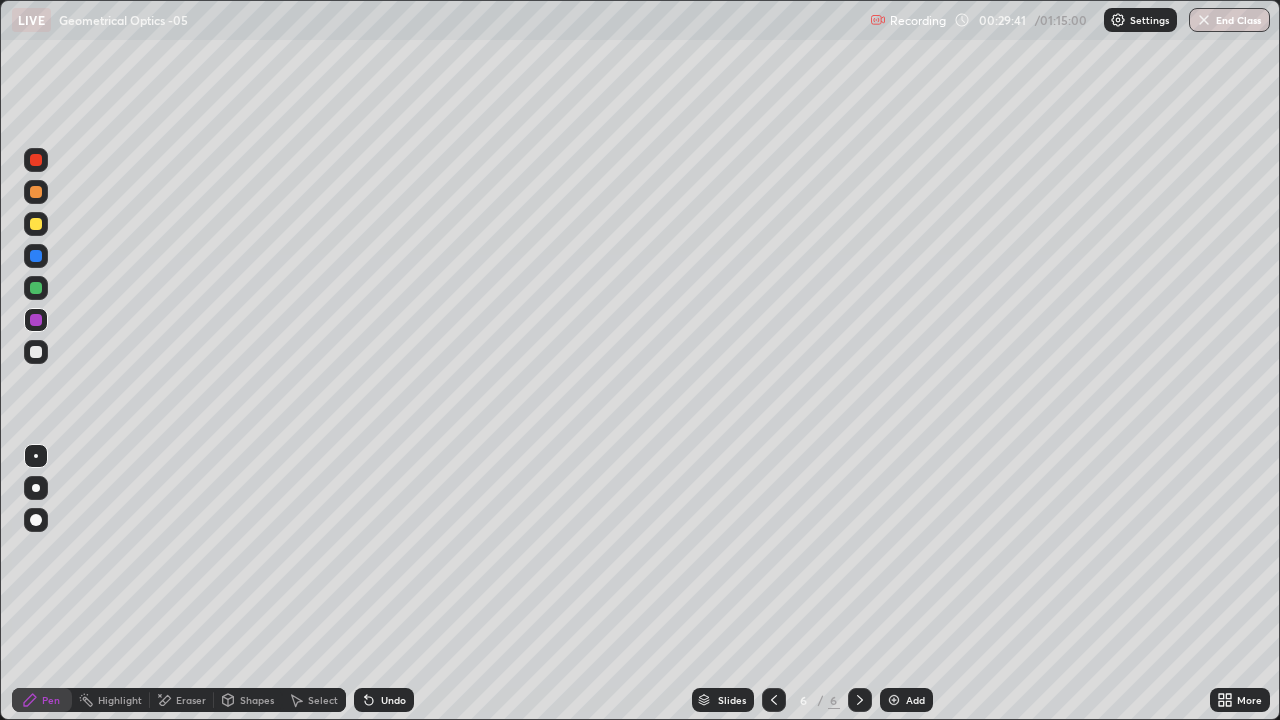 click on "Shapes" at bounding box center [257, 700] 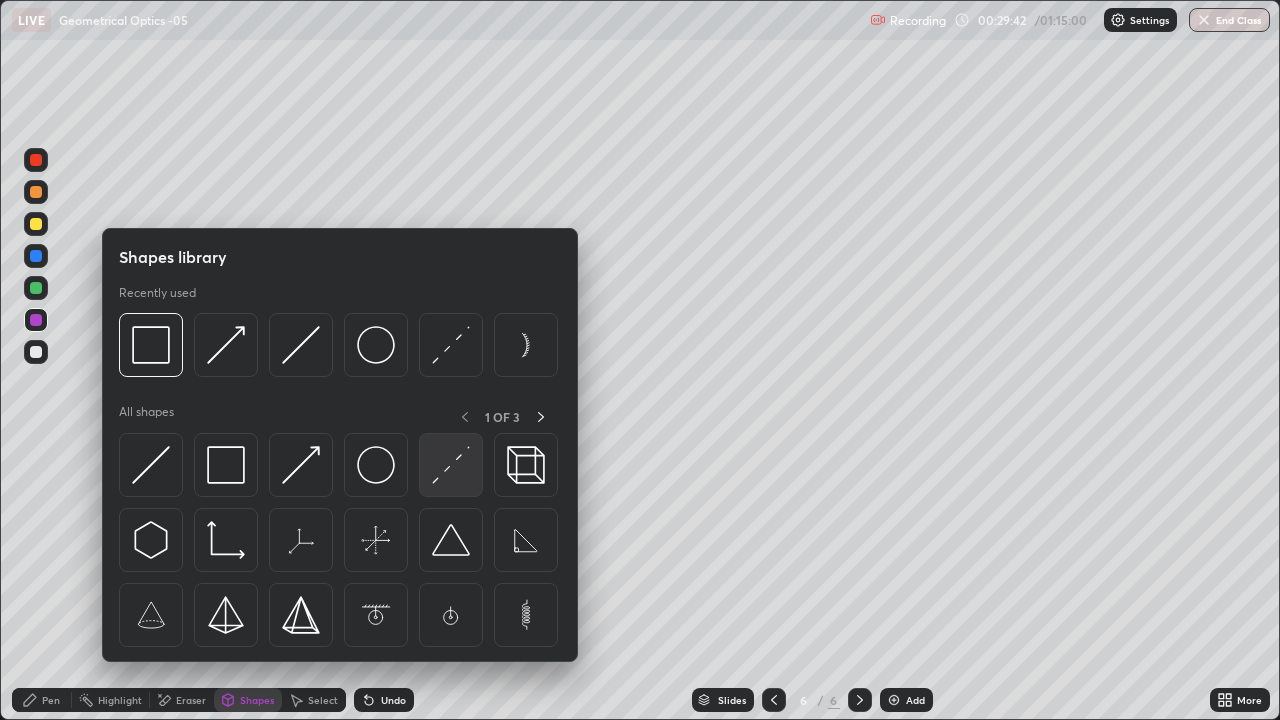 click at bounding box center (451, 465) 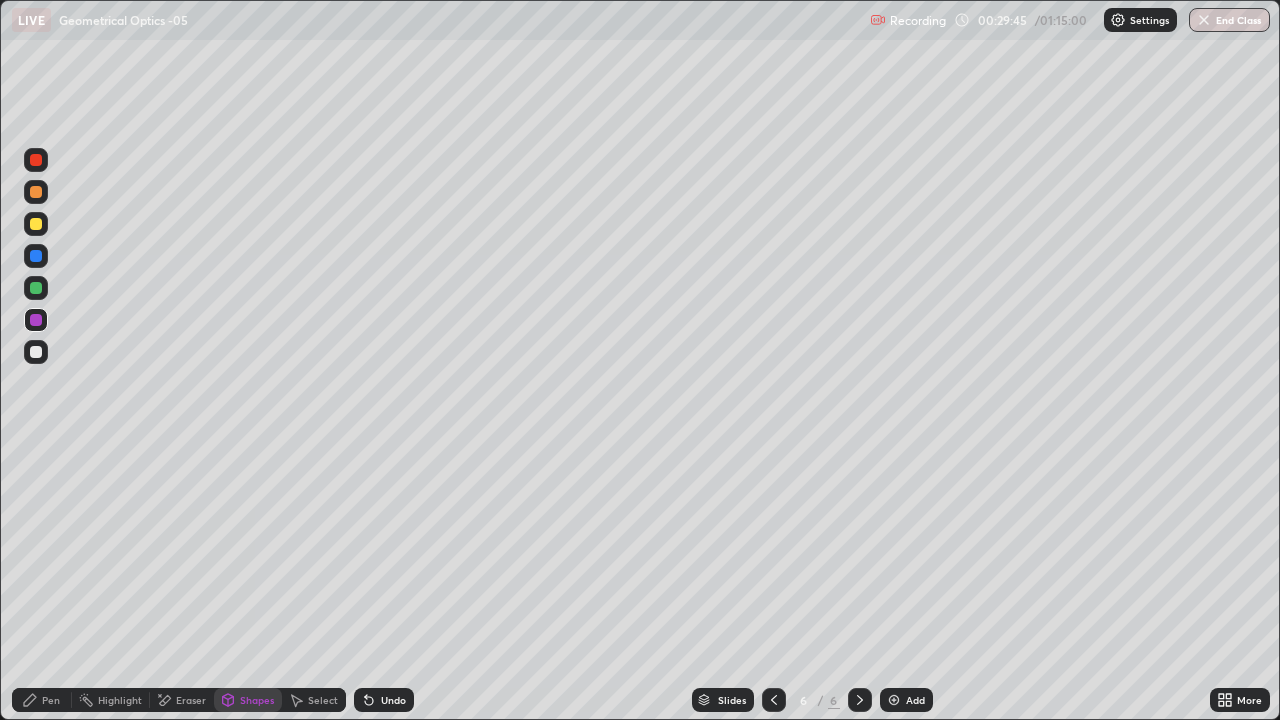 click on "Shapes" at bounding box center [248, 700] 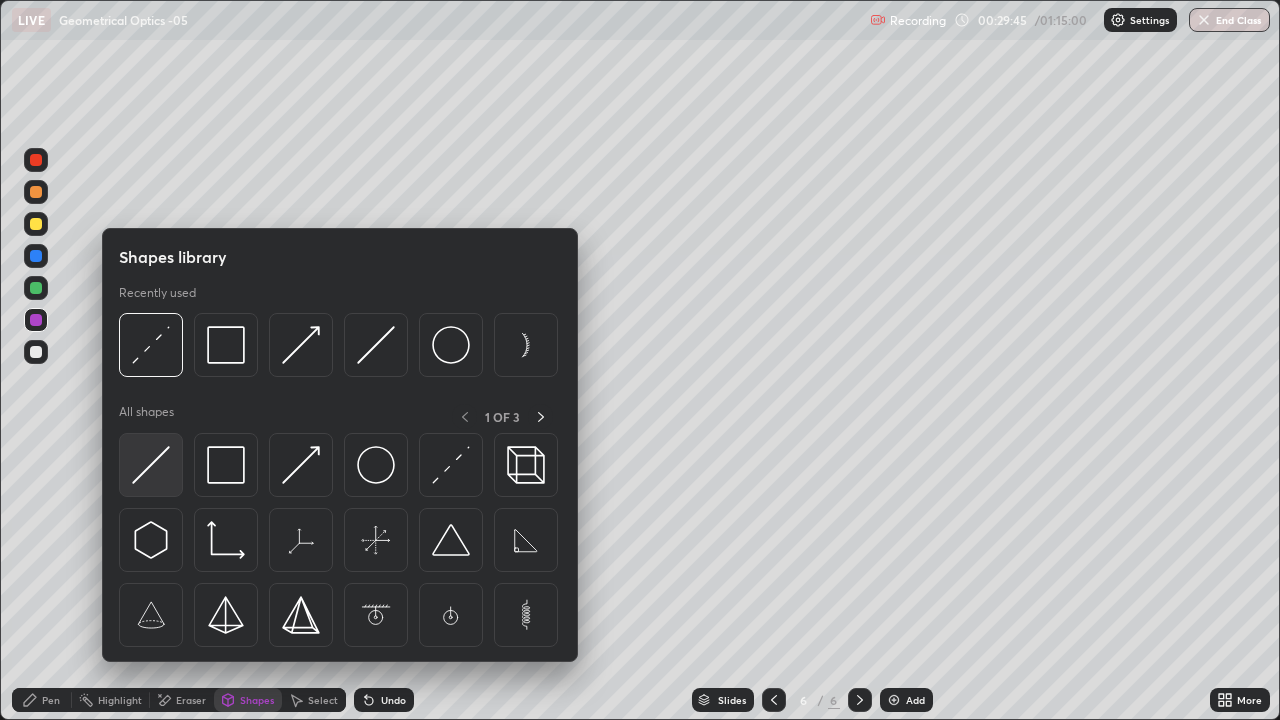 click at bounding box center [151, 465] 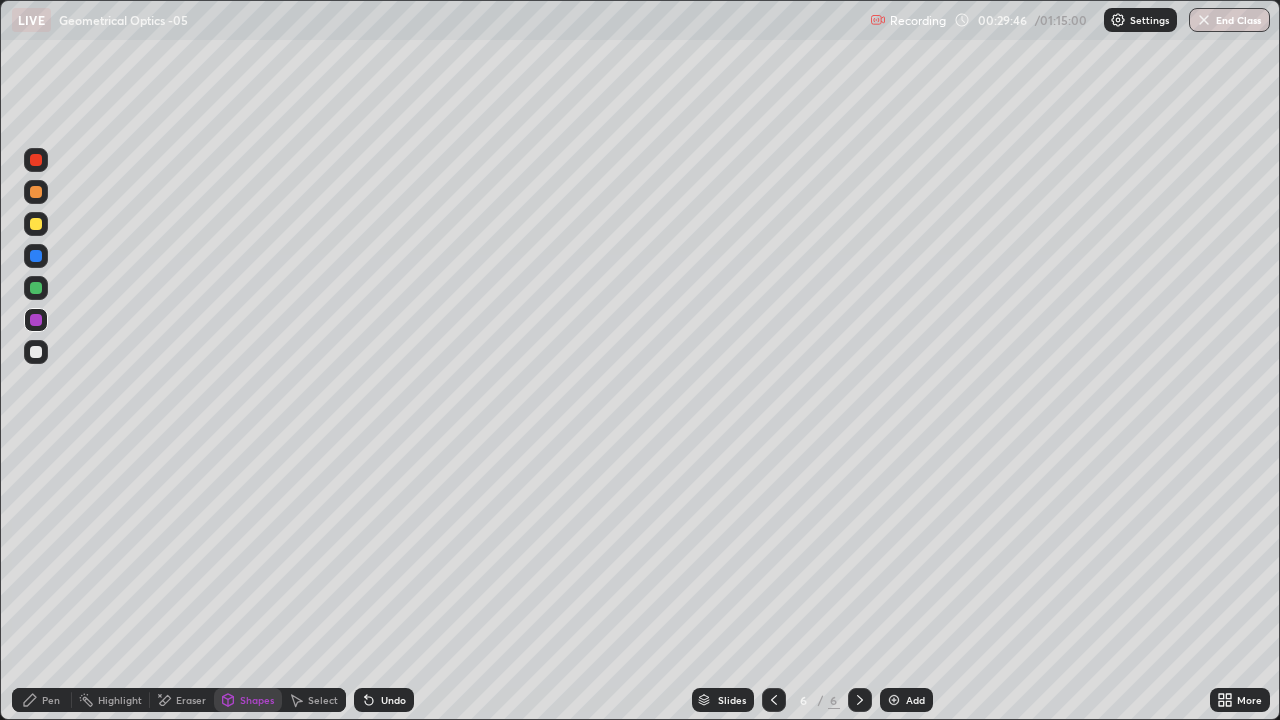 click at bounding box center (36, 224) 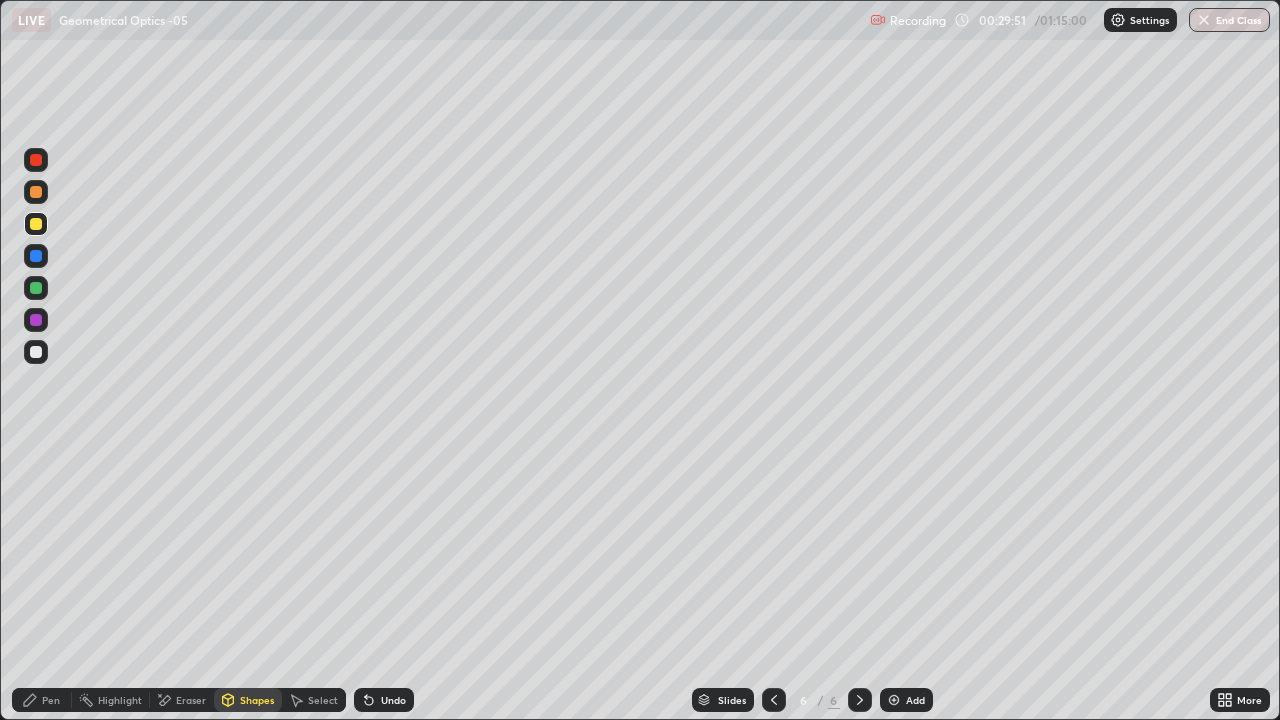 click on "Shapes" at bounding box center [257, 700] 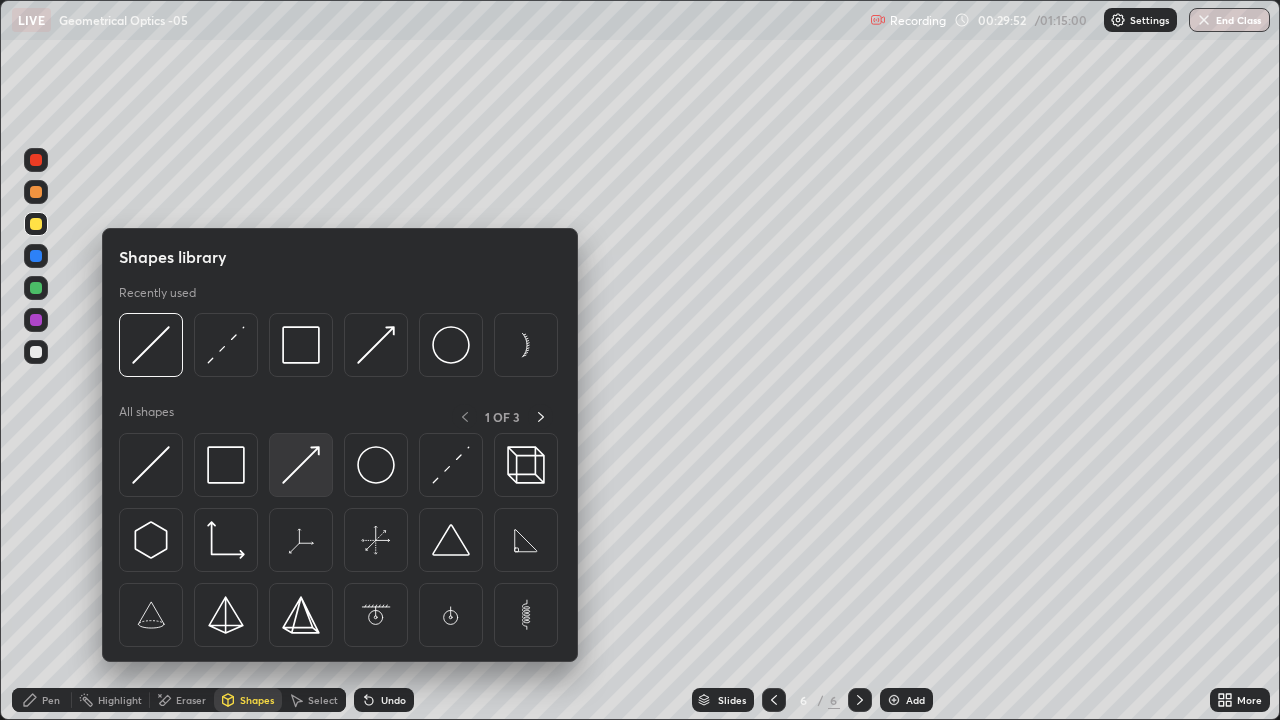 click at bounding box center [301, 465] 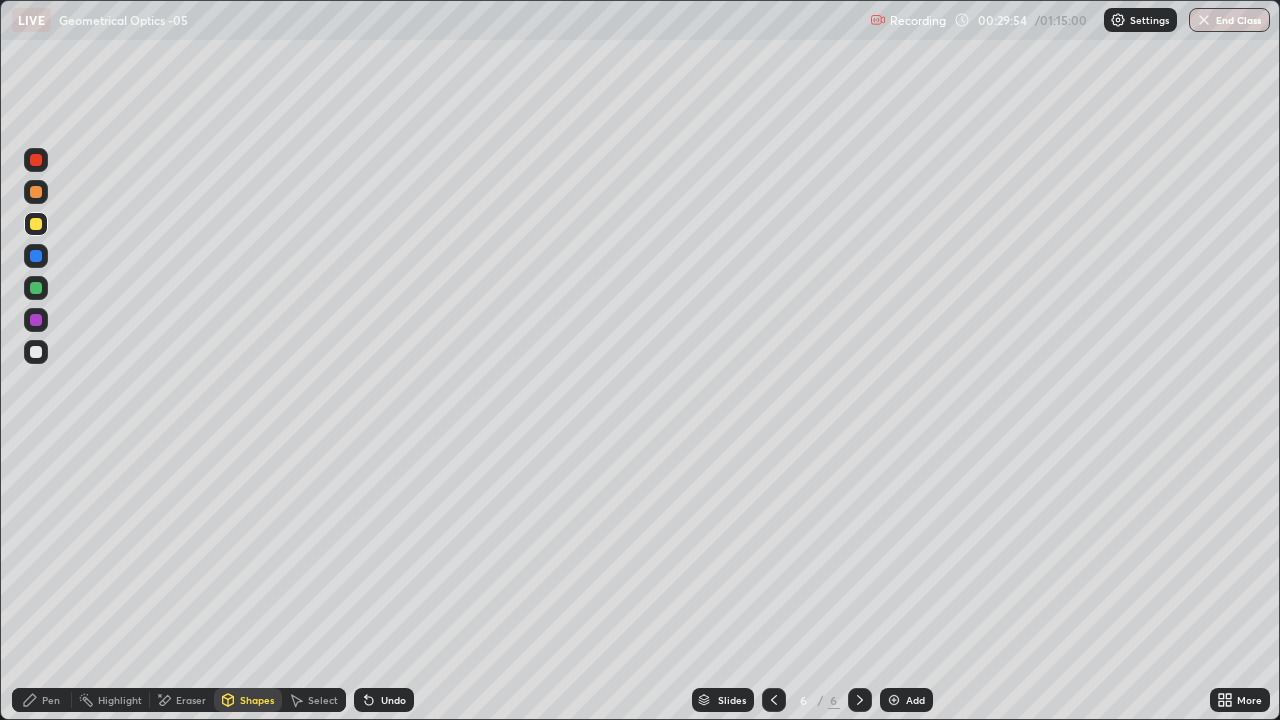 click on "Eraser" at bounding box center [191, 700] 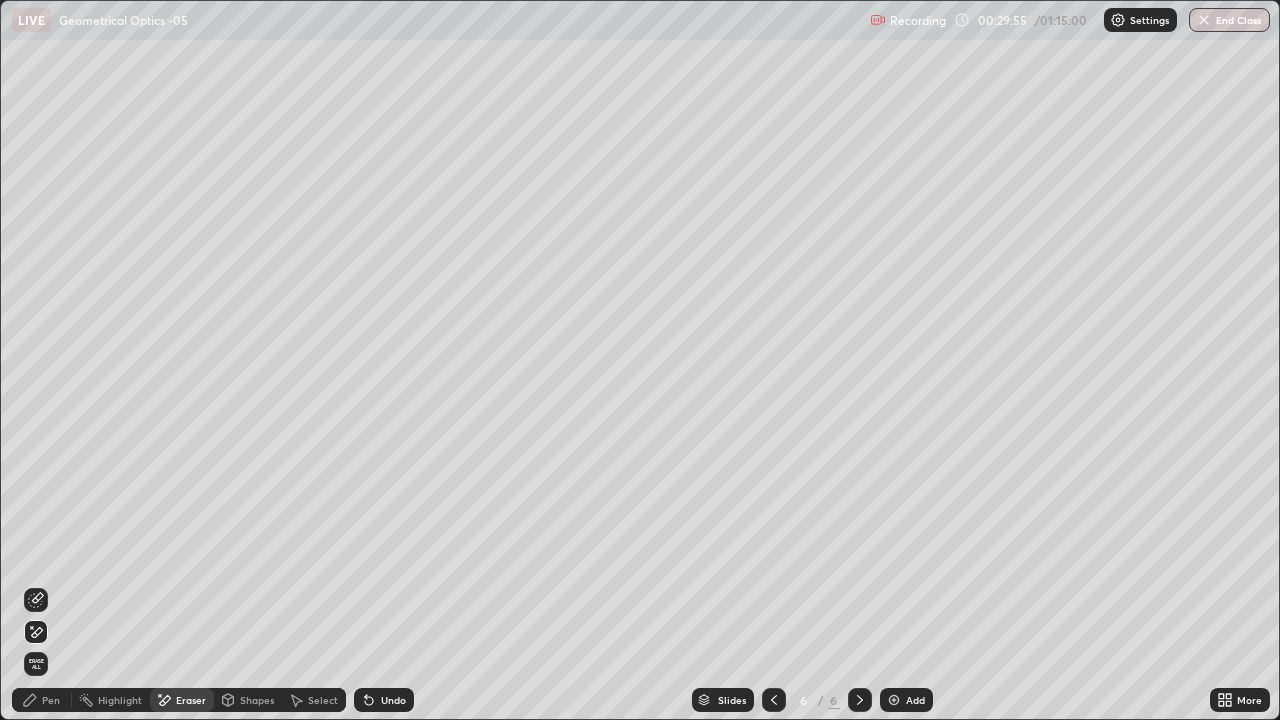 click 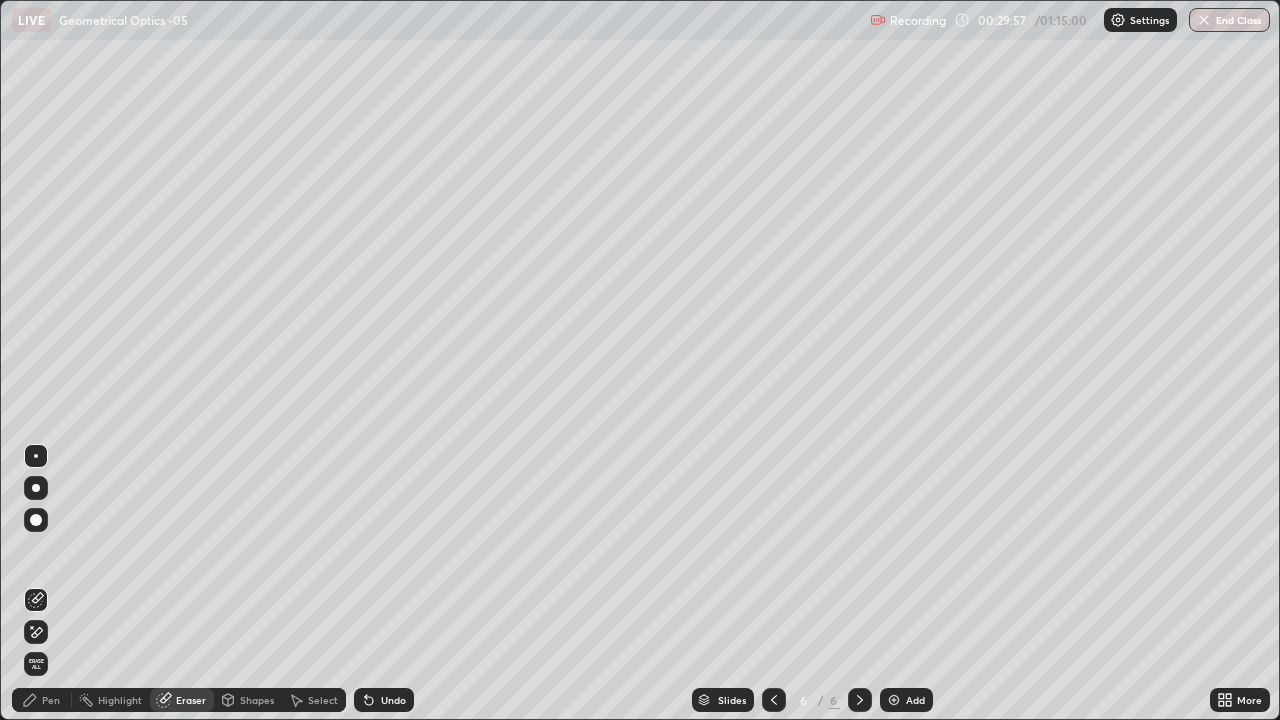 click 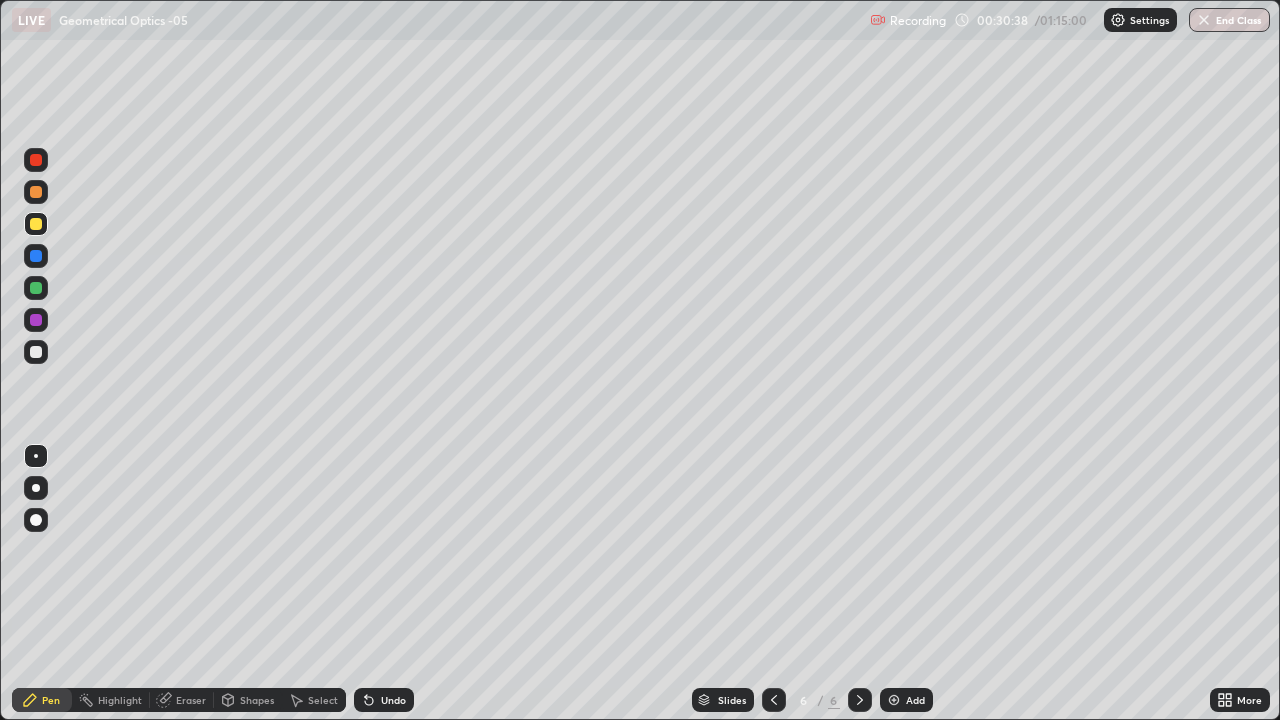 click at bounding box center [36, 352] 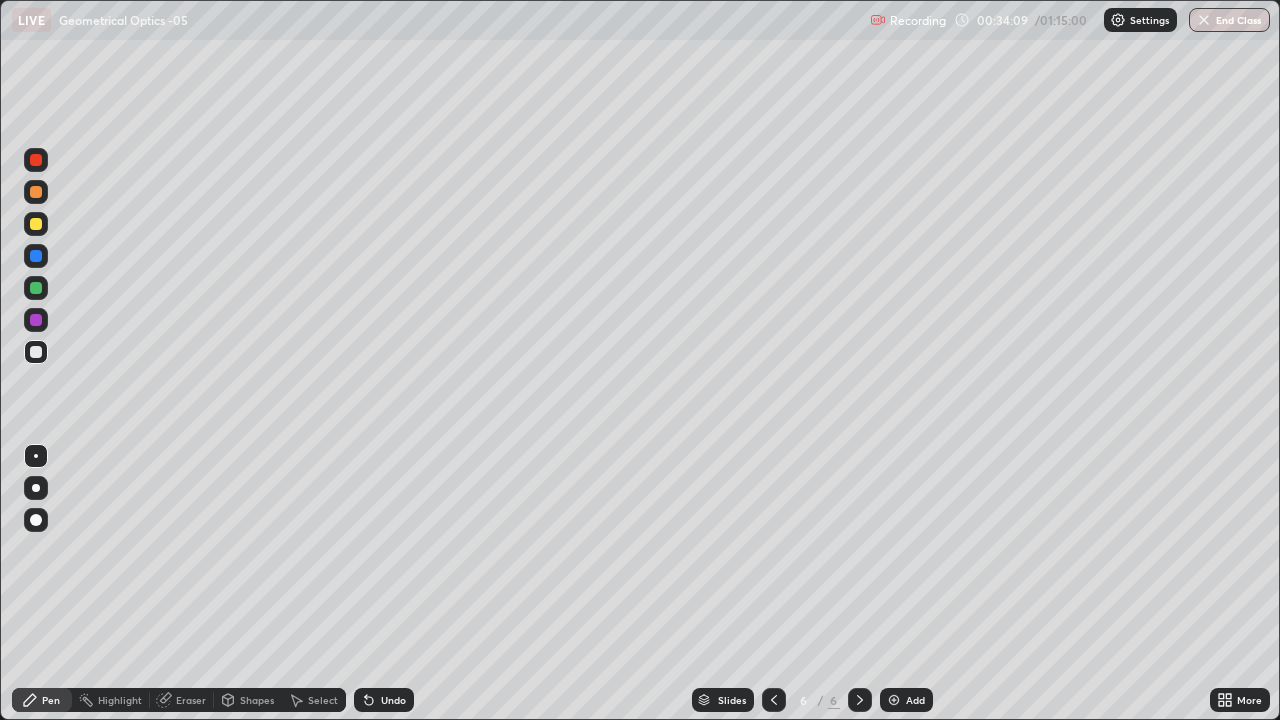 click on "Shapes" at bounding box center [257, 700] 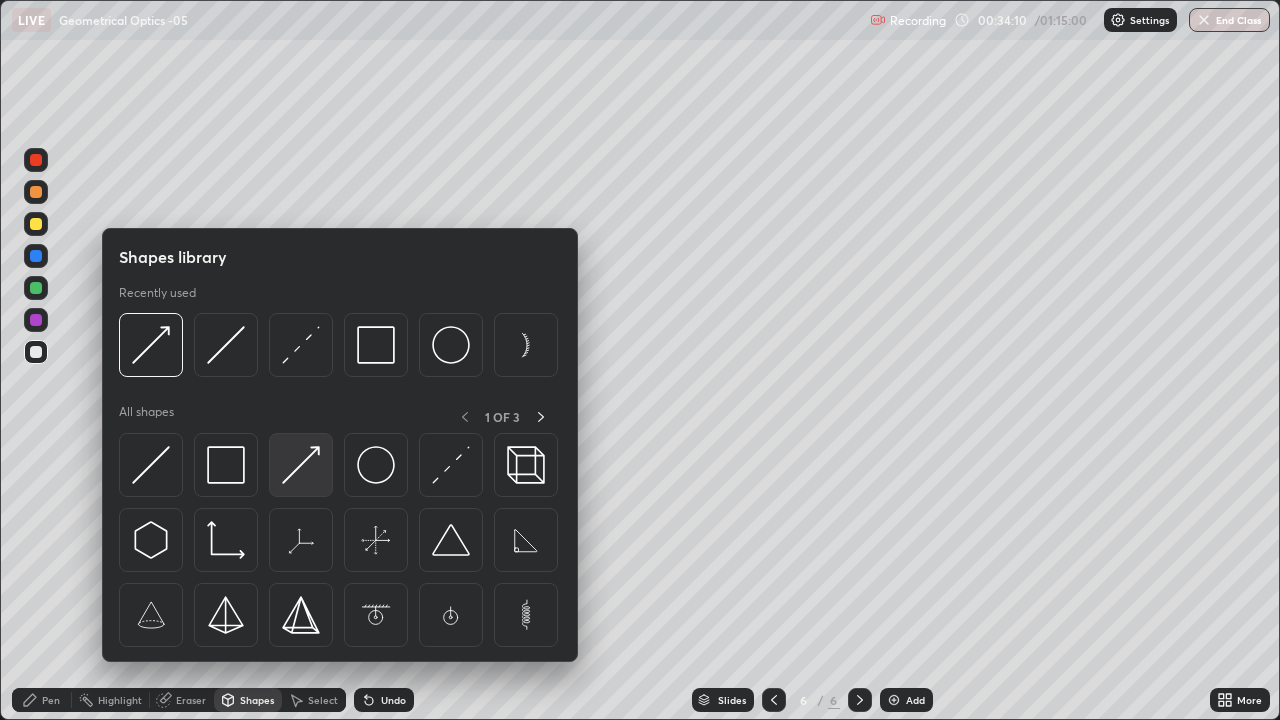 click at bounding box center [301, 465] 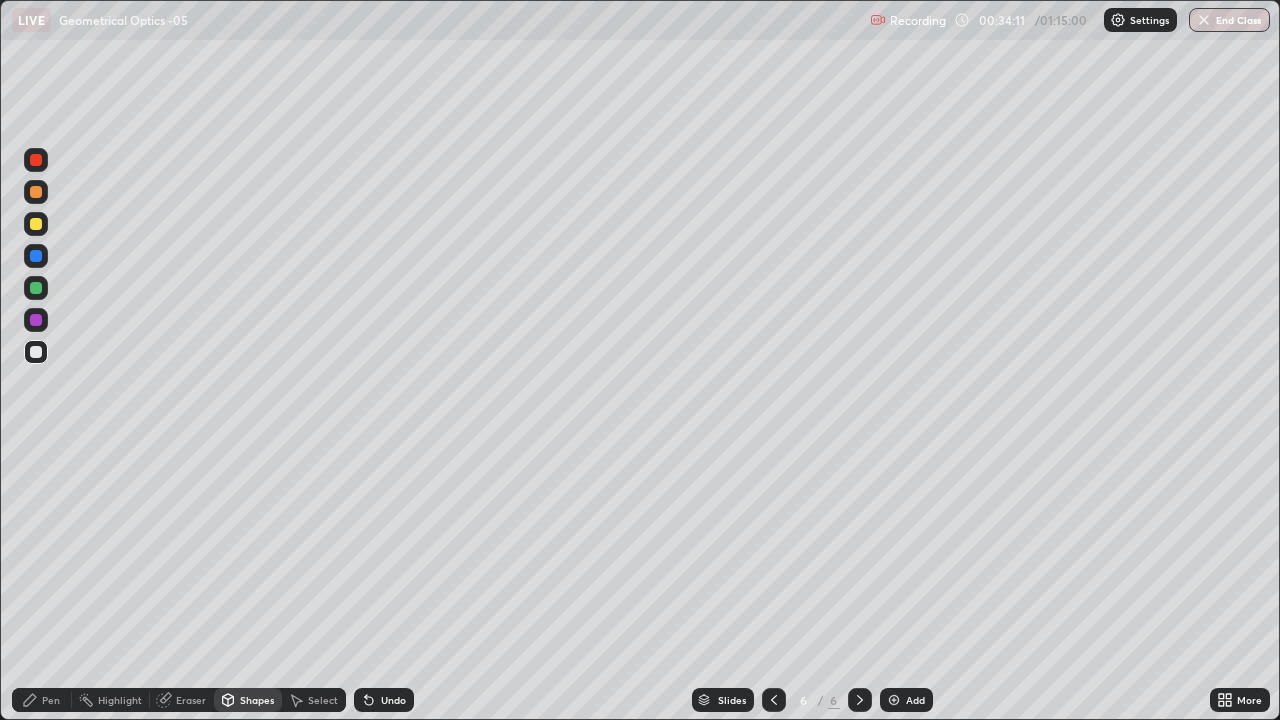 click at bounding box center [36, 224] 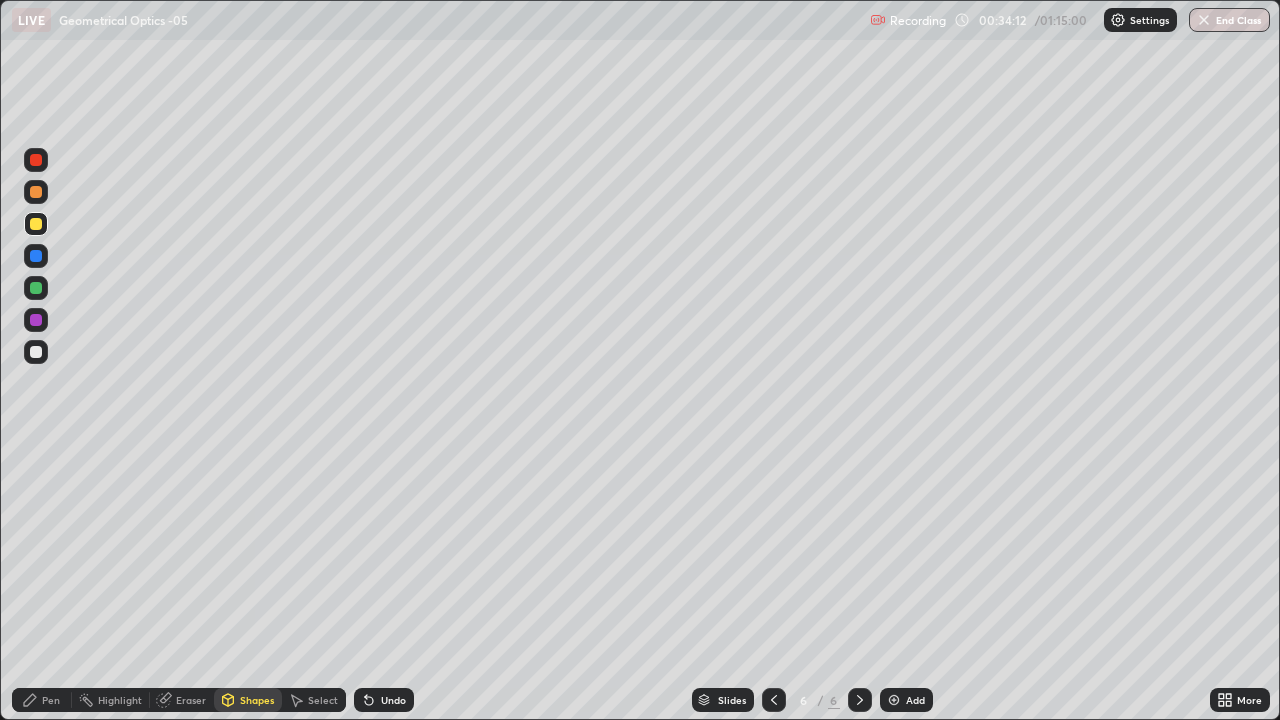 click at bounding box center (36, 224) 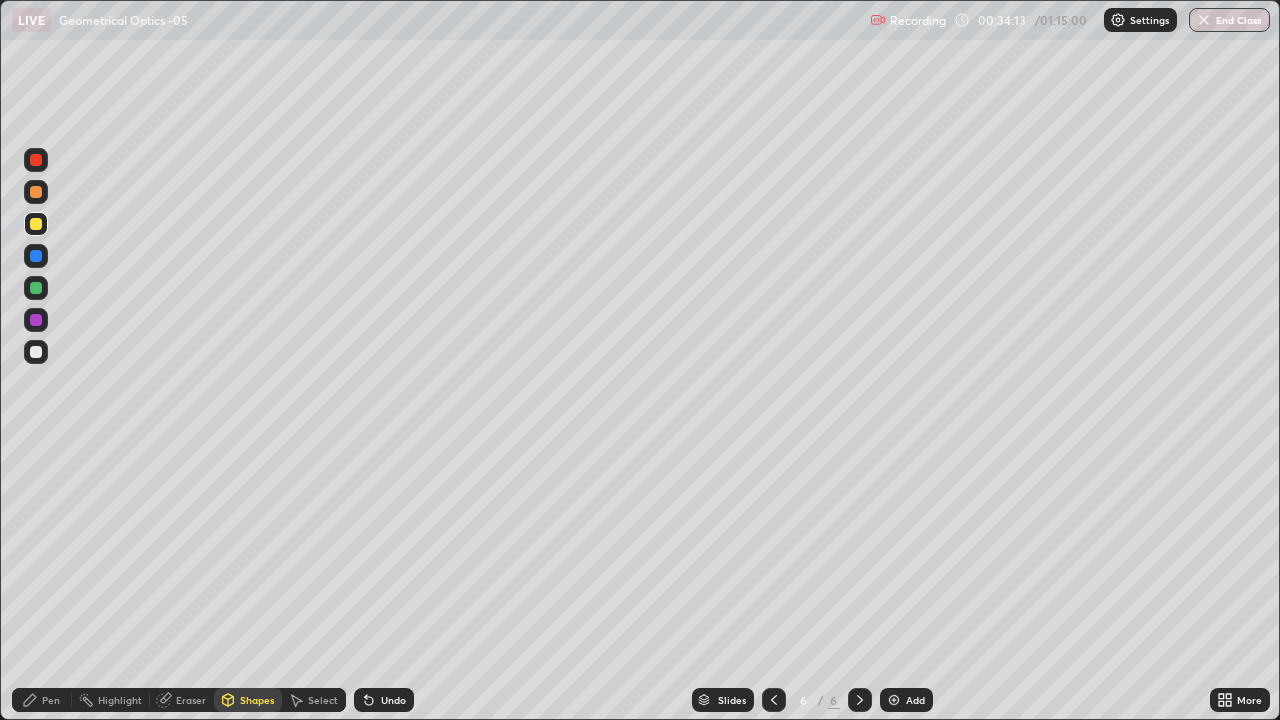click on "Shapes" at bounding box center (257, 700) 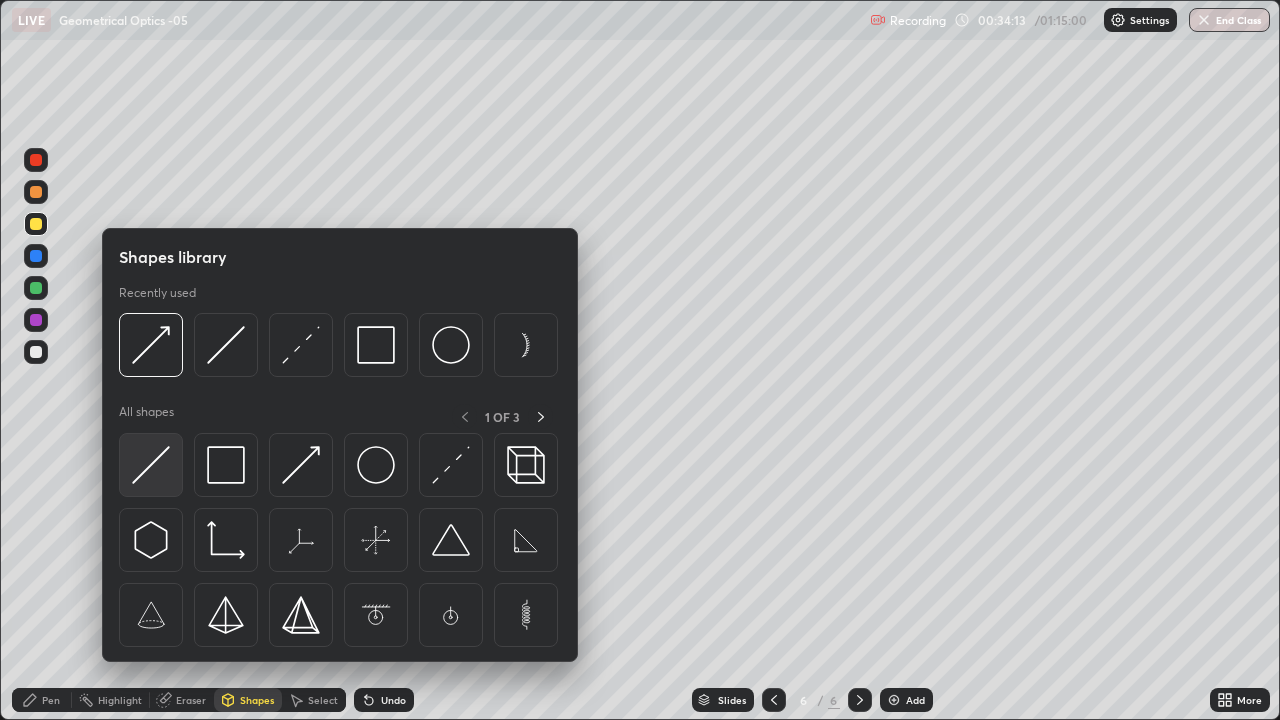 click at bounding box center [151, 465] 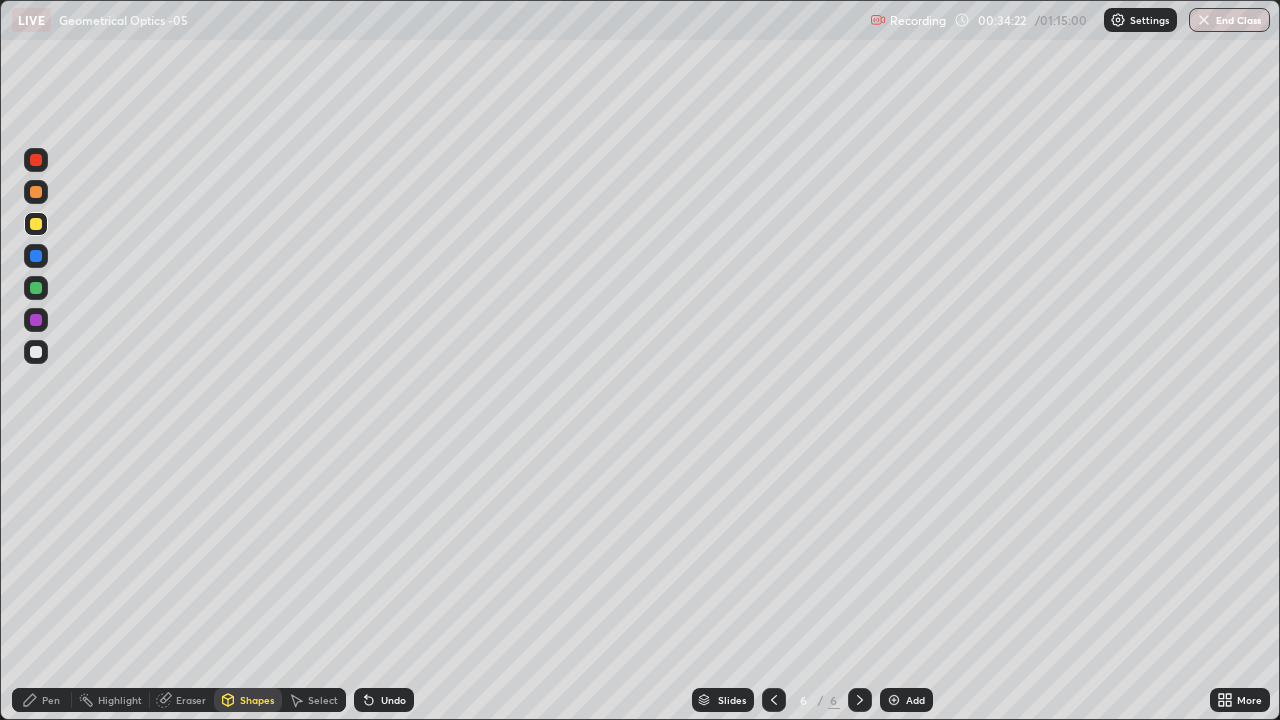 click on "Shapes" at bounding box center [248, 700] 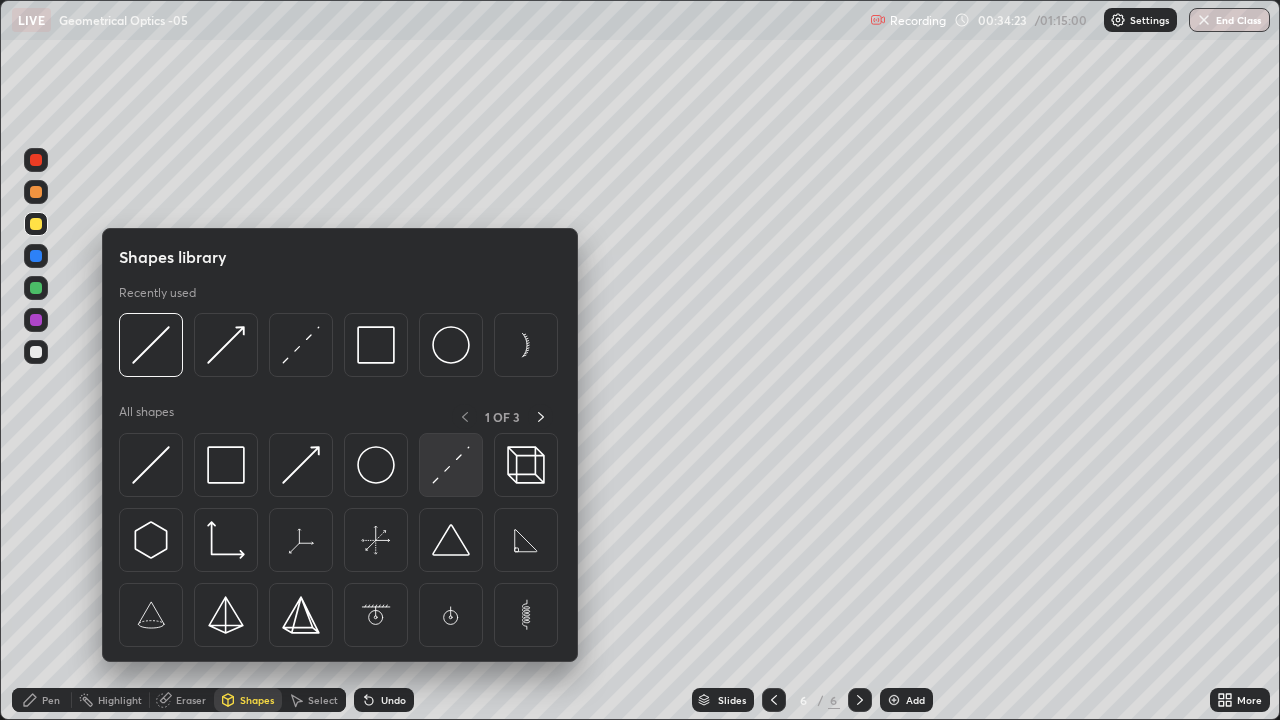 click at bounding box center [451, 465] 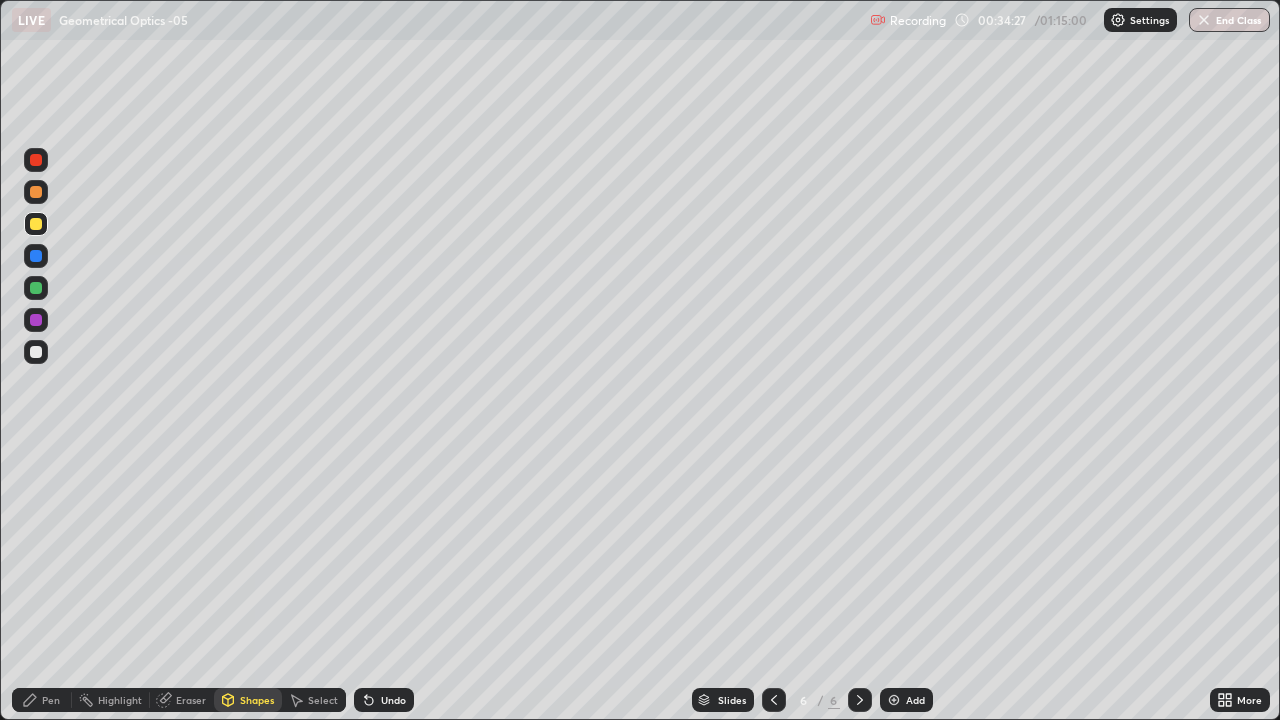 click 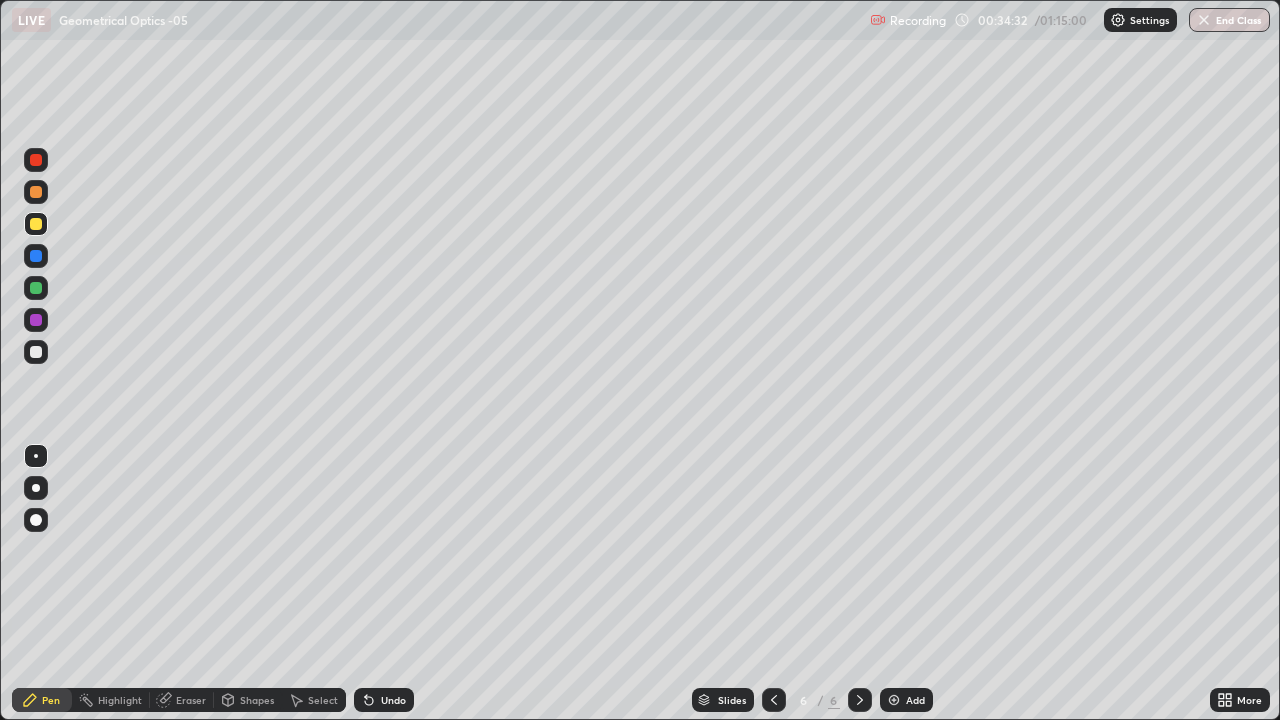 click on "Shapes" at bounding box center [248, 700] 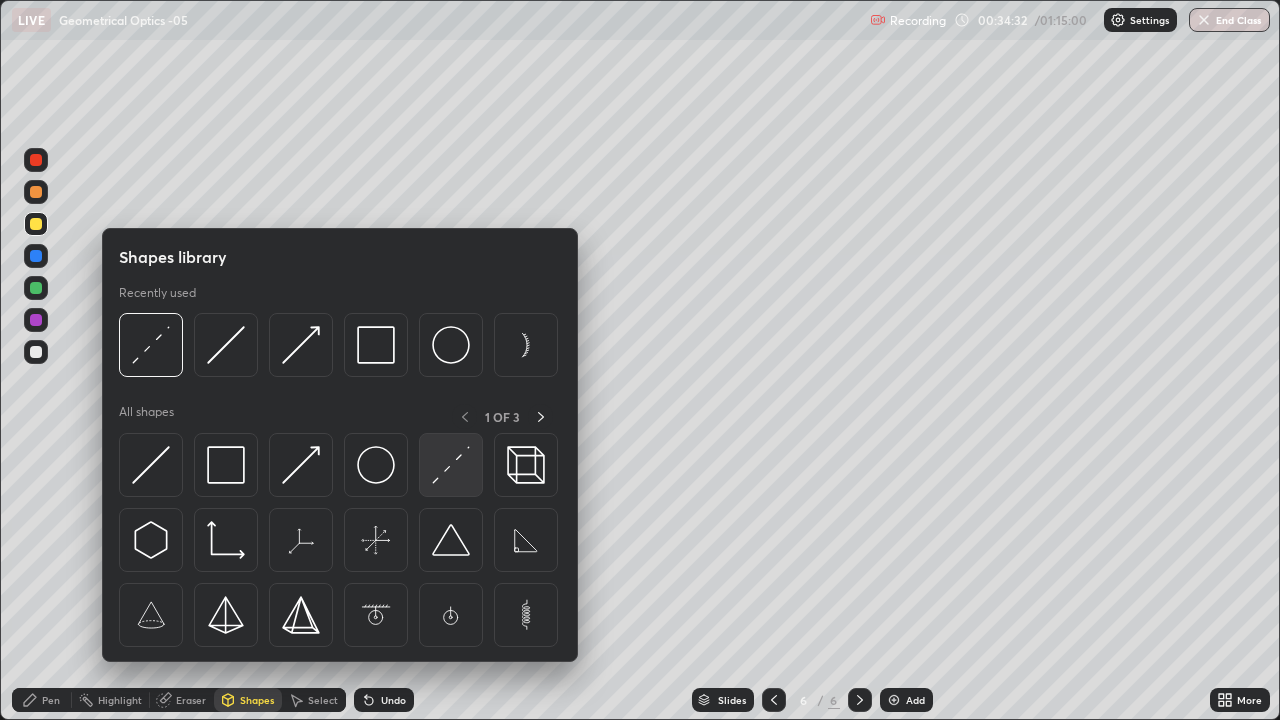 click at bounding box center (451, 465) 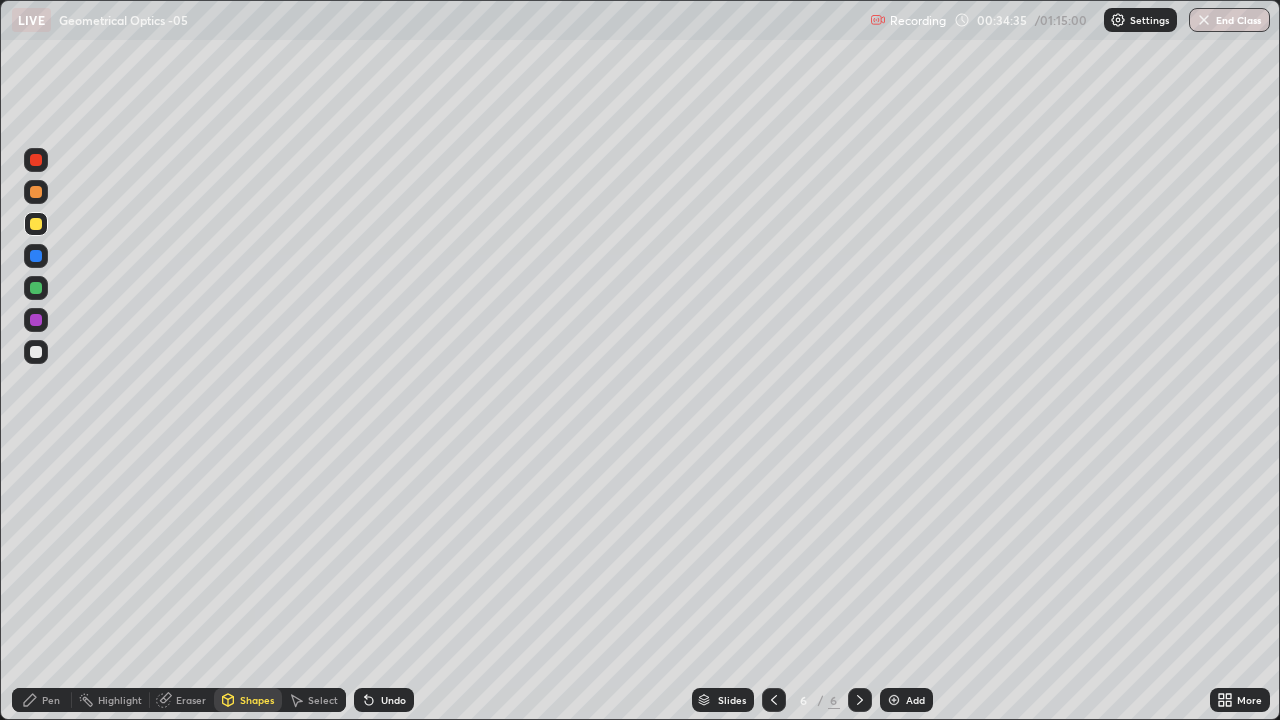 click 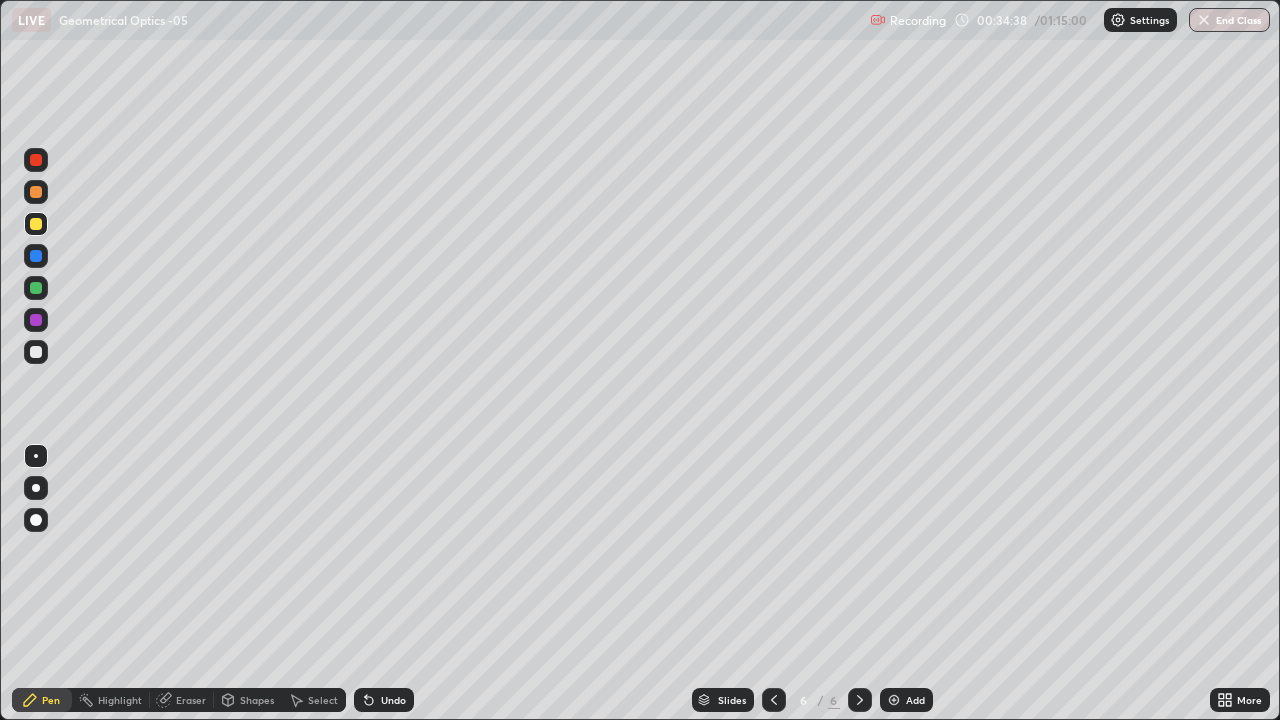 click at bounding box center [36, 256] 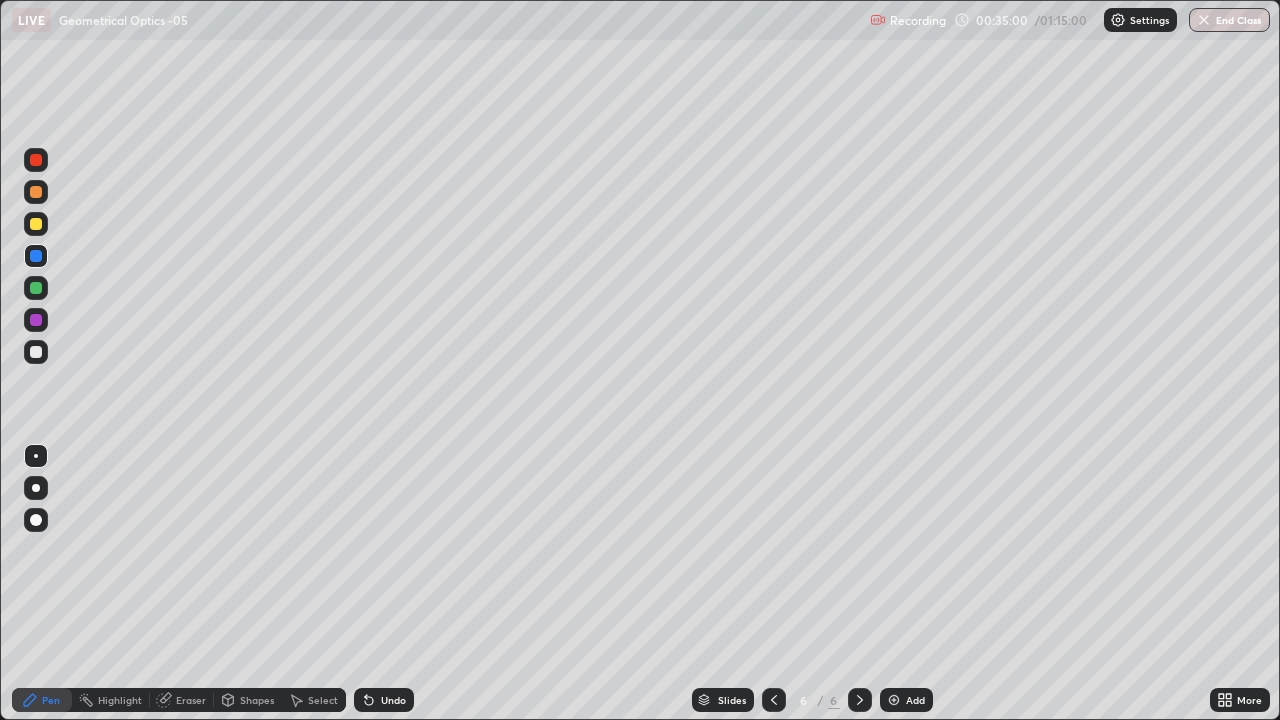 click at bounding box center (36, 288) 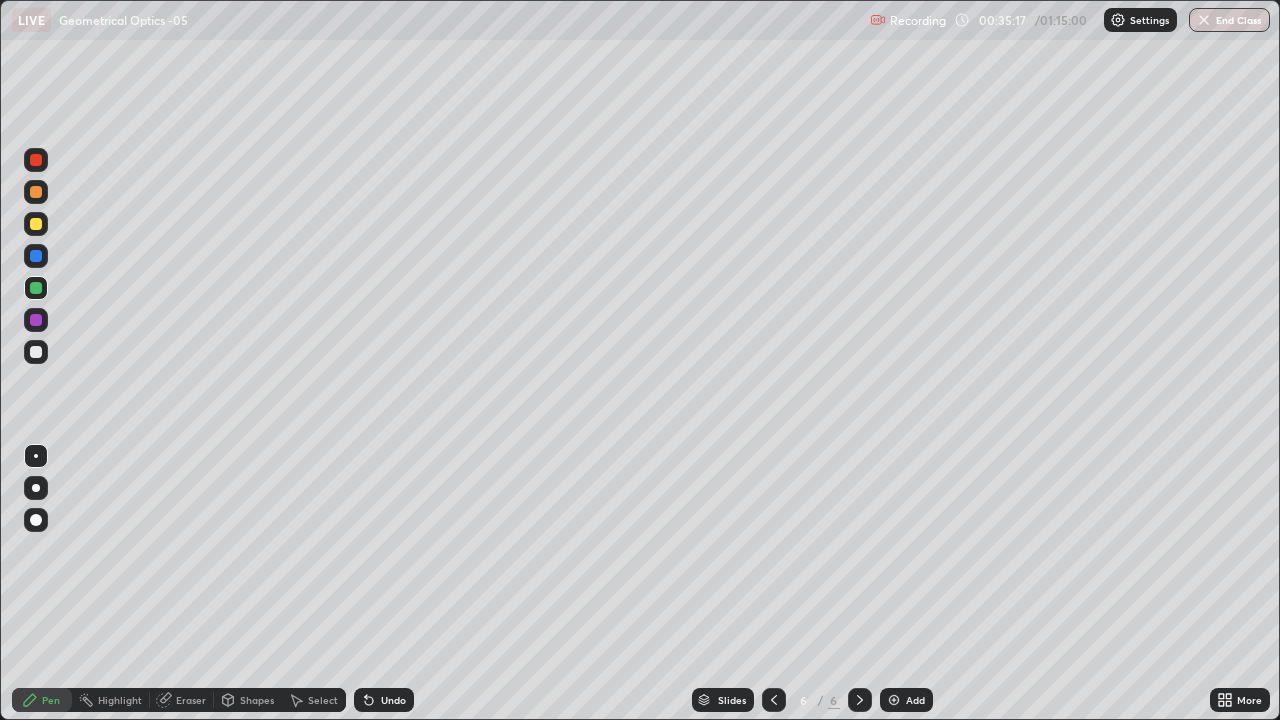 click at bounding box center [36, 352] 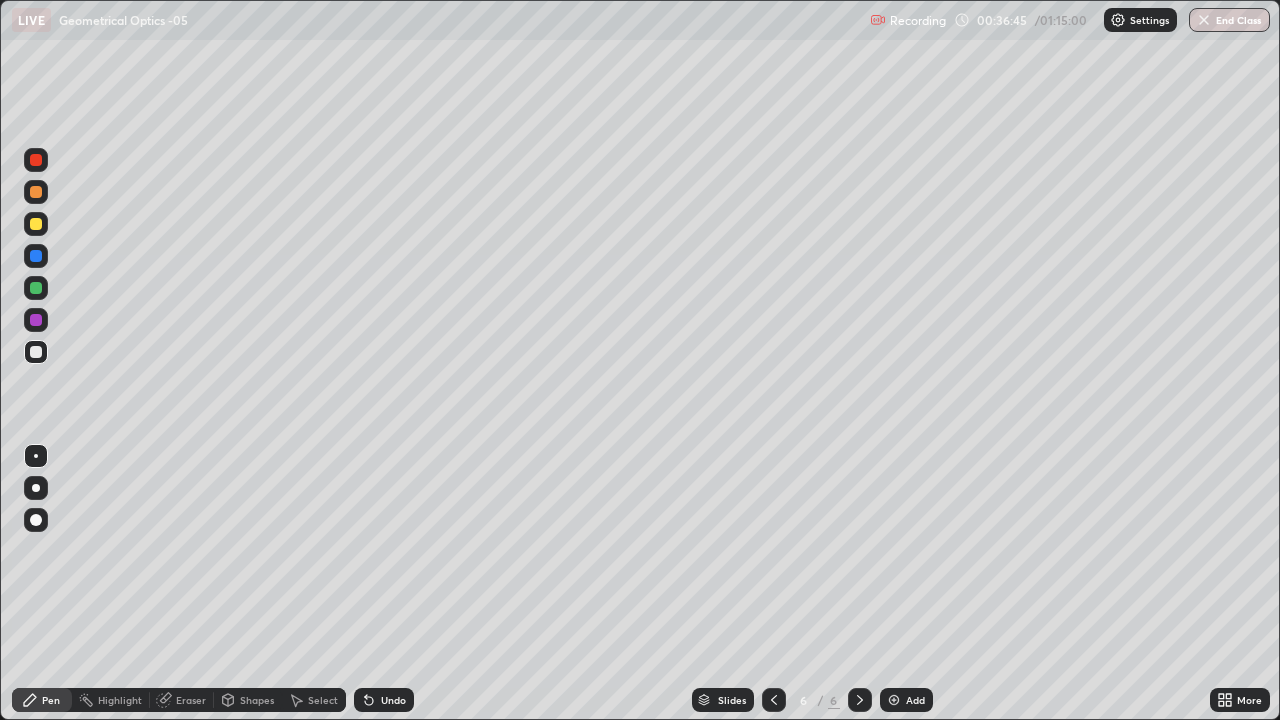 click on "Eraser" at bounding box center [191, 700] 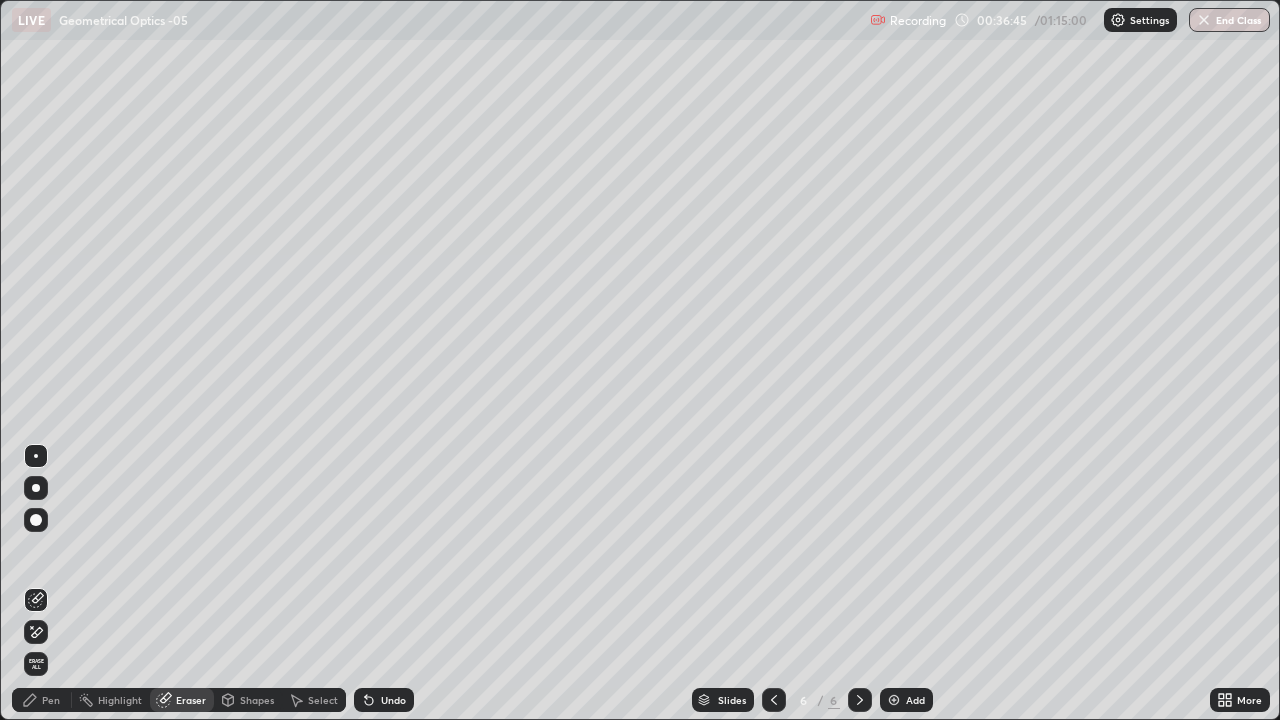 click 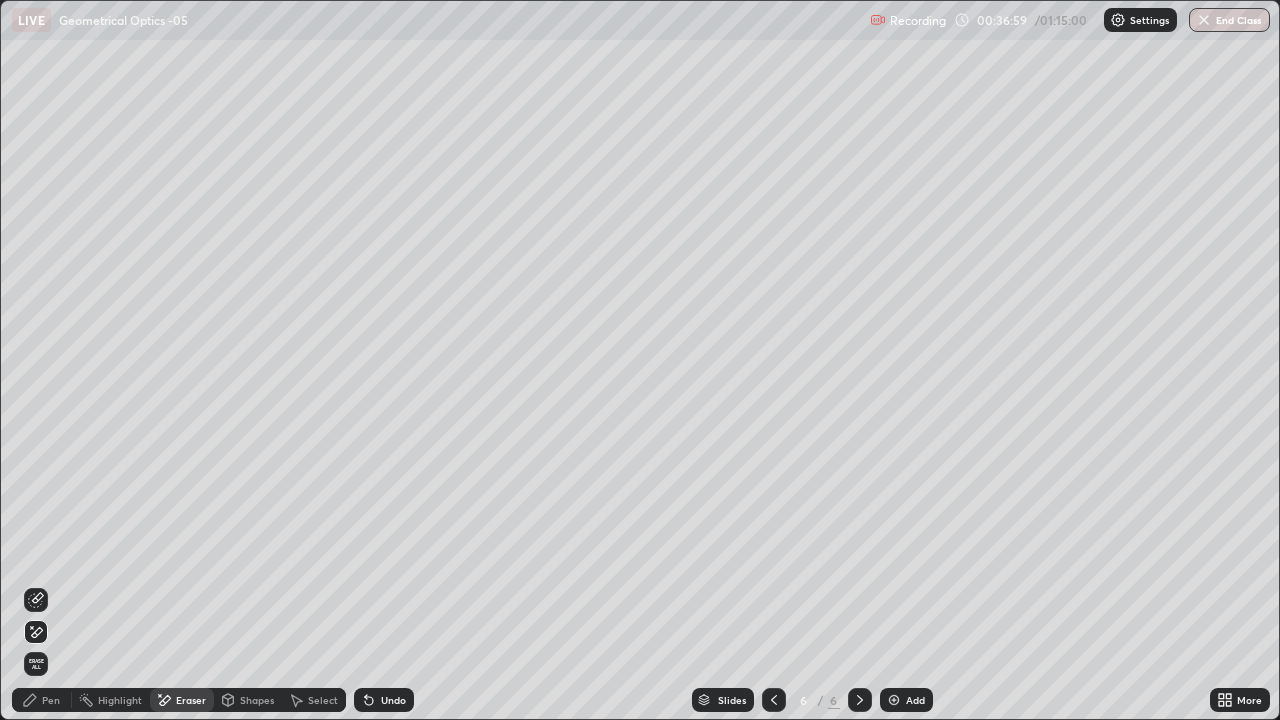 click on "Add" at bounding box center [915, 700] 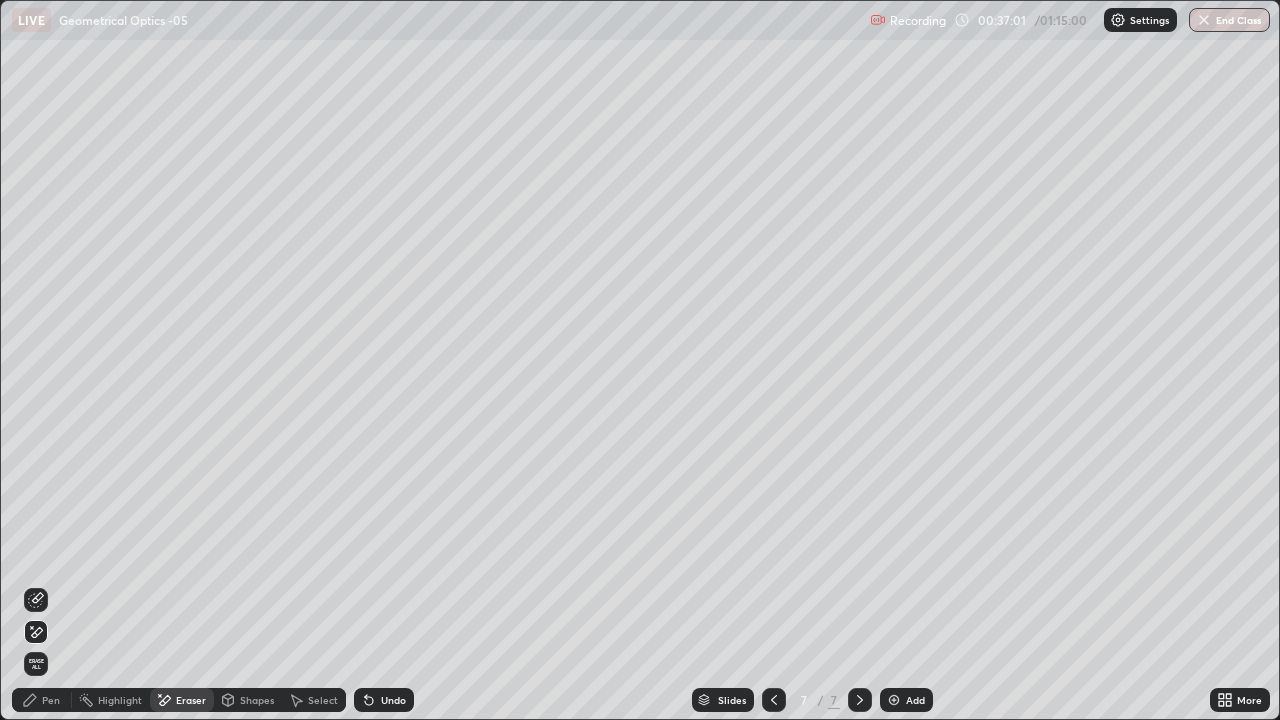 click on "Pen" at bounding box center (51, 700) 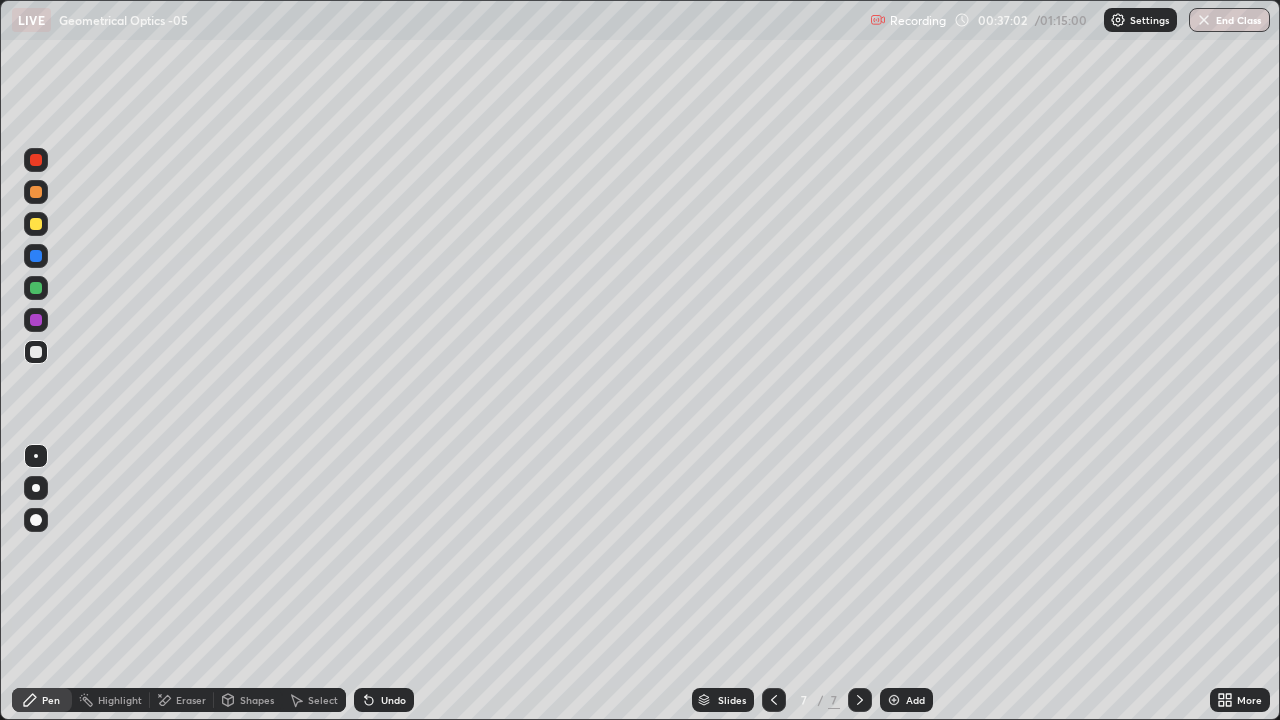 click at bounding box center [36, 352] 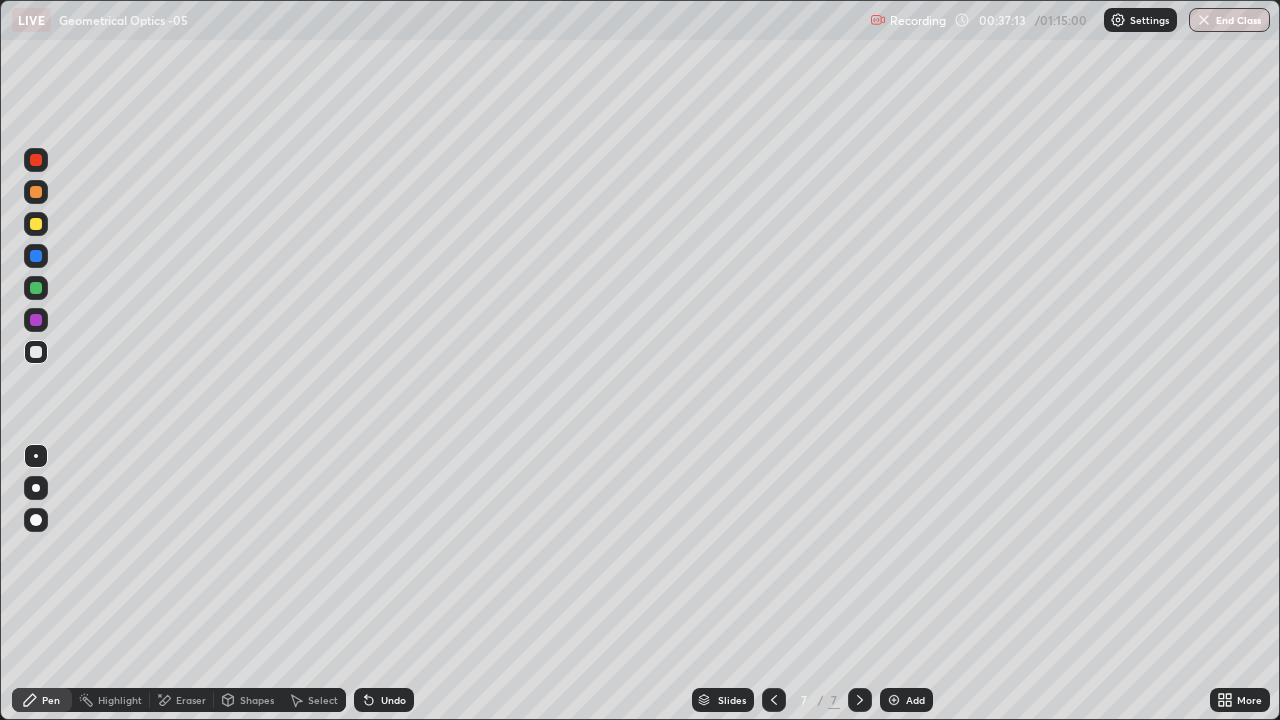 click on "Shapes" at bounding box center [257, 700] 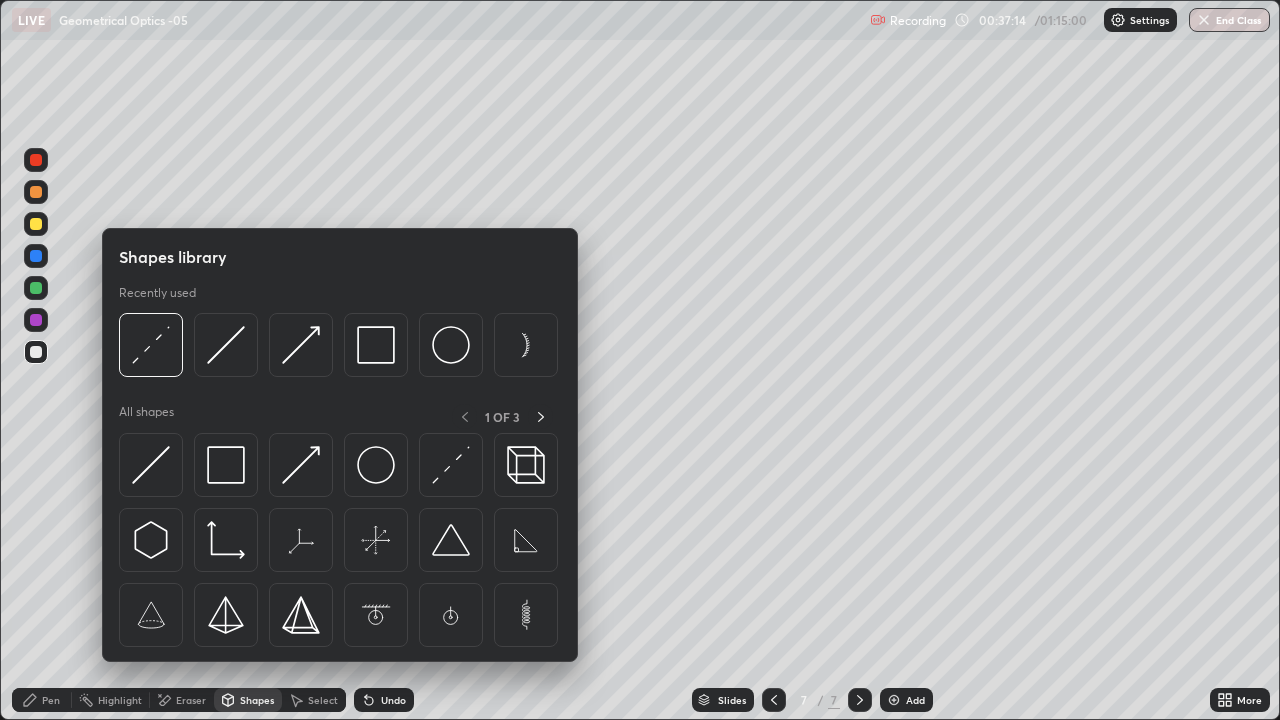 click 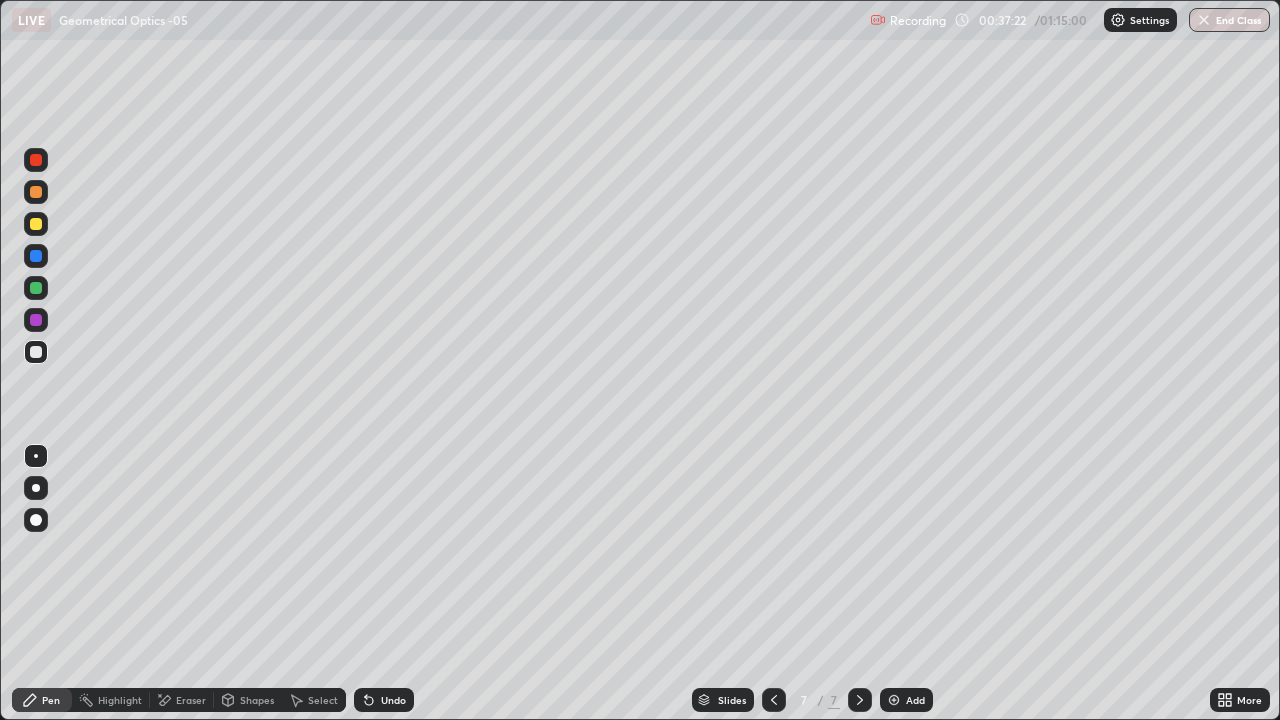 click on "Shapes" at bounding box center [248, 700] 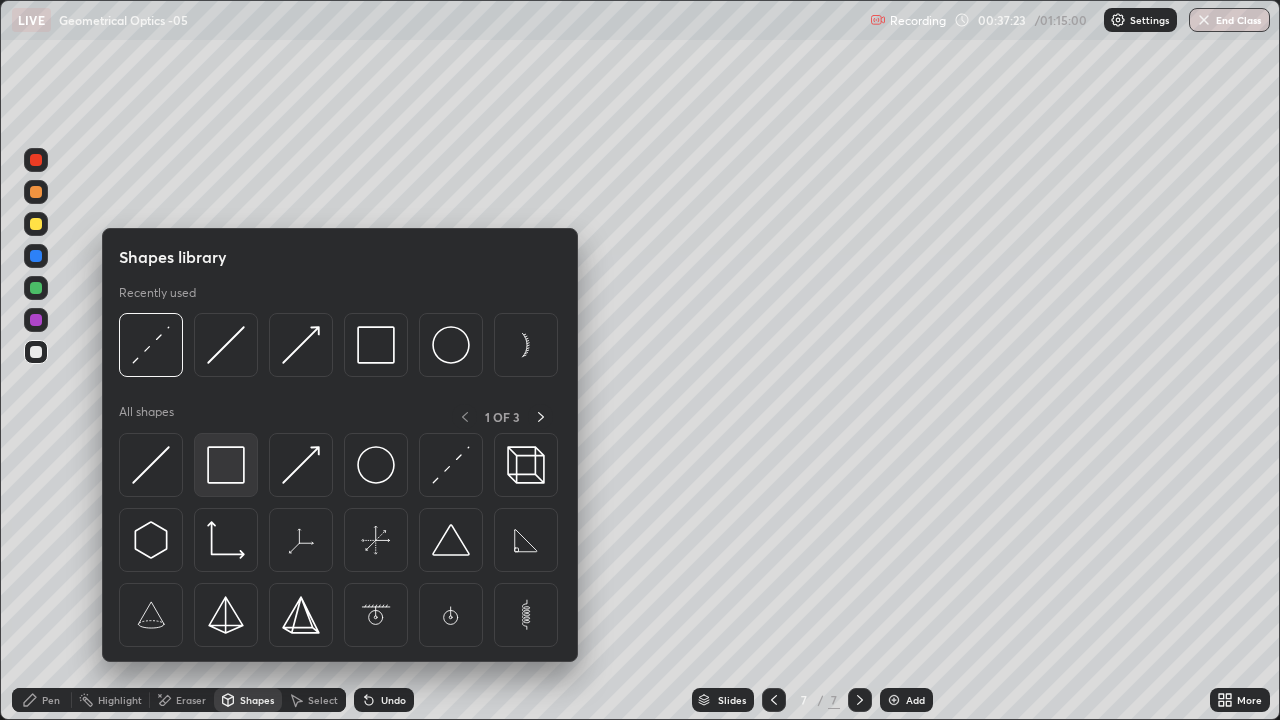 click at bounding box center (226, 465) 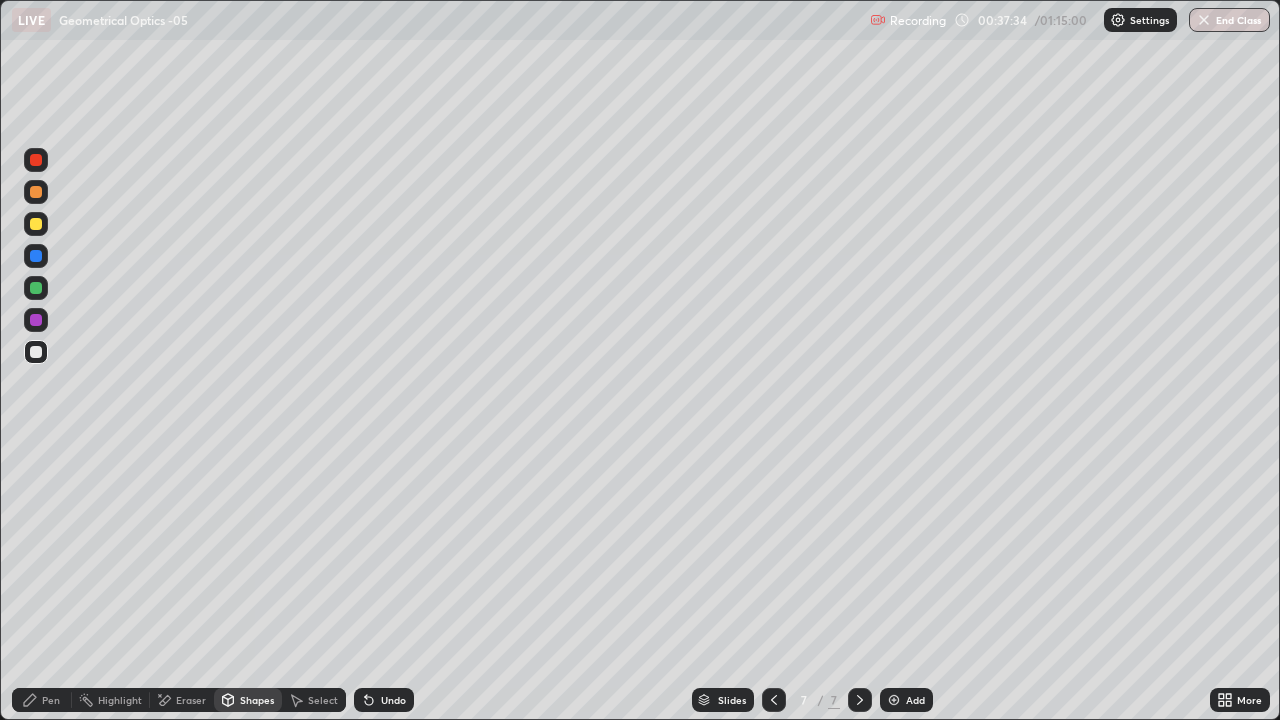 click on "Pen" at bounding box center [51, 700] 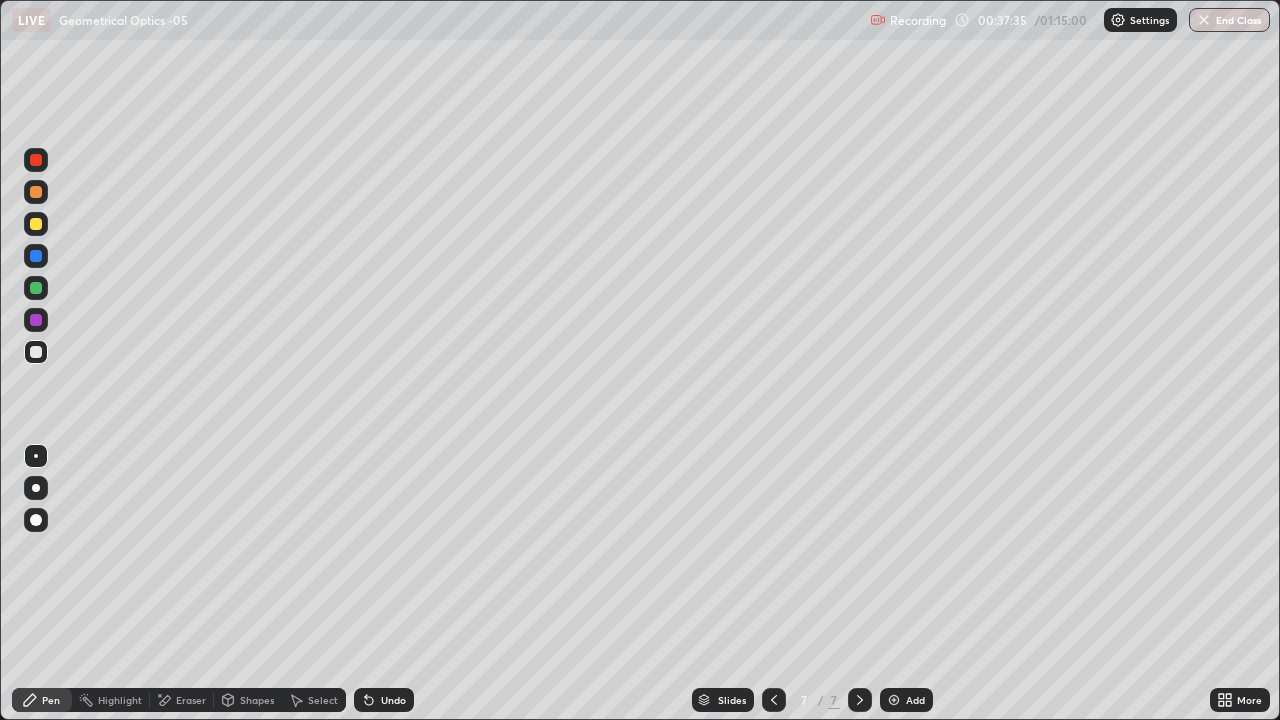 click at bounding box center (36, 224) 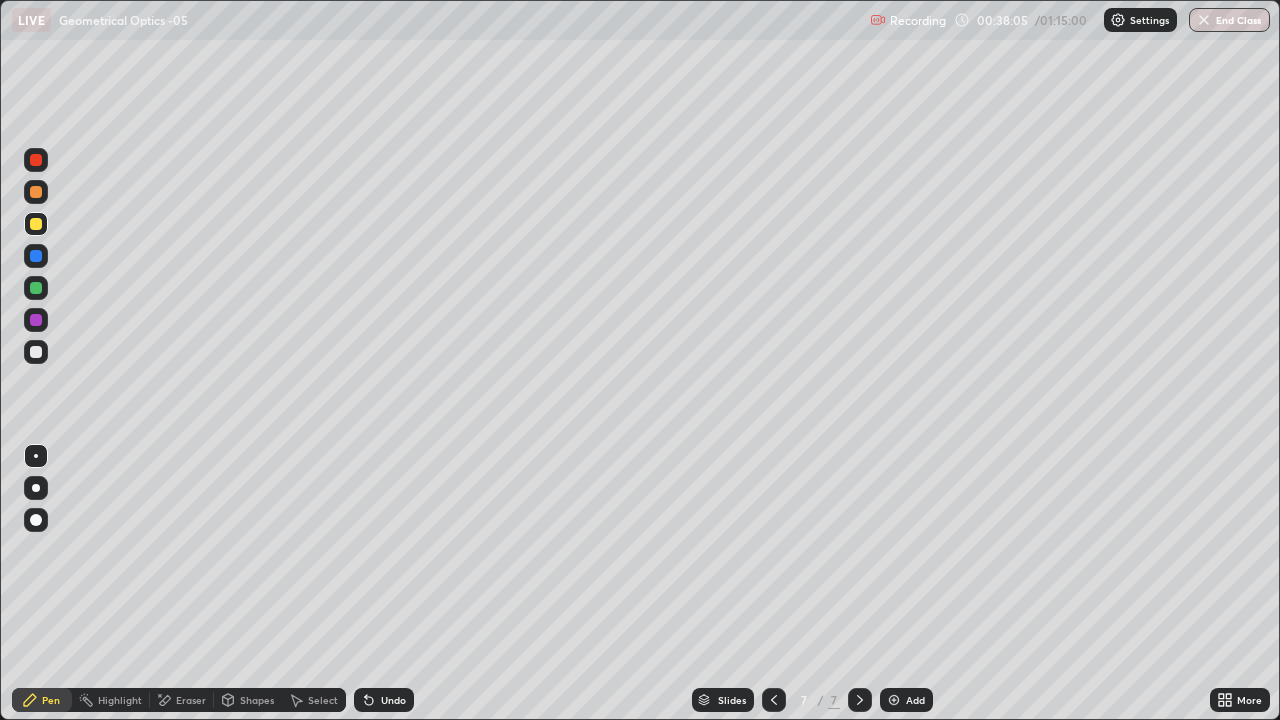 click on "Shapes" at bounding box center [257, 700] 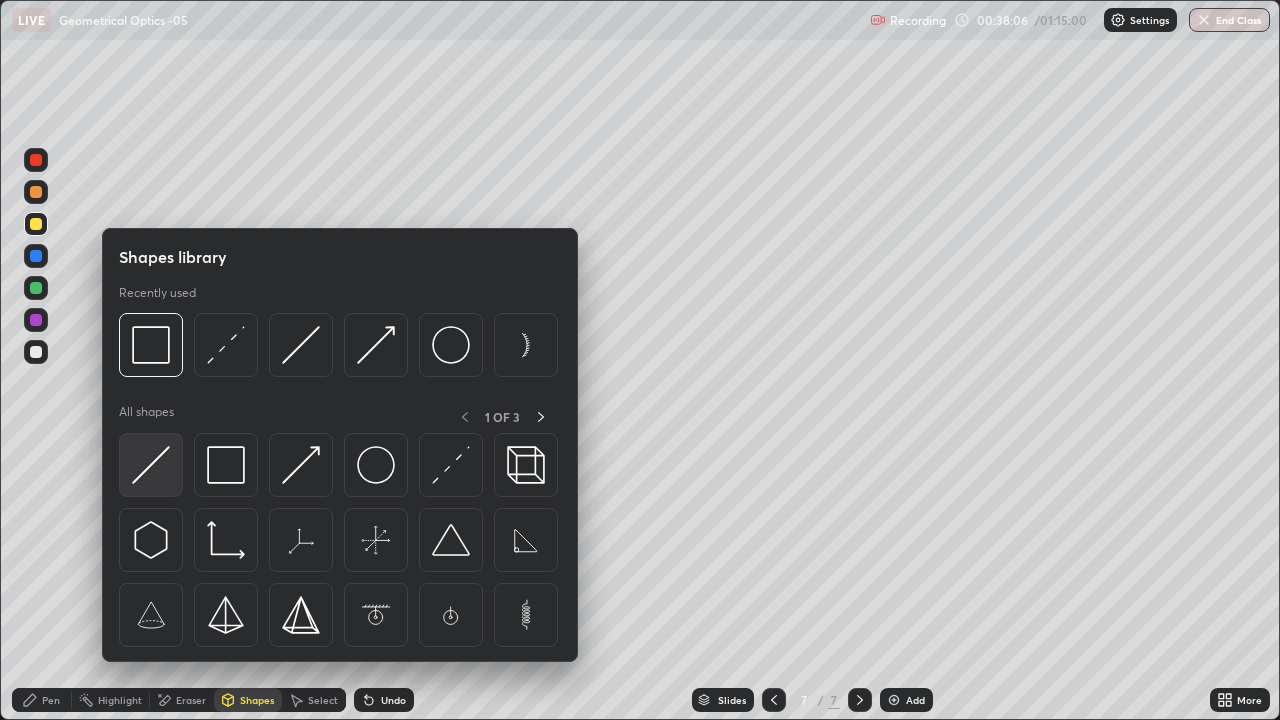 click at bounding box center [151, 465] 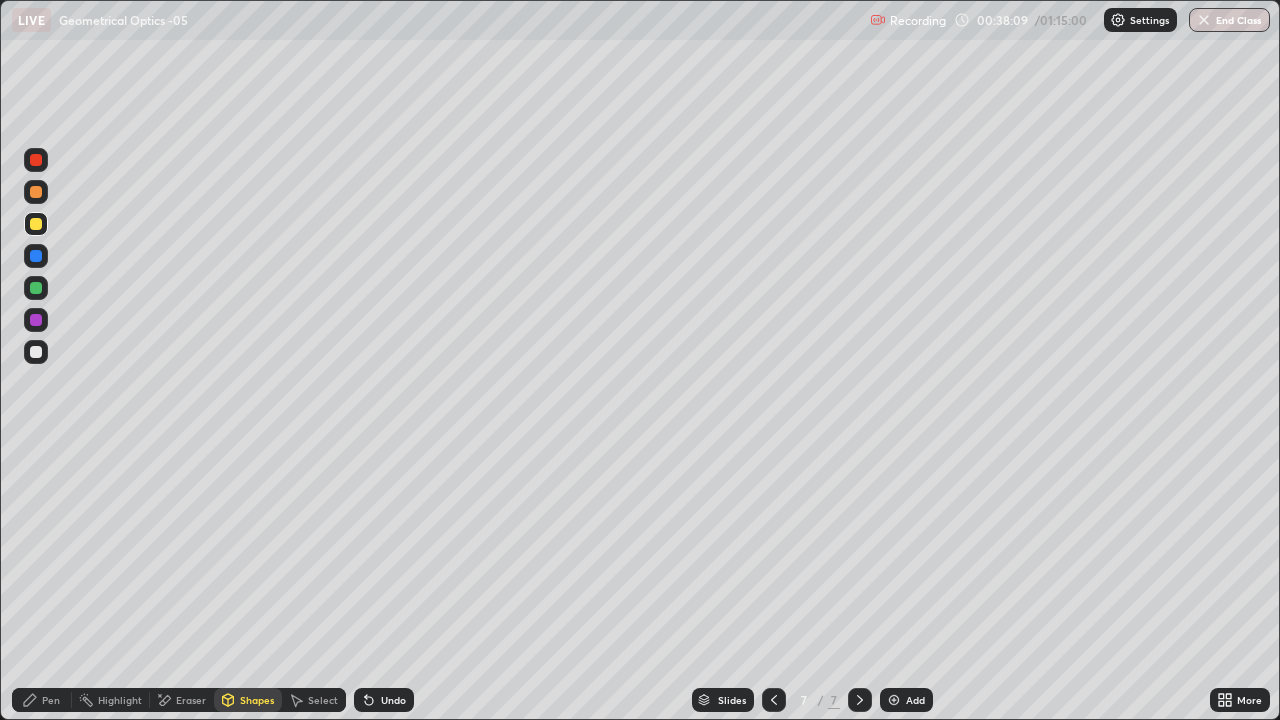 click on "Pen" at bounding box center (42, 700) 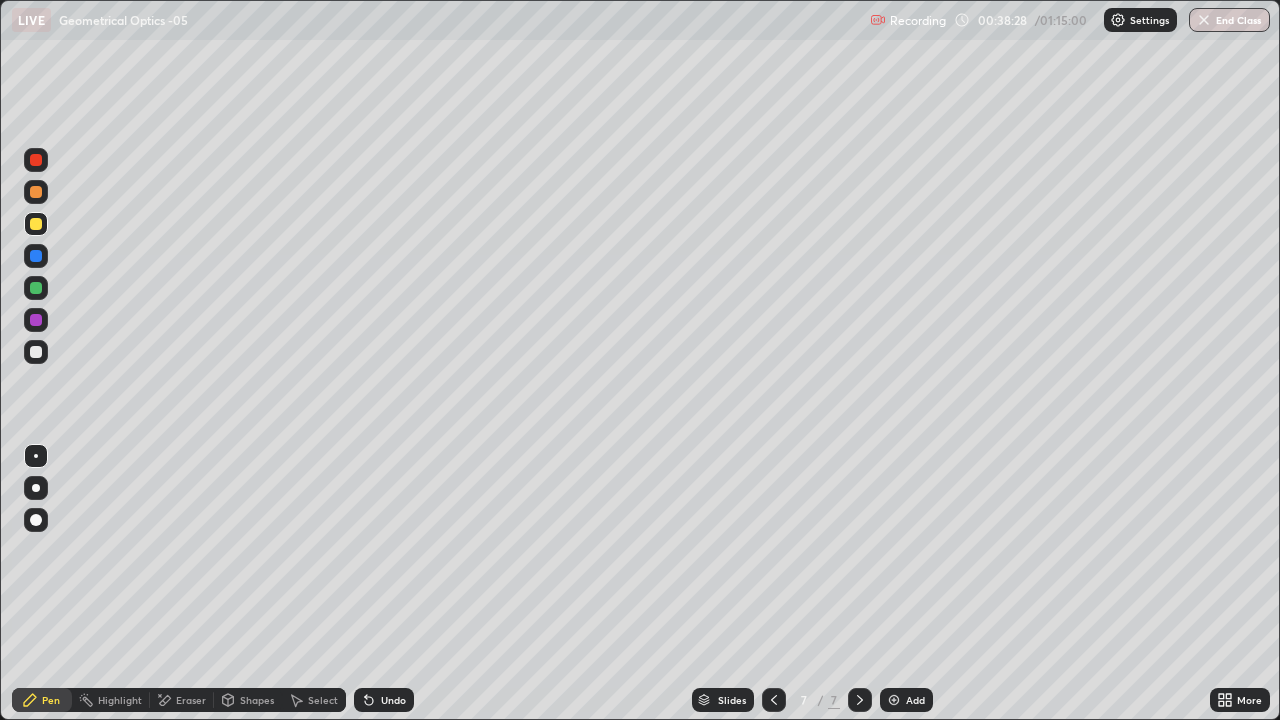 click on "Shapes" at bounding box center (257, 700) 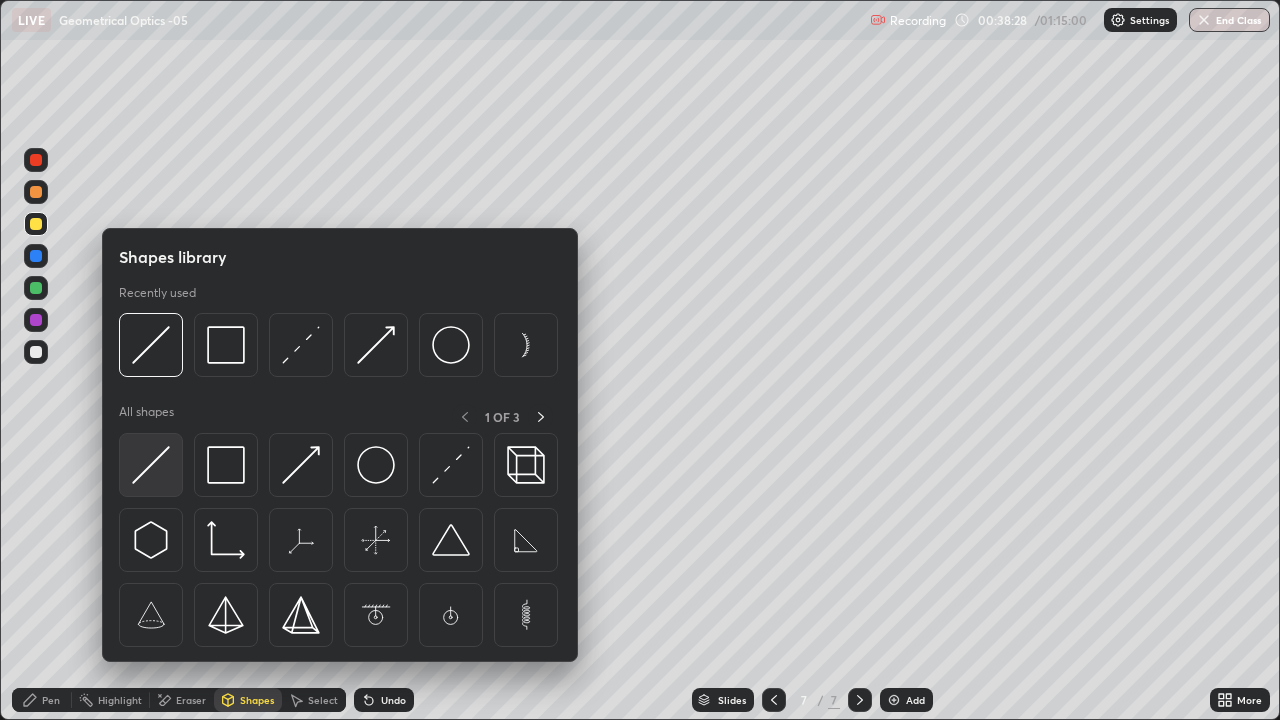 click at bounding box center (151, 465) 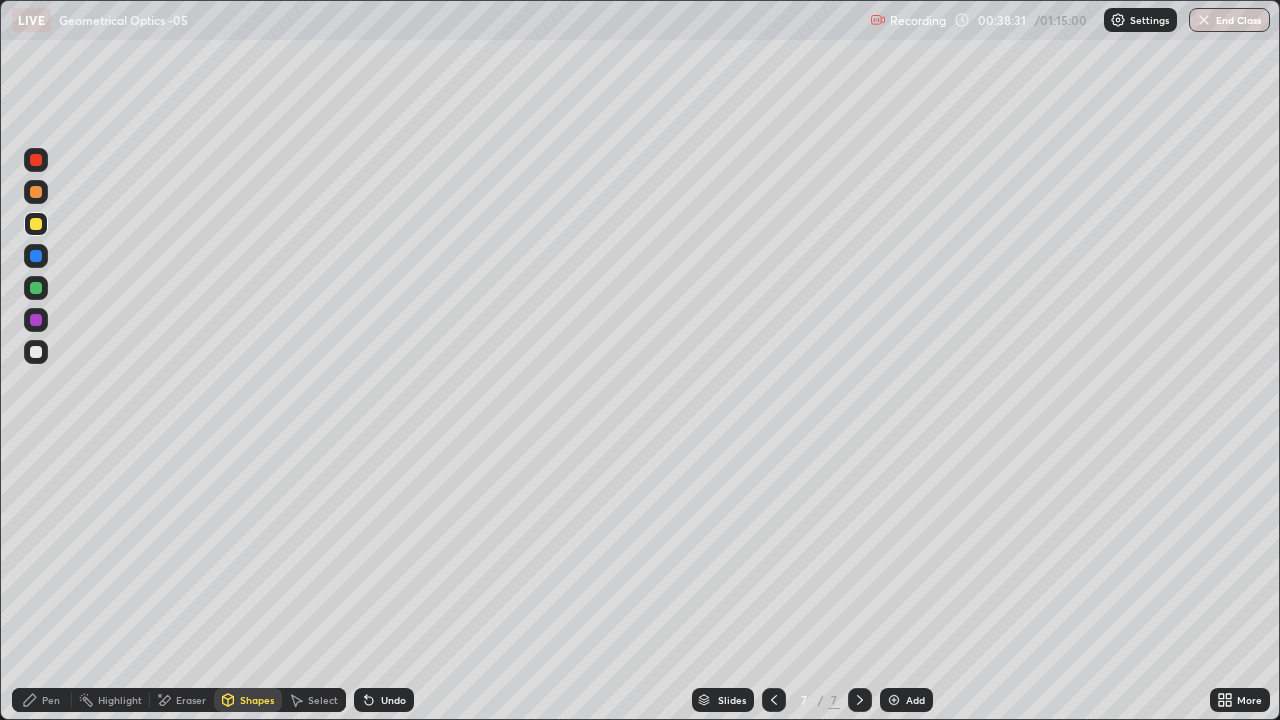click on "Pen" at bounding box center [51, 700] 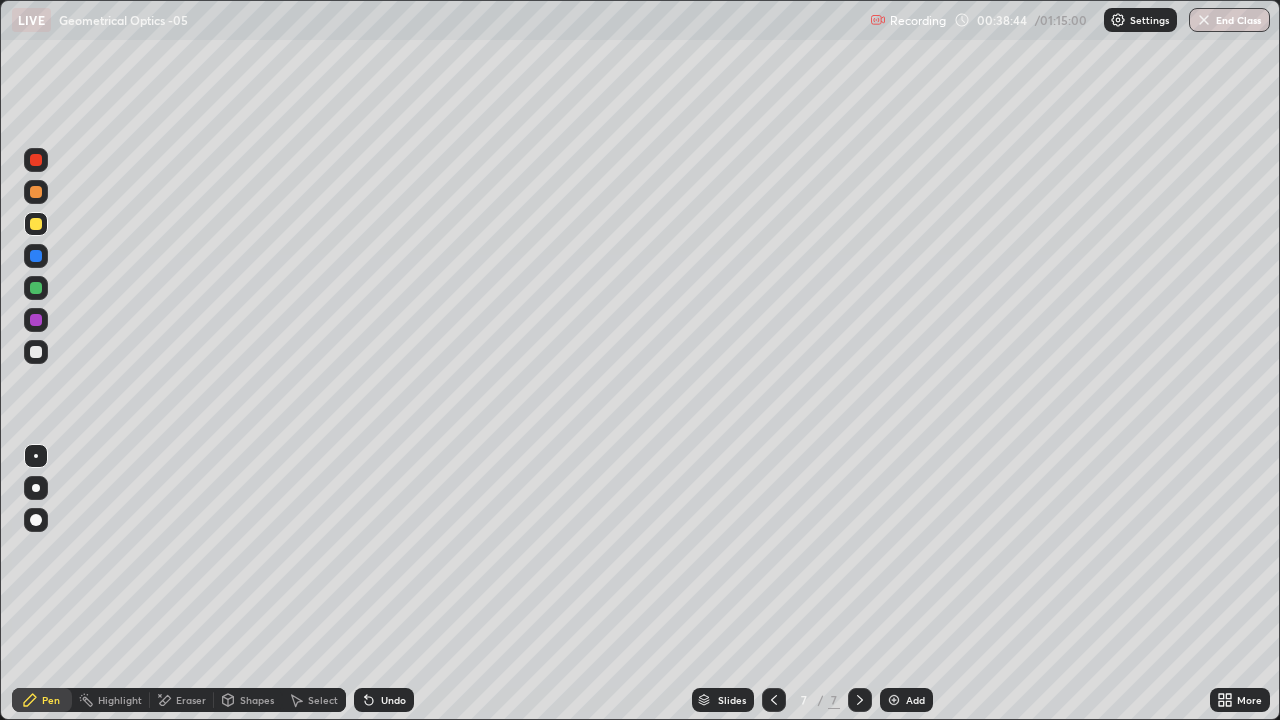 click on "Shapes" at bounding box center [248, 700] 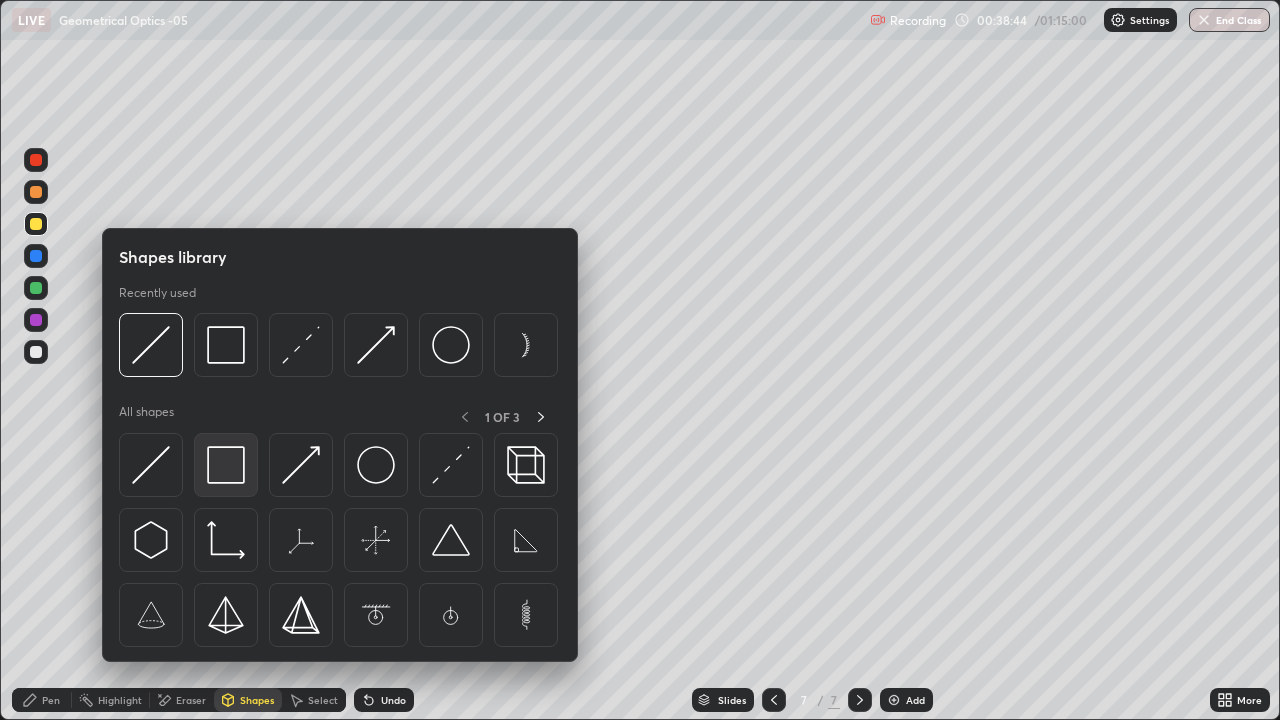 click at bounding box center (226, 465) 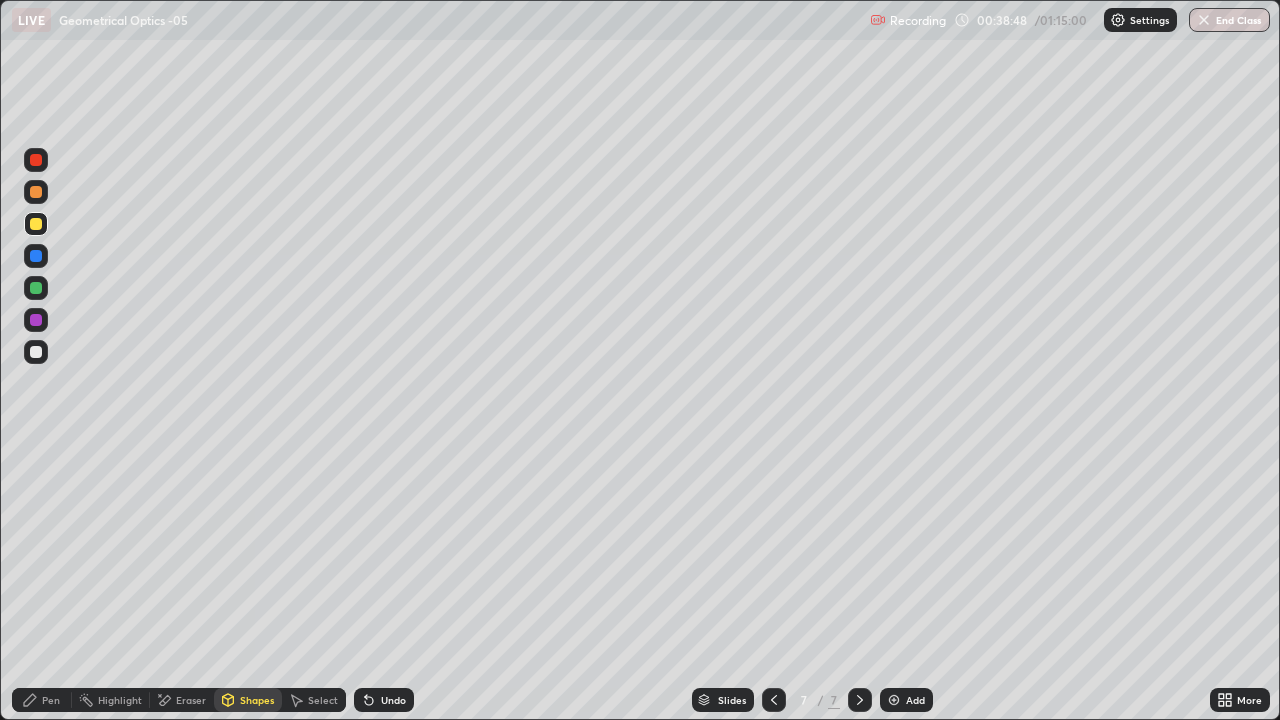 click on "Pen" at bounding box center [51, 700] 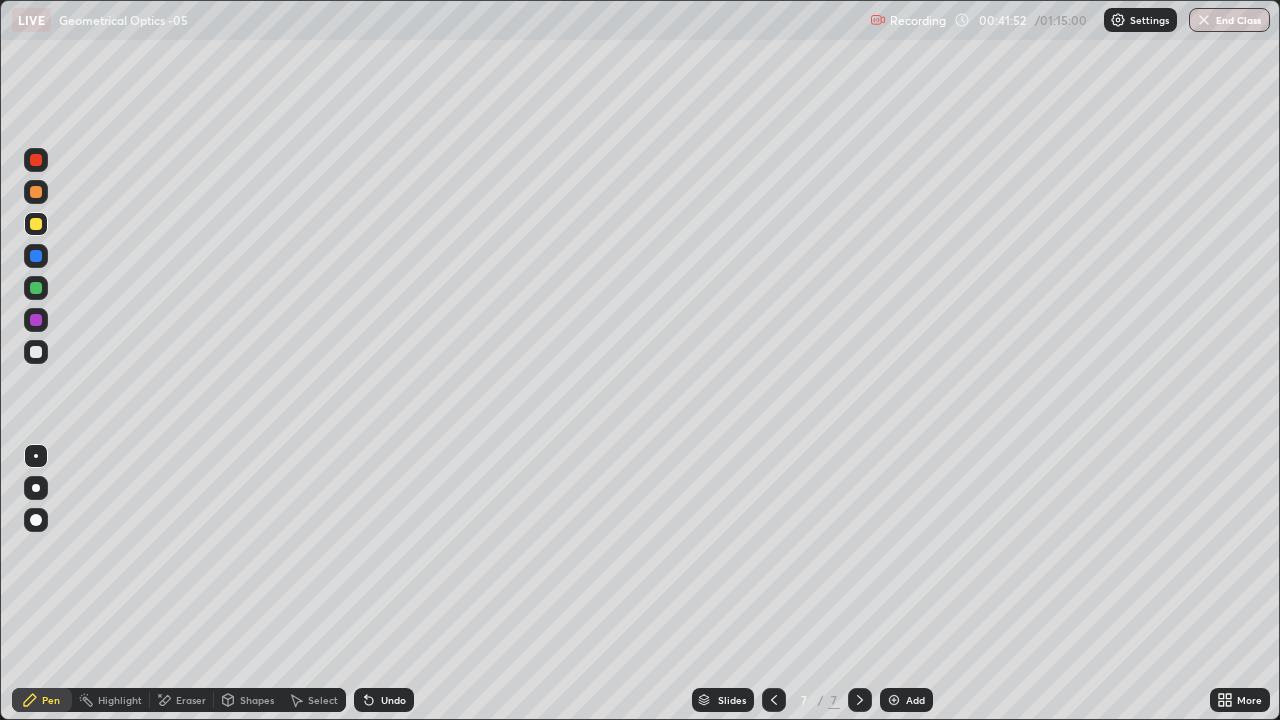 click at bounding box center [36, 352] 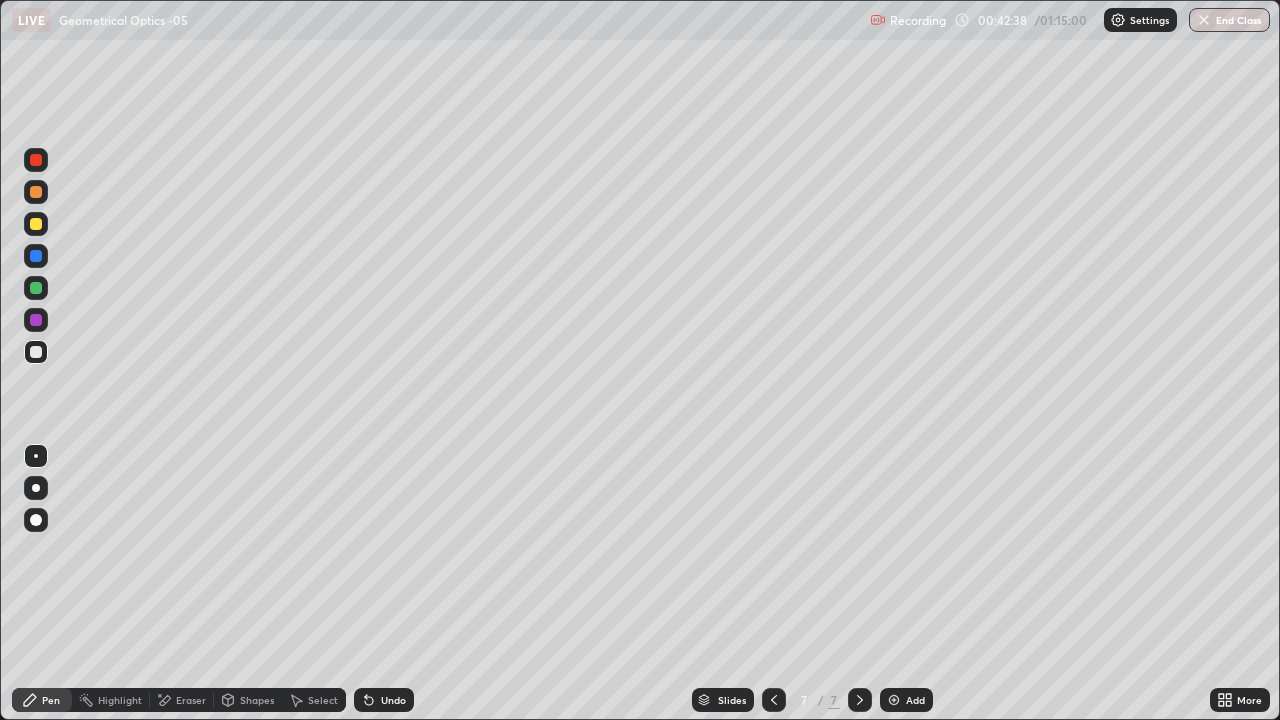 click at bounding box center (894, 700) 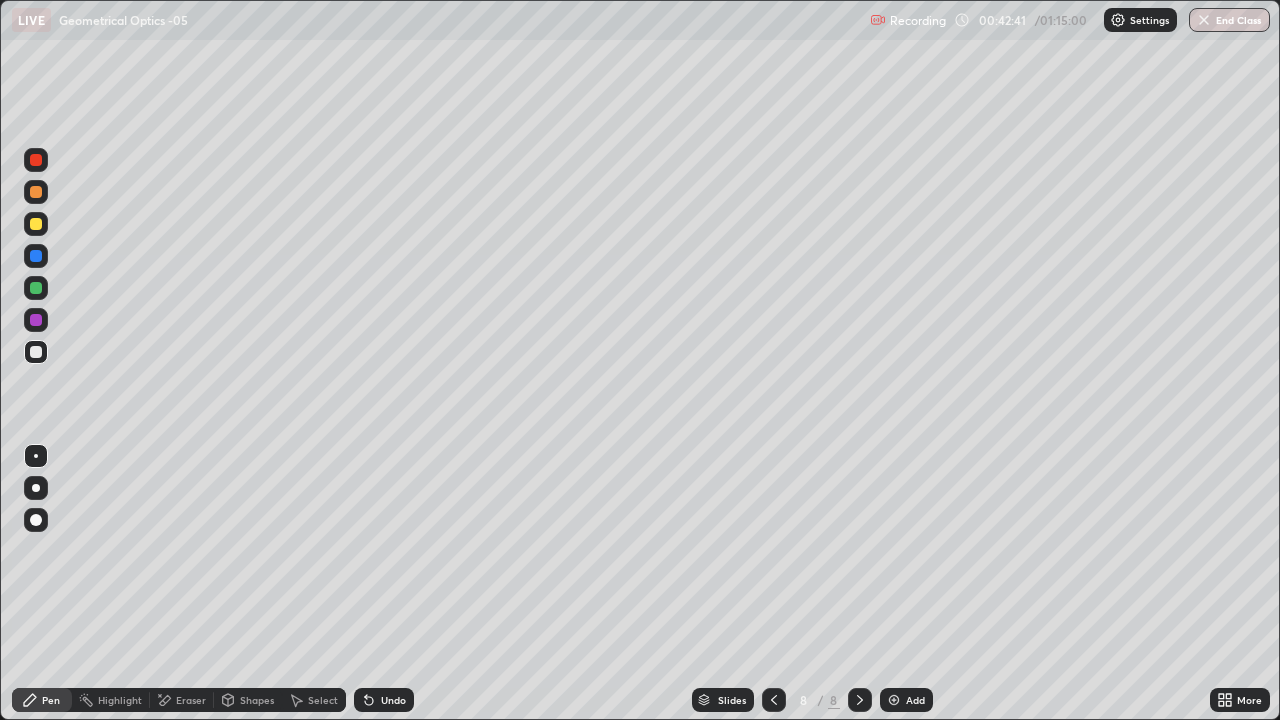 click at bounding box center (36, 224) 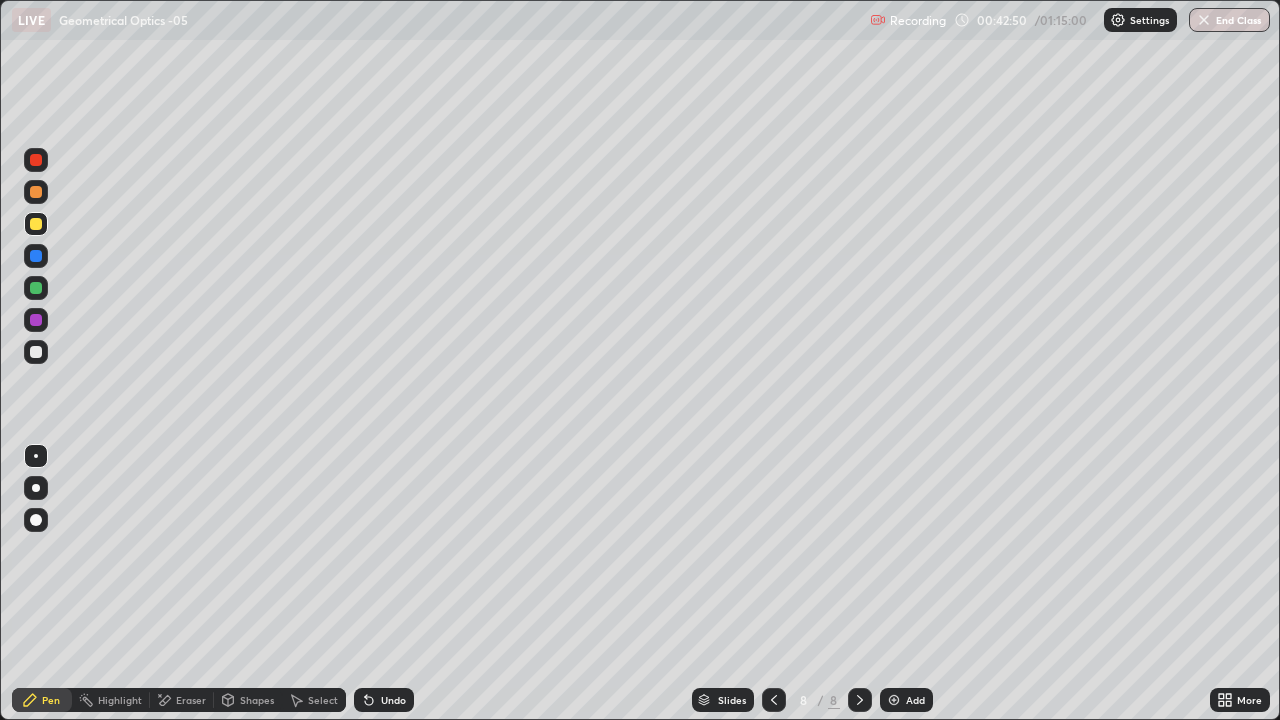 click on "Shapes" at bounding box center [248, 700] 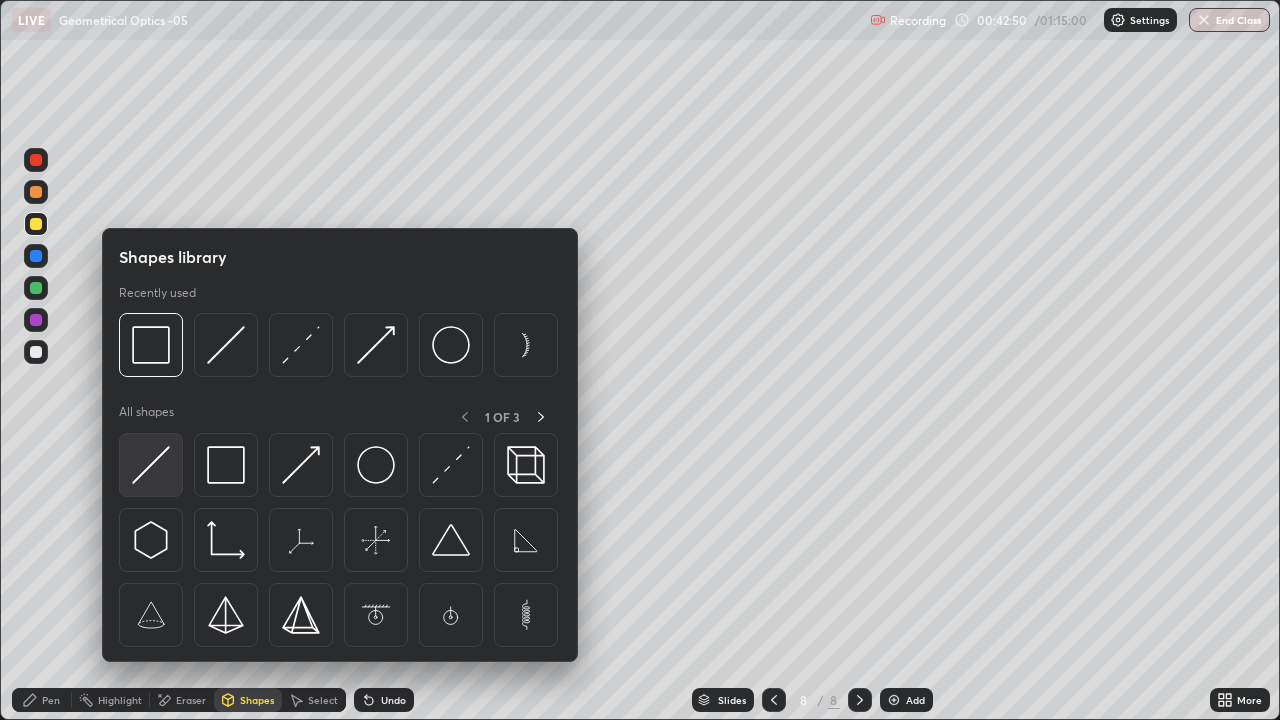 click at bounding box center [151, 465] 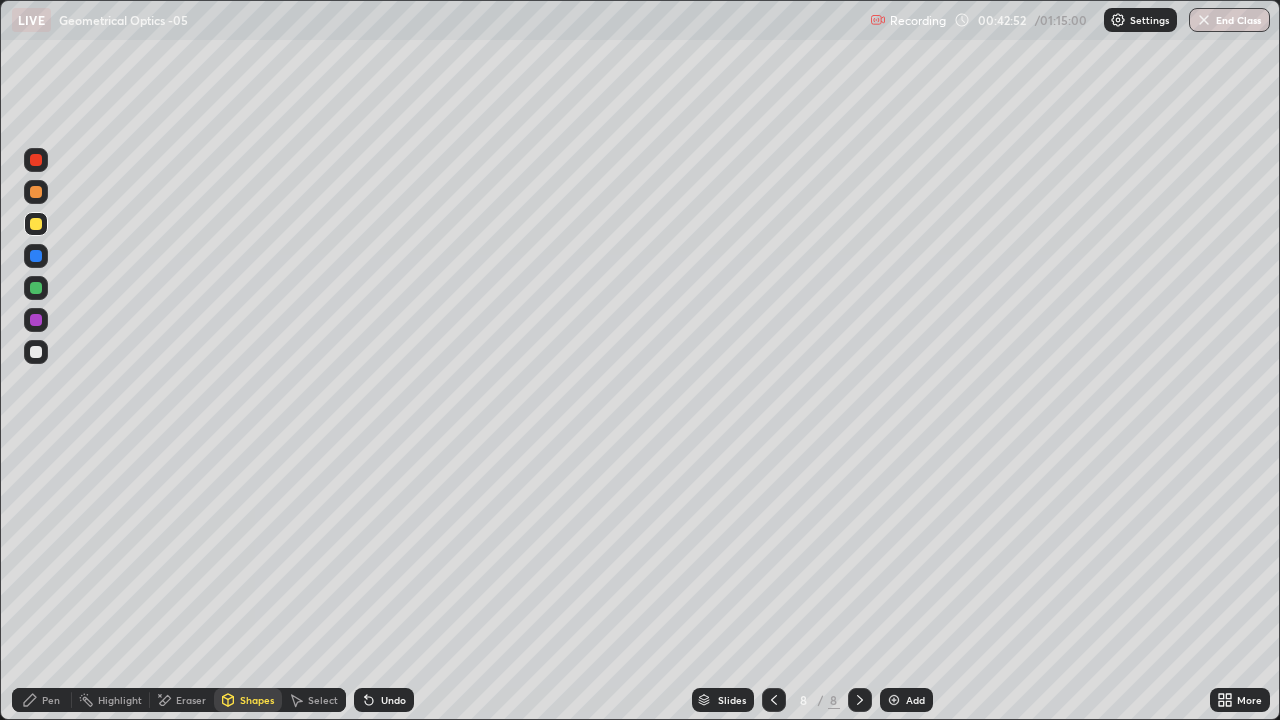 click 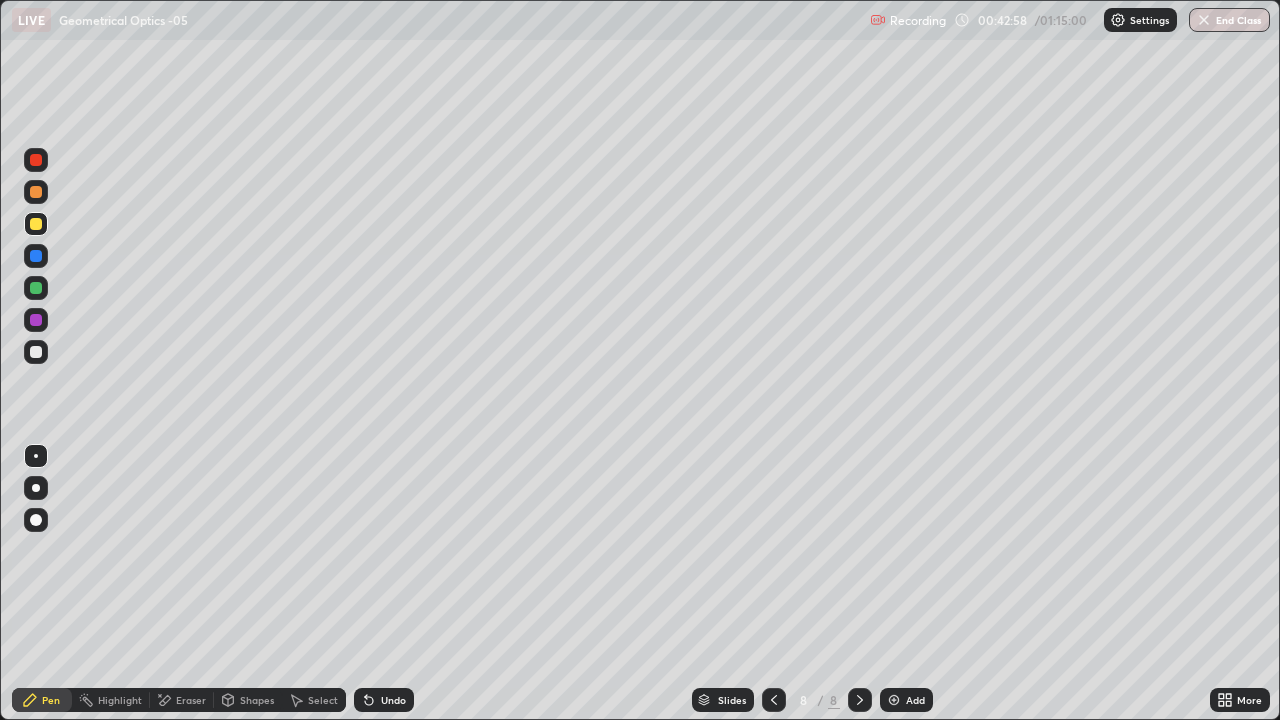 click on "Undo" at bounding box center [384, 700] 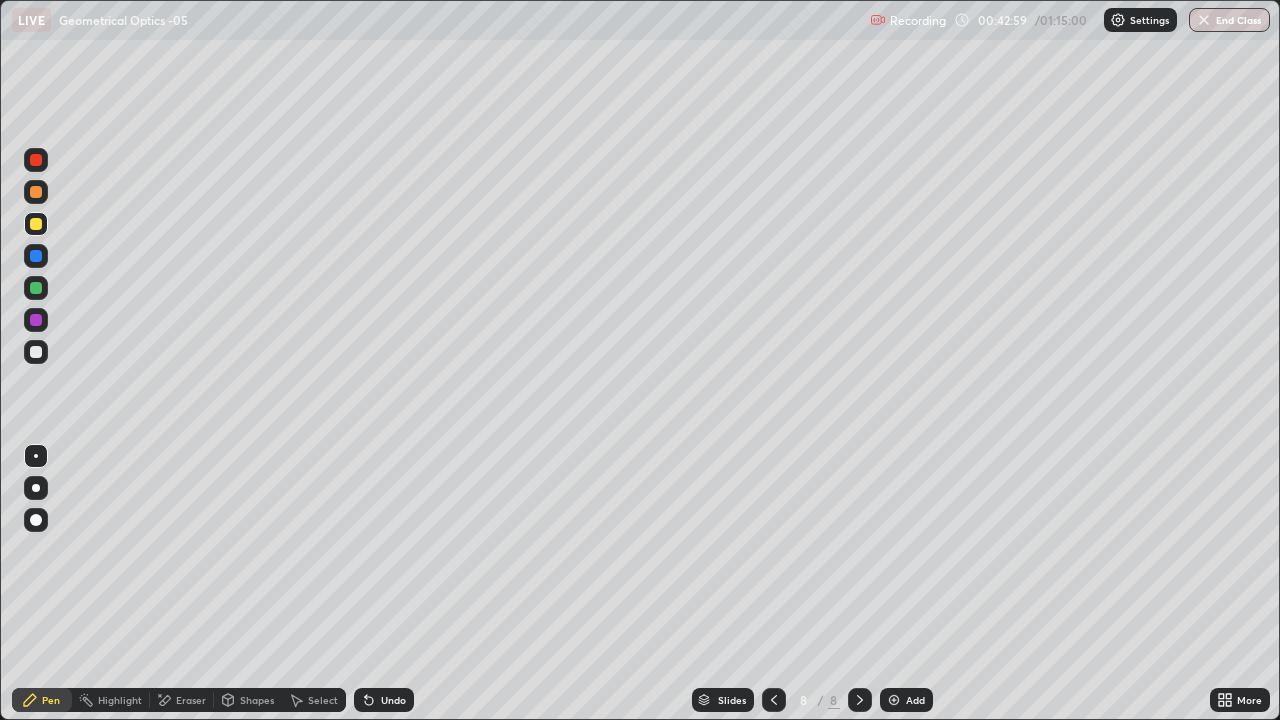click on "Undo" at bounding box center [384, 700] 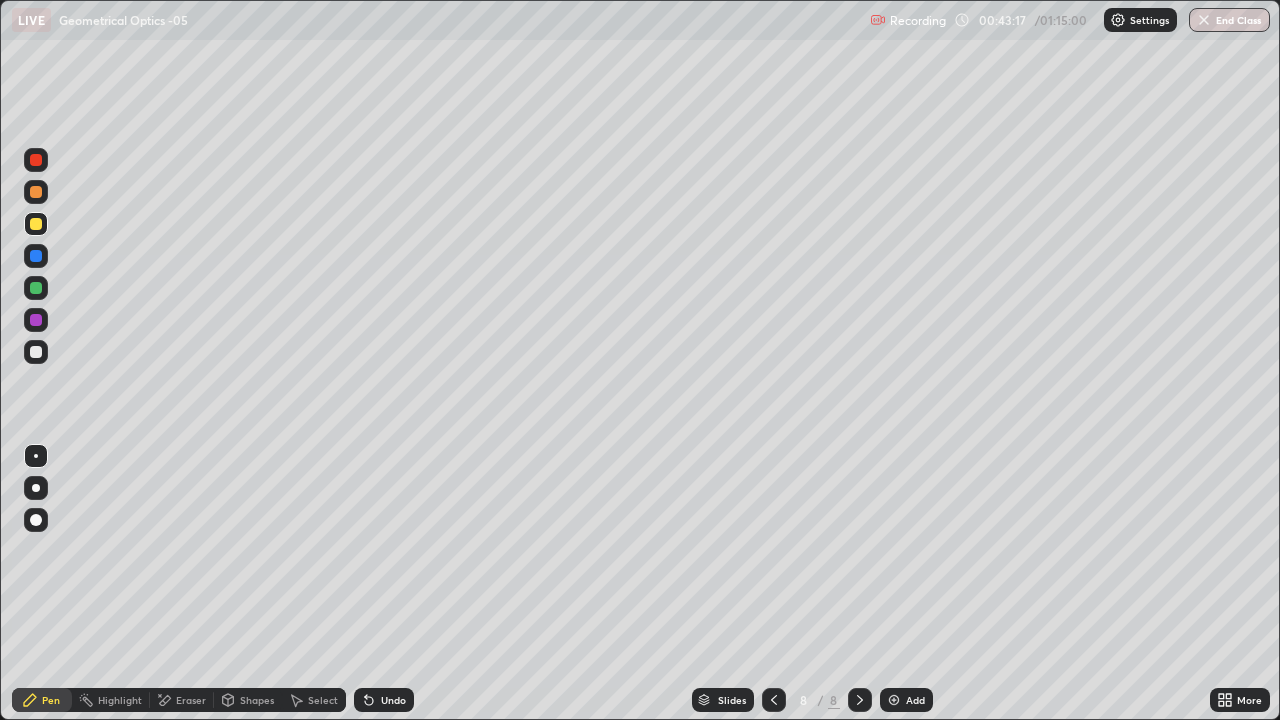click on "Select" at bounding box center (314, 700) 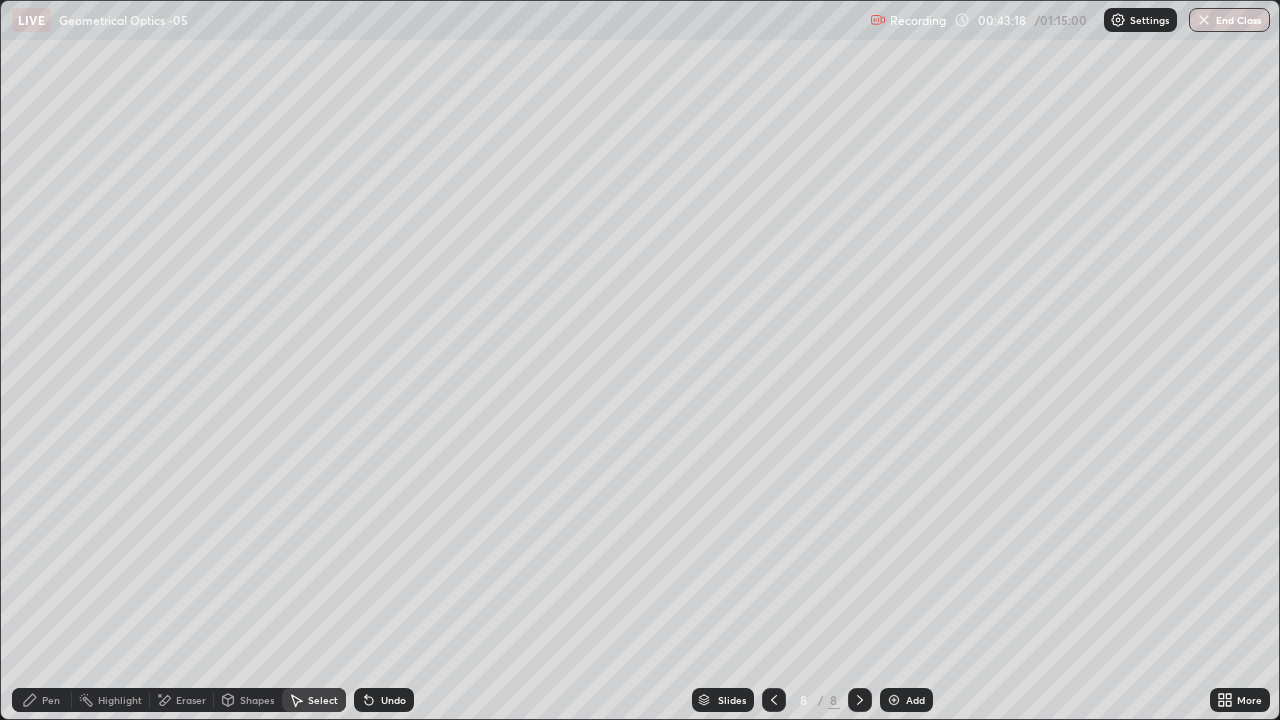 click on "Shapes" at bounding box center (248, 700) 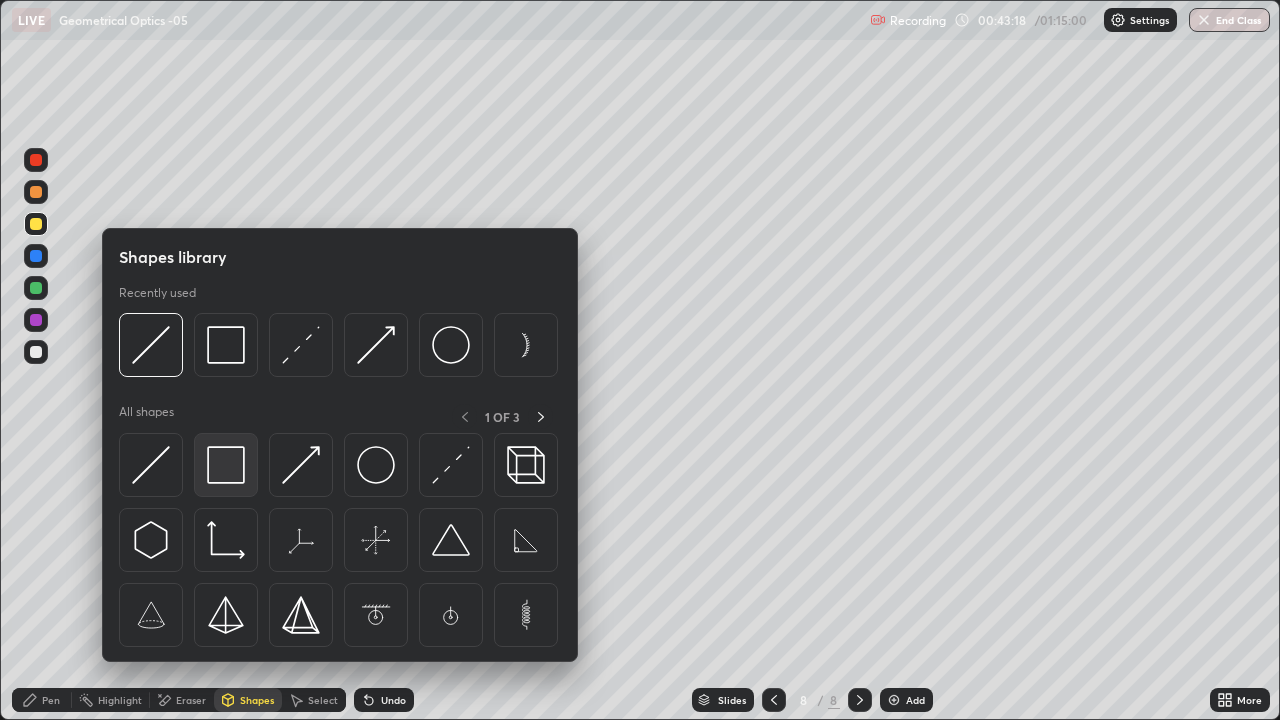 click at bounding box center [226, 465] 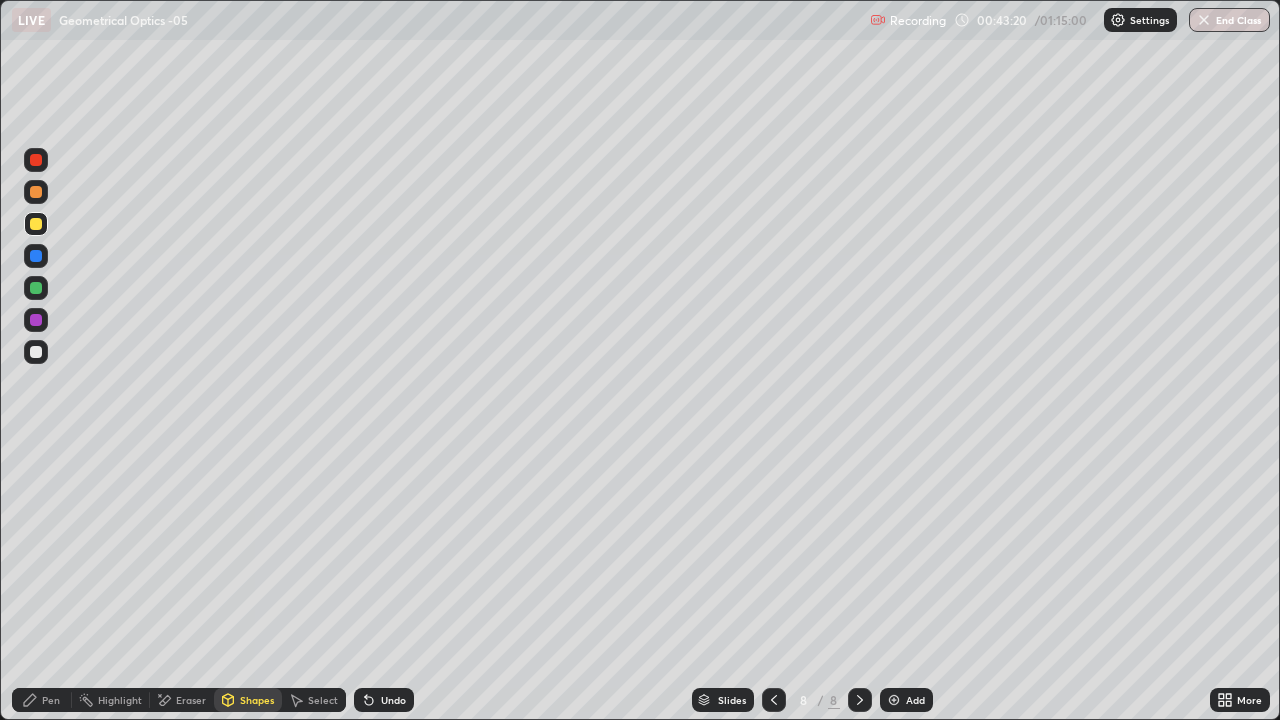 click on "Pen" at bounding box center (51, 700) 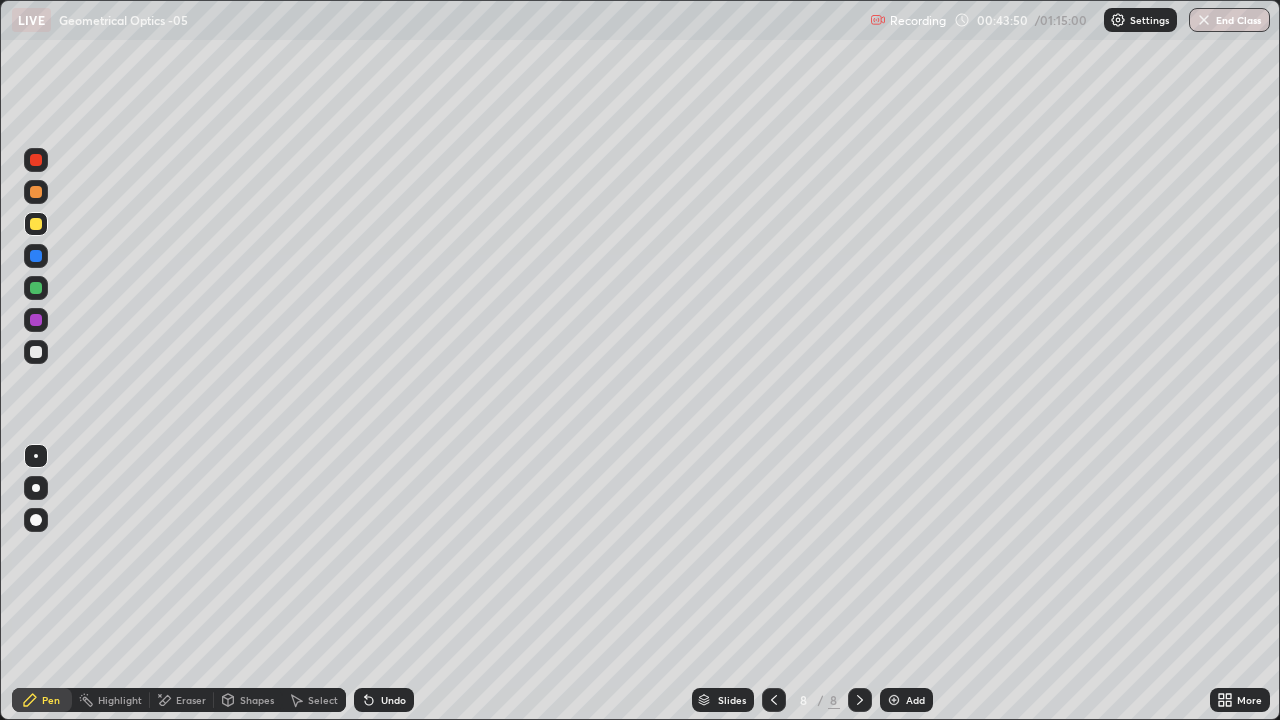 click 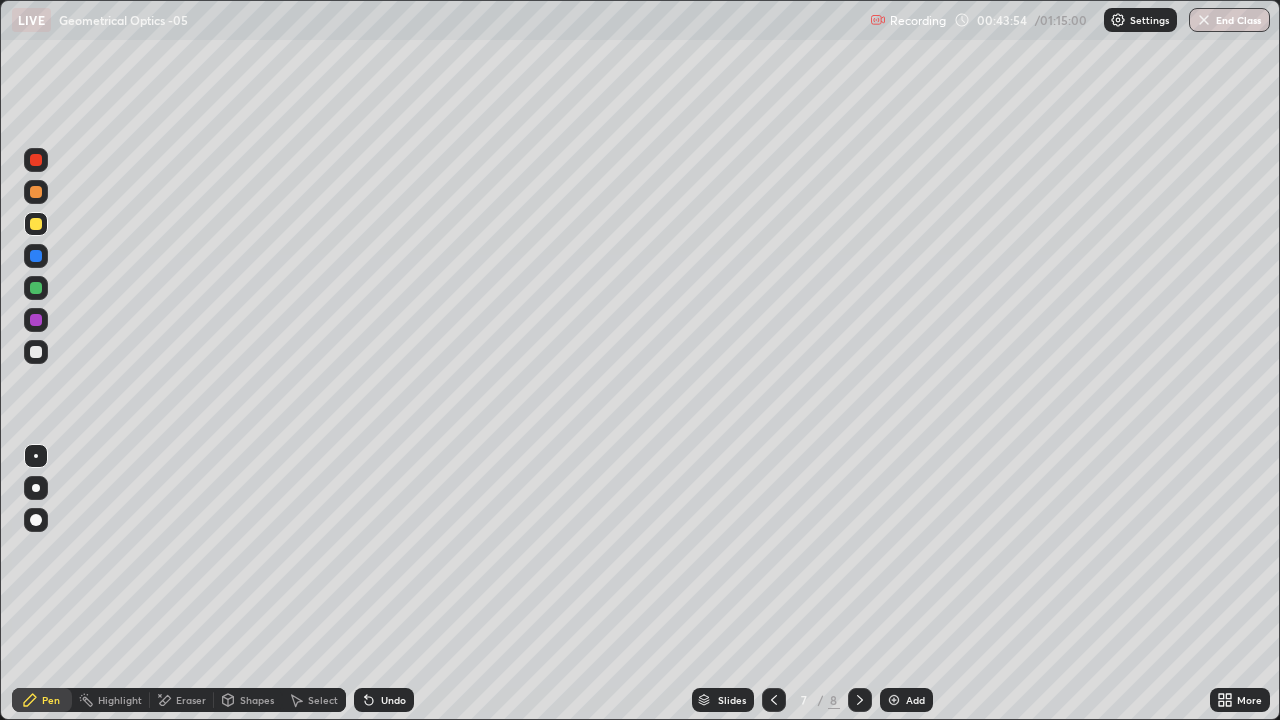 click 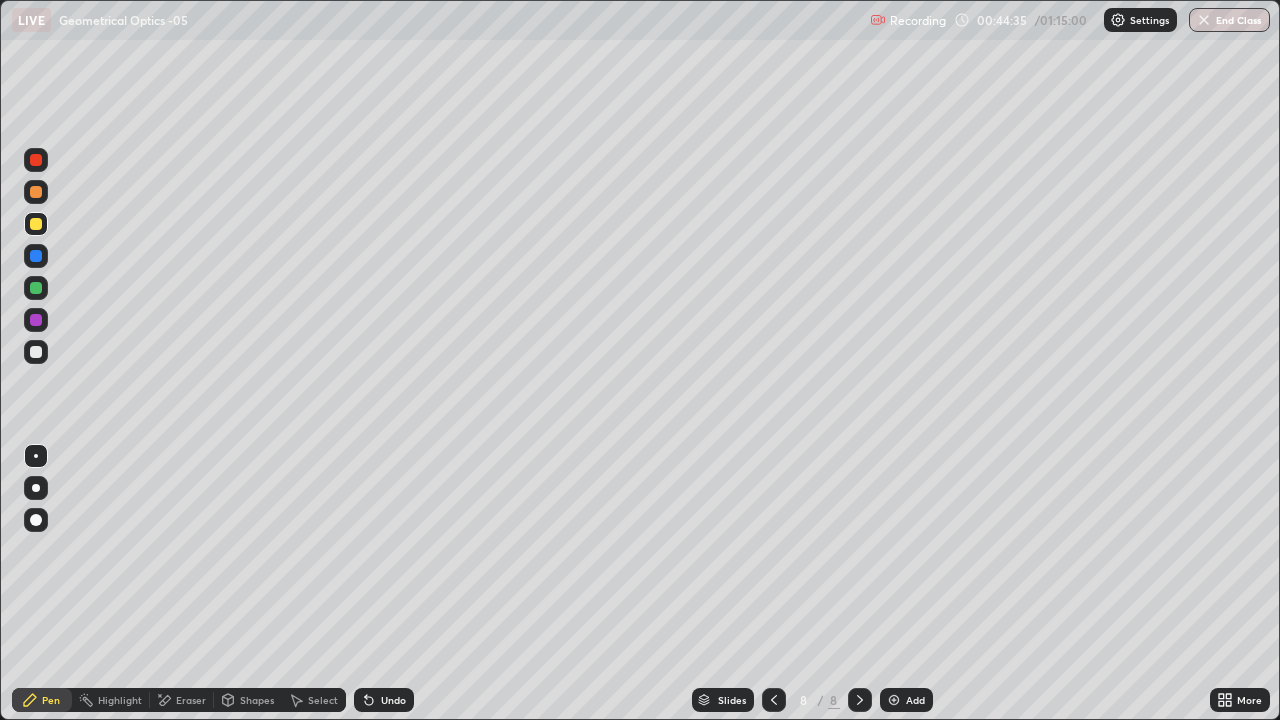 click on "Shapes" at bounding box center (248, 700) 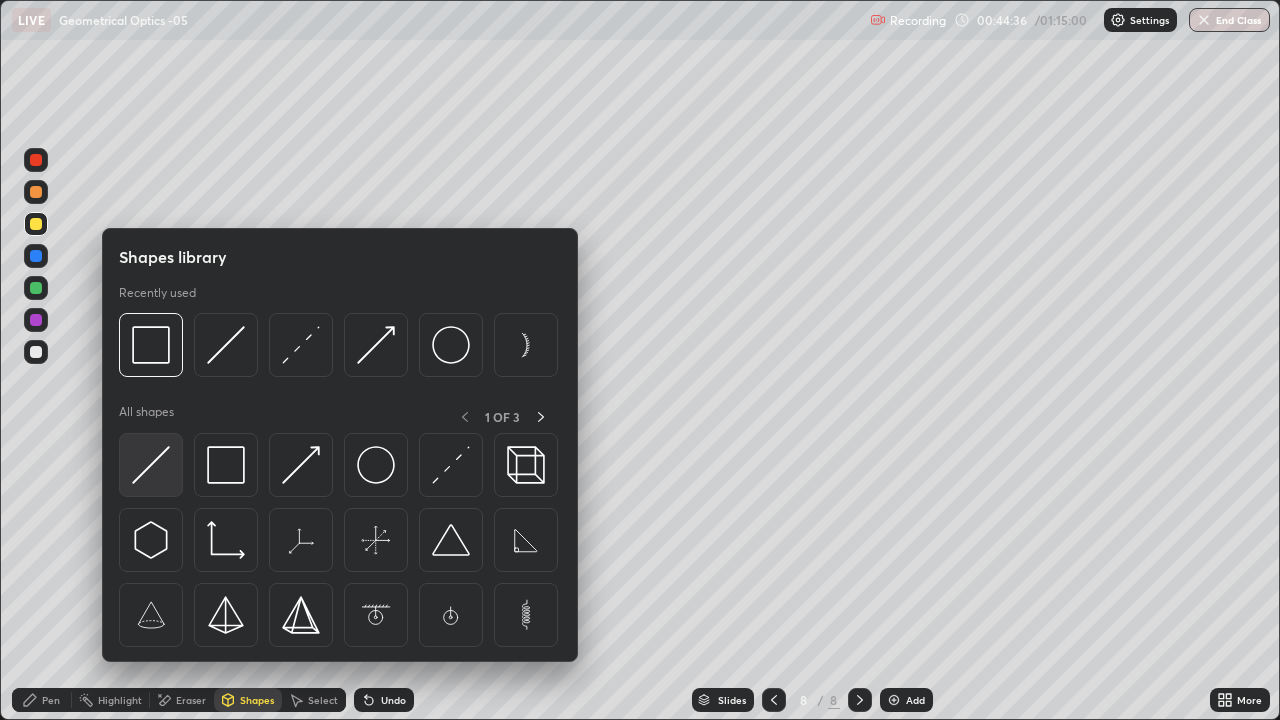 click at bounding box center (151, 465) 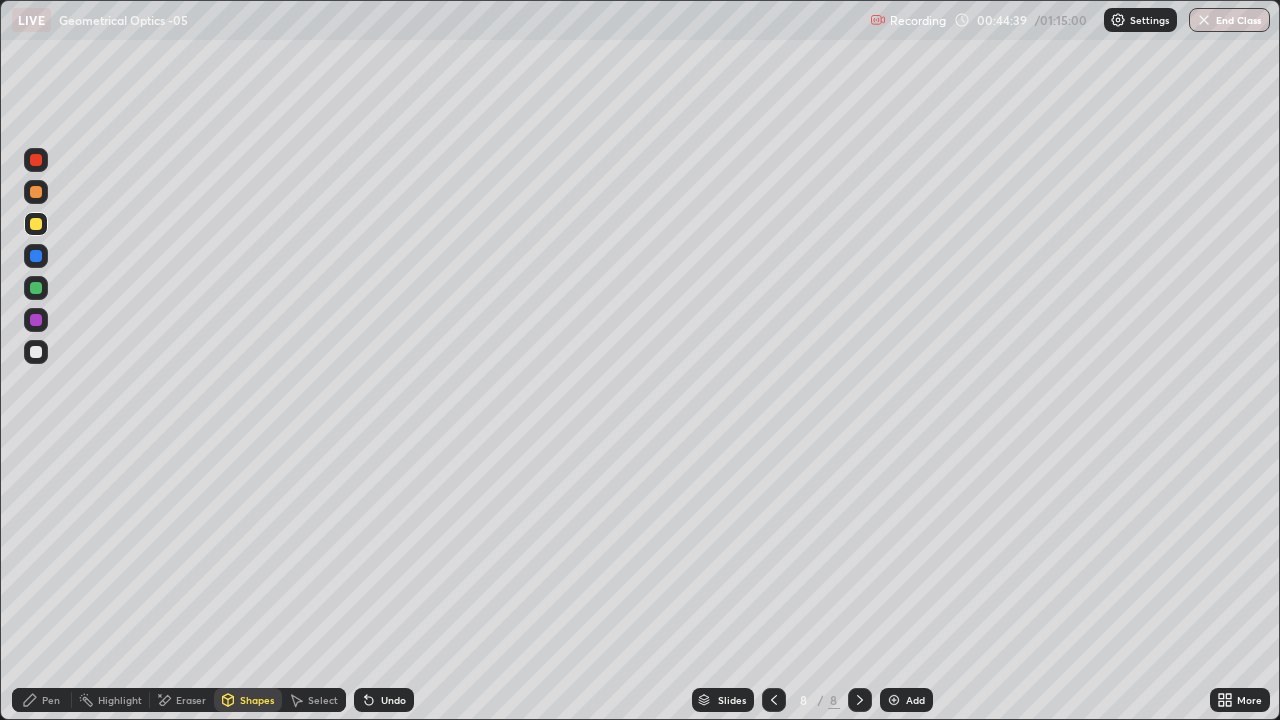 click on "Pen" at bounding box center [51, 700] 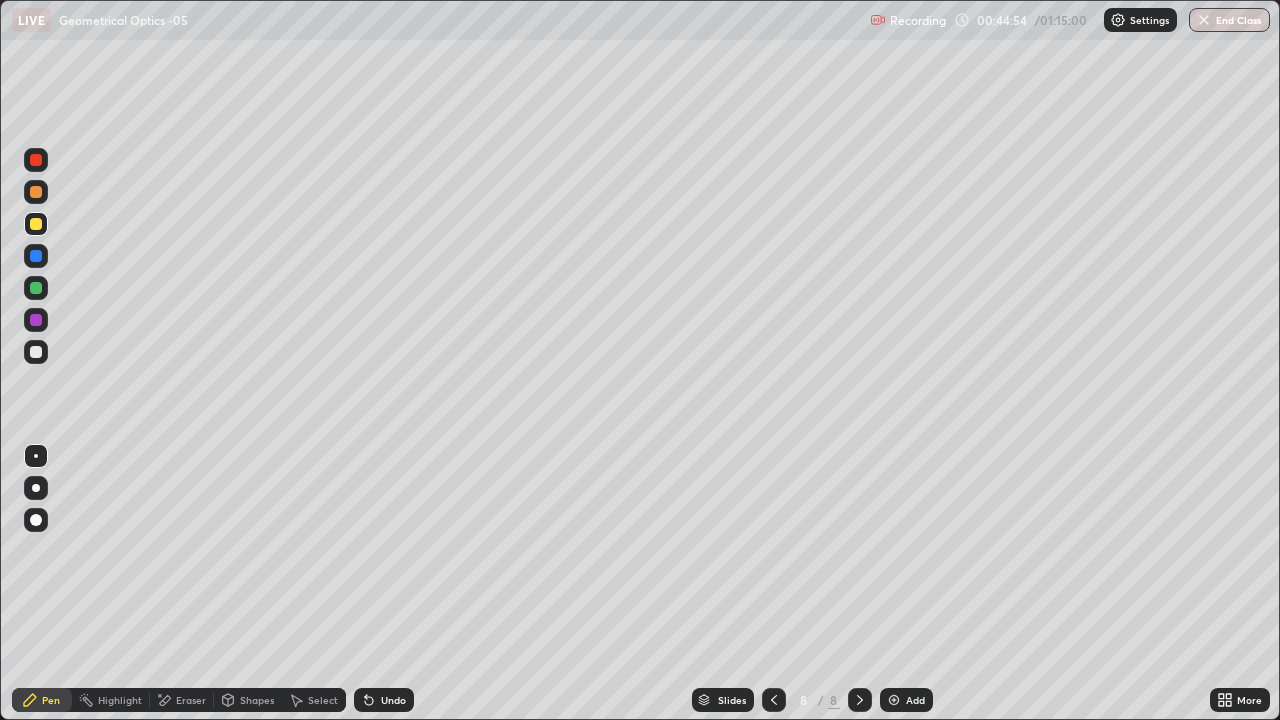 click on "Shapes" at bounding box center (257, 700) 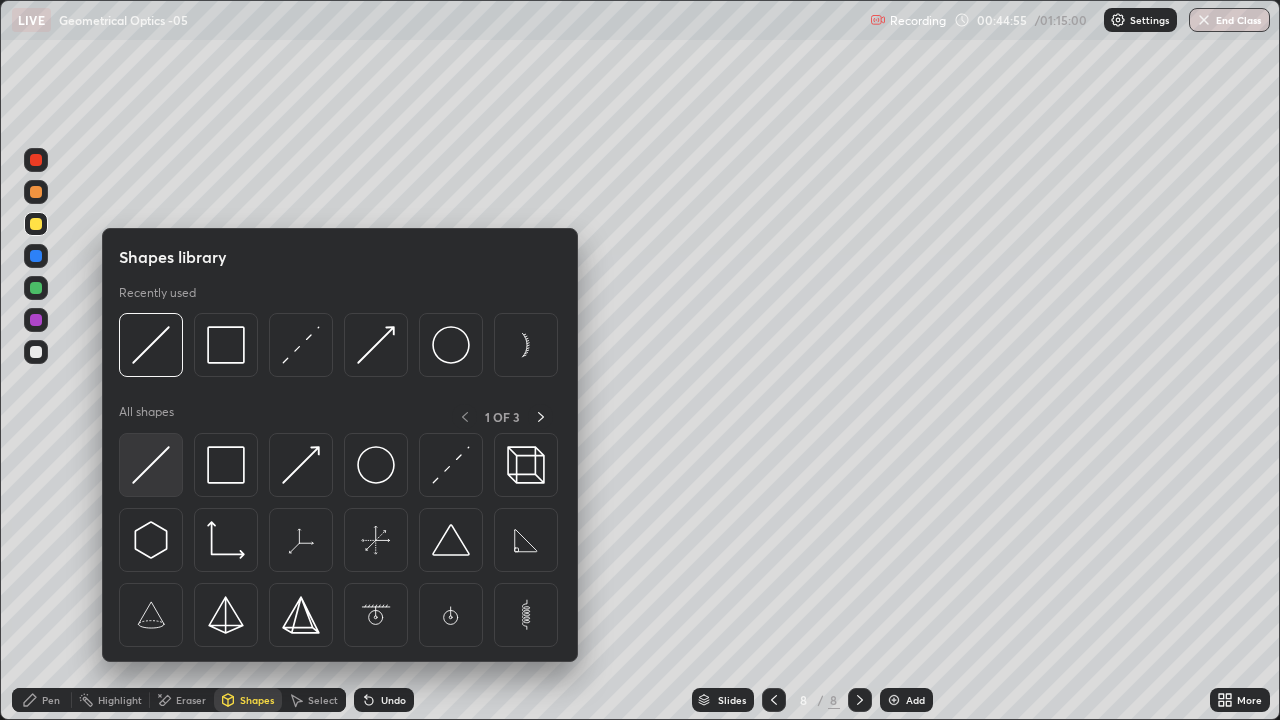 click at bounding box center (151, 465) 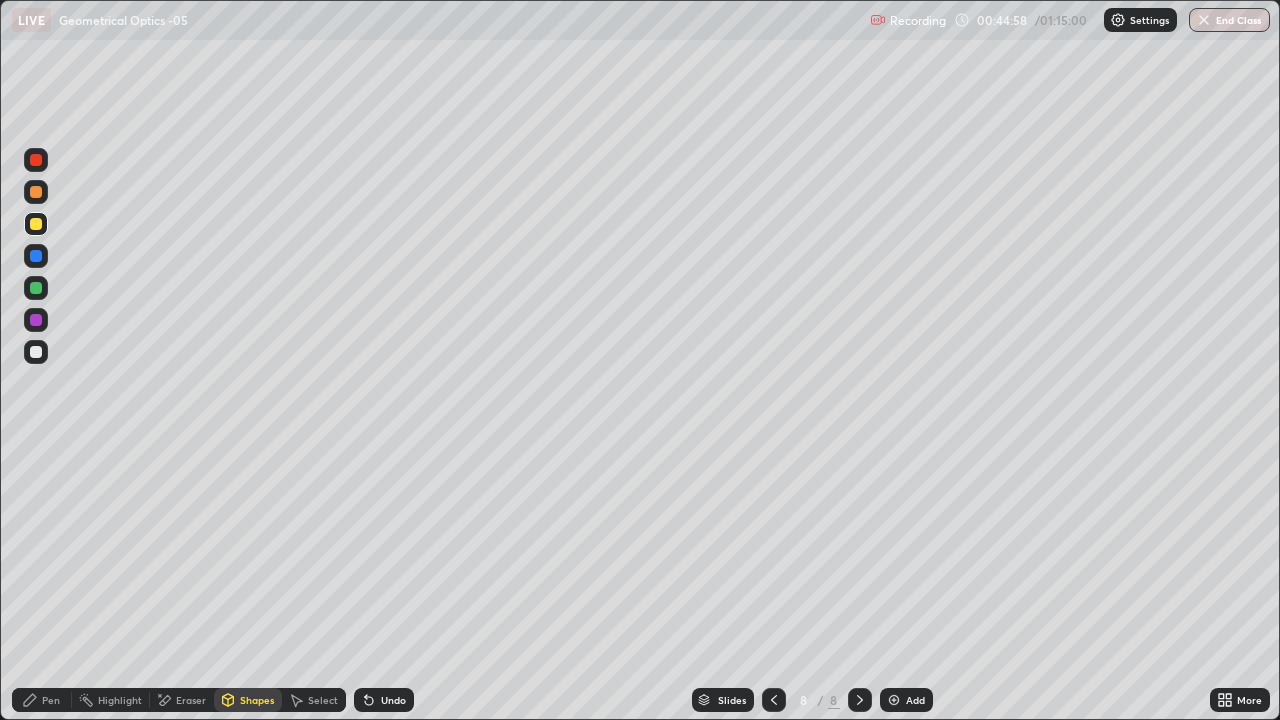click on "Shapes" at bounding box center [257, 700] 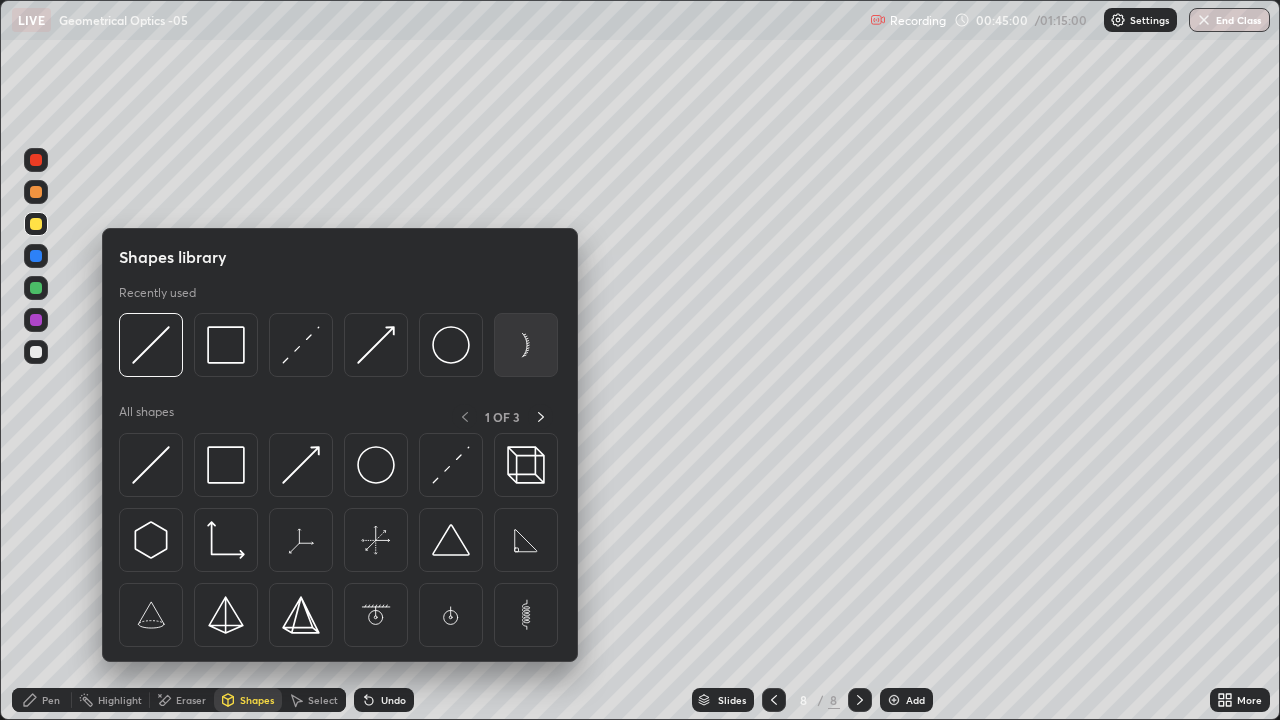 click at bounding box center [526, 345] 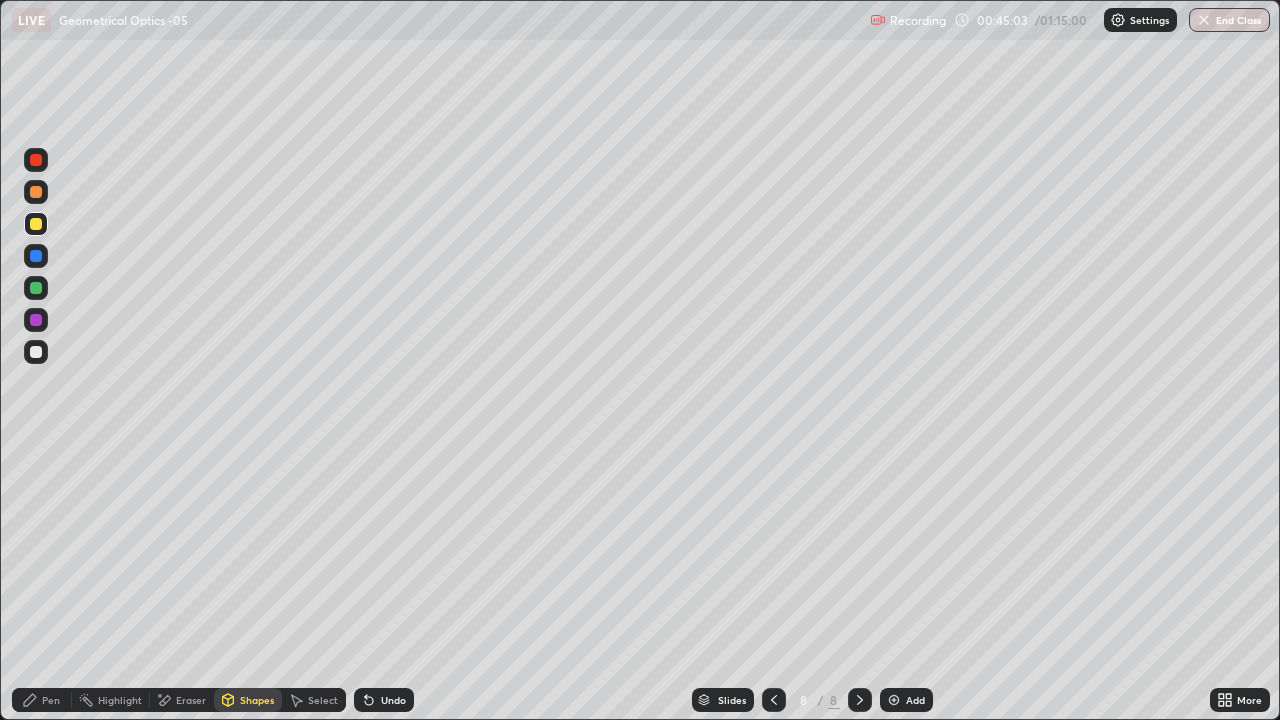 click on "Shapes" at bounding box center (248, 700) 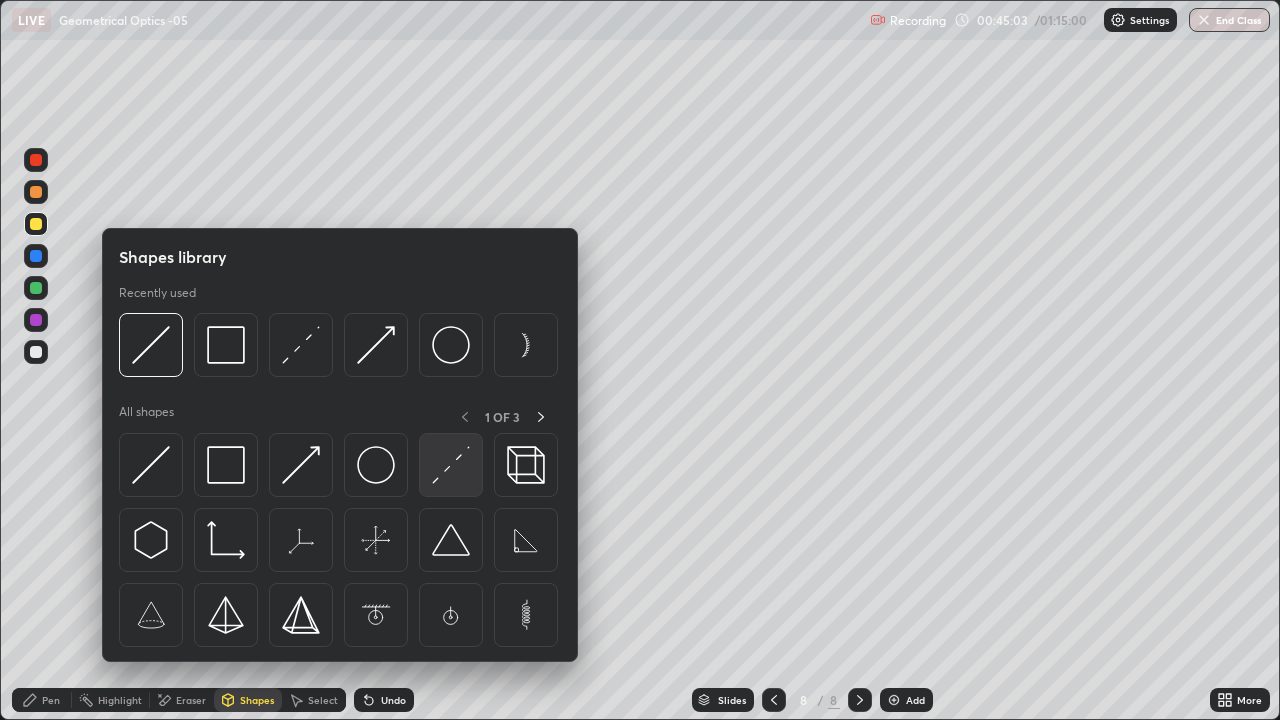 click at bounding box center (451, 465) 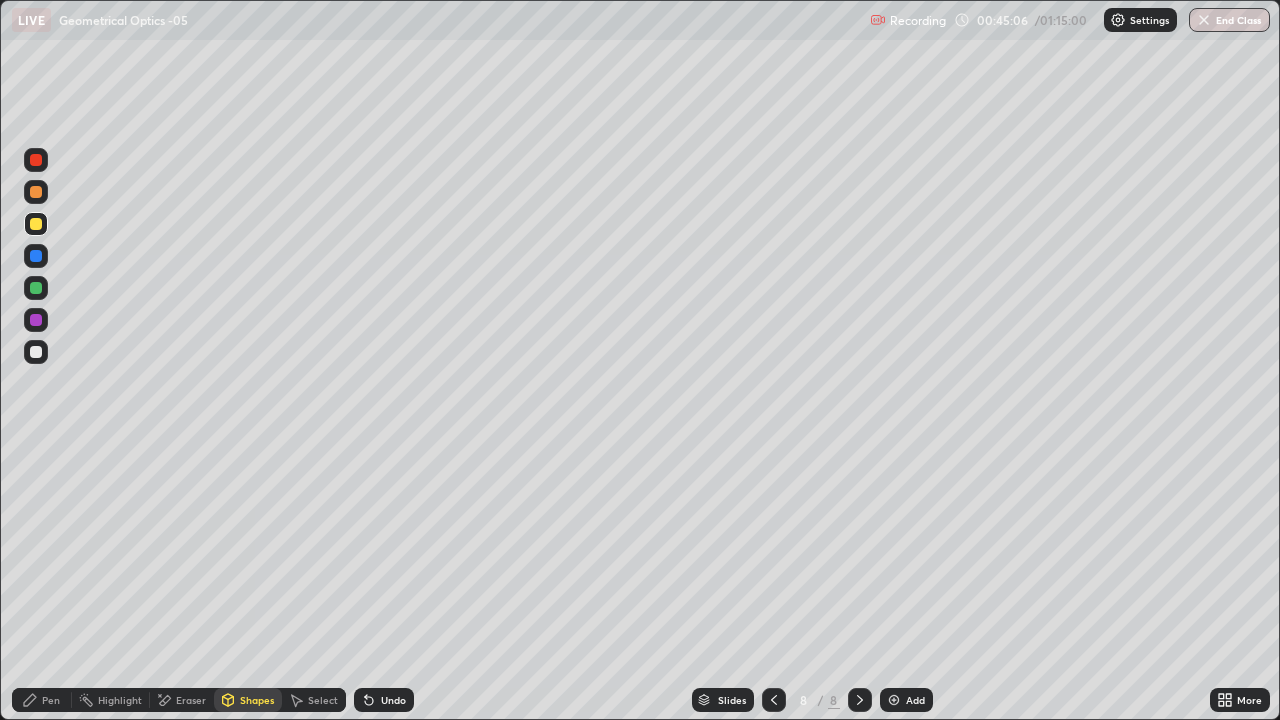 click on "Shapes" at bounding box center (248, 700) 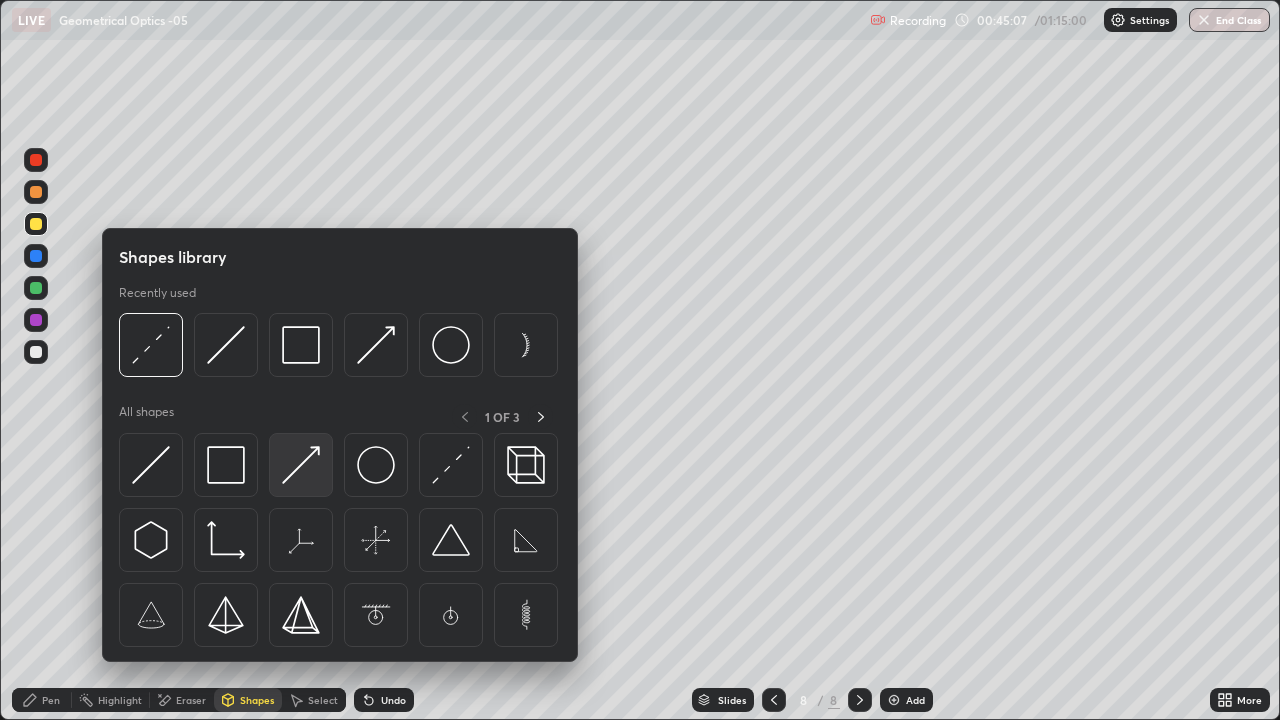 click at bounding box center [301, 465] 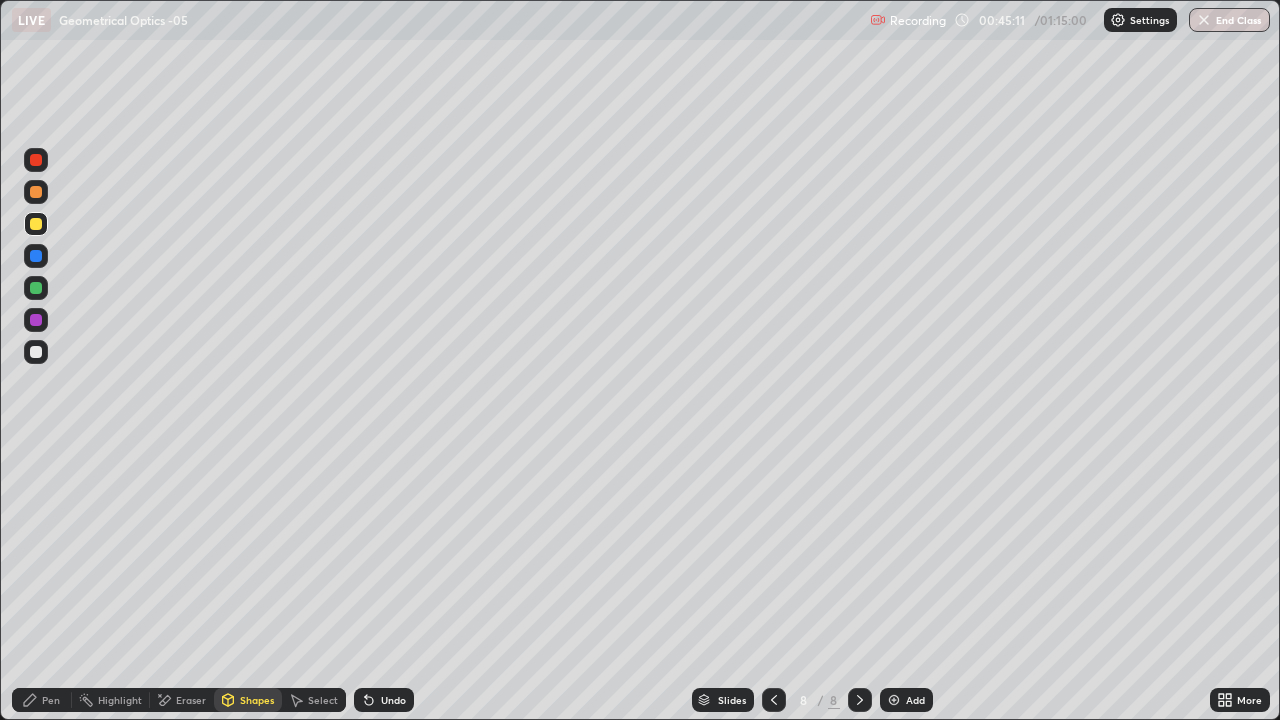 click on "Shapes" at bounding box center [257, 700] 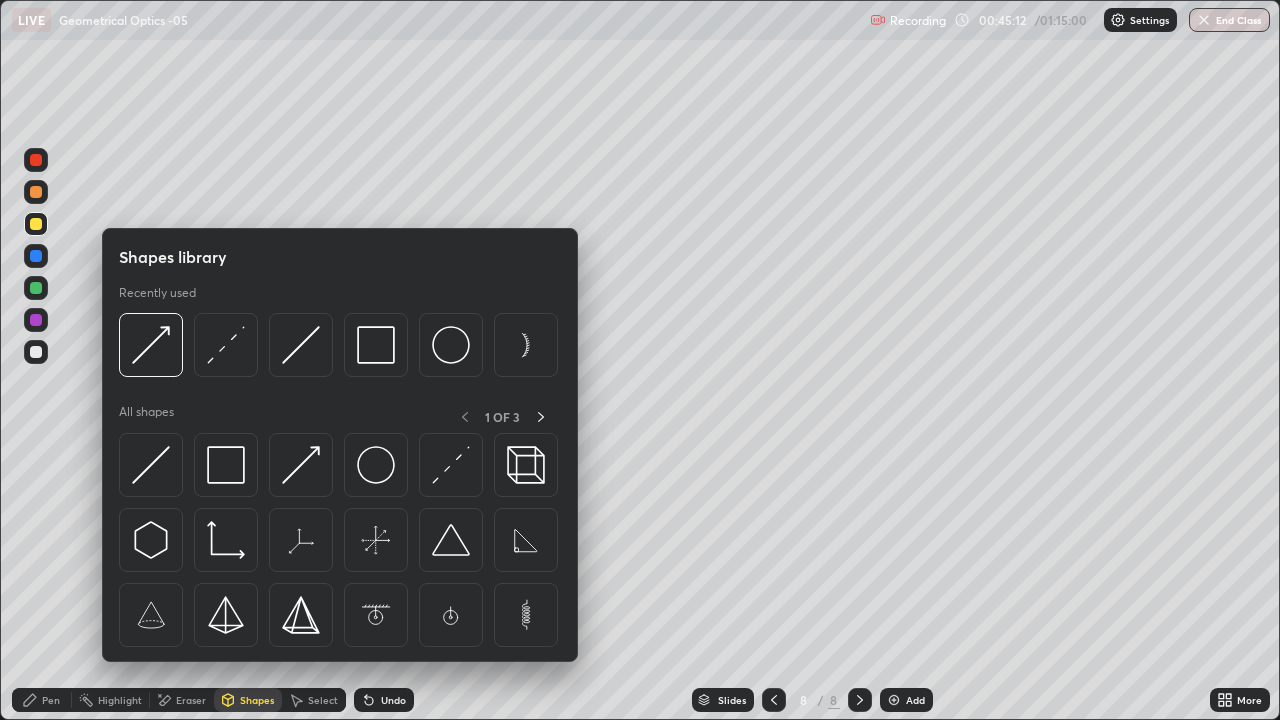 click on "Pen" at bounding box center [51, 700] 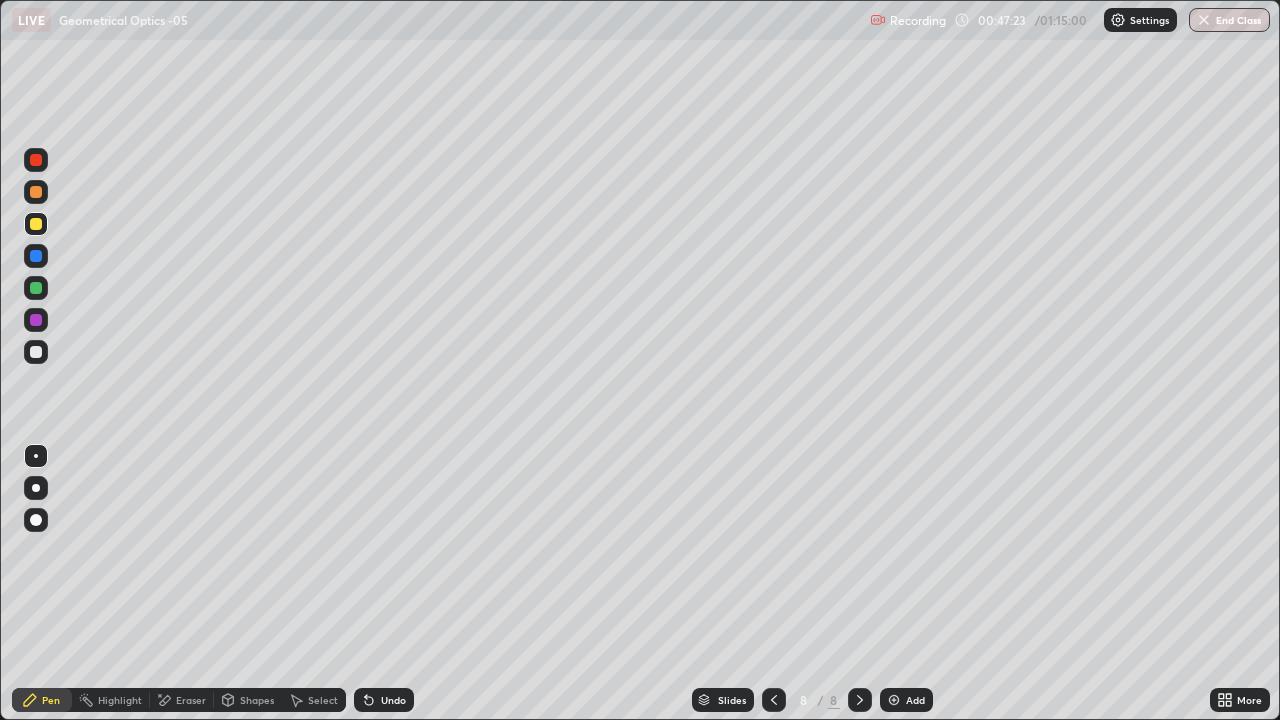 click on "Shapes" at bounding box center (257, 700) 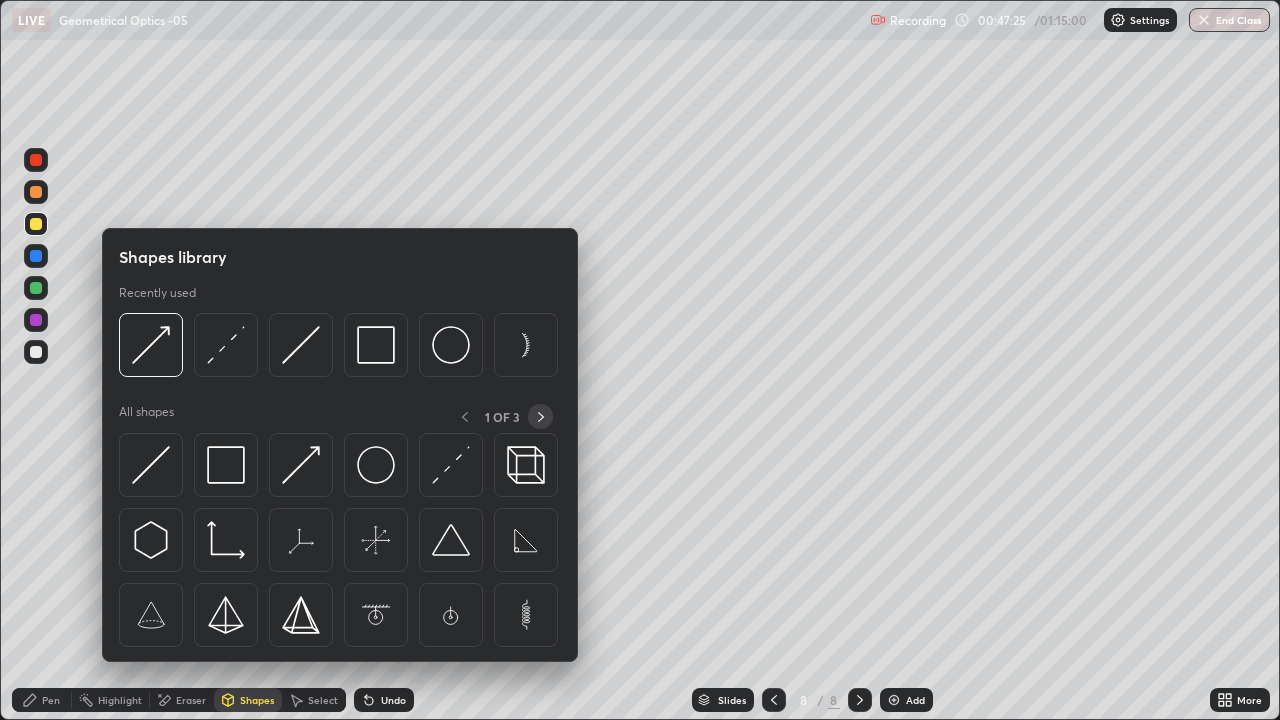click 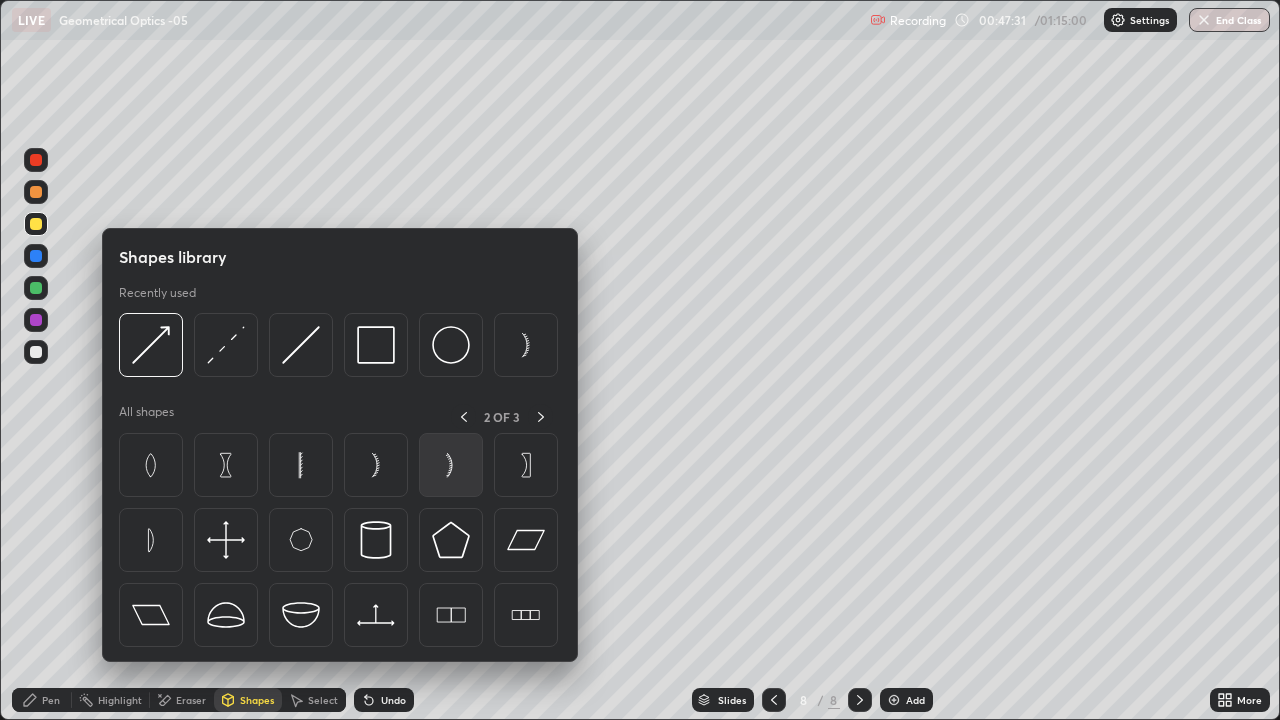 click at bounding box center (451, 465) 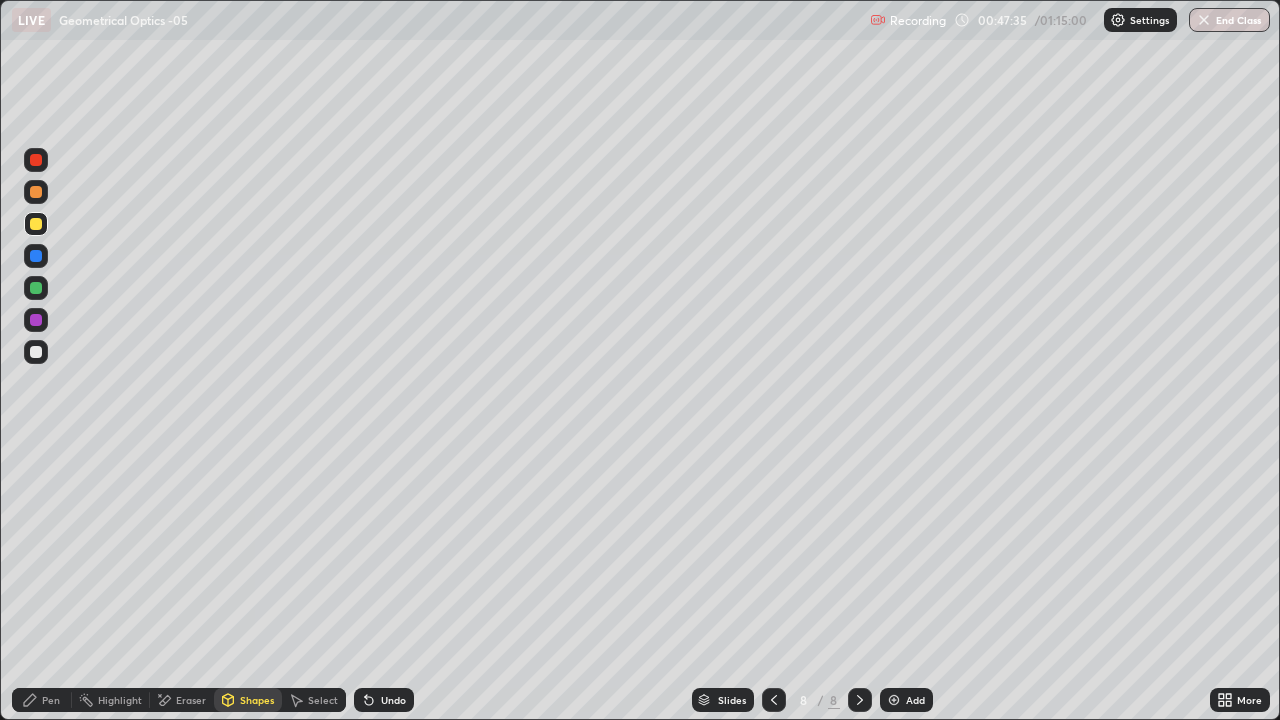 click on "Shapes" at bounding box center (257, 700) 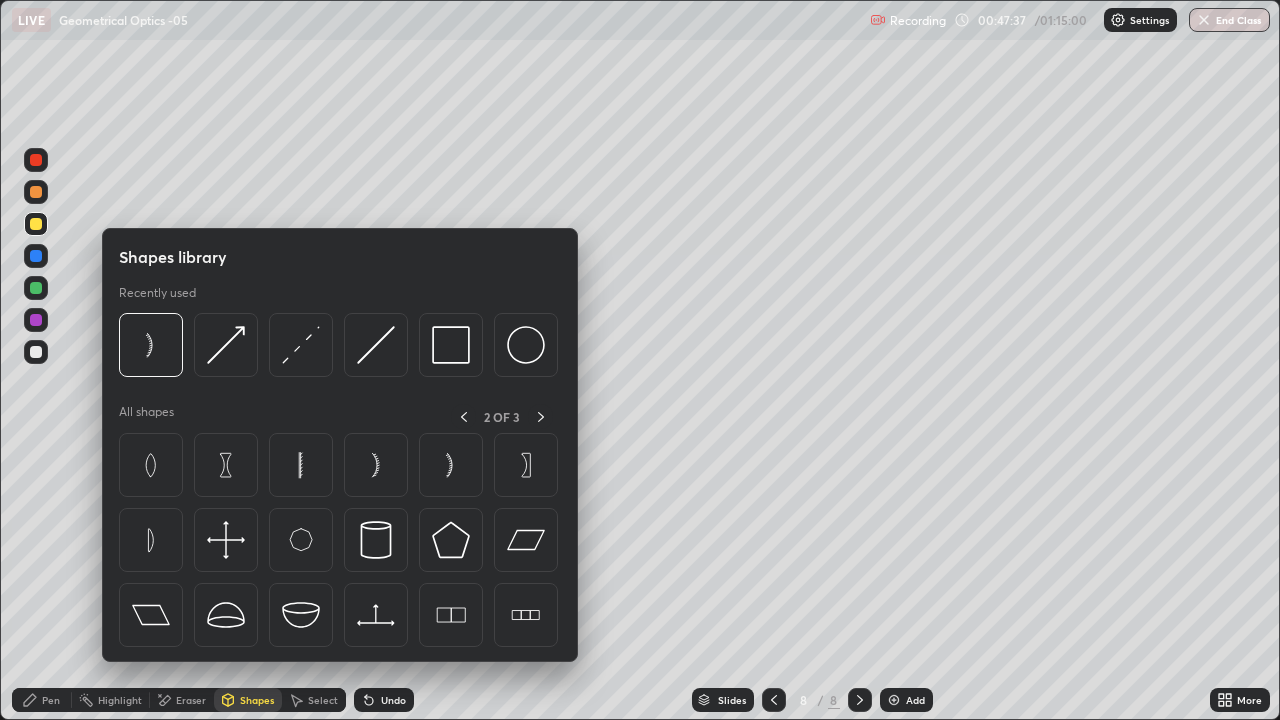 click on "Shapes" at bounding box center [257, 700] 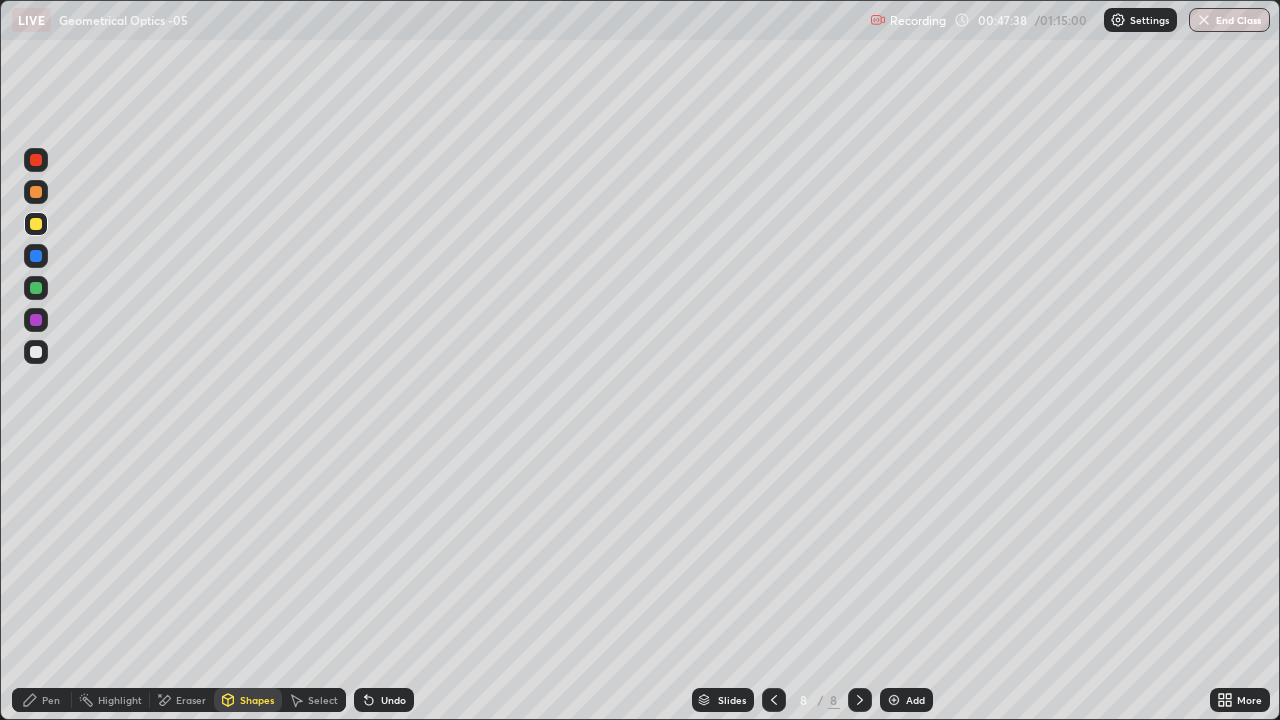 click on "Shapes" at bounding box center [257, 700] 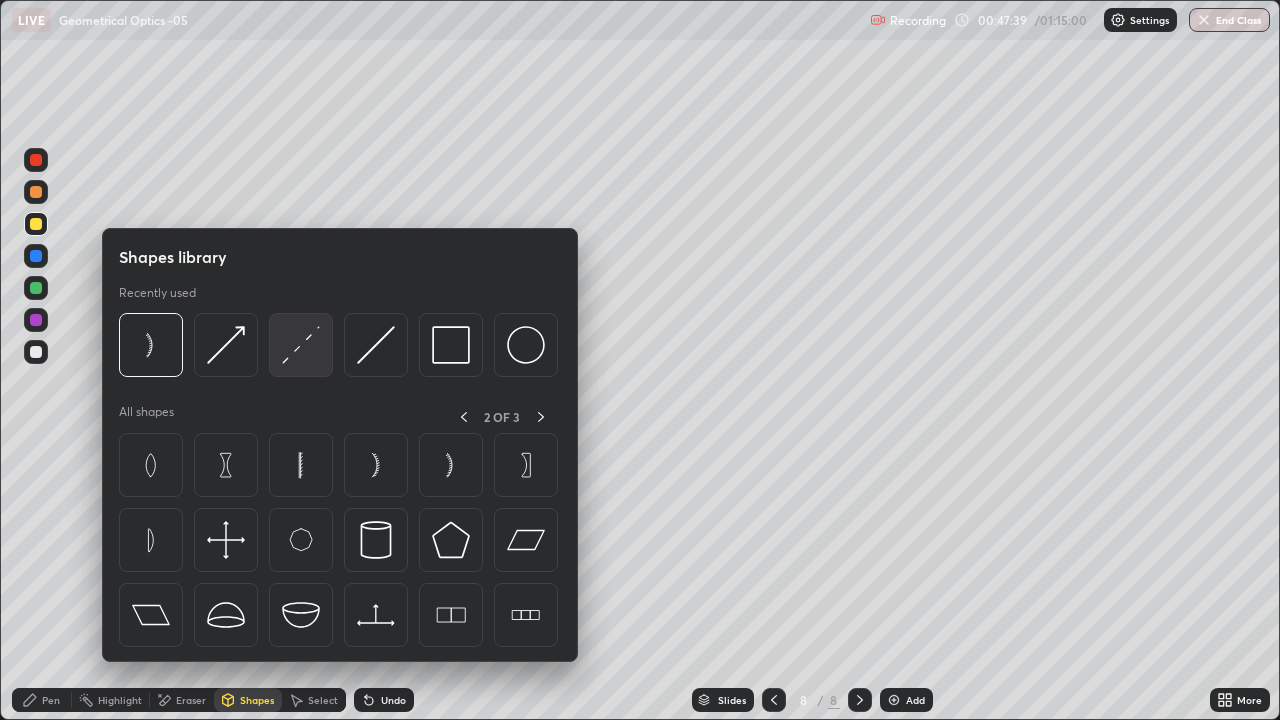 click at bounding box center [301, 345] 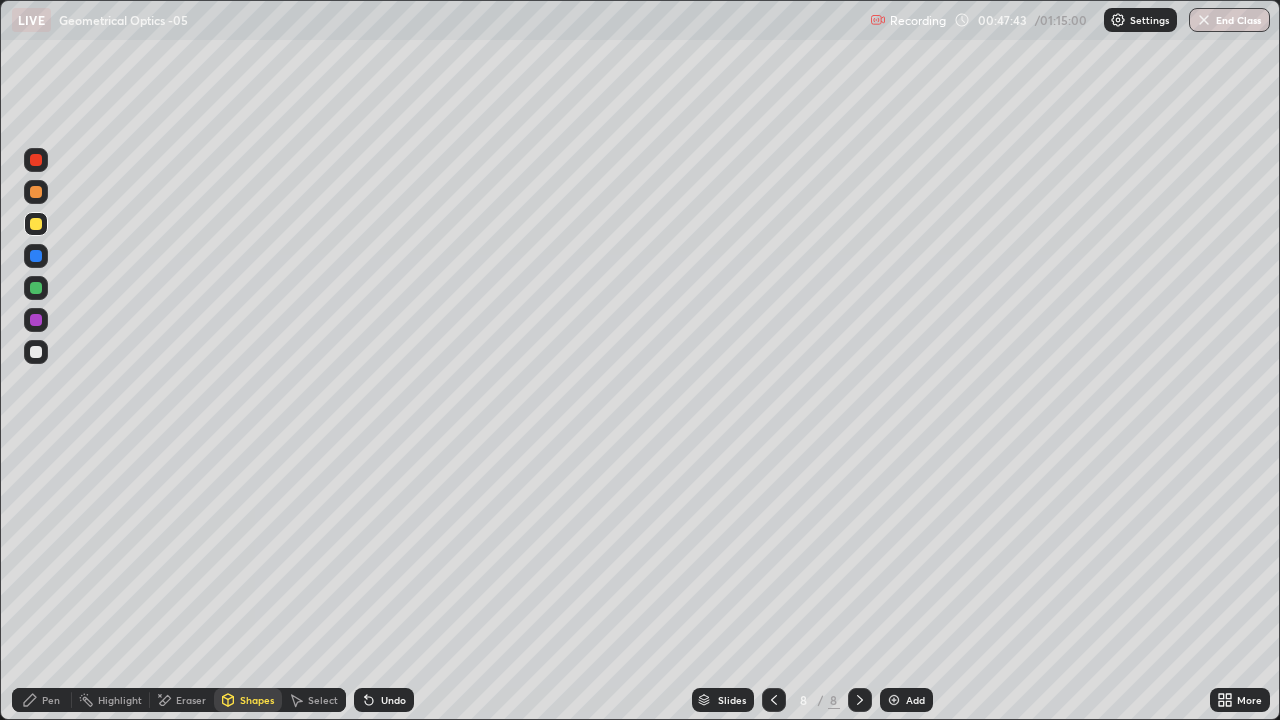 click on "Shapes" at bounding box center [248, 700] 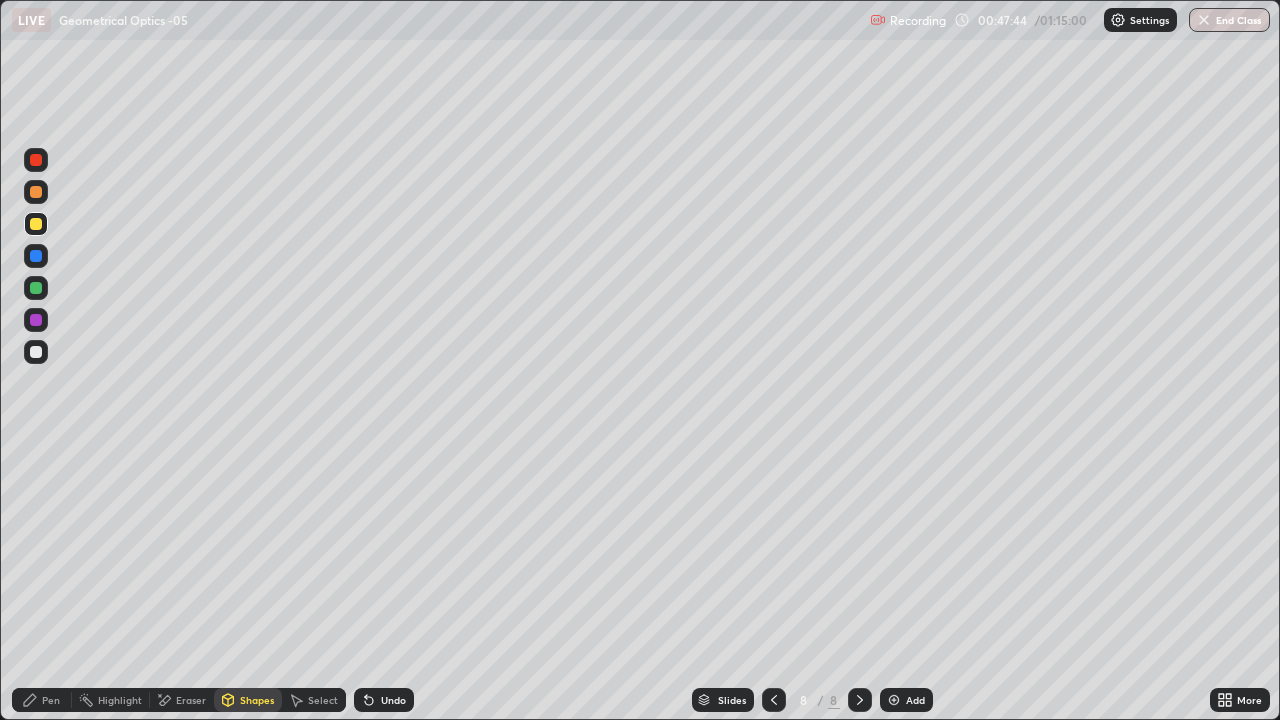 click on "Pen" at bounding box center [42, 700] 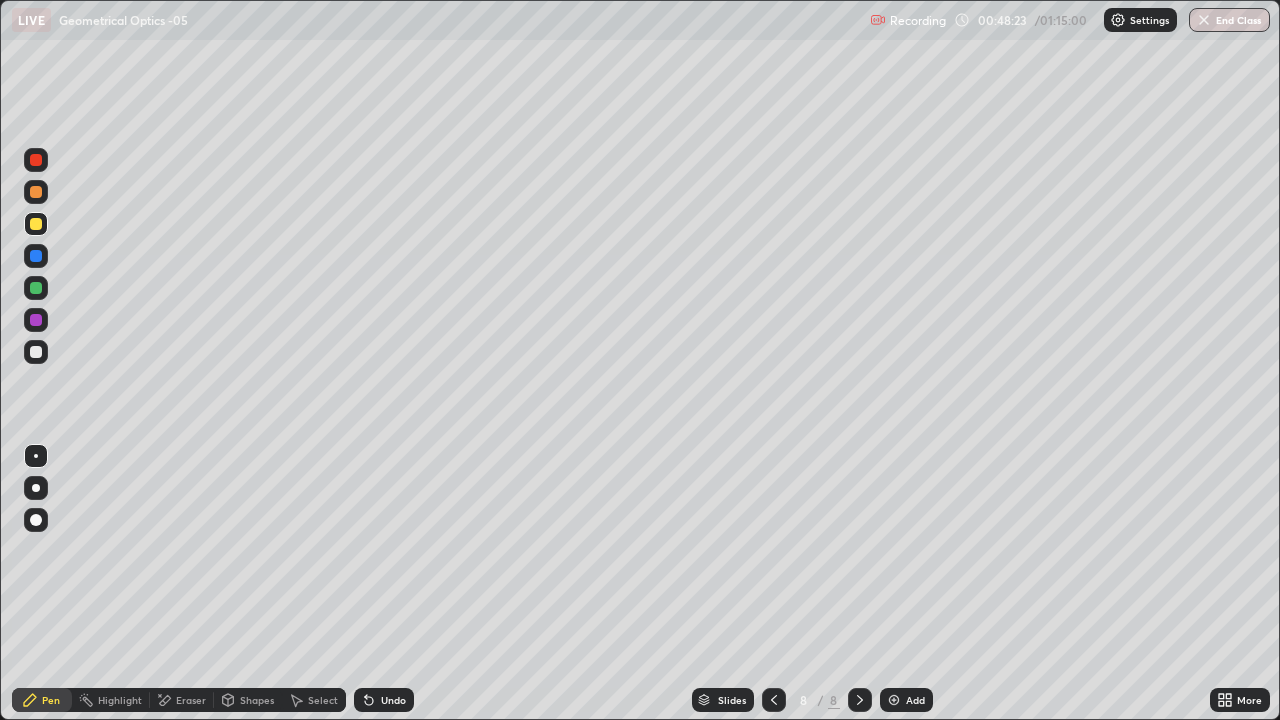 click on "Shapes" at bounding box center (248, 700) 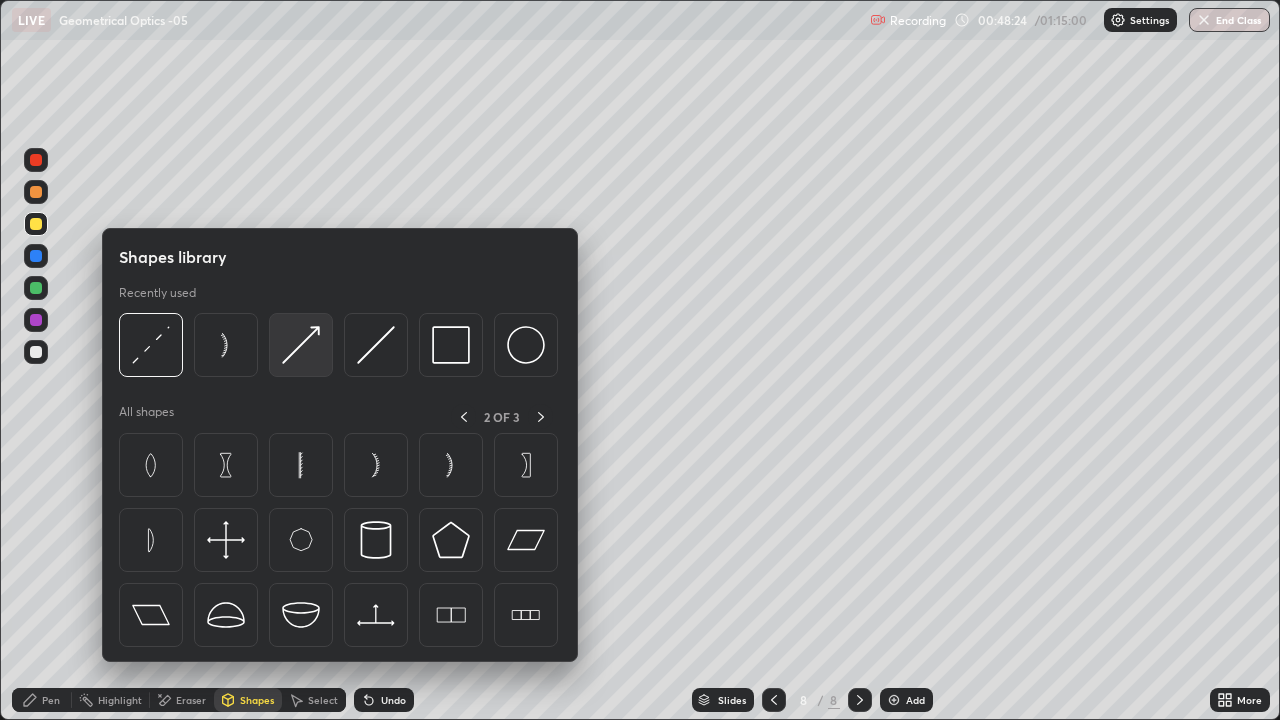 click at bounding box center [301, 345] 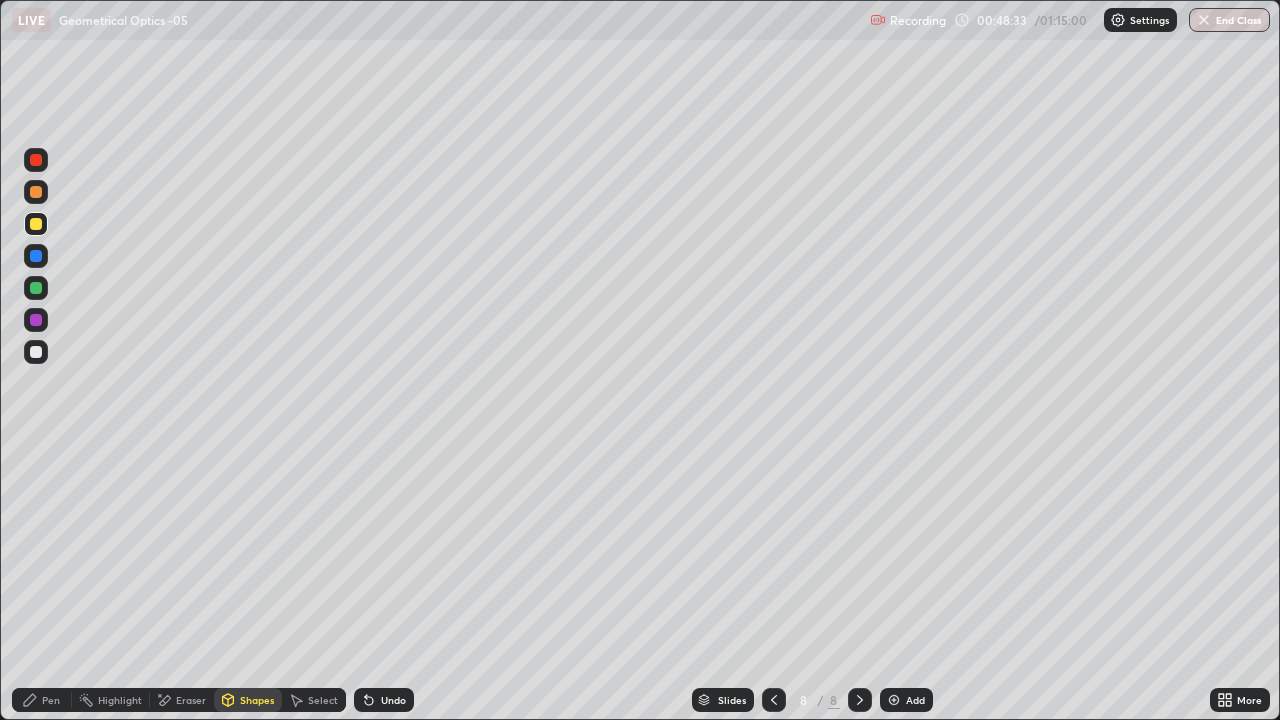 click on "Shapes" at bounding box center (248, 700) 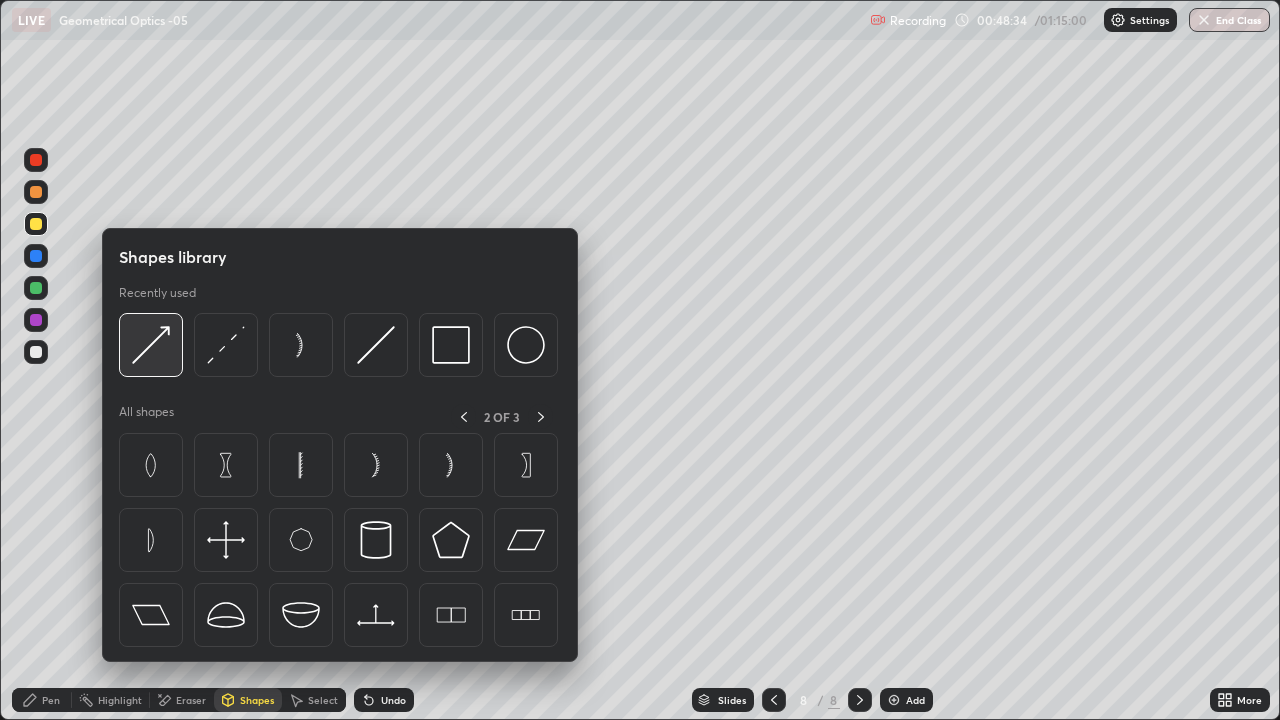 click at bounding box center [151, 345] 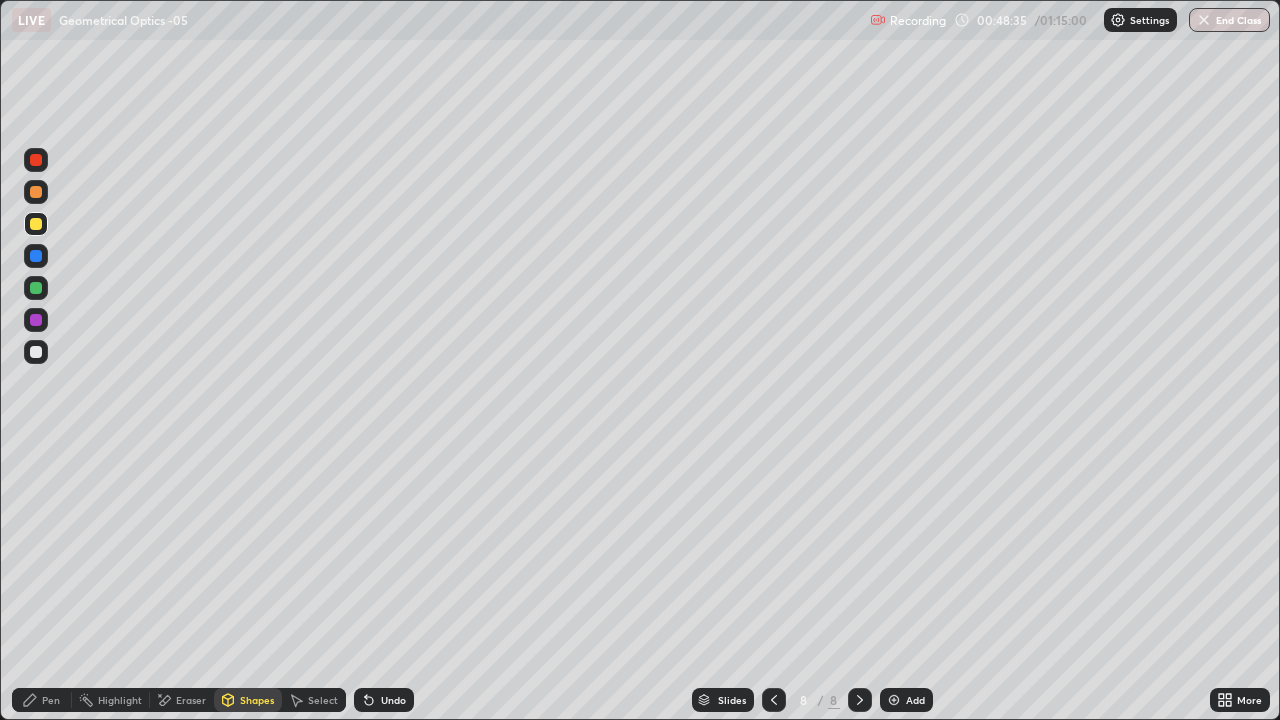click at bounding box center [36, 288] 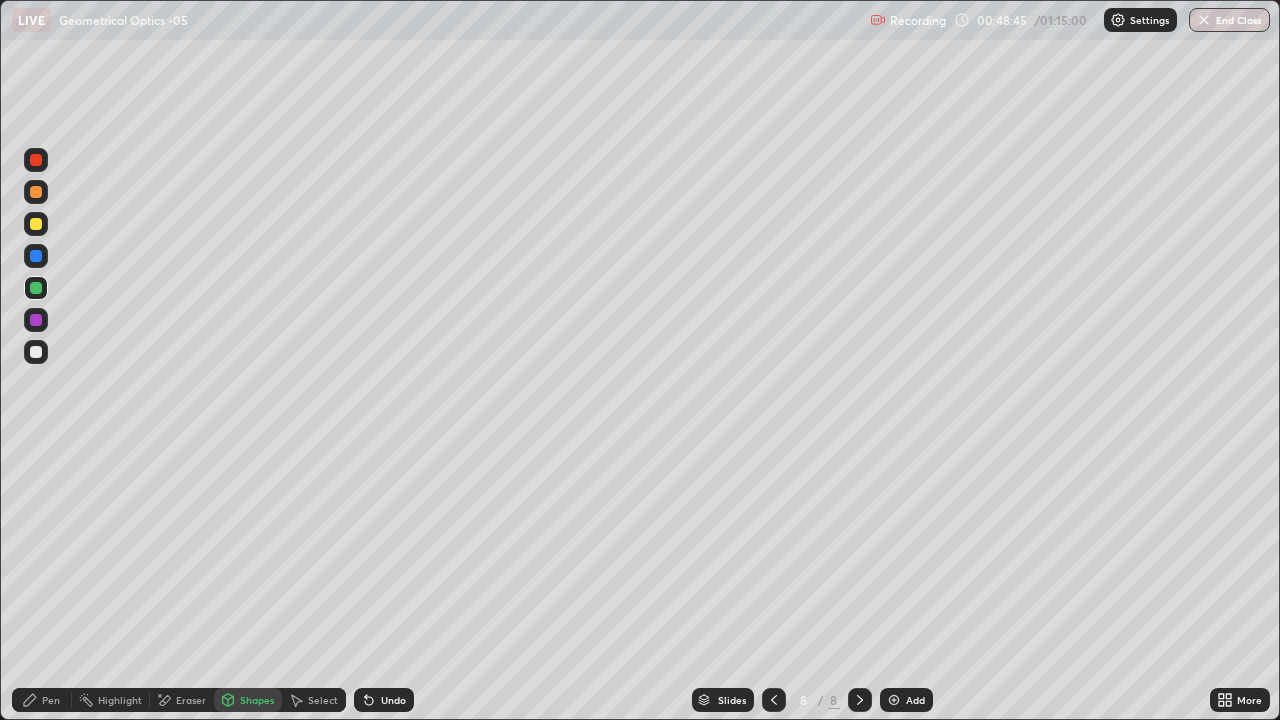click on "Pen" at bounding box center [42, 700] 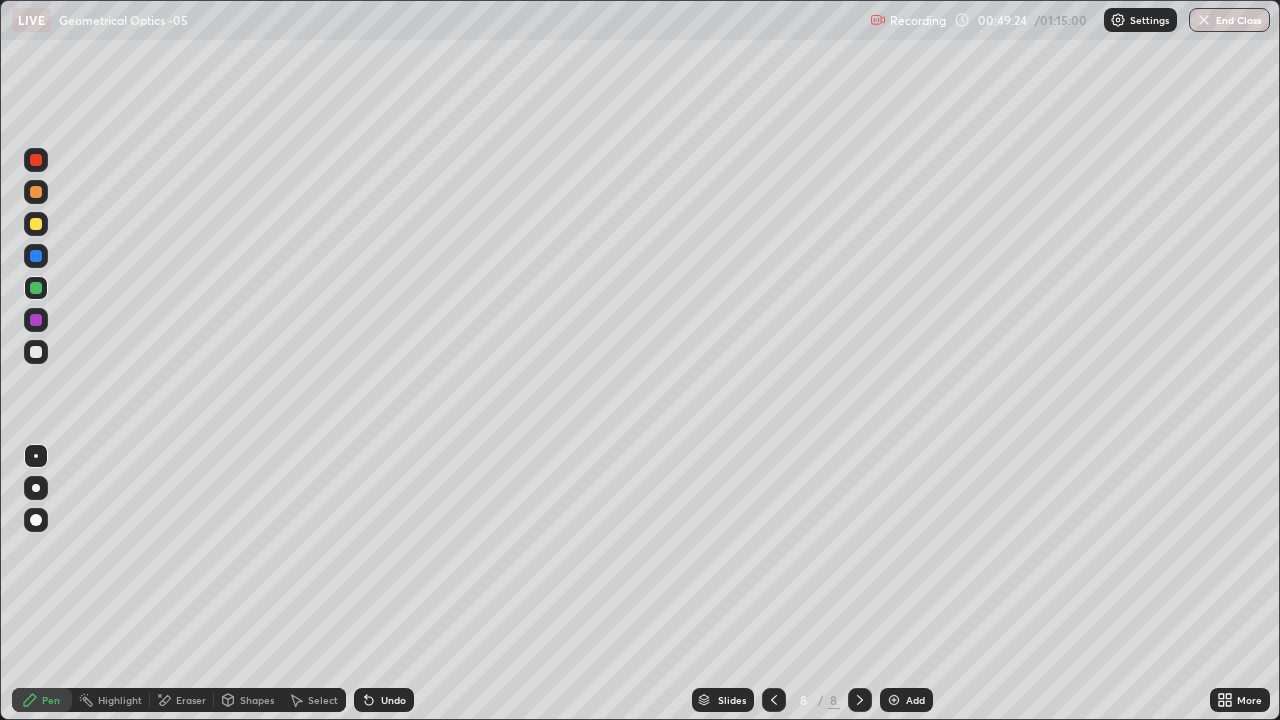 click on "Shapes" at bounding box center (248, 700) 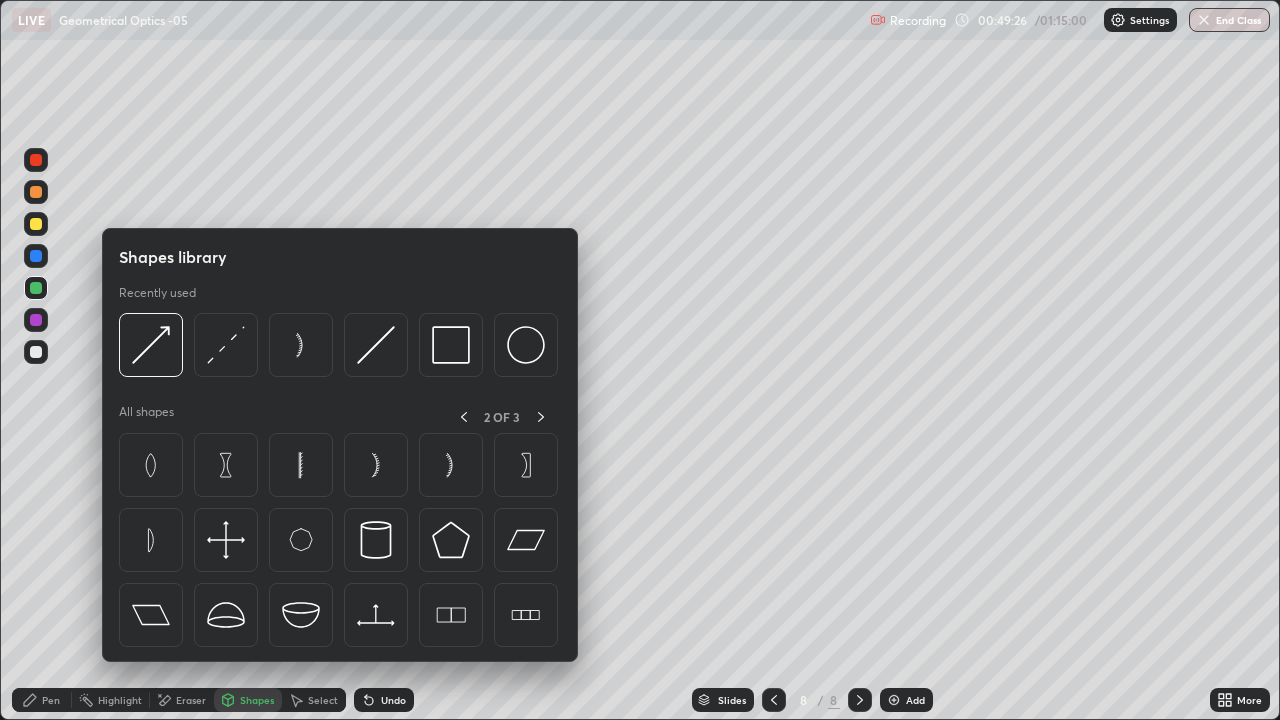click on "Shapes" at bounding box center (248, 700) 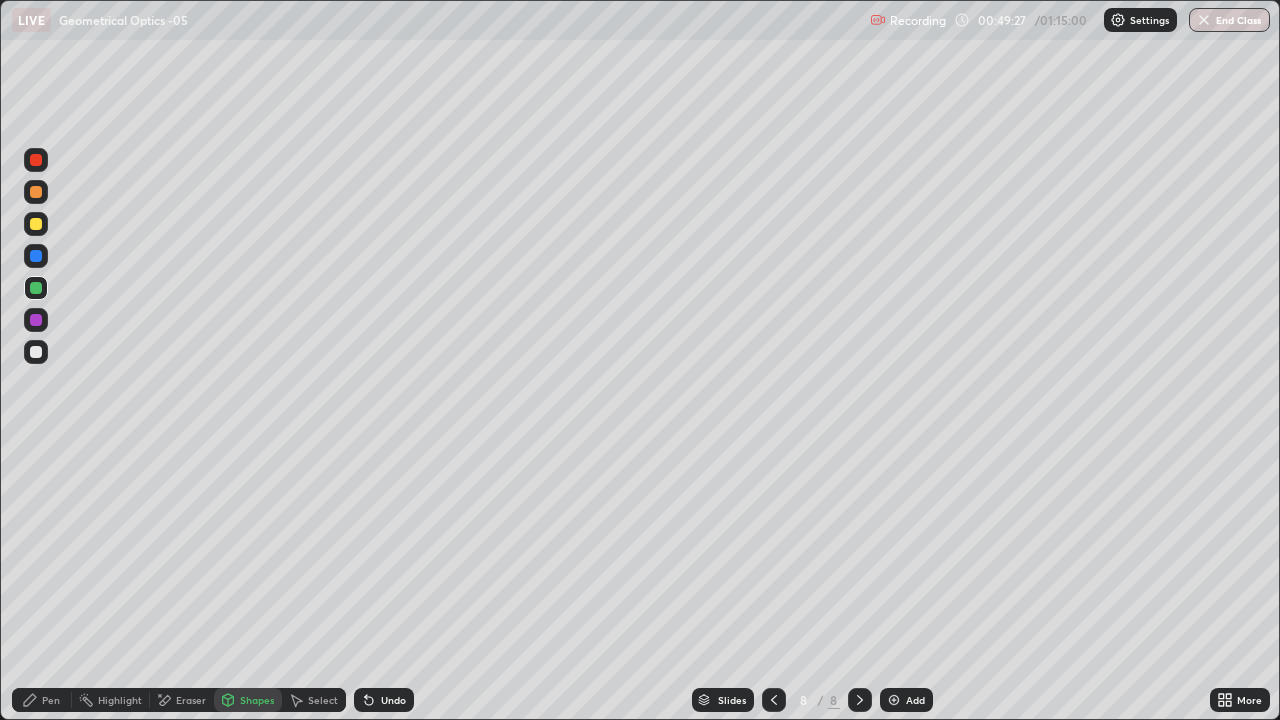 click 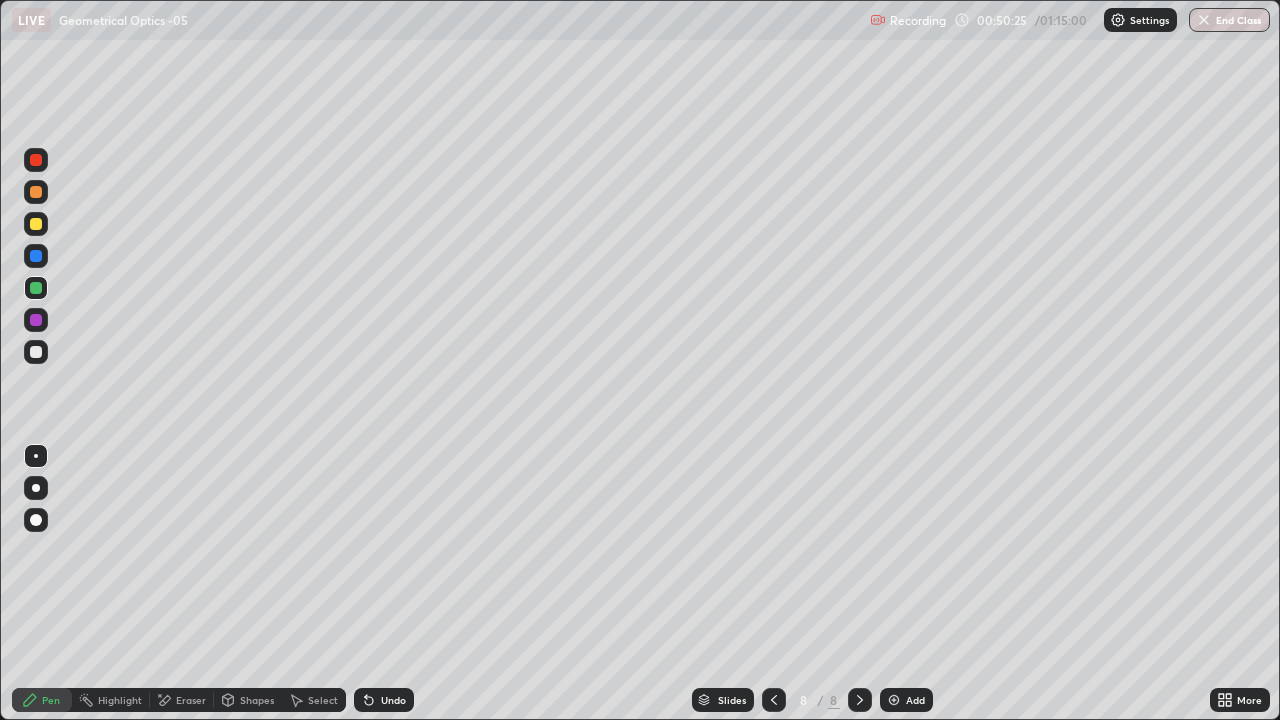 click at bounding box center [36, 352] 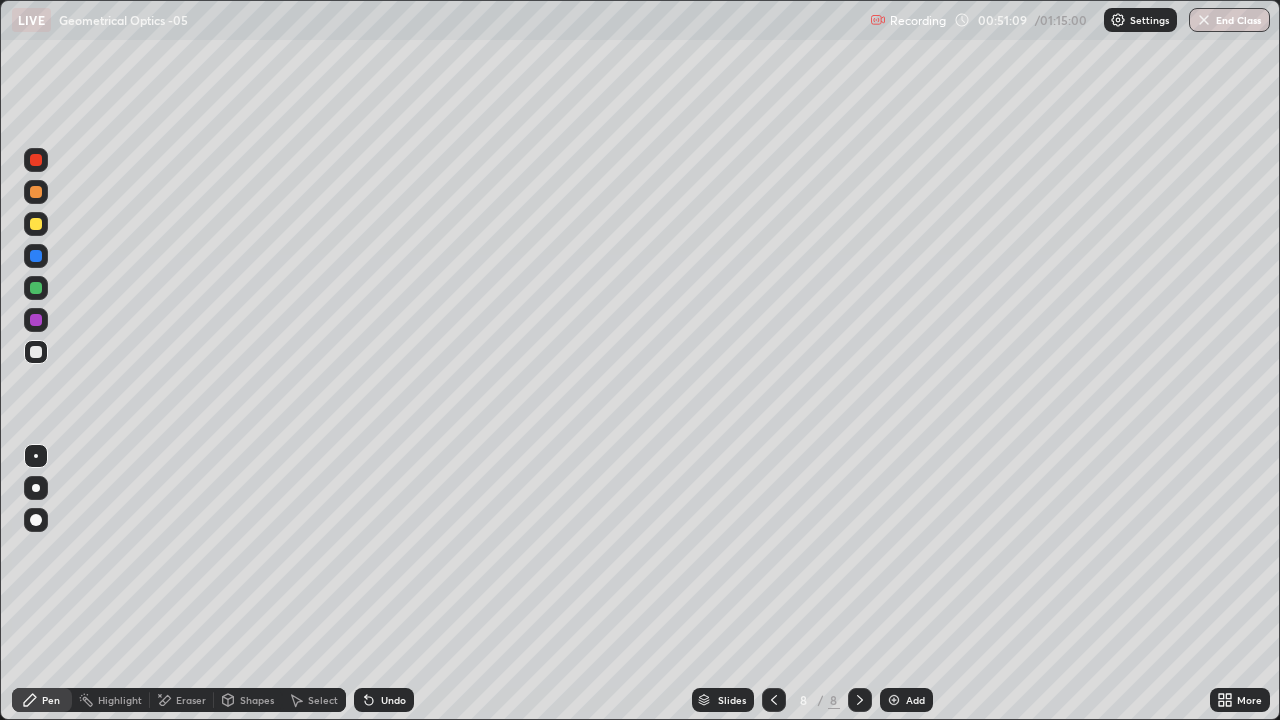 click on "Shapes" at bounding box center [257, 700] 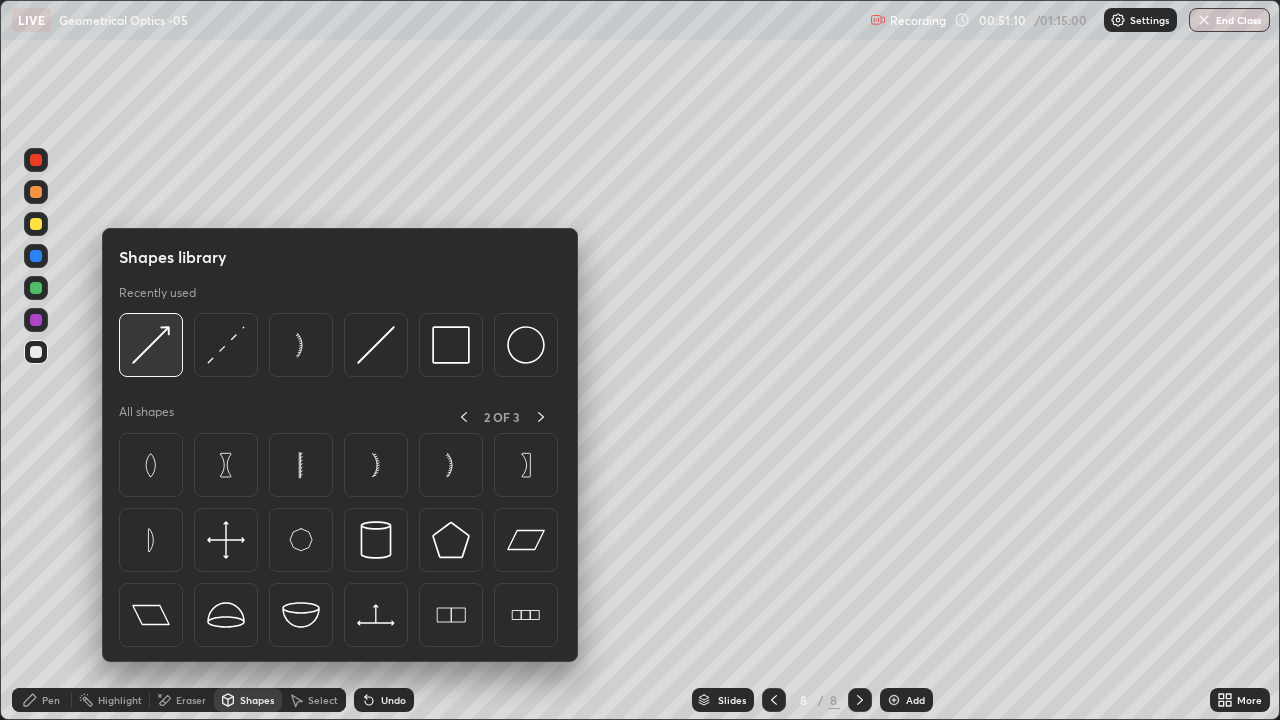click at bounding box center (151, 345) 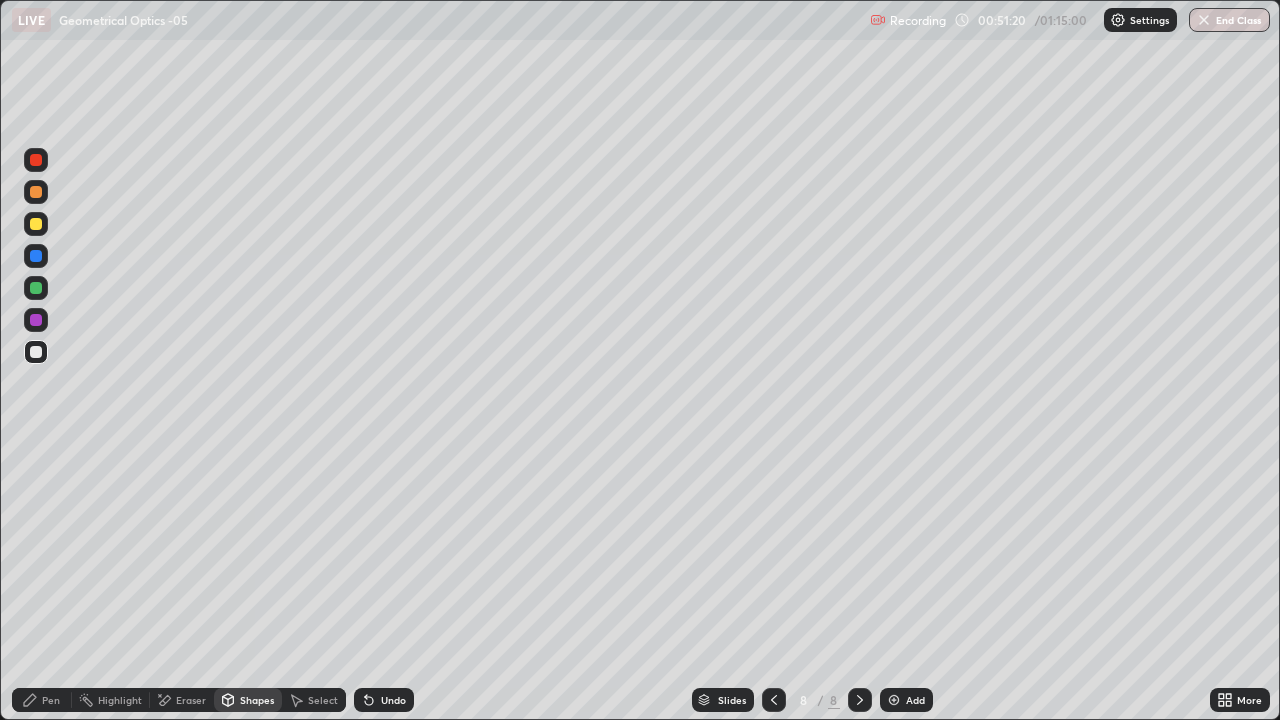 click on "Shapes" at bounding box center (257, 700) 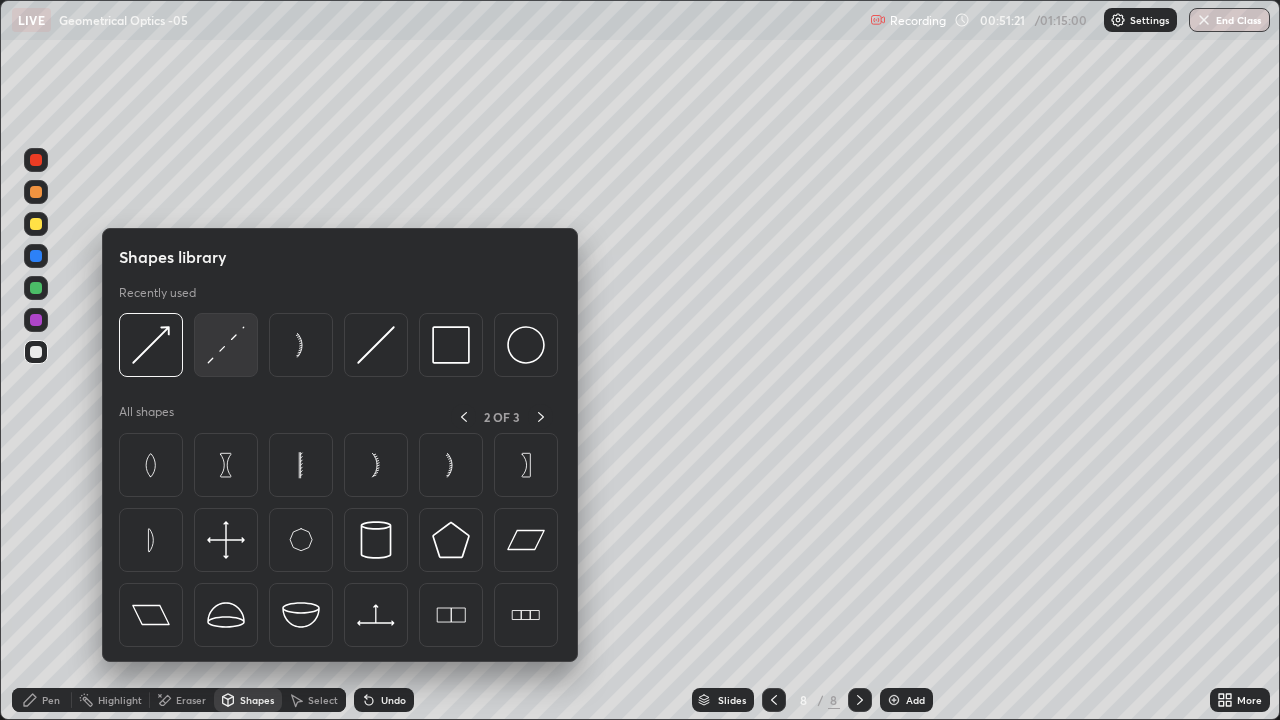 click at bounding box center [226, 345] 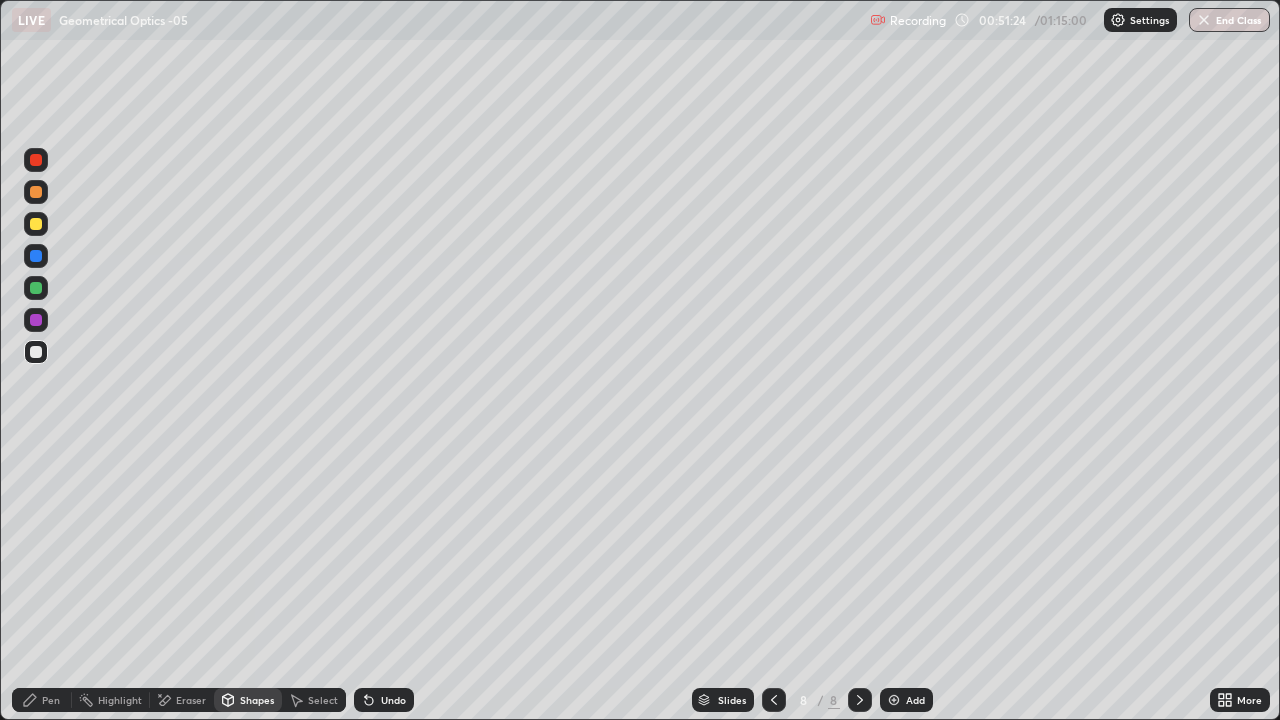 click 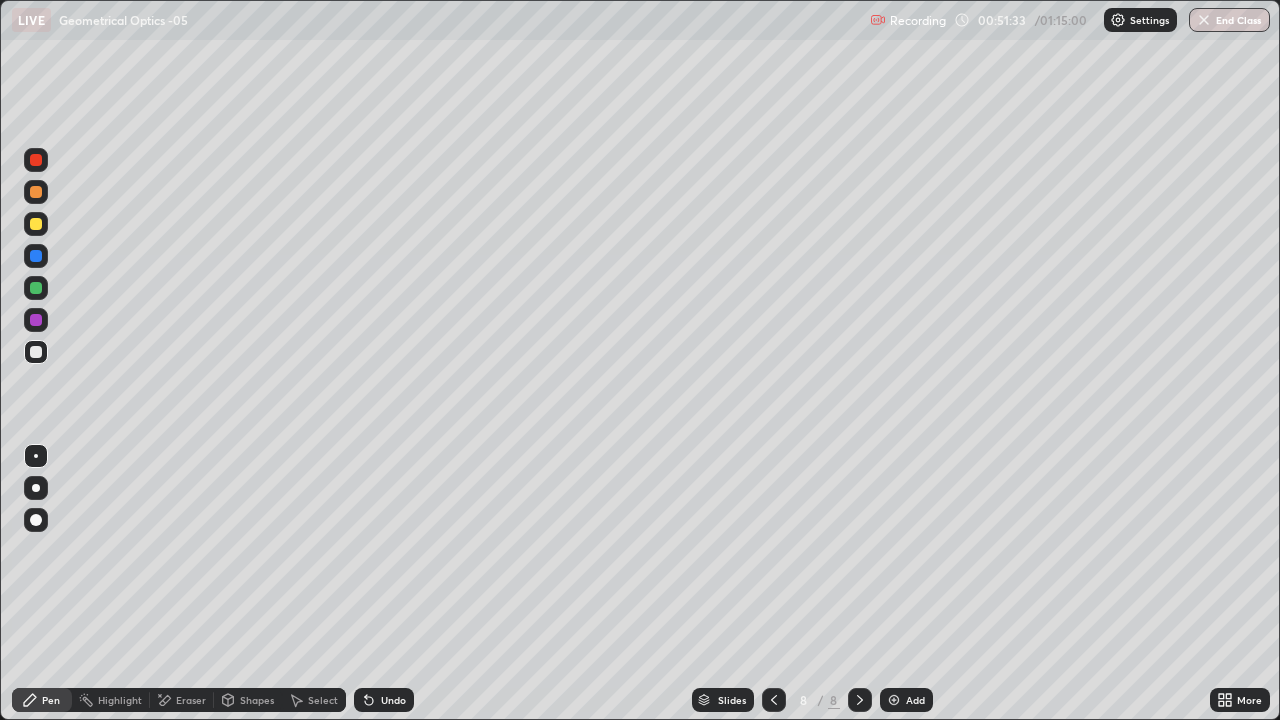 click on "Shapes" at bounding box center (248, 700) 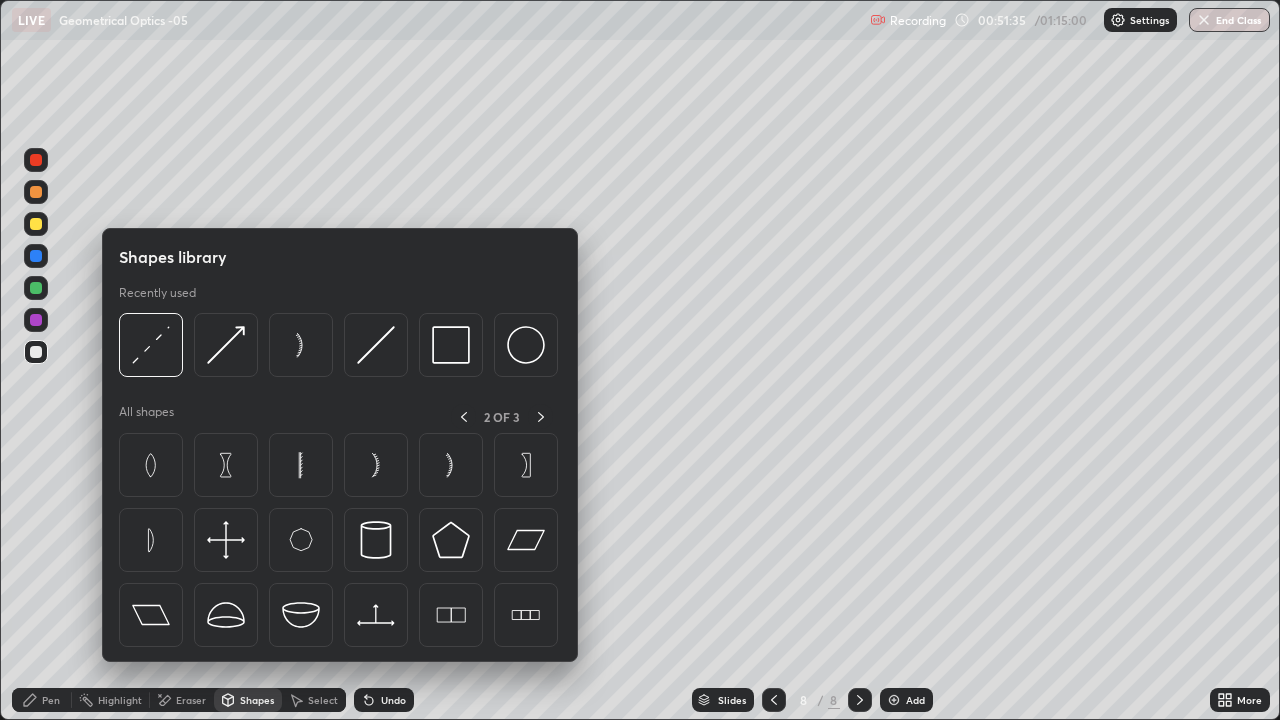 click at bounding box center [36, 320] 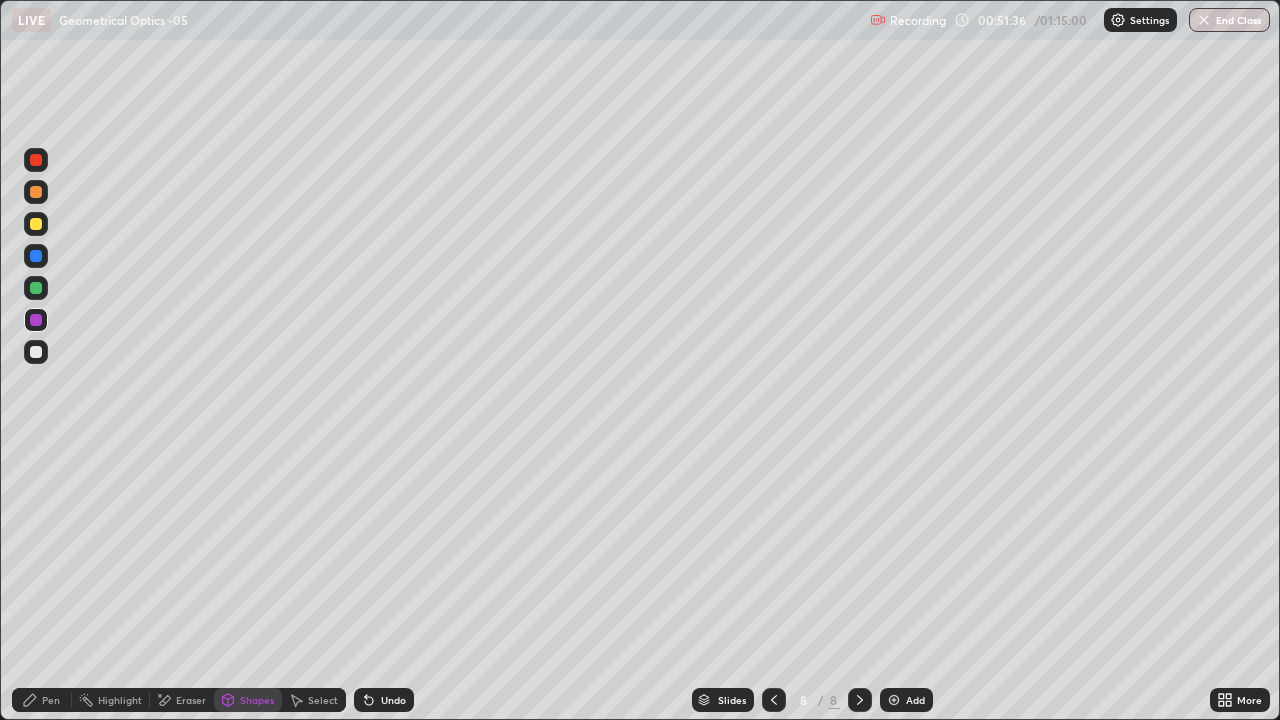 click 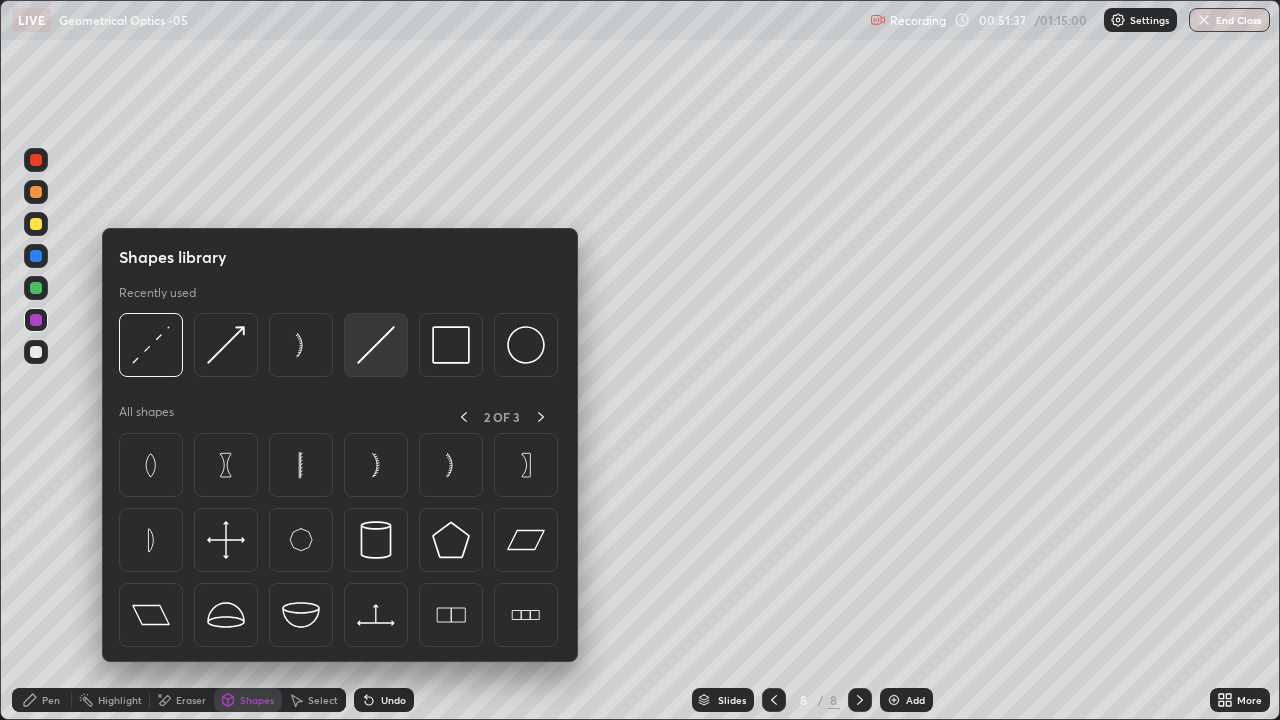 click at bounding box center [376, 345] 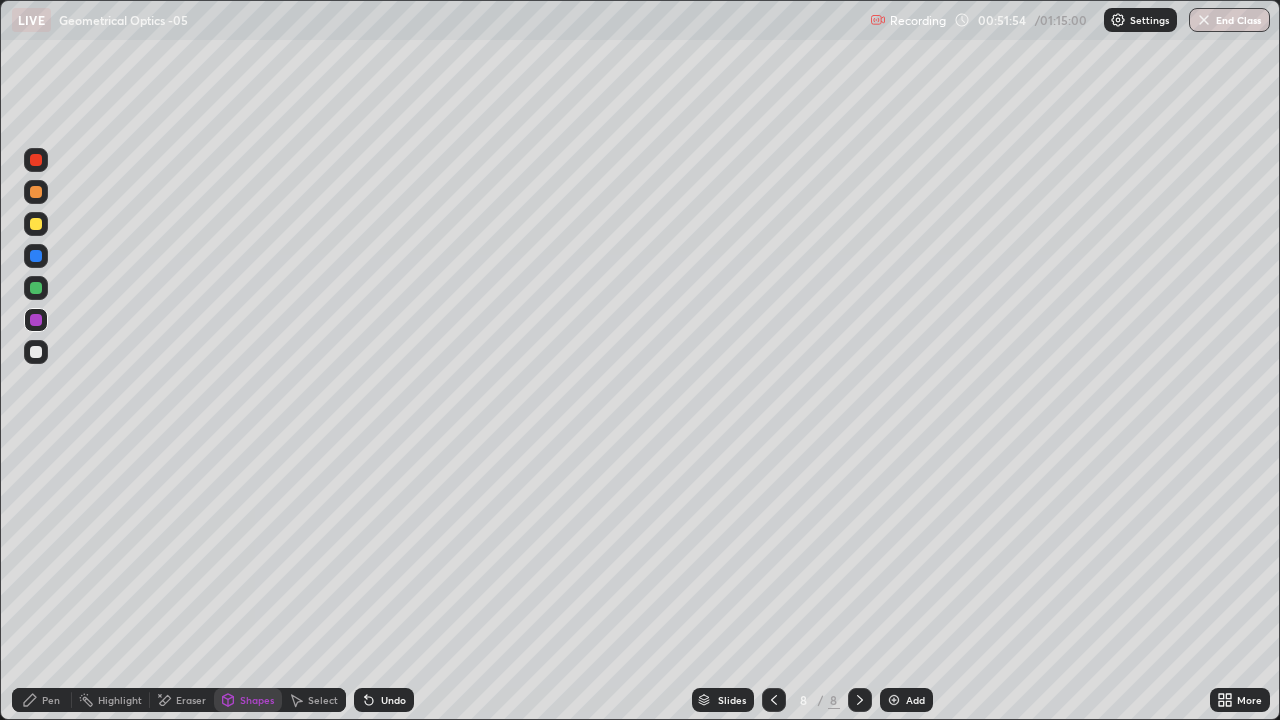 click on "Pen" at bounding box center (42, 700) 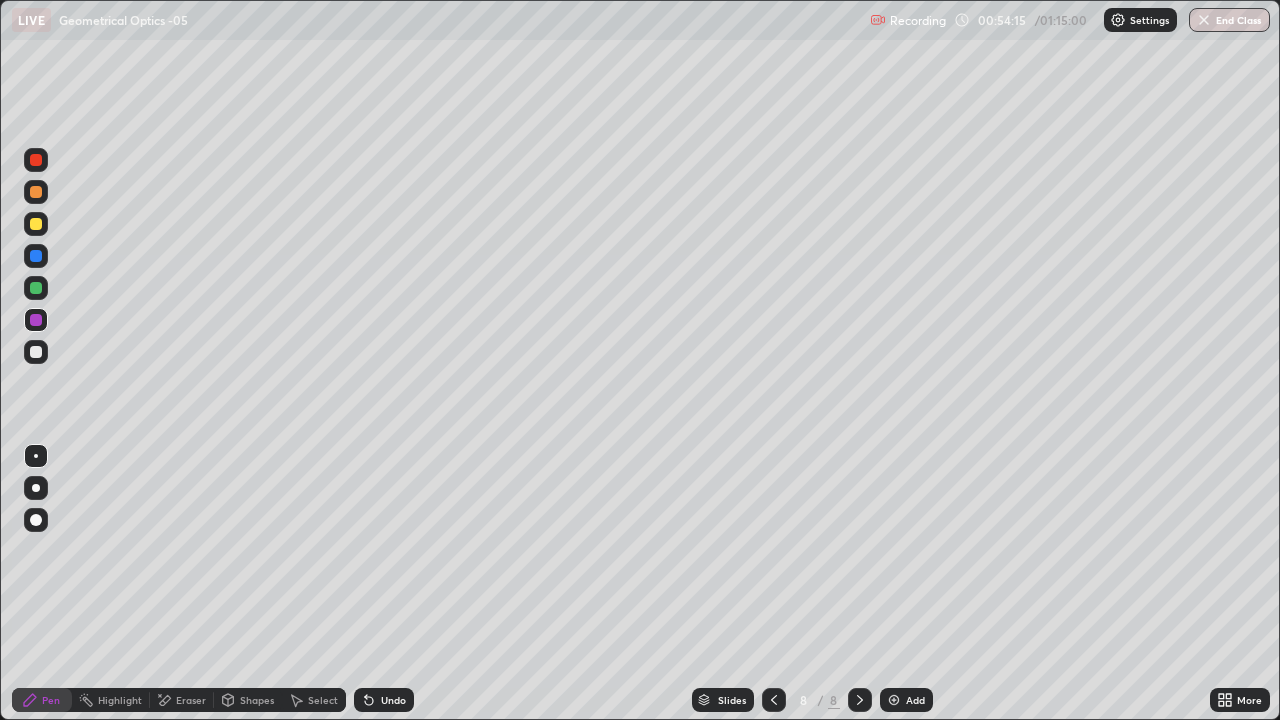 click on "Add" at bounding box center (915, 700) 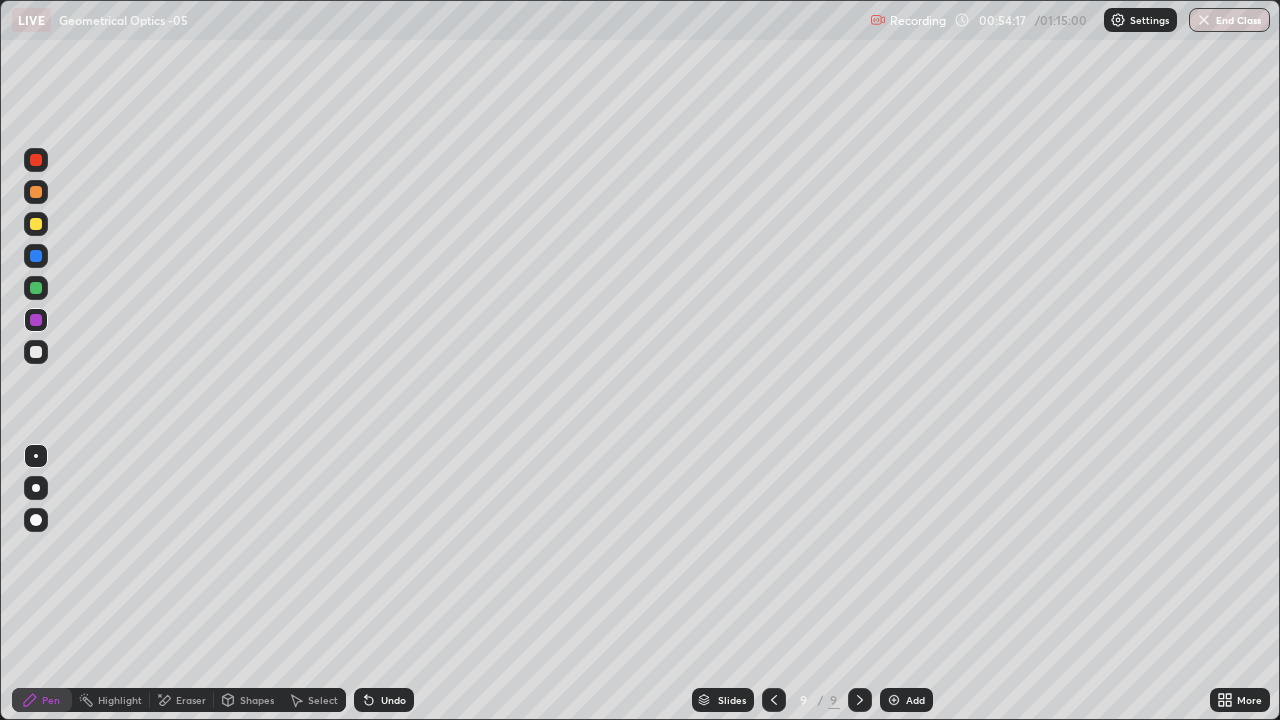 click at bounding box center [36, 352] 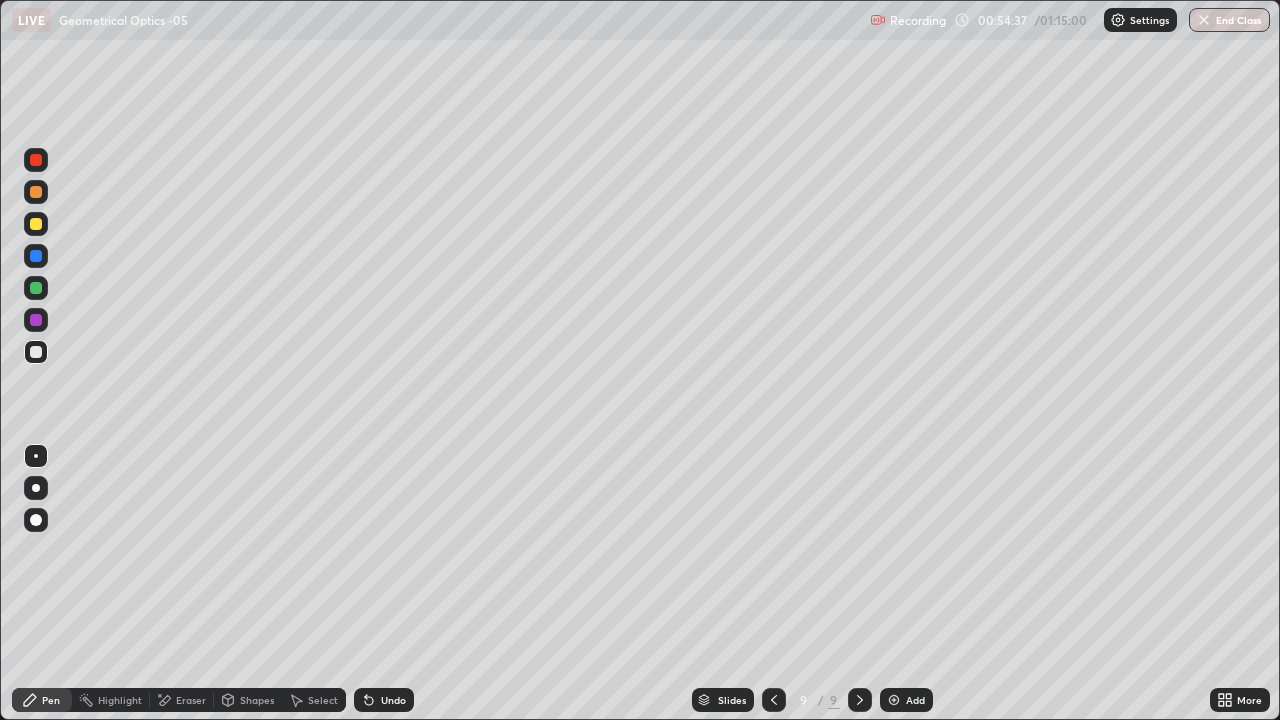 click on "Shapes" at bounding box center [257, 700] 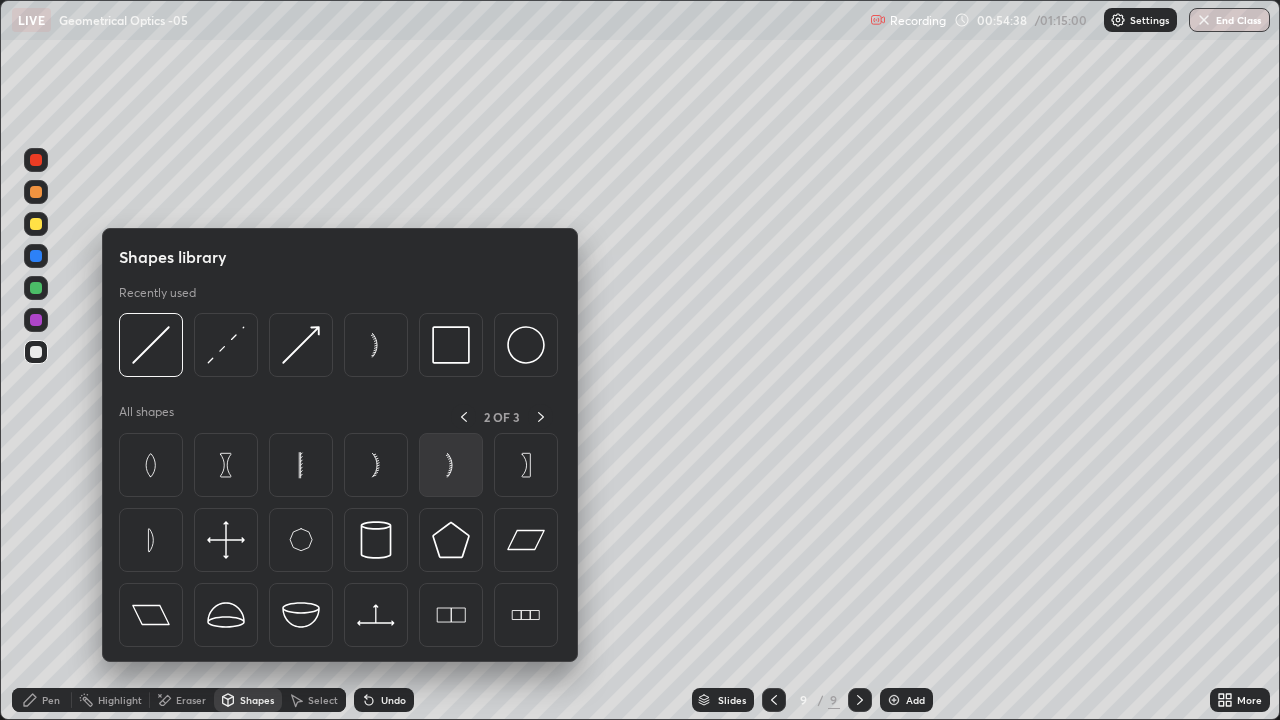 click at bounding box center (451, 465) 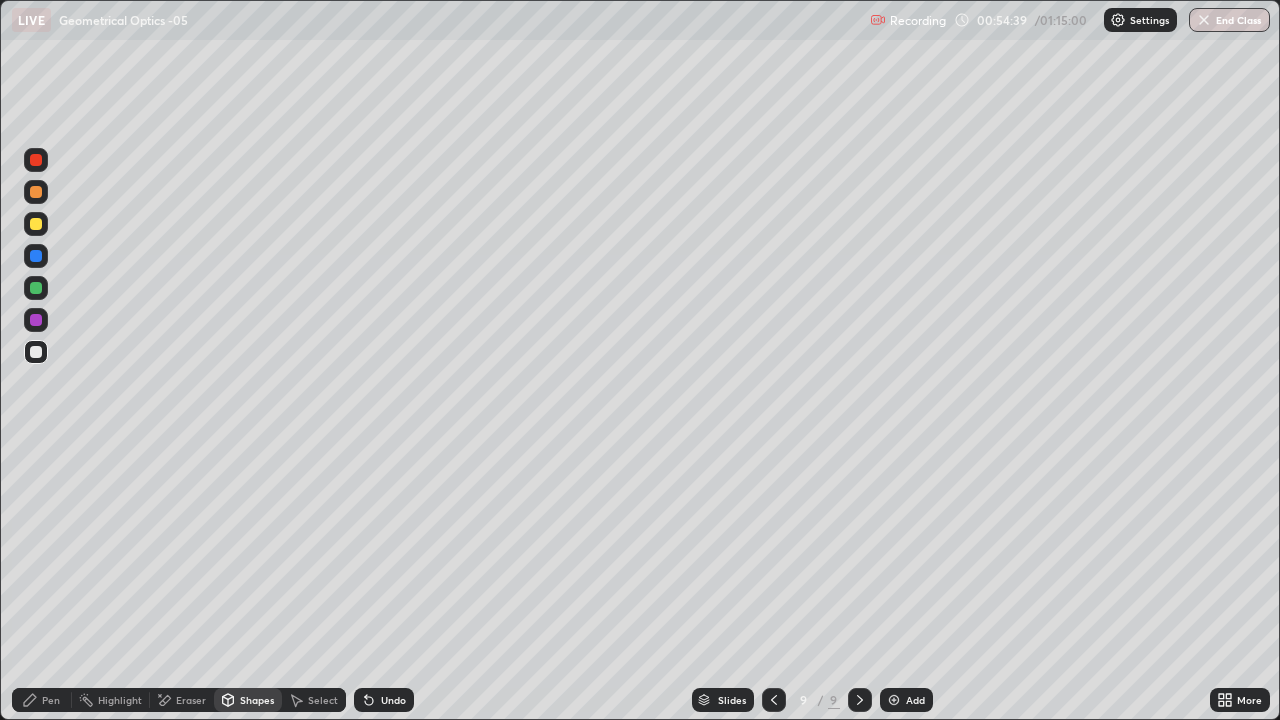 click on "Shapes" at bounding box center [257, 700] 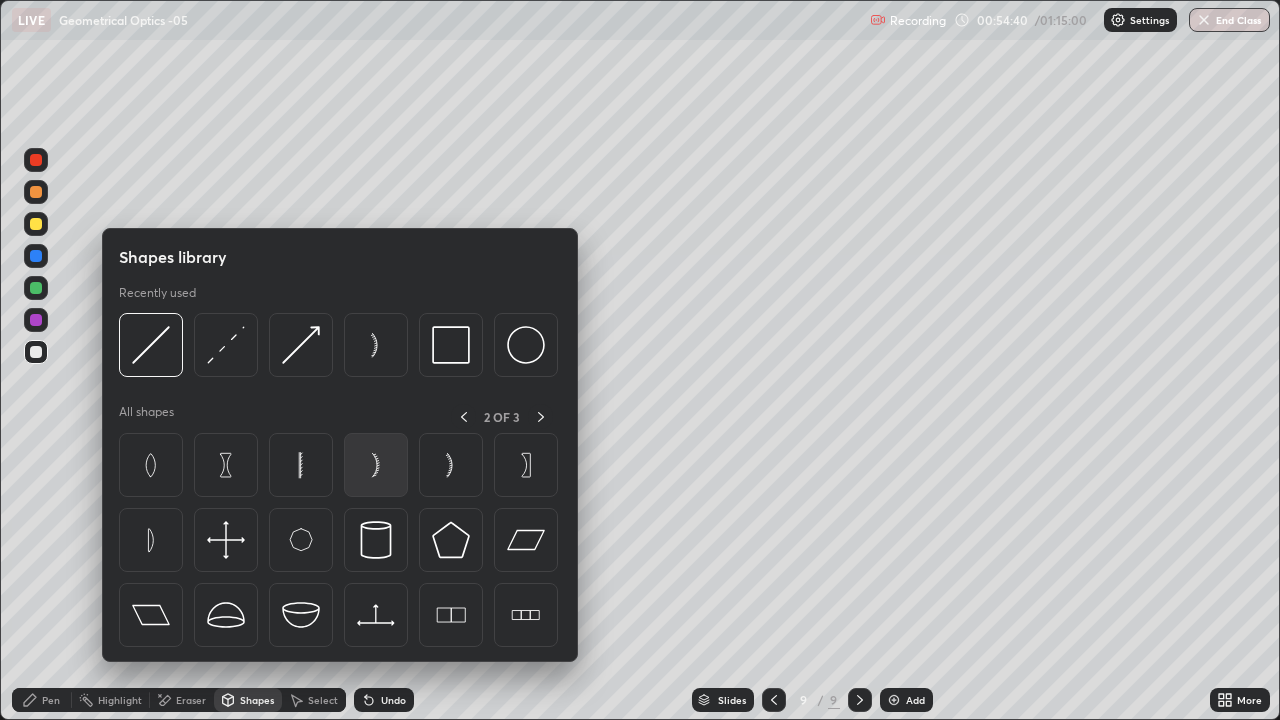 click at bounding box center (376, 465) 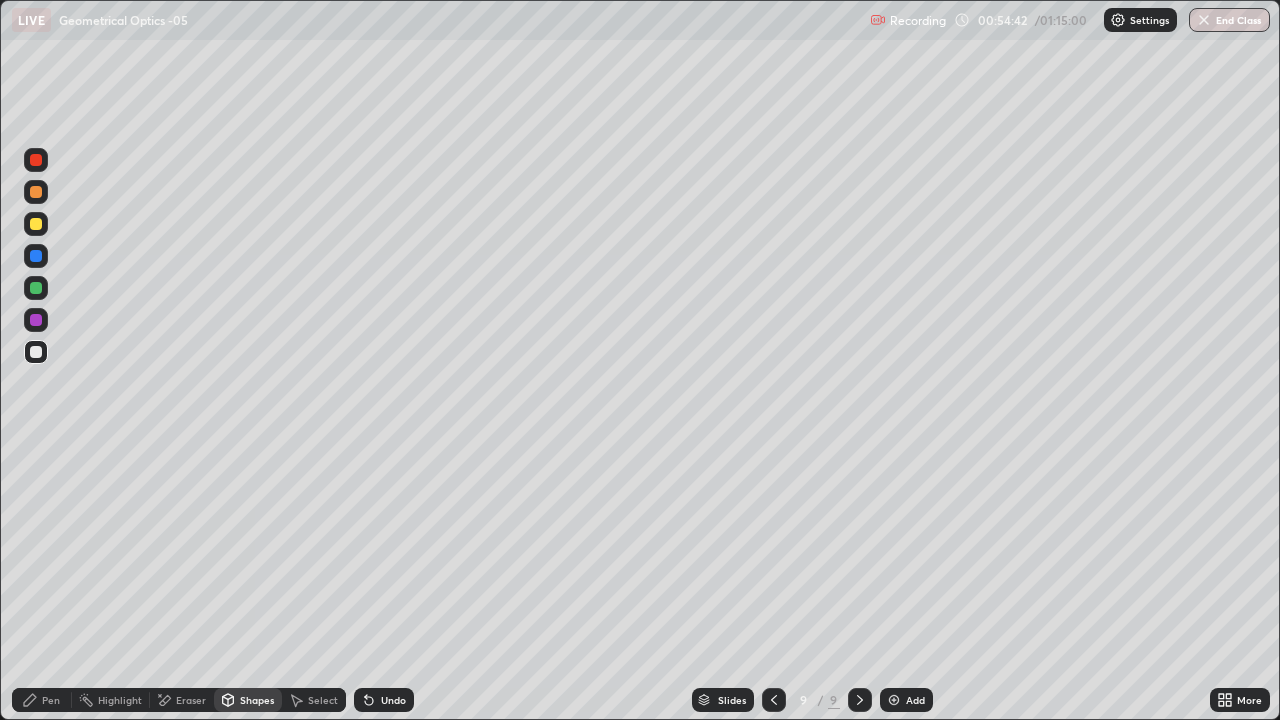 click on "Shapes" at bounding box center (257, 700) 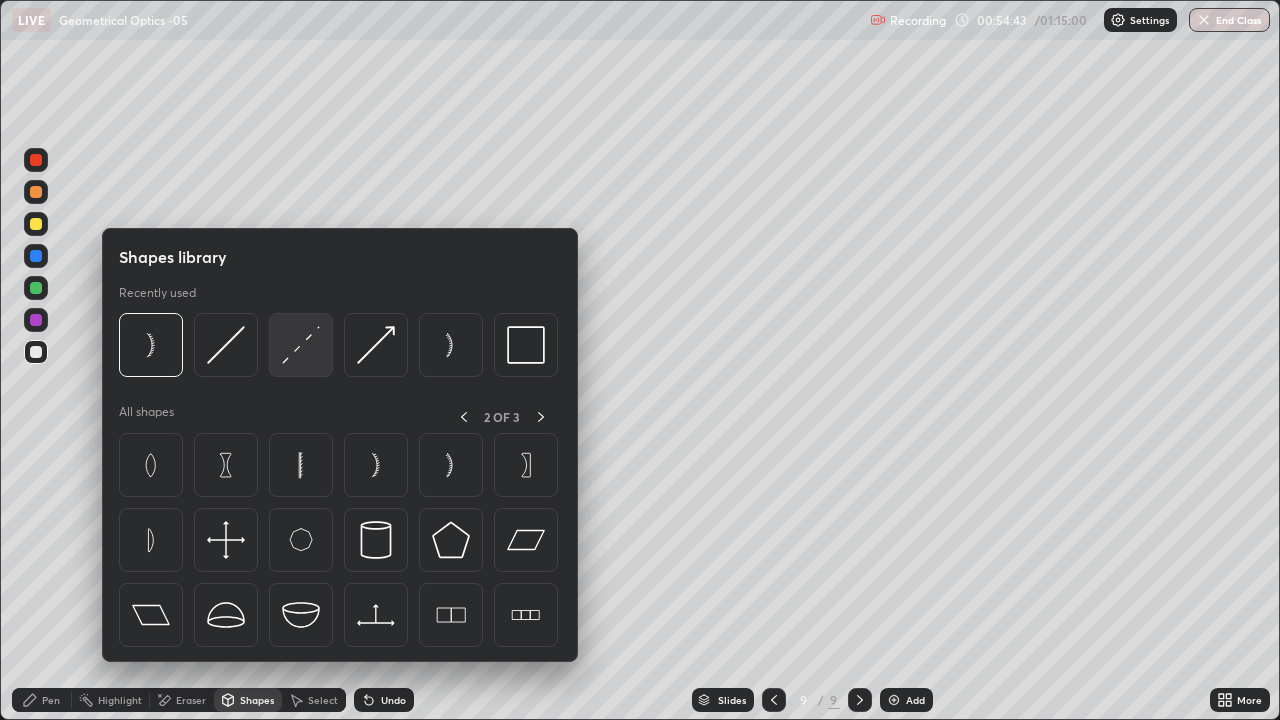 click at bounding box center [301, 345] 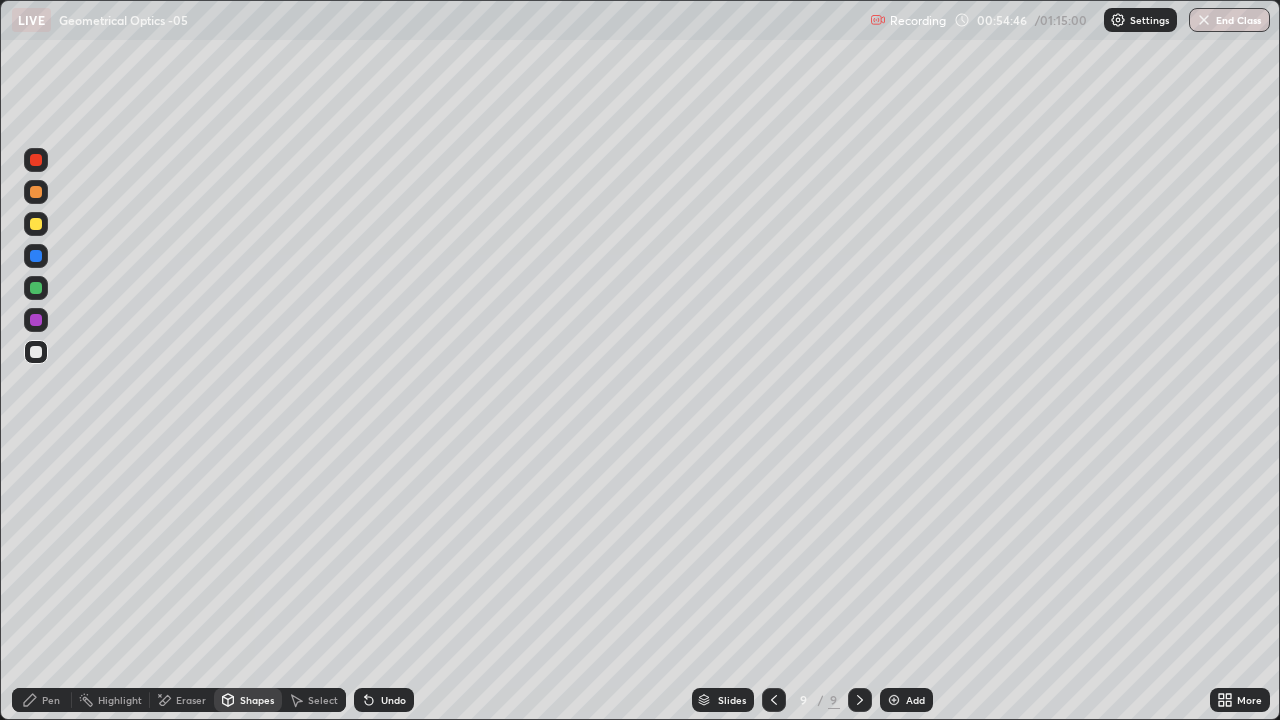 click 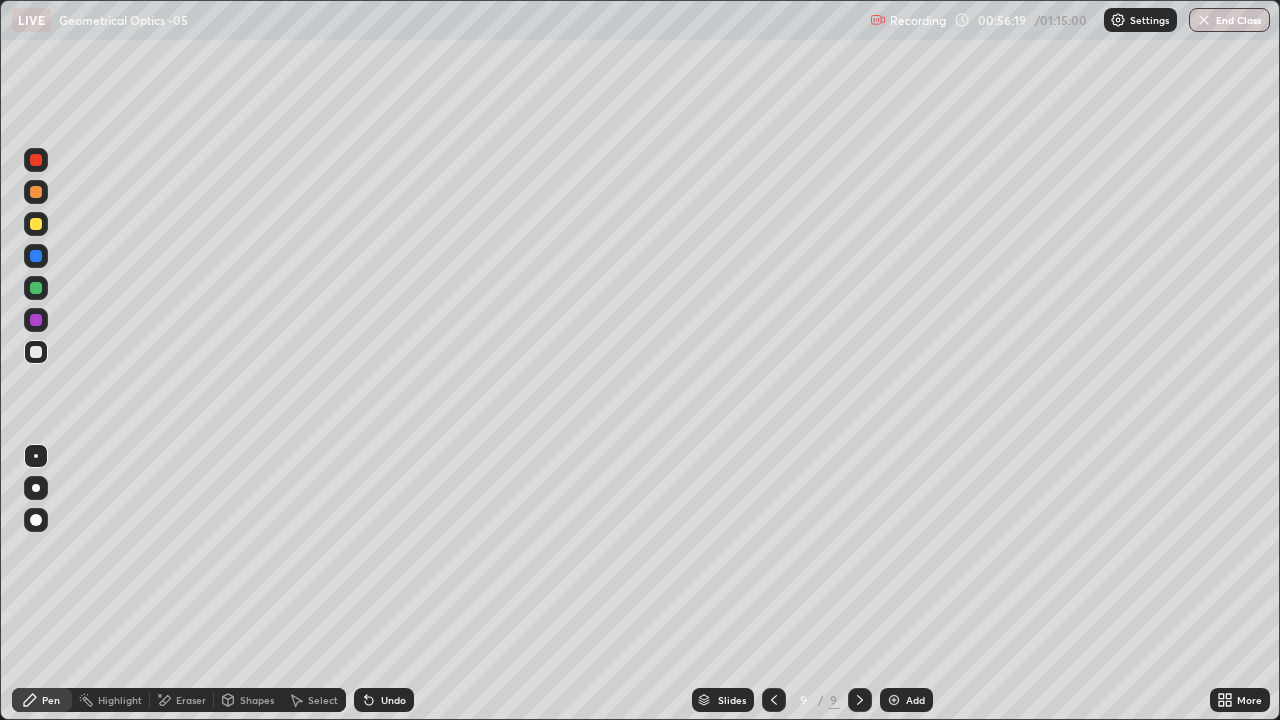 click at bounding box center [36, 352] 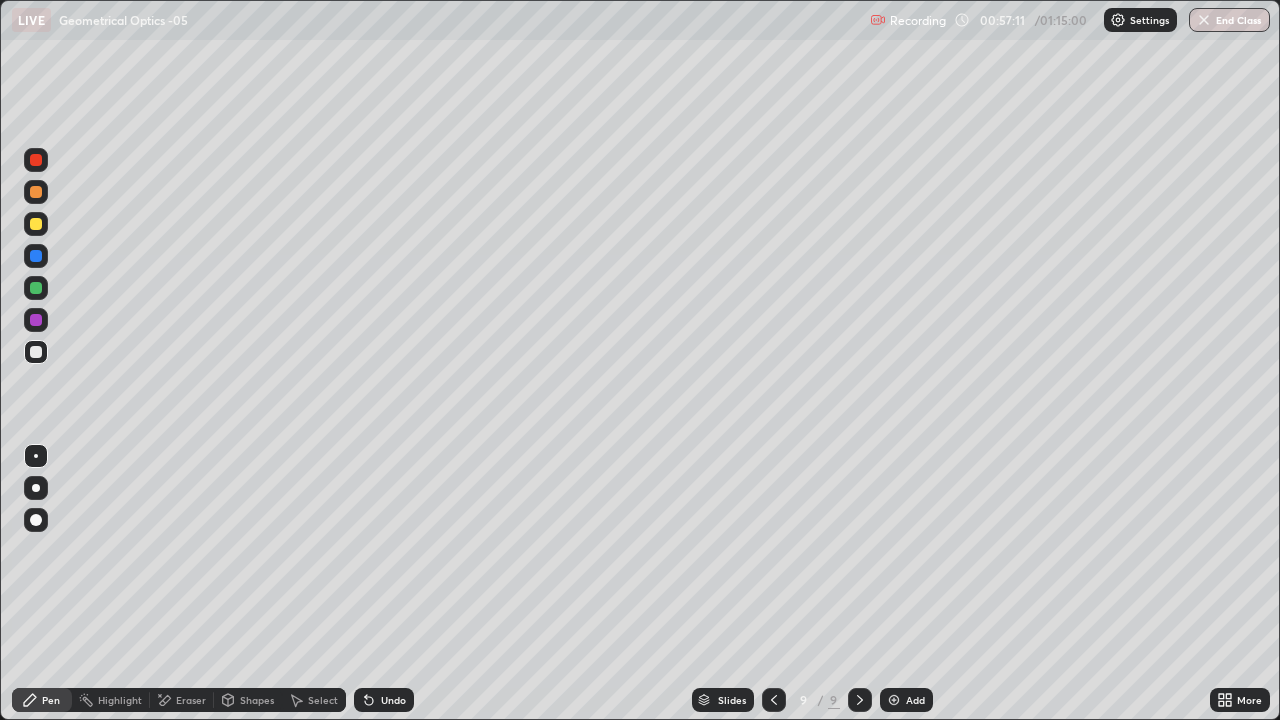 click on "Eraser" at bounding box center (191, 700) 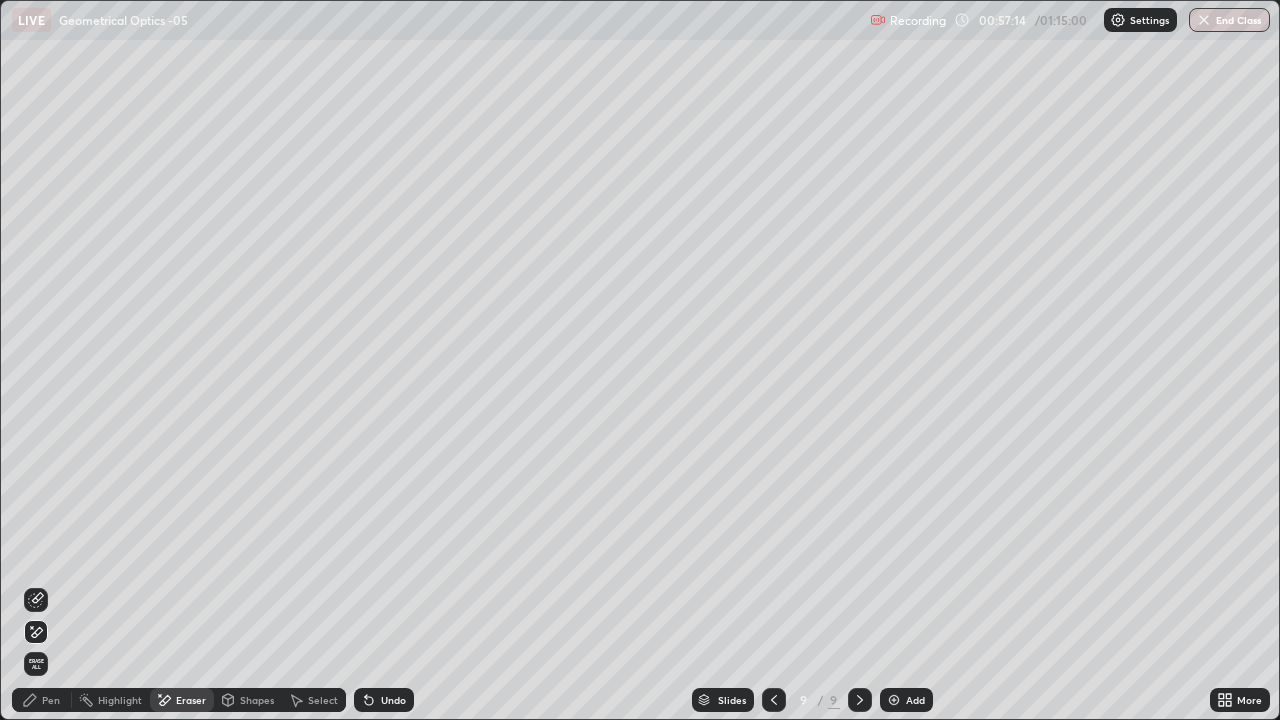 click on "Shapes" at bounding box center [257, 700] 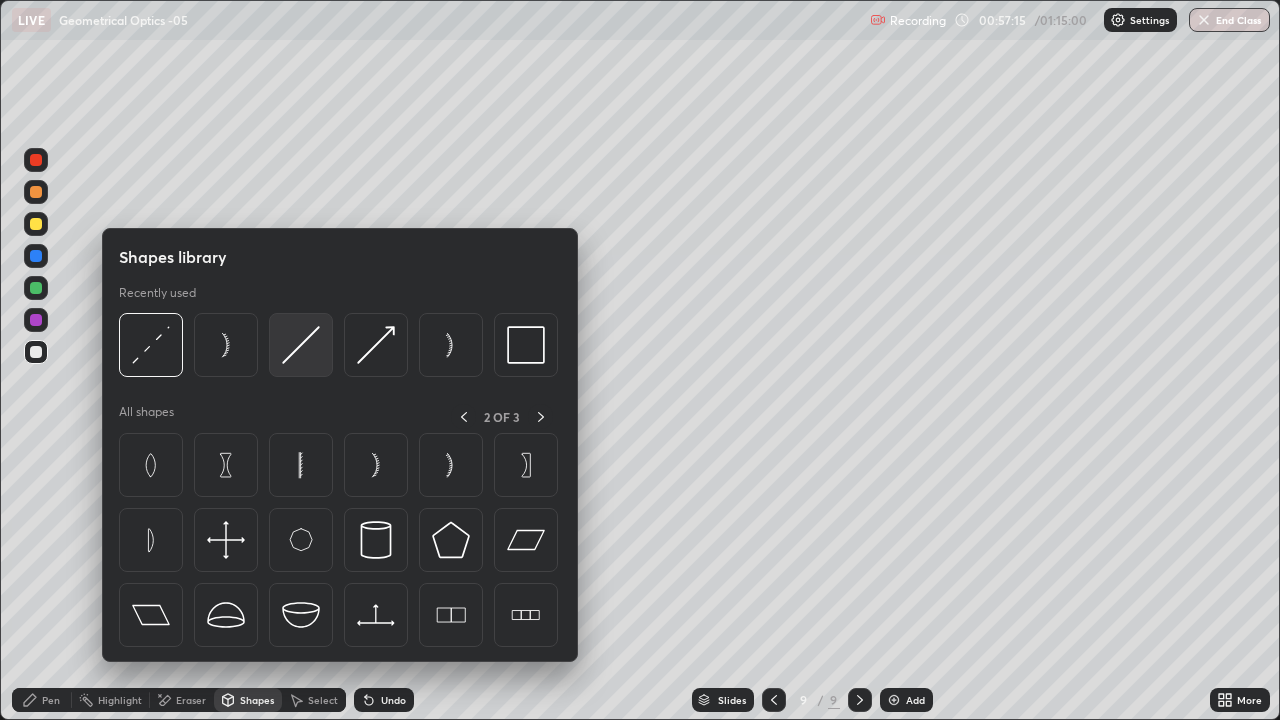 click at bounding box center (301, 345) 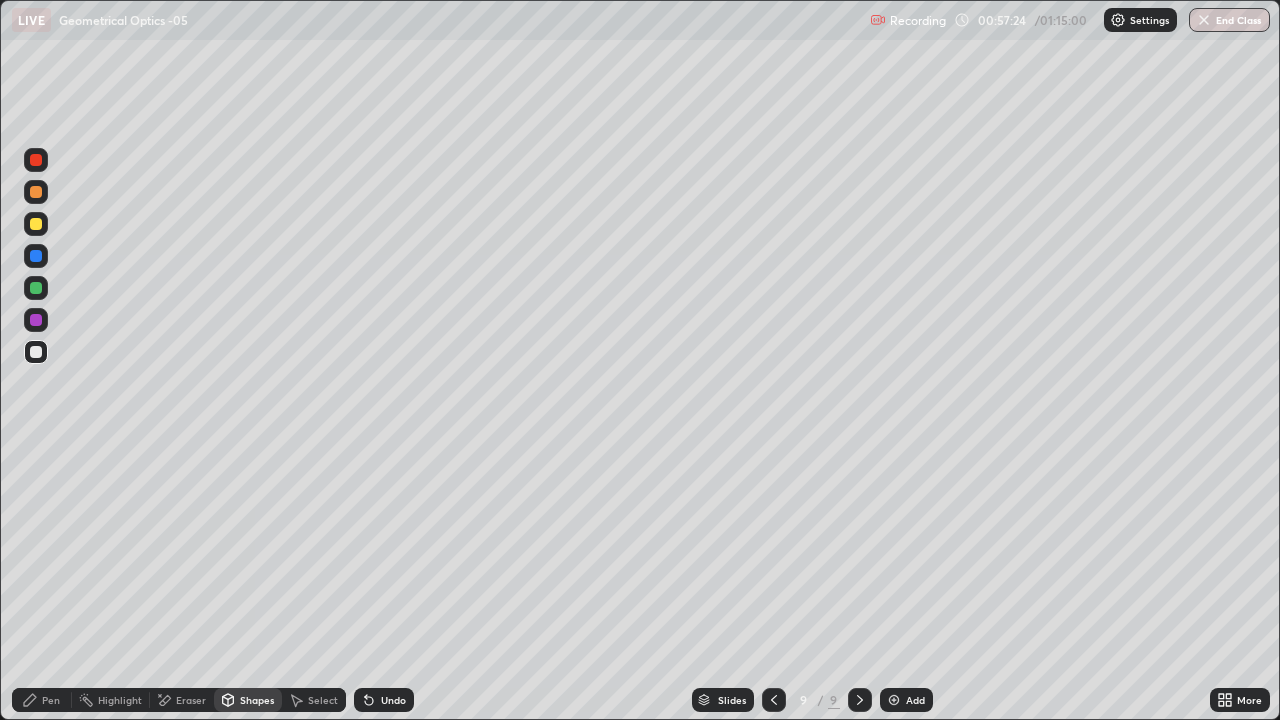click on "Undo" at bounding box center [384, 700] 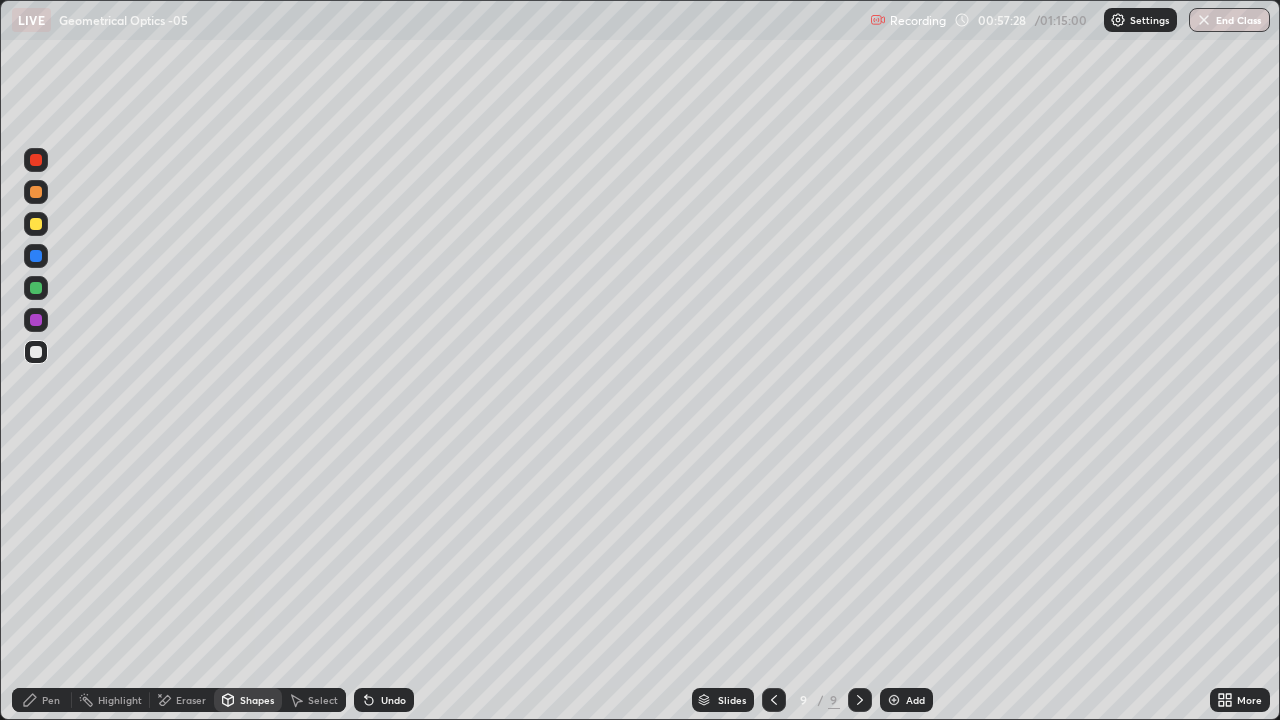click 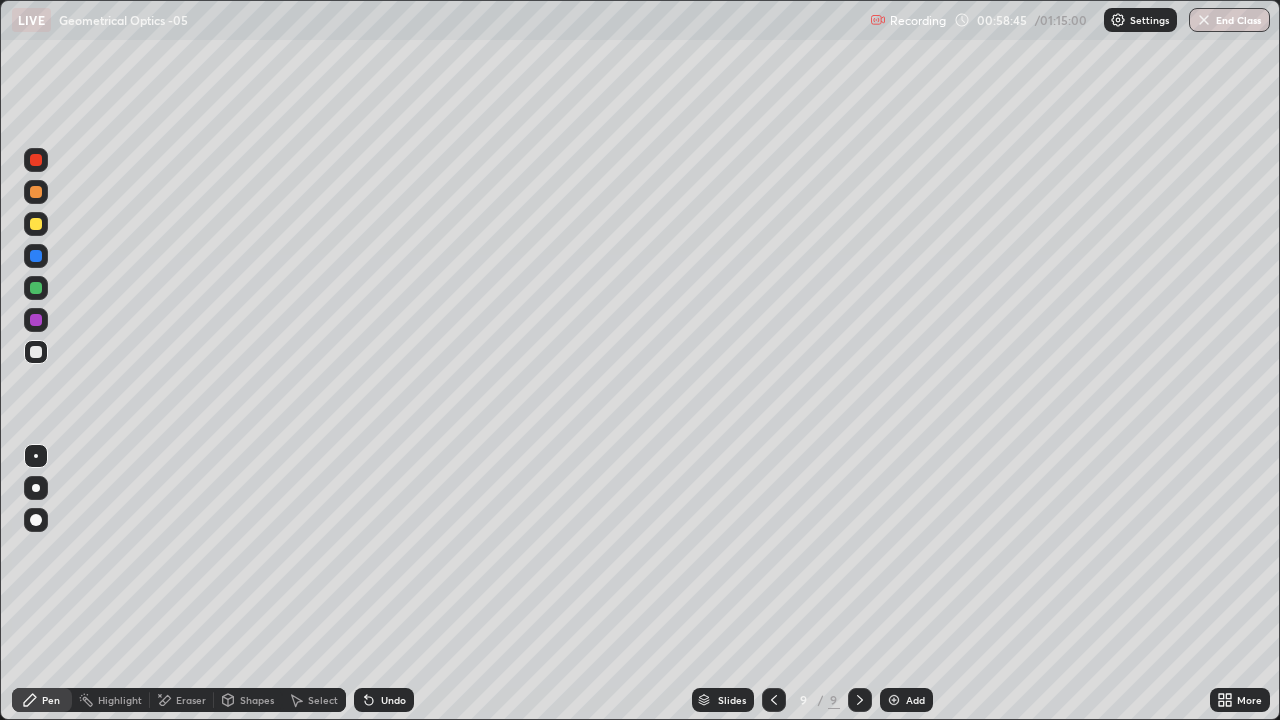 click on "Add" at bounding box center [915, 700] 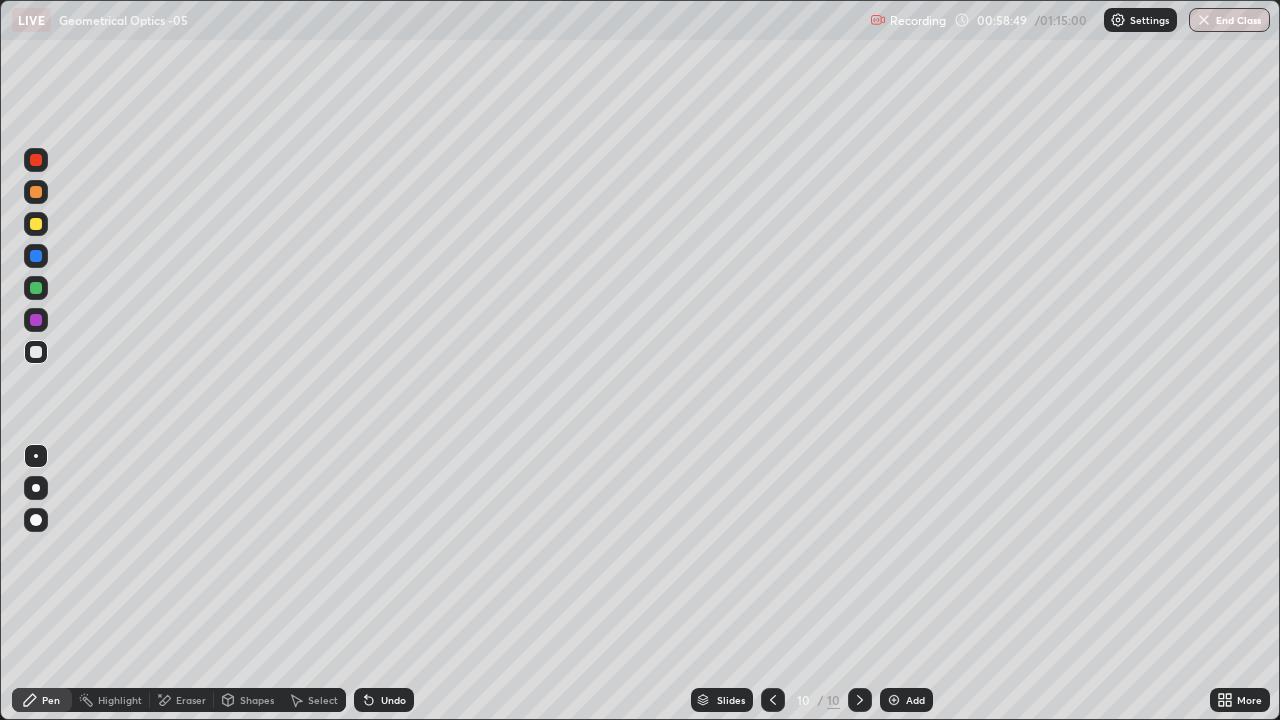 click at bounding box center (36, 224) 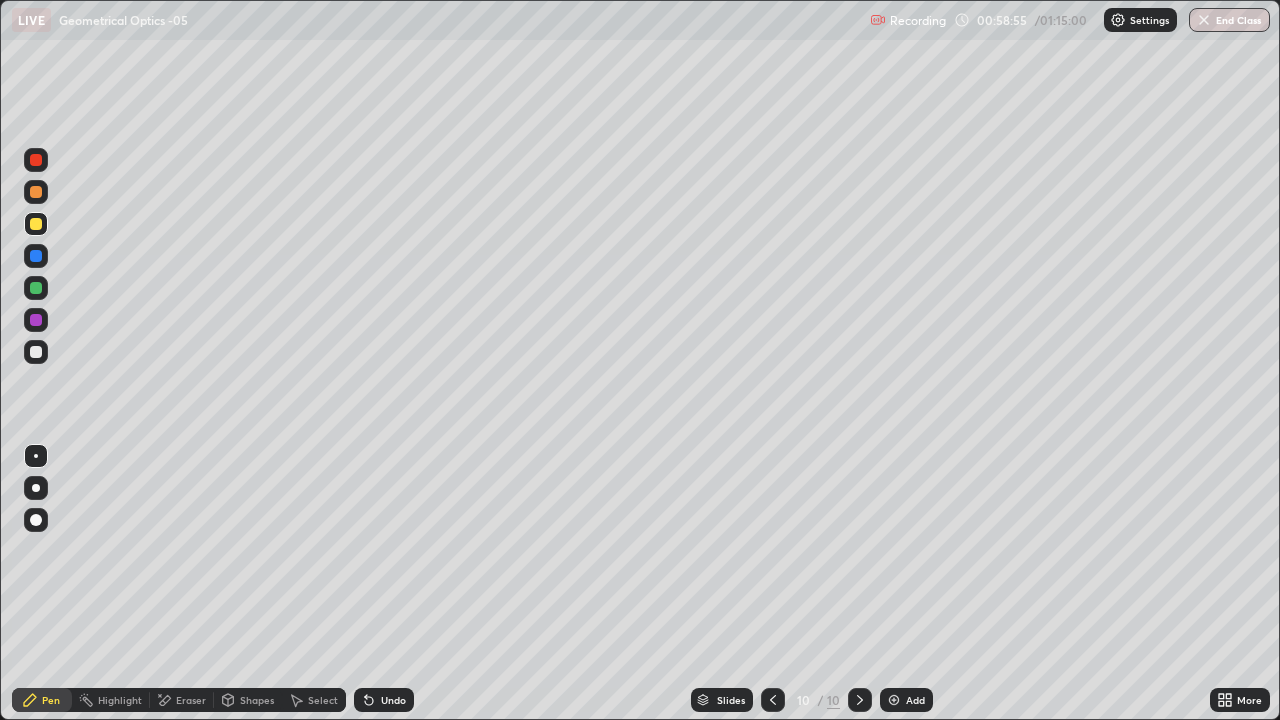 click on "Undo" at bounding box center (393, 700) 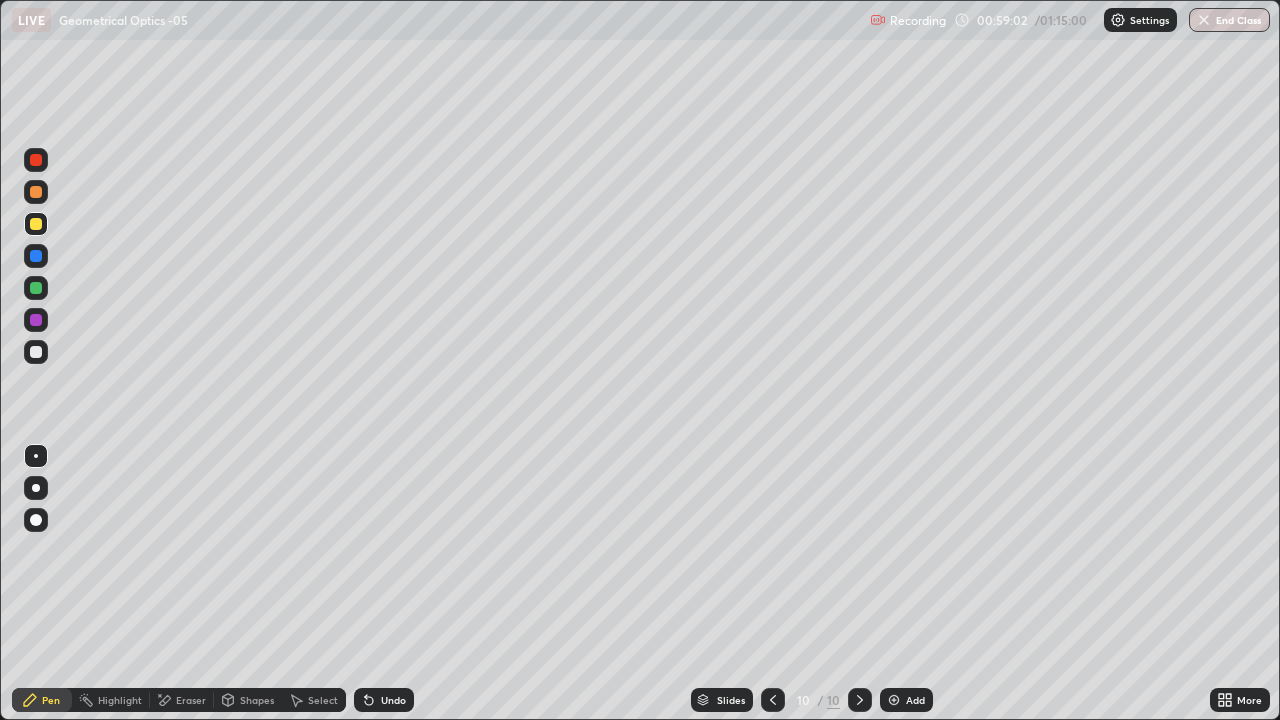 click on "Shapes" at bounding box center [248, 700] 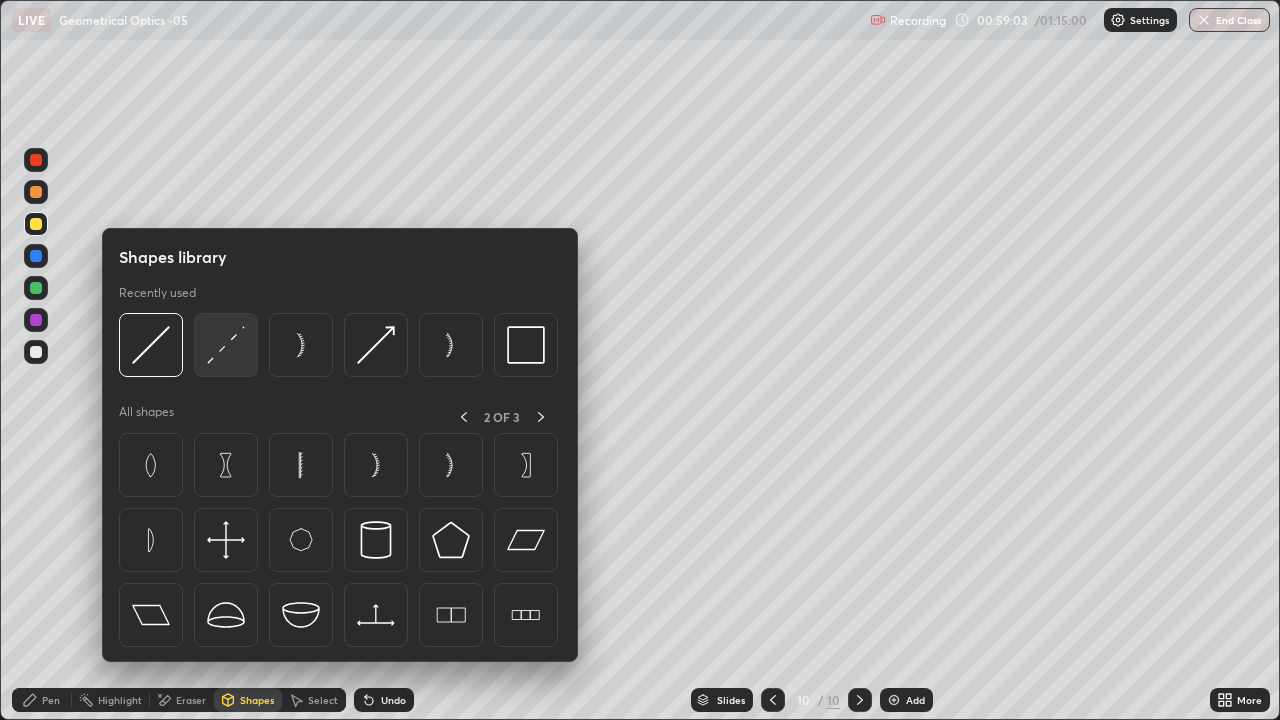 click at bounding box center (226, 345) 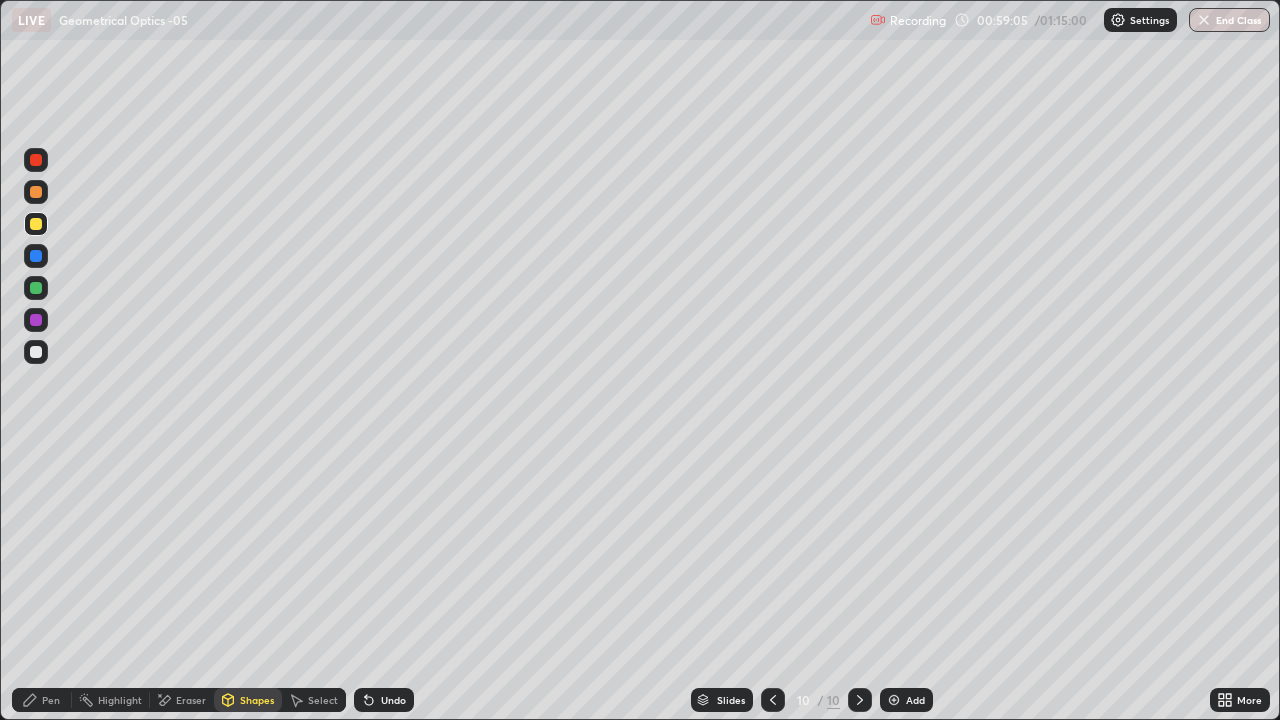 click on "Pen" at bounding box center (42, 700) 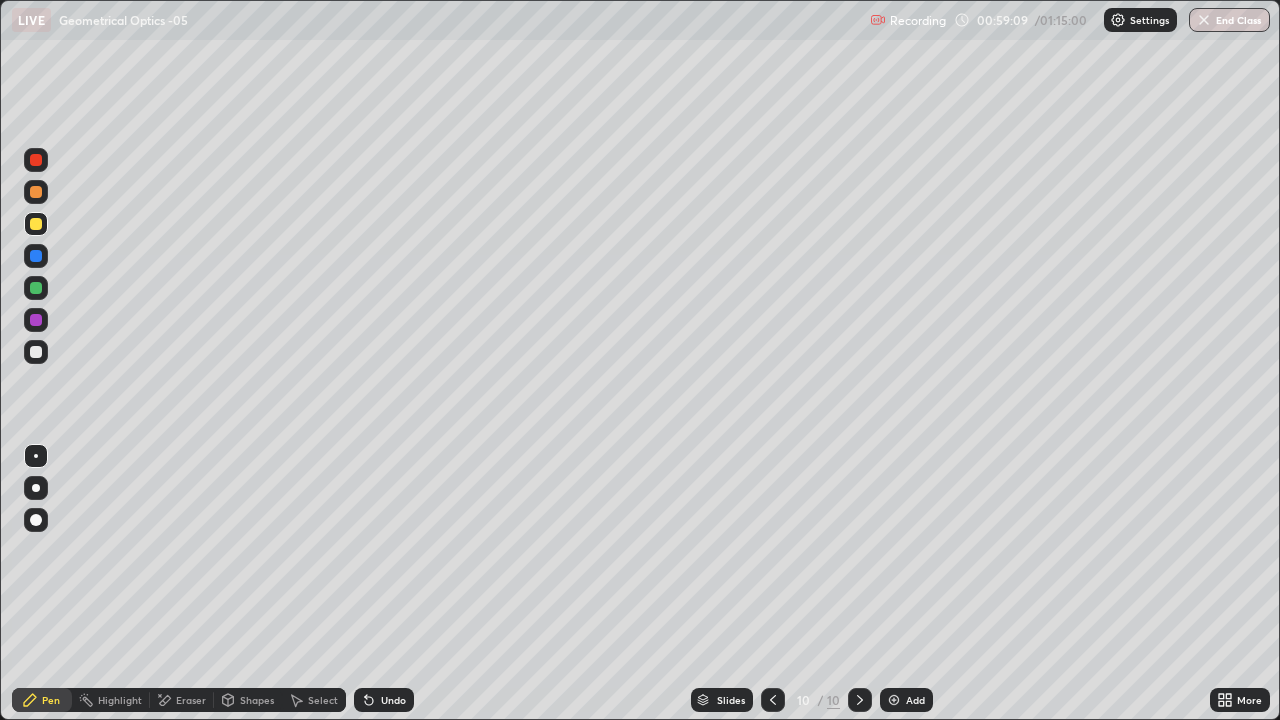 click on "Shapes" at bounding box center [257, 700] 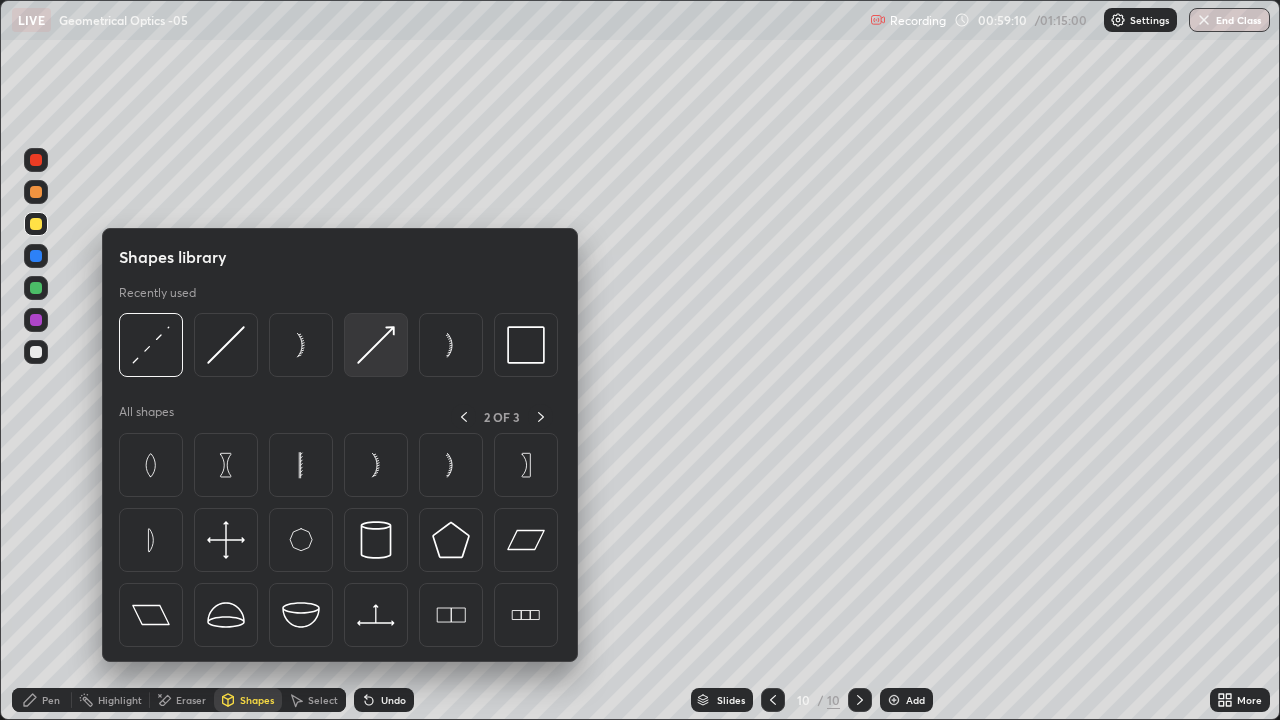 click at bounding box center (376, 345) 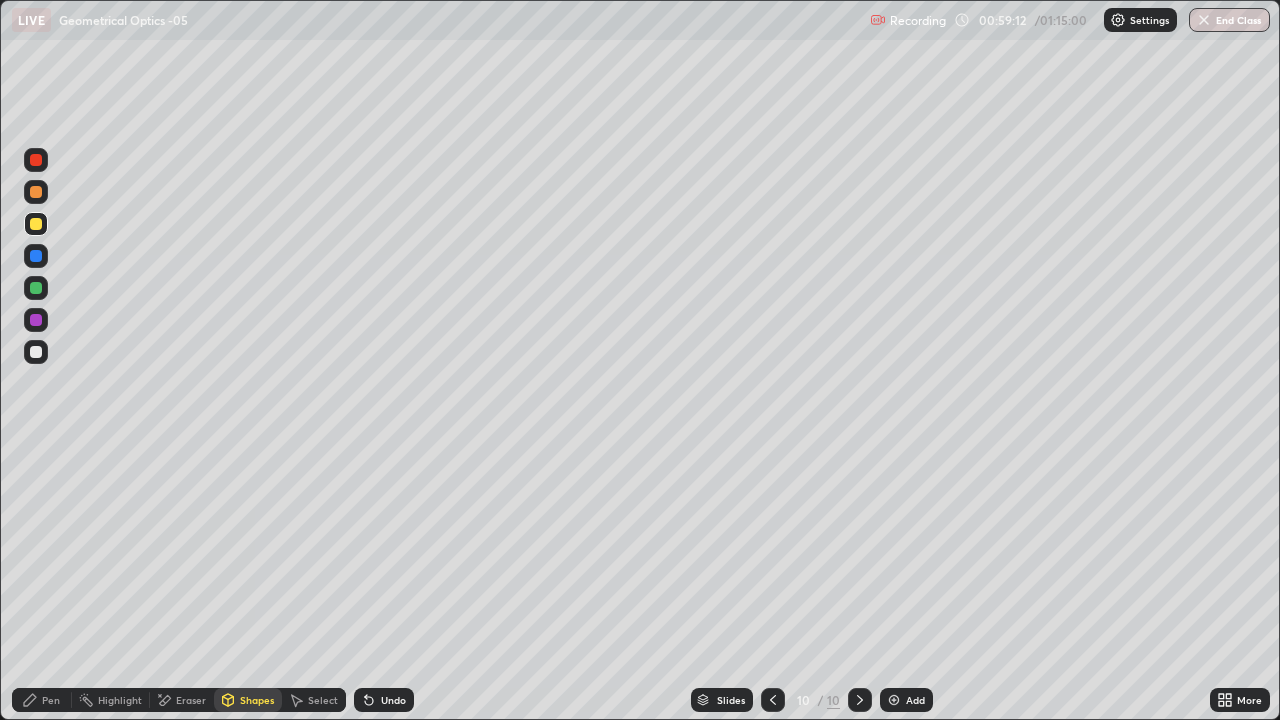 click on "Pen" at bounding box center [42, 700] 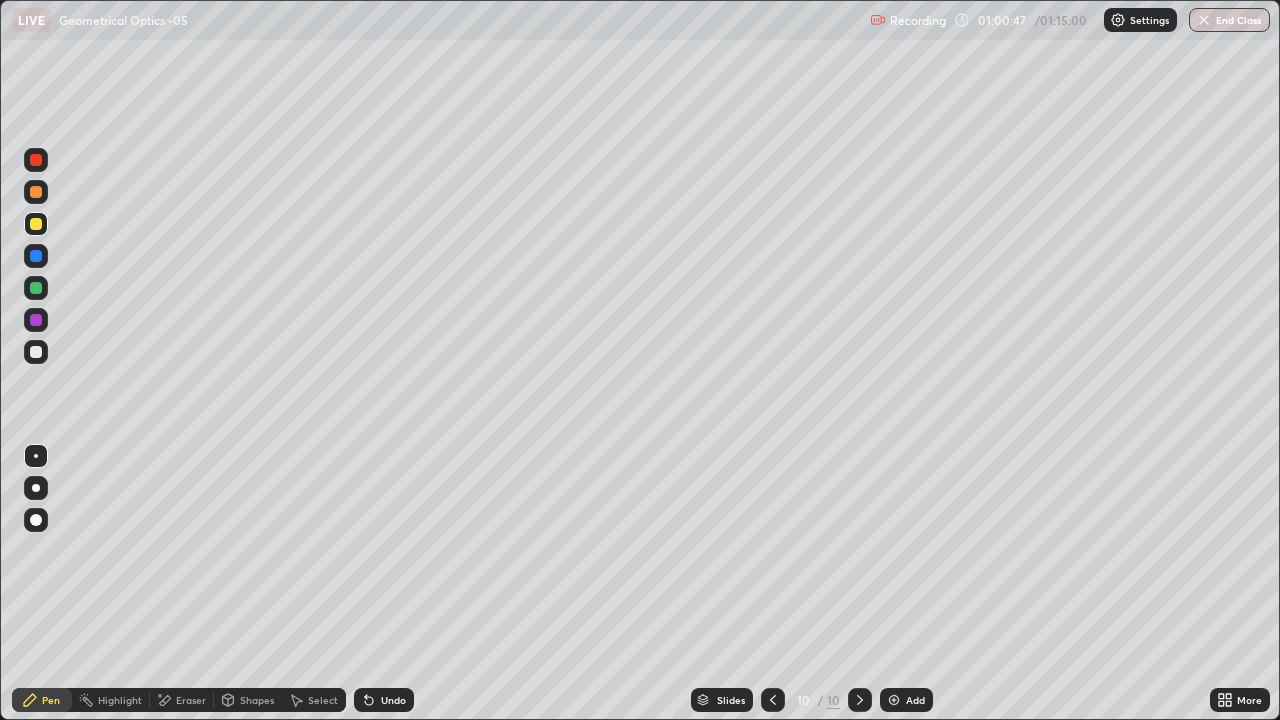 click at bounding box center [36, 352] 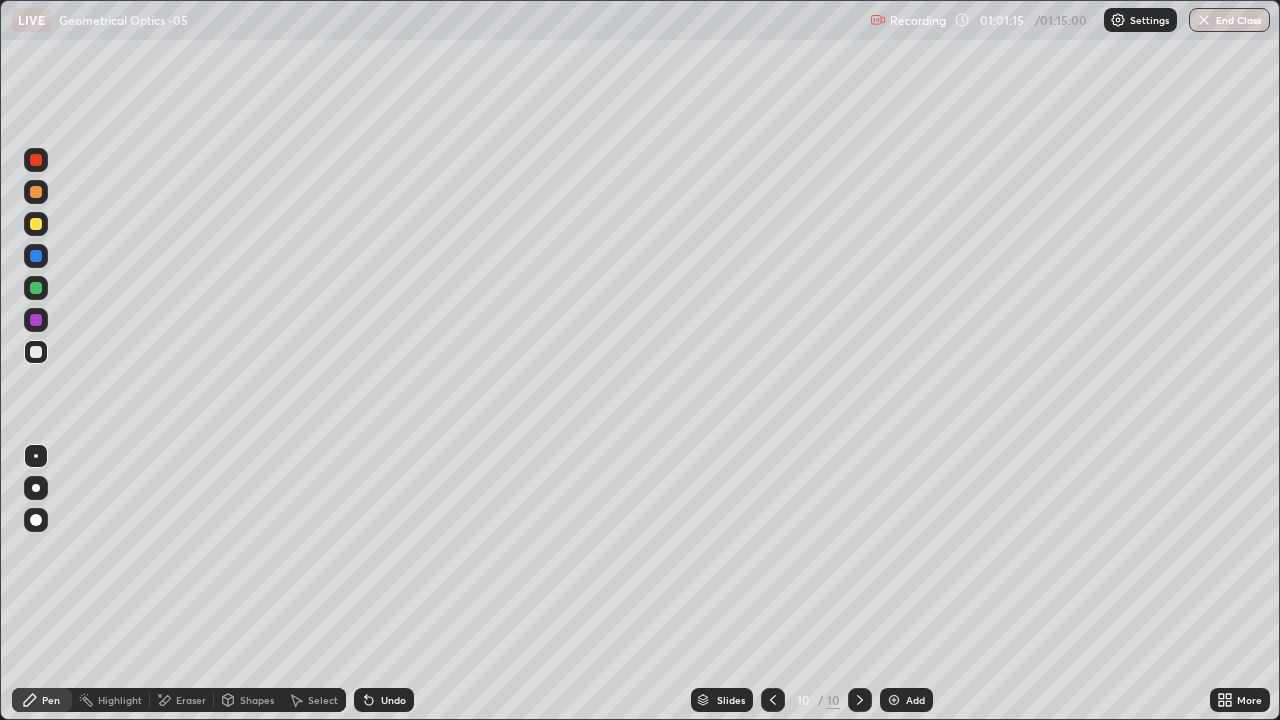 click at bounding box center [36, 352] 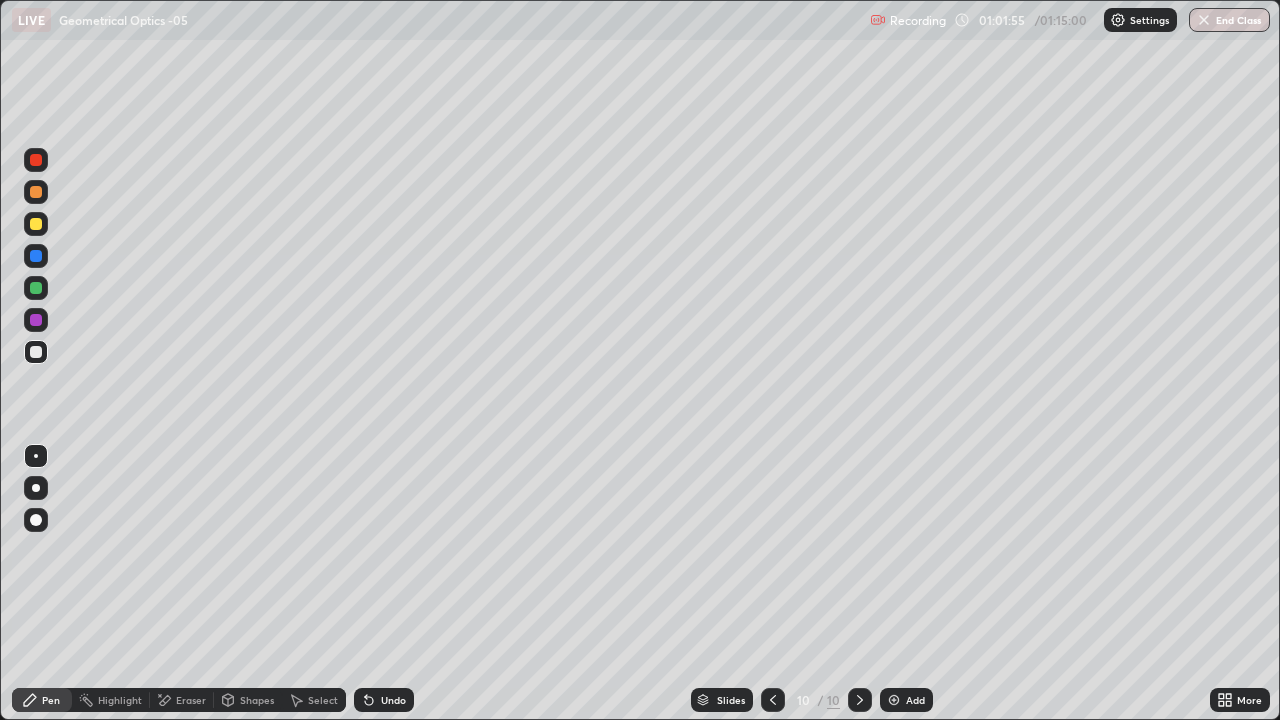 click at bounding box center (773, 700) 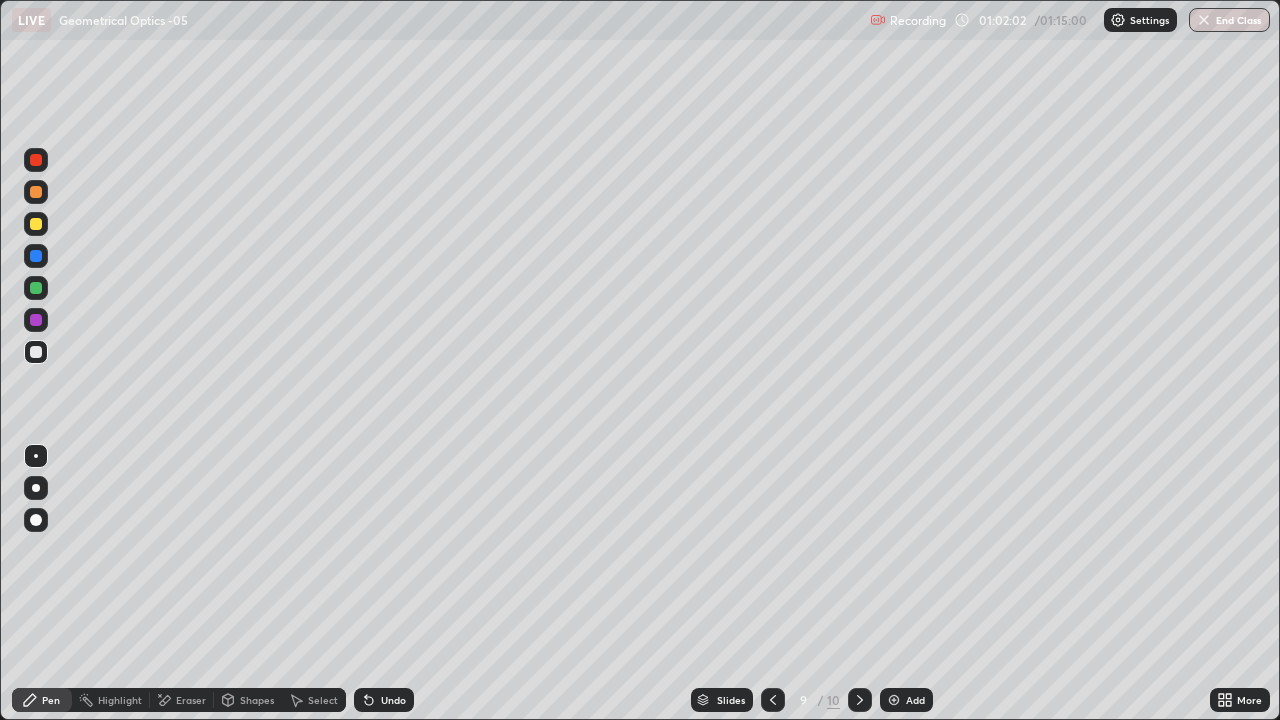 click 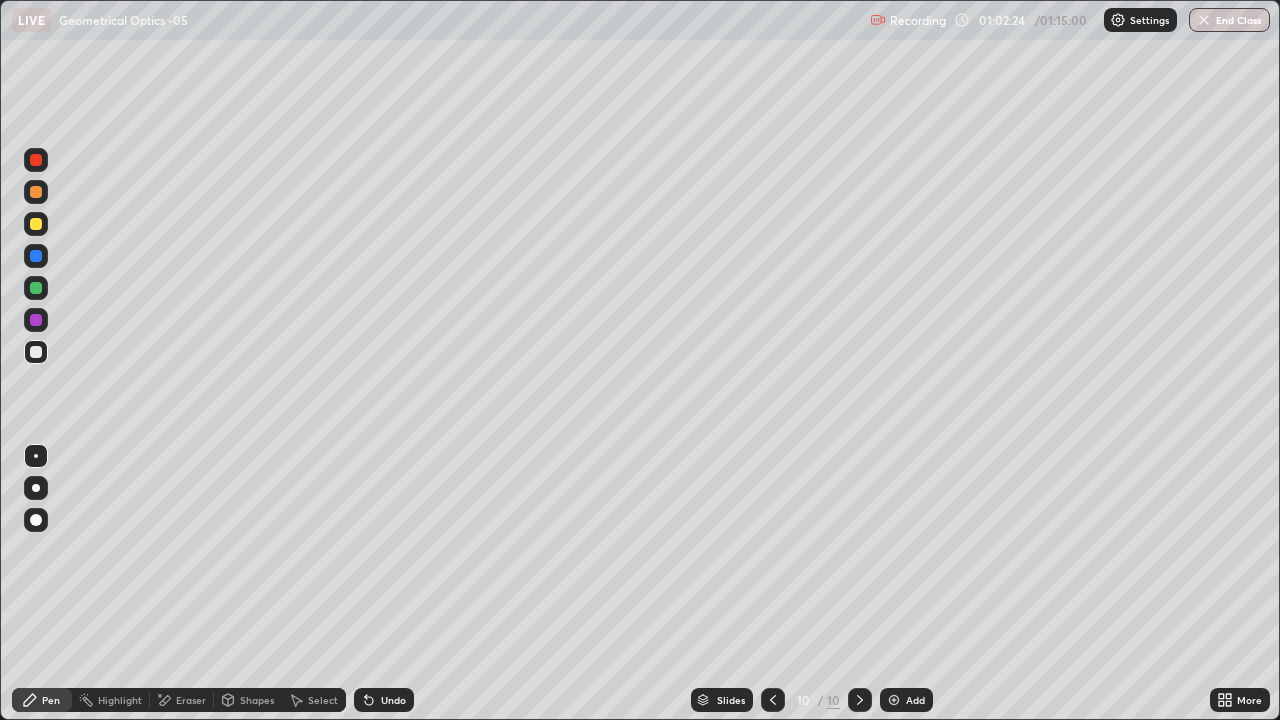 click at bounding box center (36, 352) 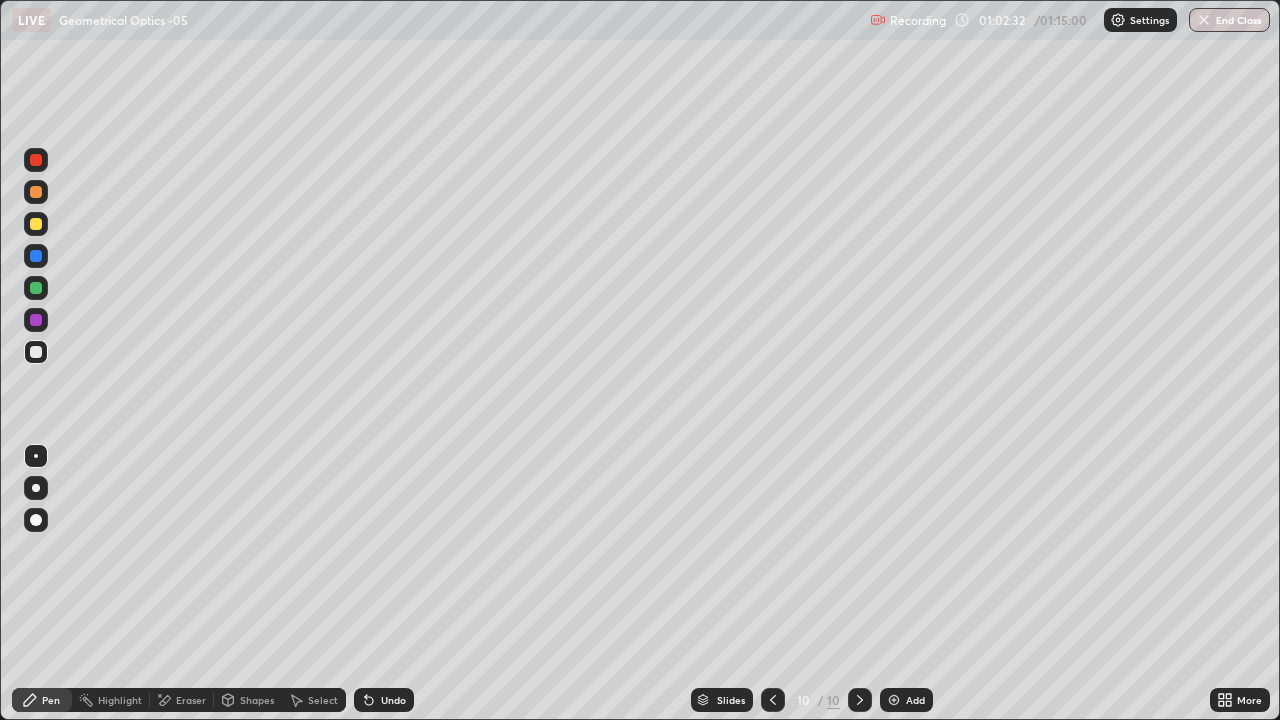 click on "Shapes" at bounding box center [257, 700] 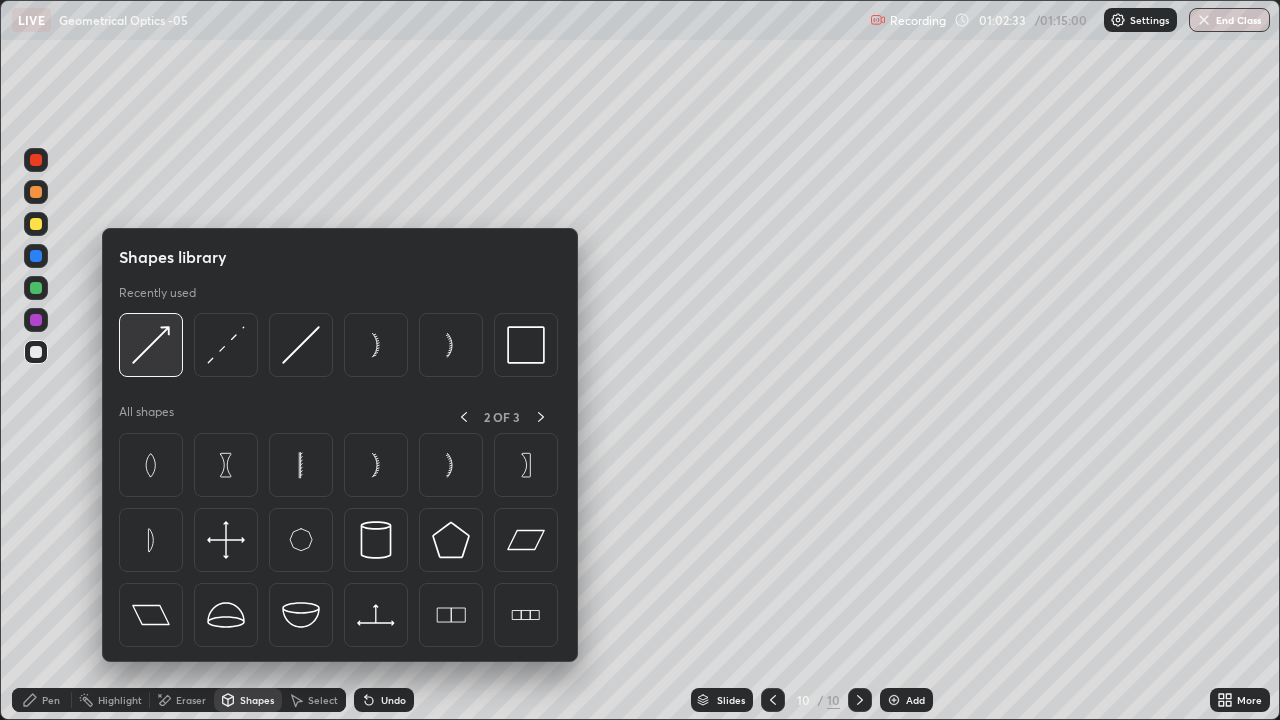 click at bounding box center (151, 345) 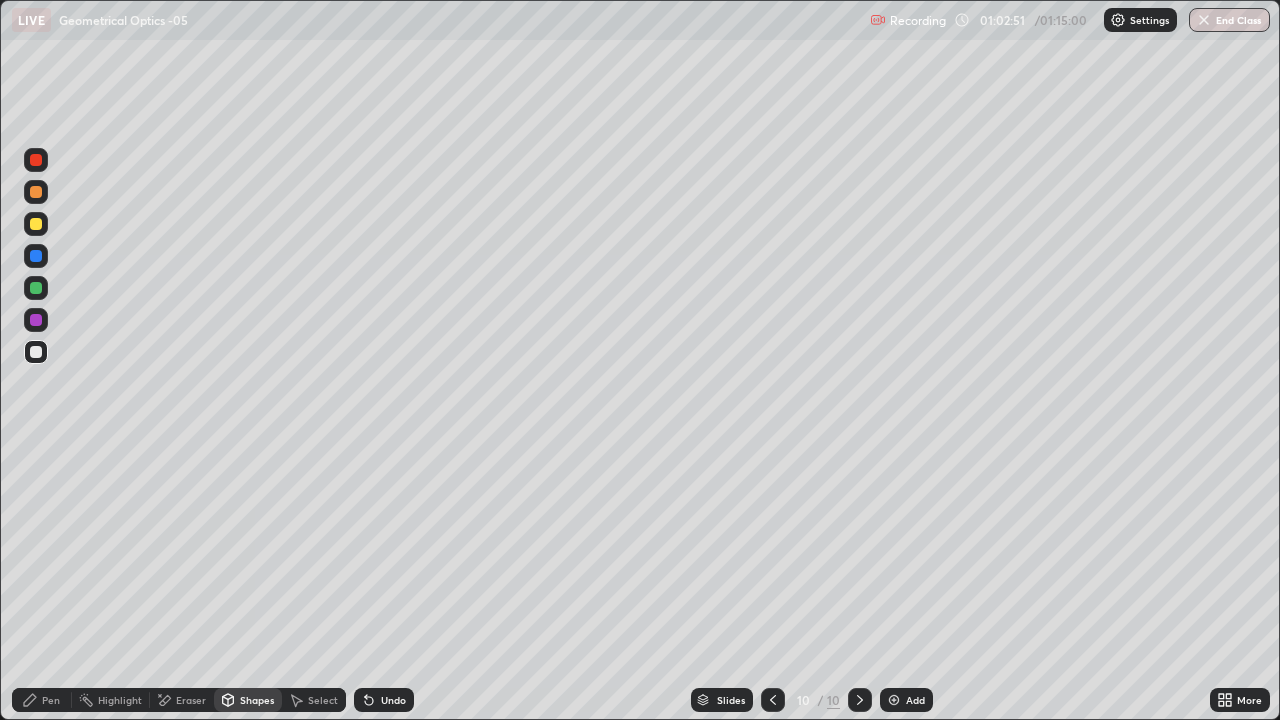 click on "Undo" at bounding box center (393, 700) 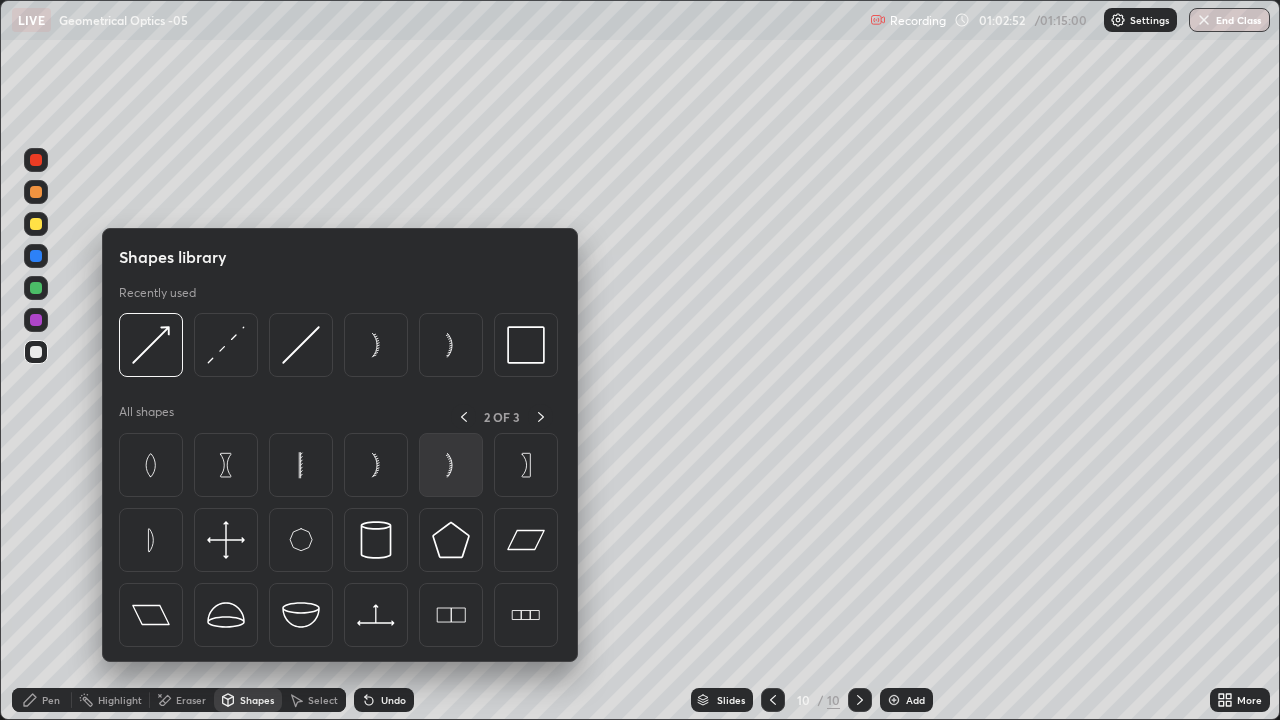 click at bounding box center [451, 465] 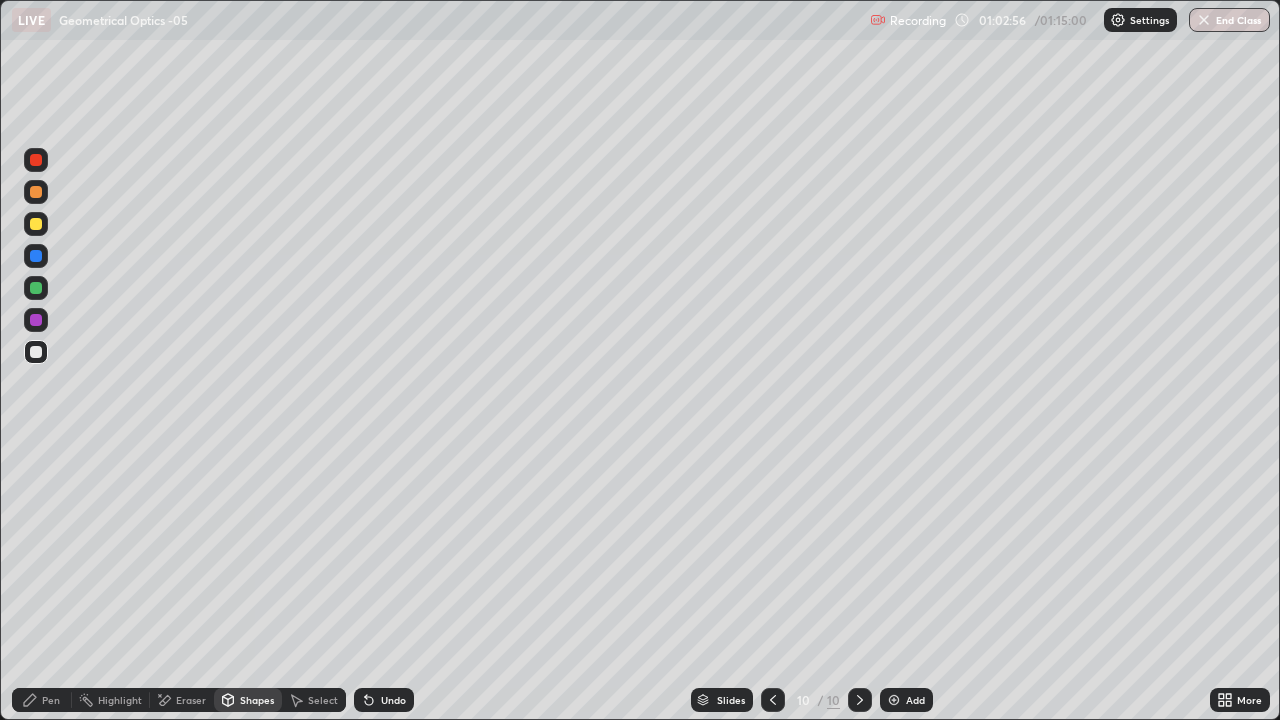 click on "Shapes" at bounding box center [257, 700] 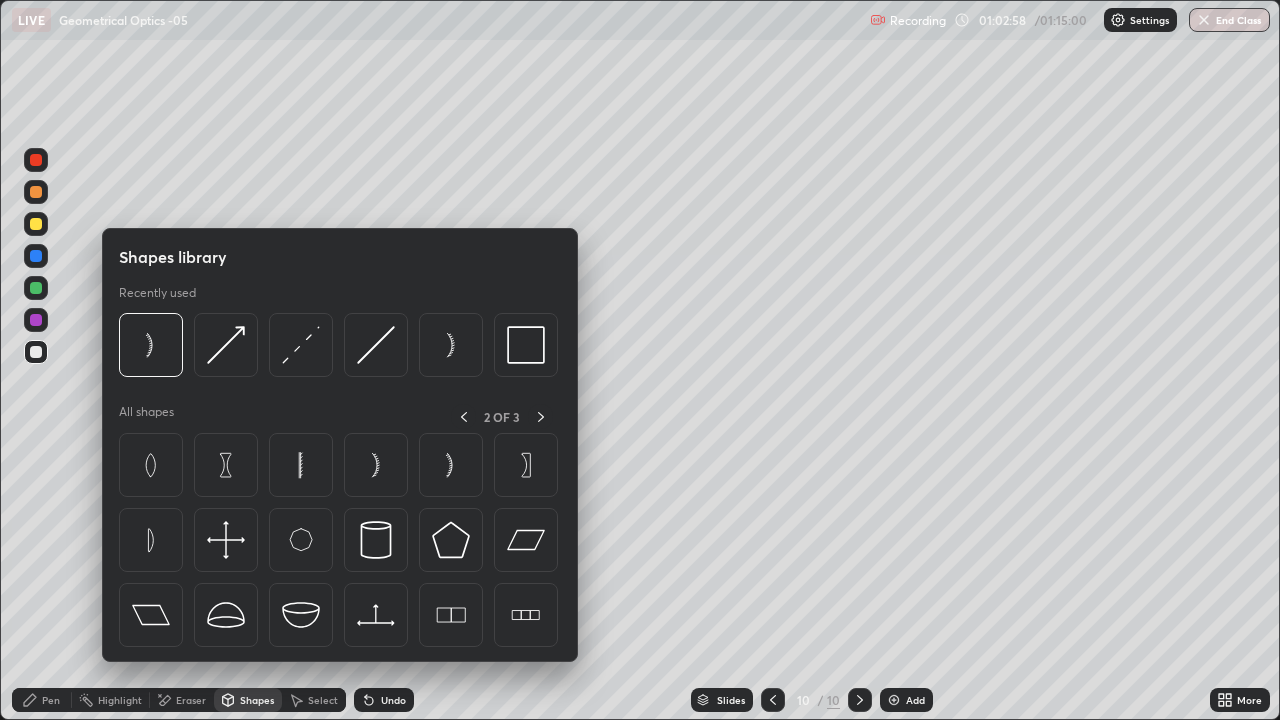 click on "Shapes" at bounding box center (257, 700) 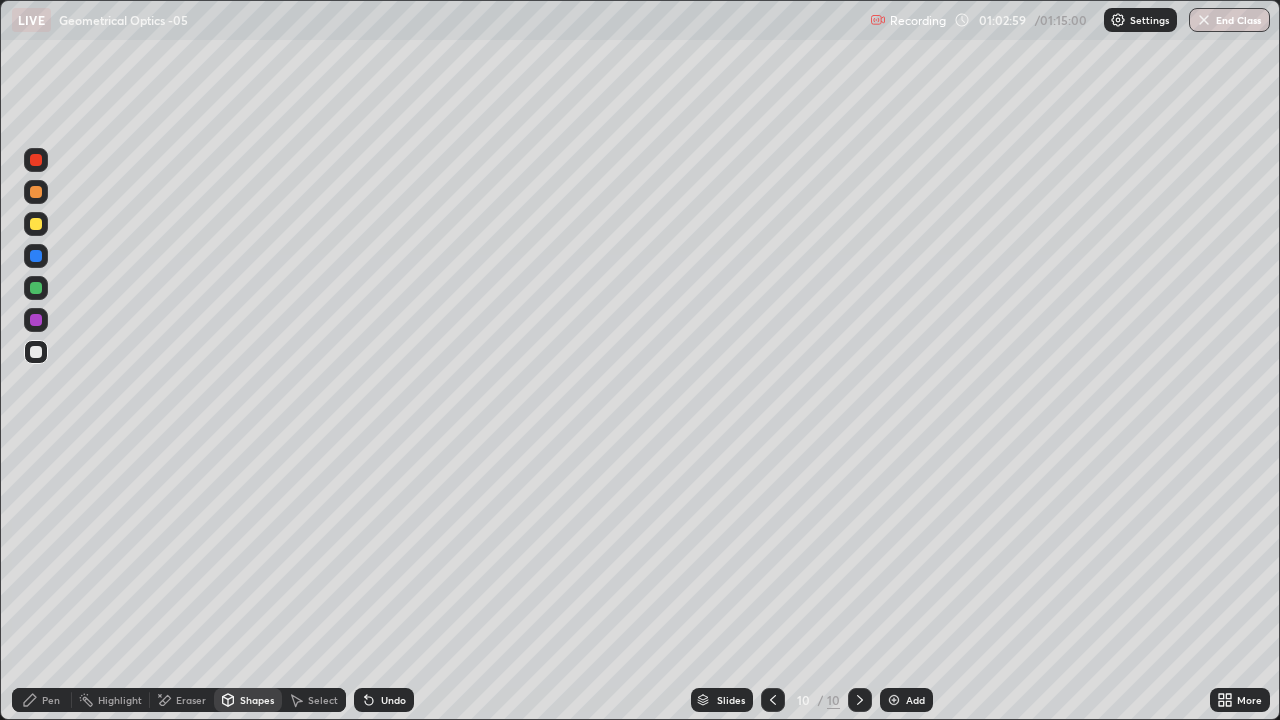 click on "Shapes" at bounding box center [257, 700] 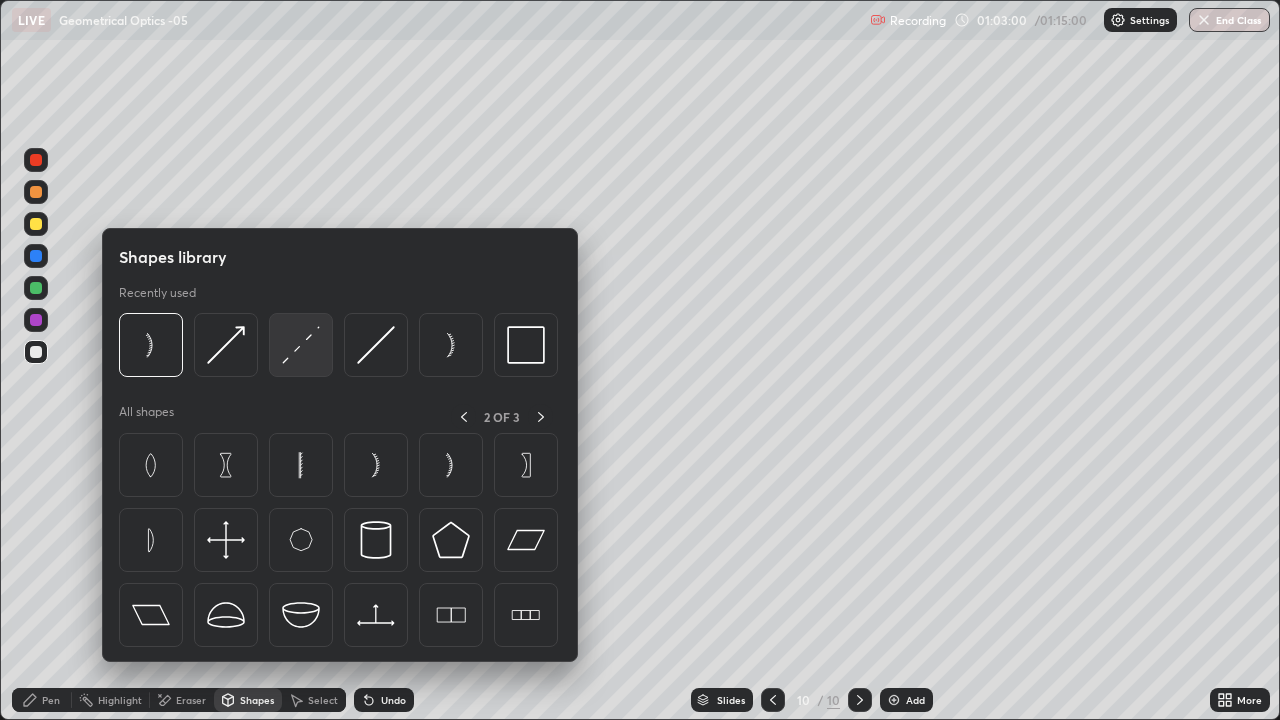 click at bounding box center (301, 345) 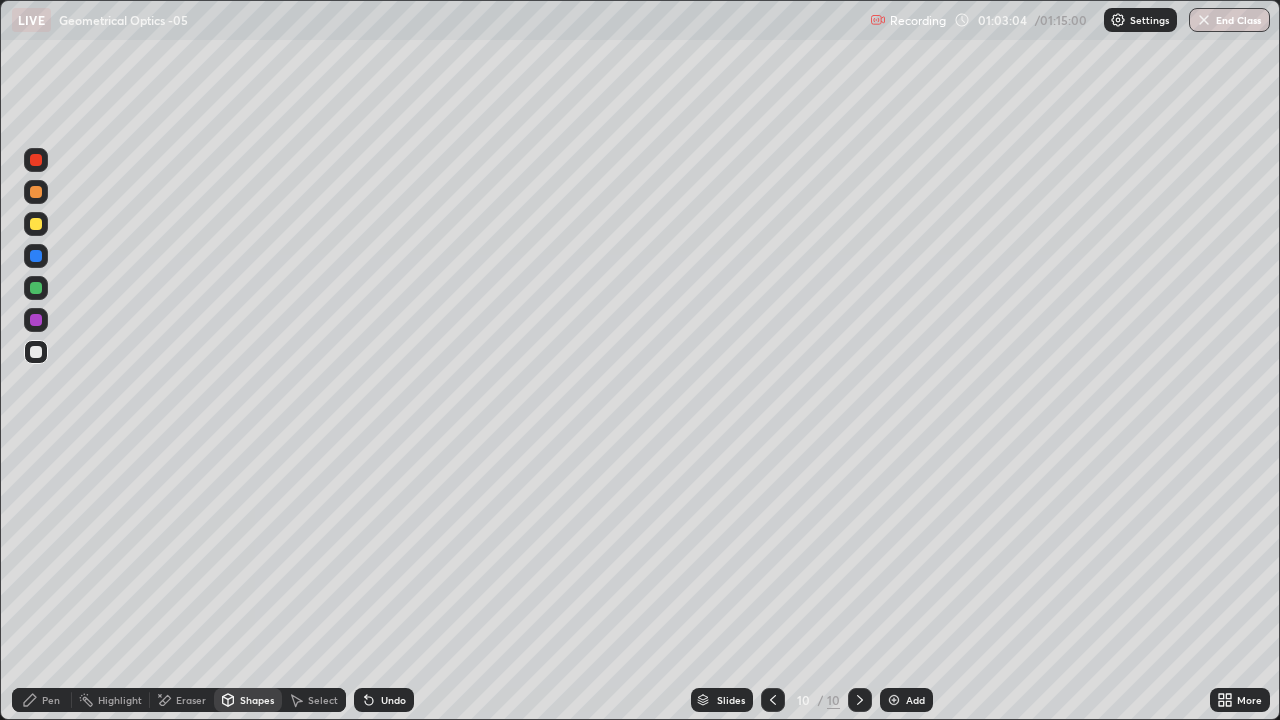 click on "Pen" at bounding box center [42, 700] 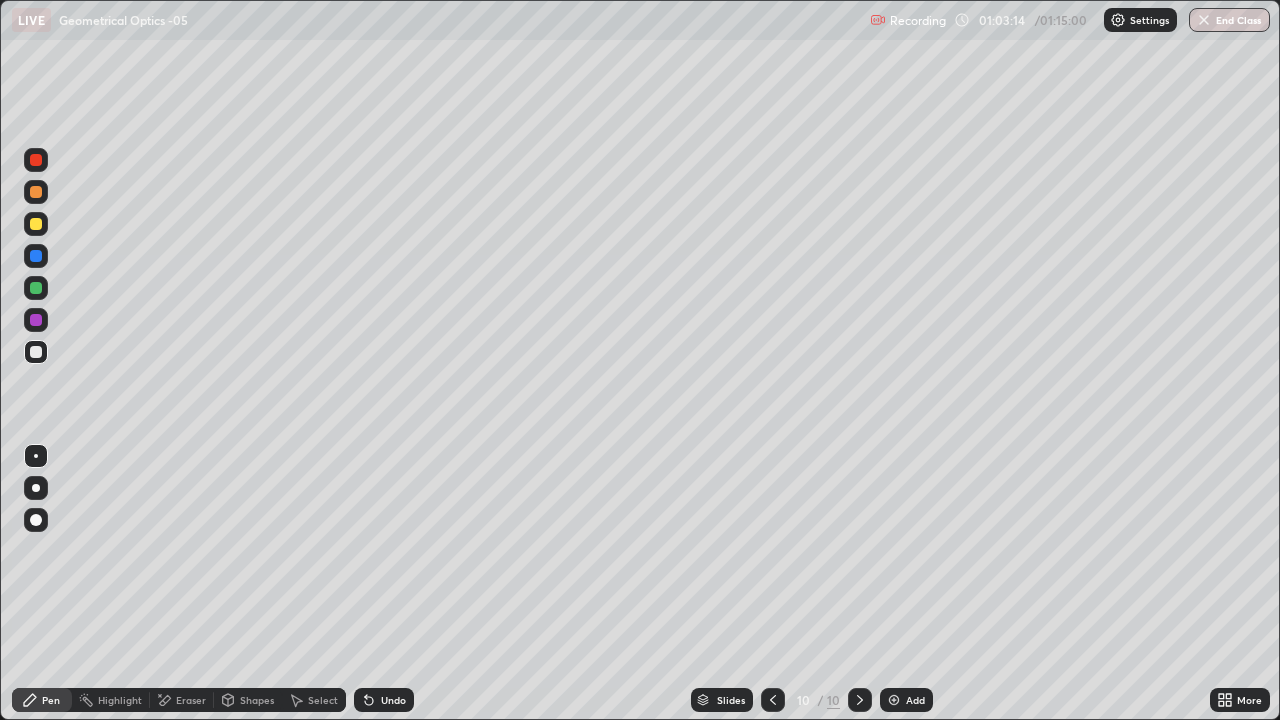 click on "Shapes" at bounding box center (248, 700) 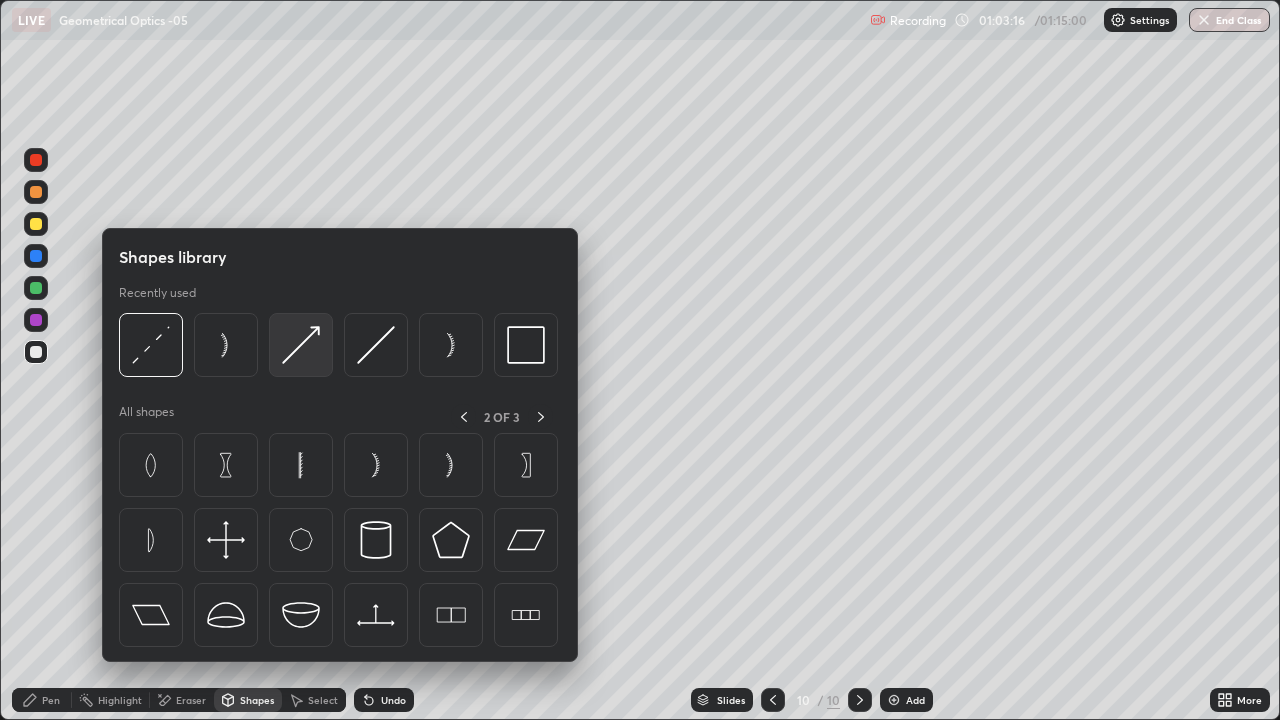 click at bounding box center (301, 345) 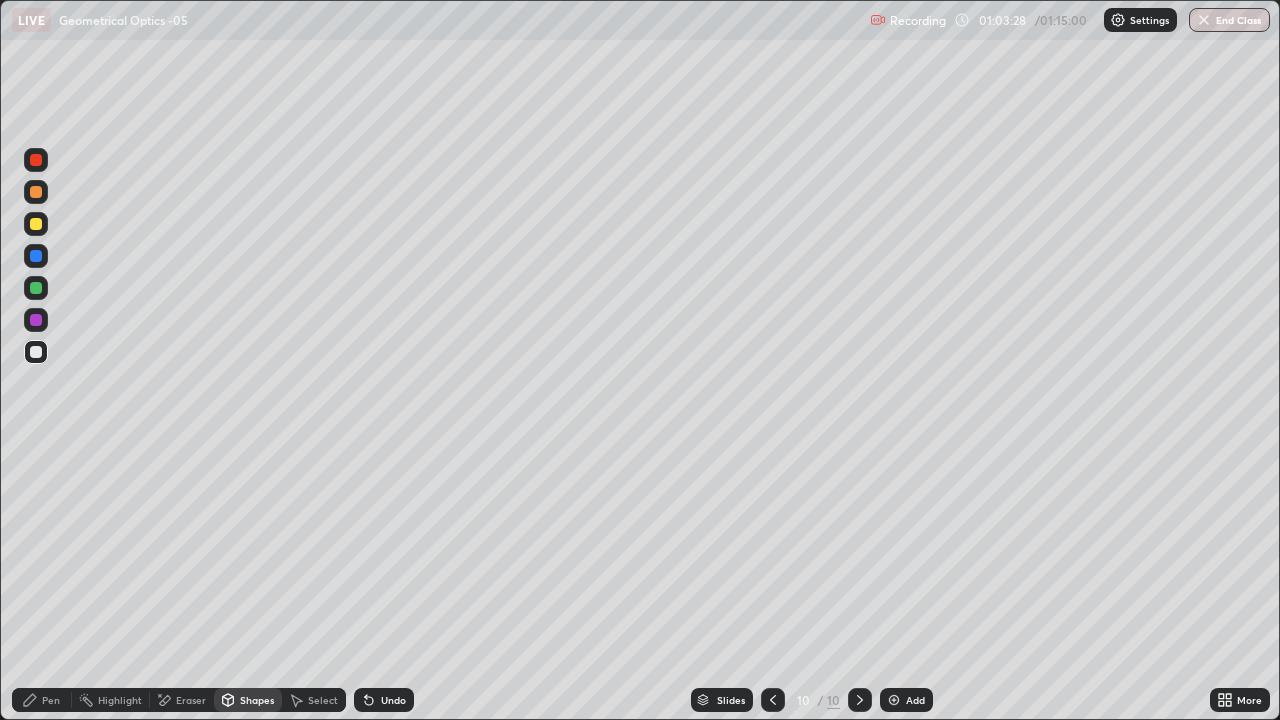 click on "Shapes" at bounding box center [257, 700] 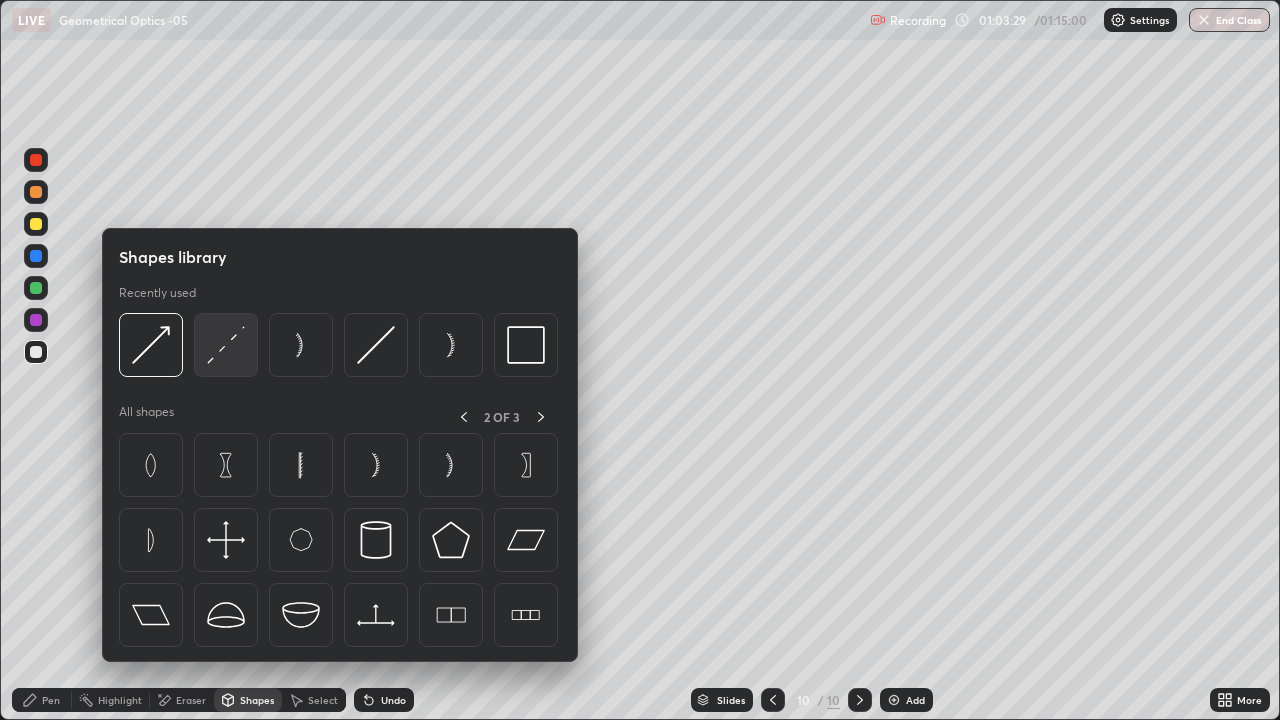 click at bounding box center [226, 345] 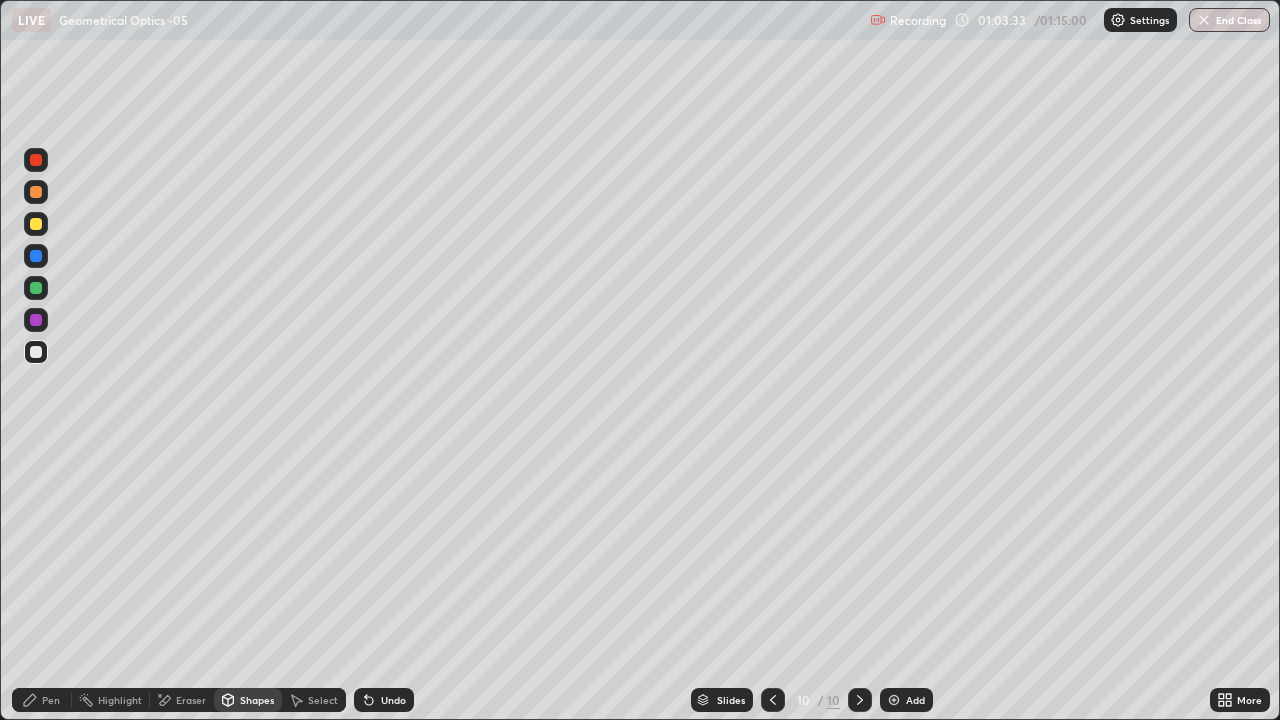 click on "Pen" at bounding box center (51, 700) 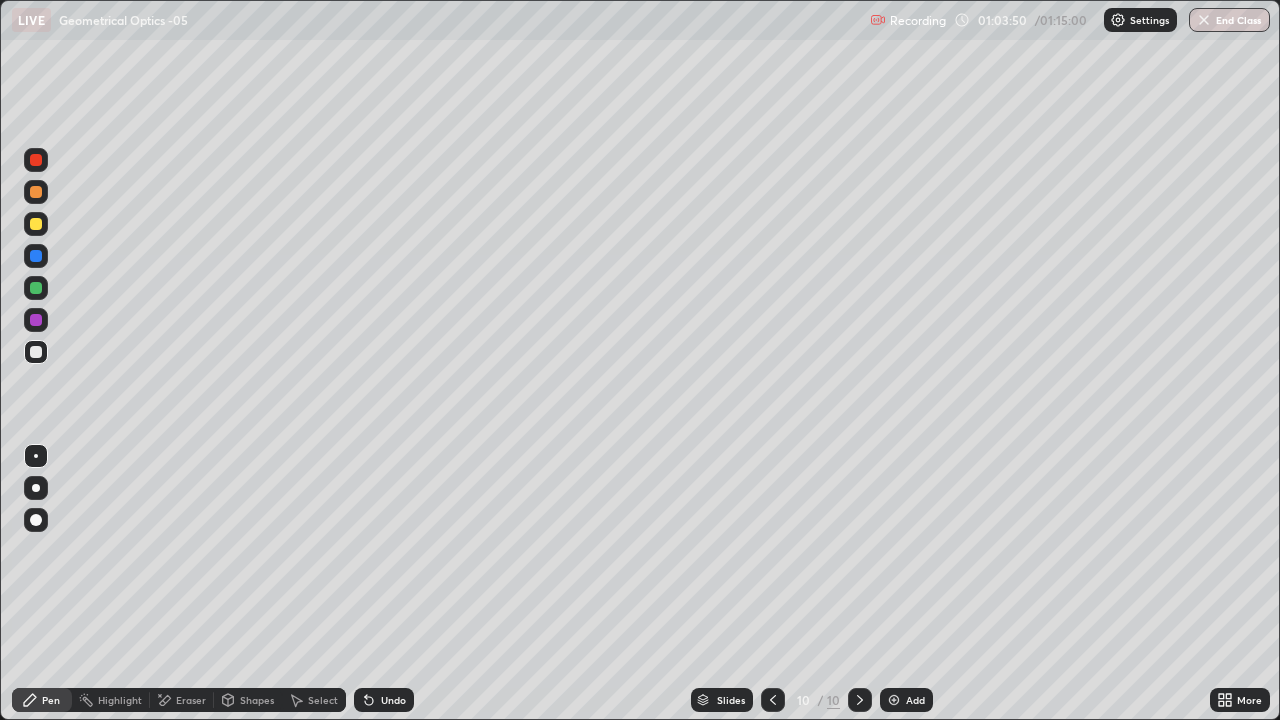 click on "Eraser" at bounding box center (191, 700) 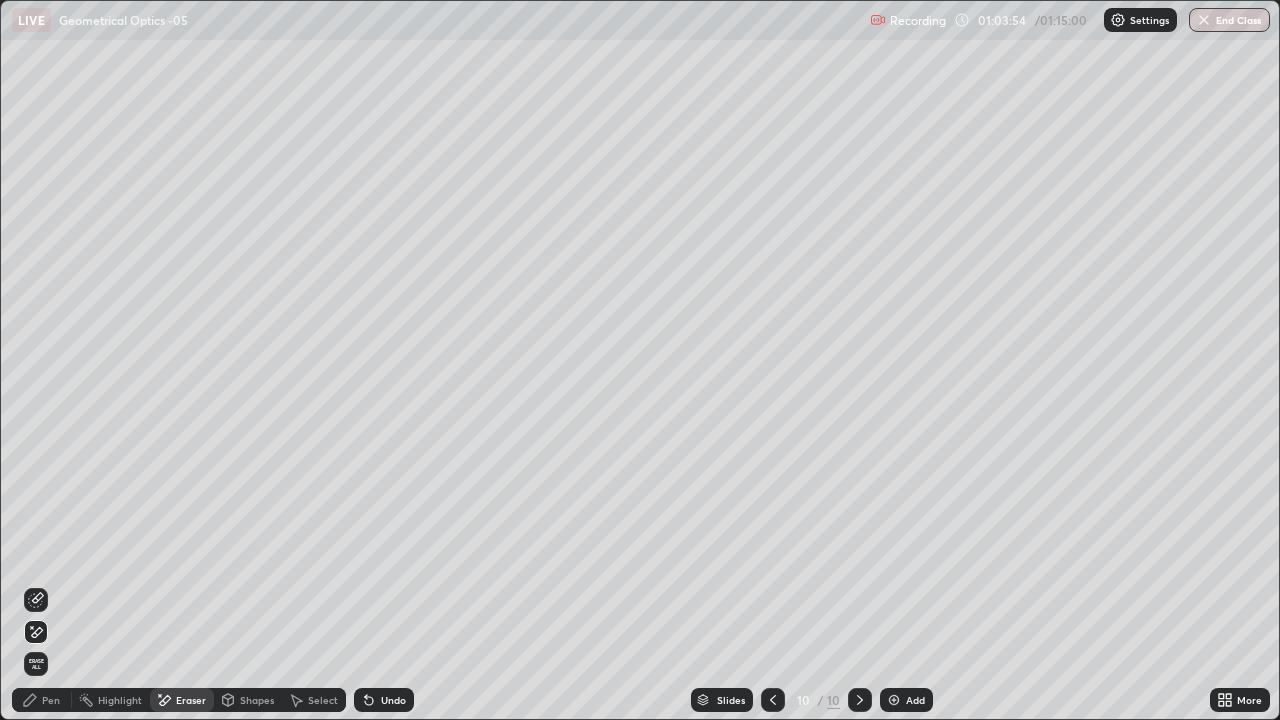 click on "Pen" at bounding box center [42, 700] 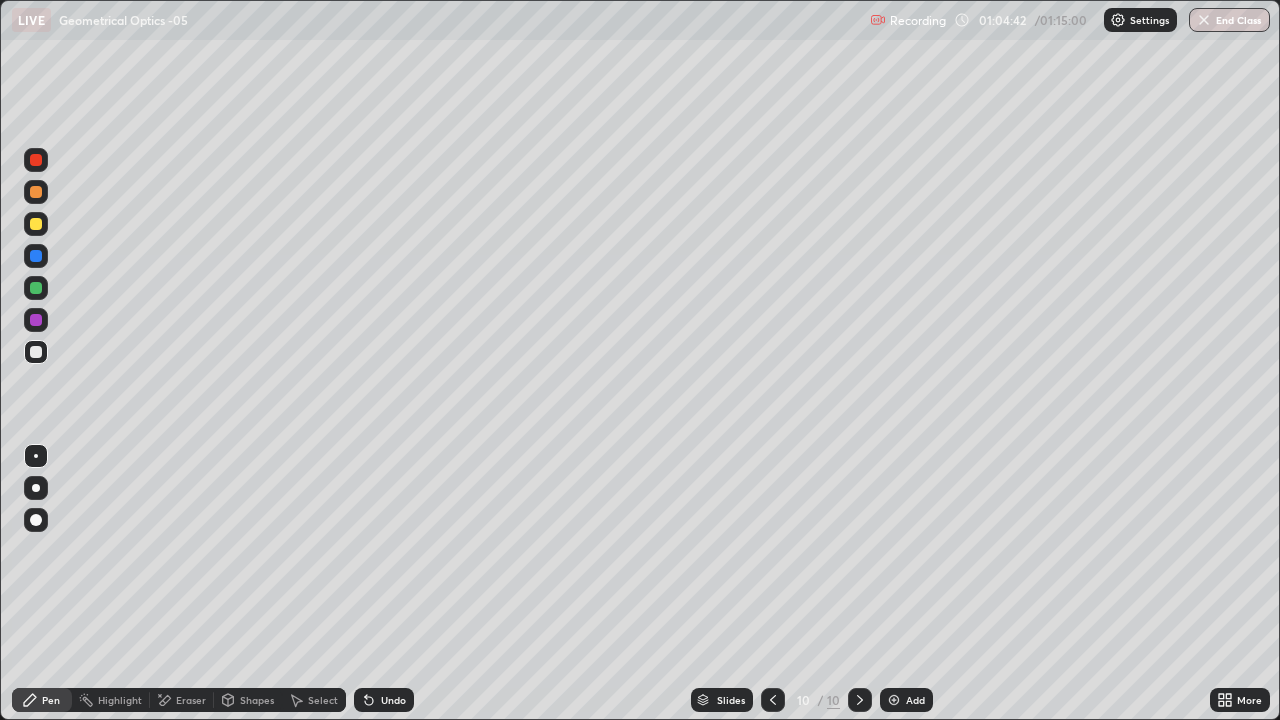 click on "Add" at bounding box center [906, 700] 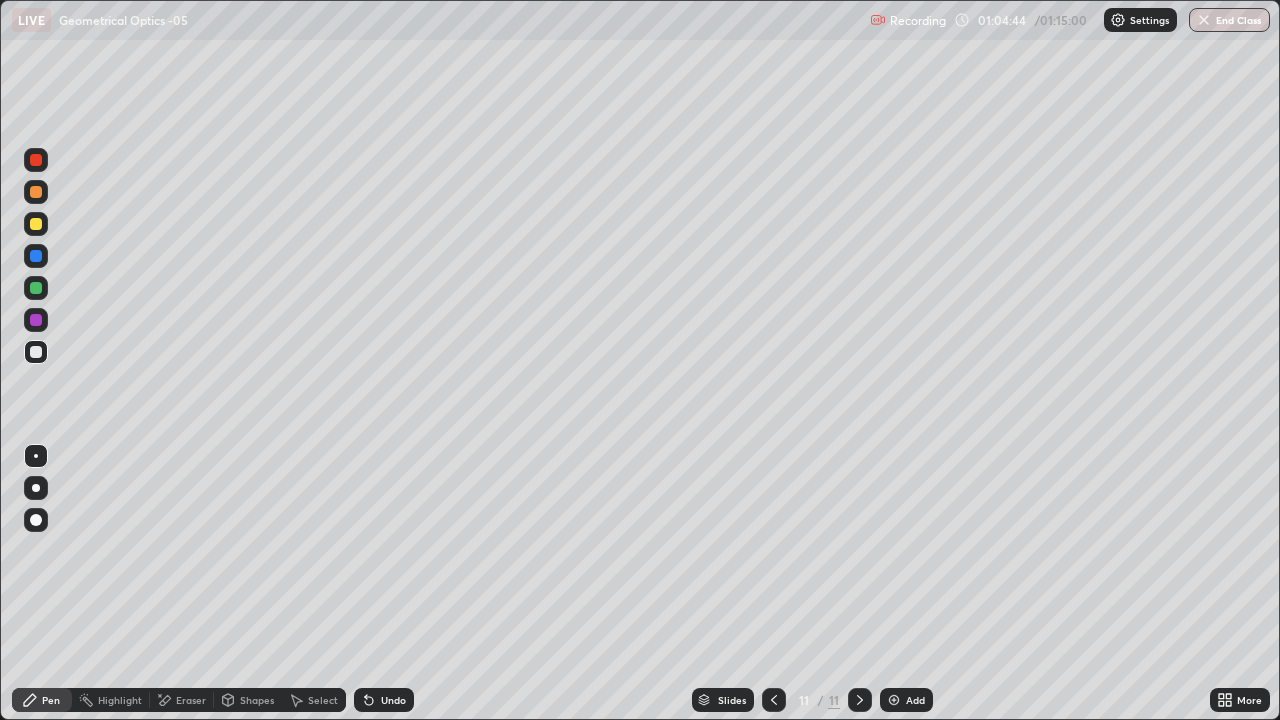 click on "End Class" at bounding box center (1229, 20) 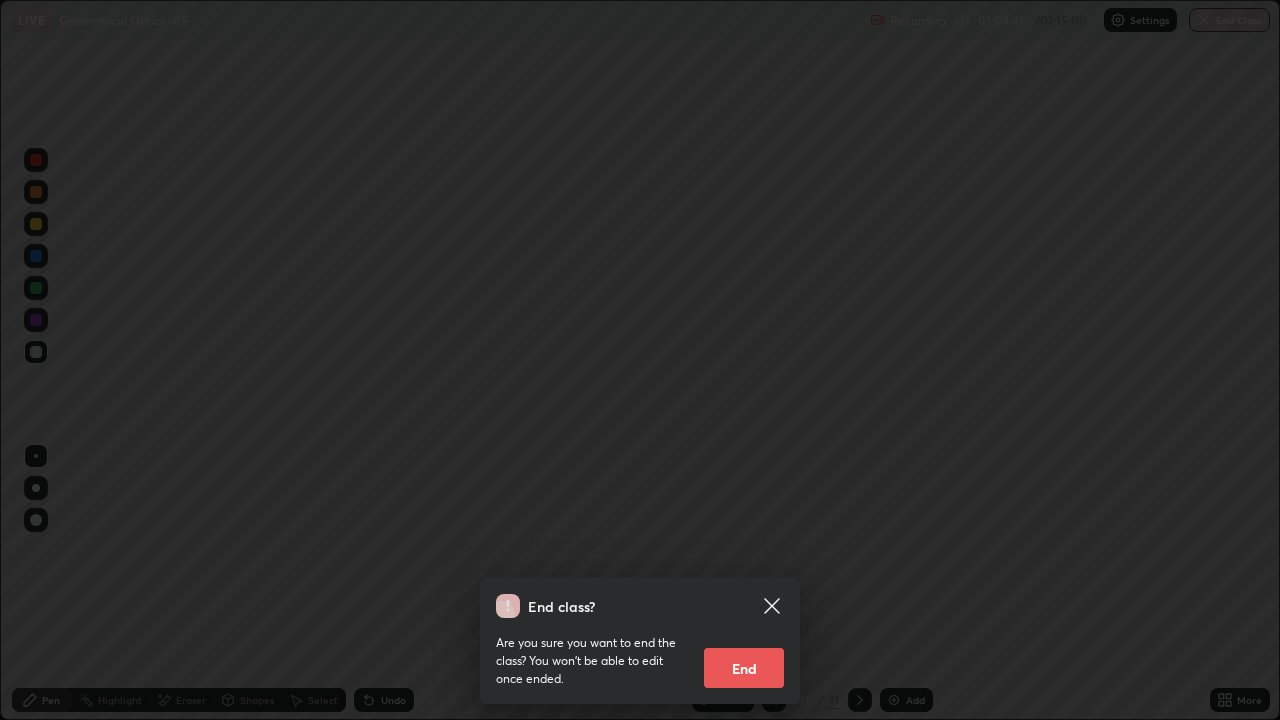 click on "End" at bounding box center [744, 668] 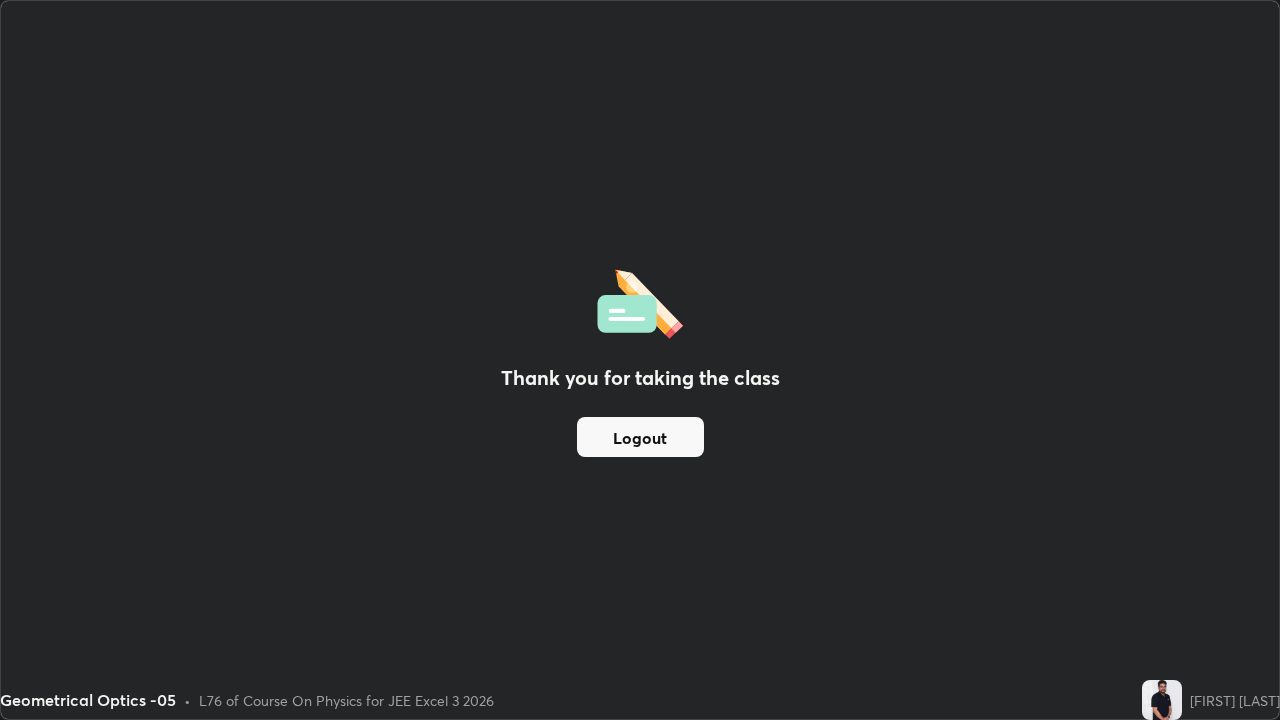 click on "Logout" at bounding box center (640, 437) 